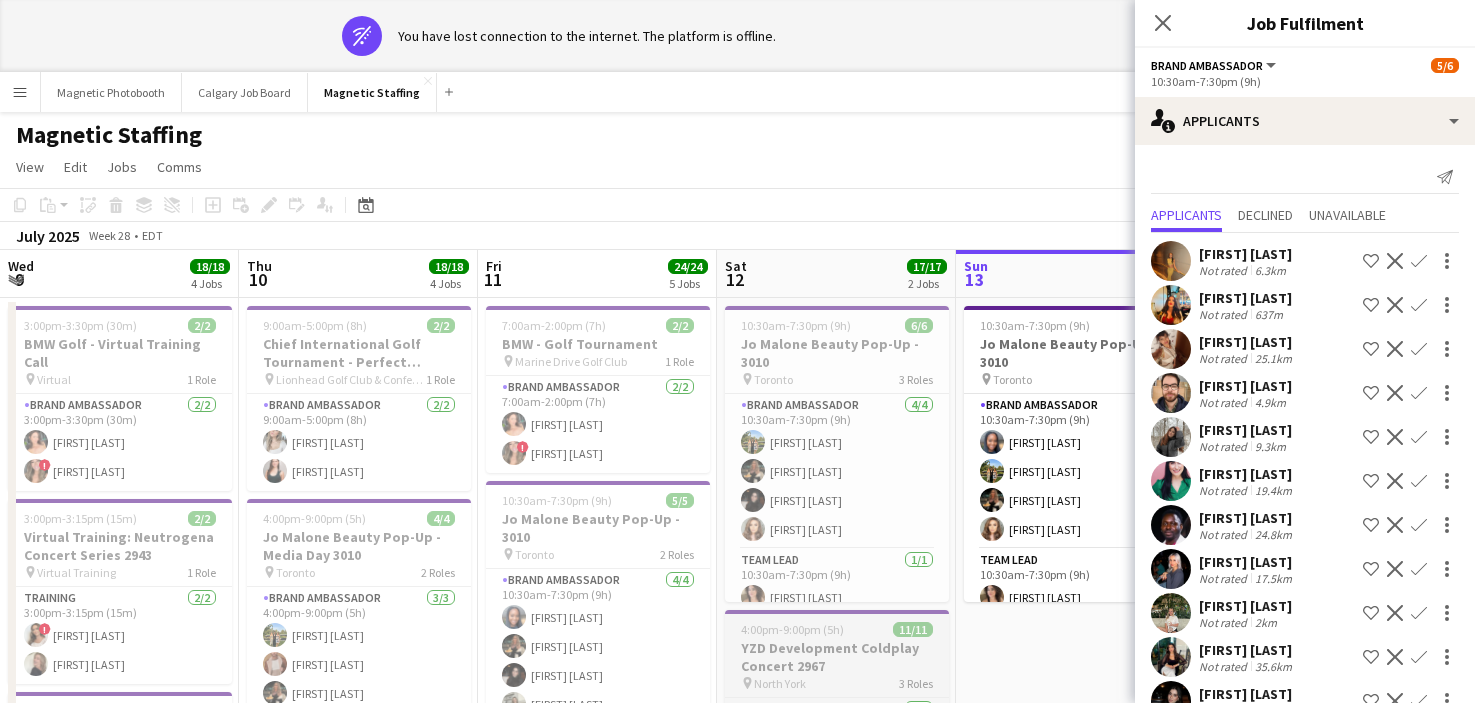 scroll, scrollTop: 0, scrollLeft: 0, axis: both 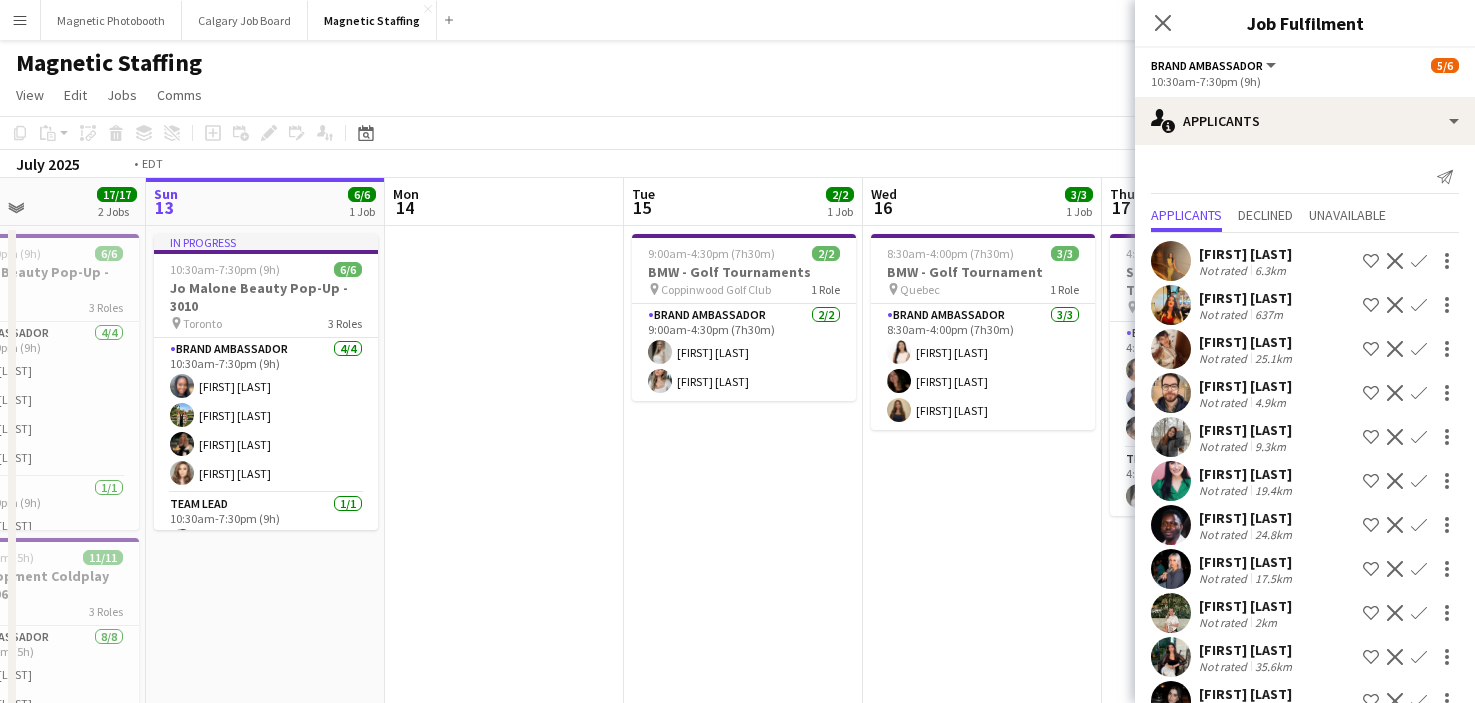 drag, startPoint x: 924, startPoint y: 387, endPoint x: 34, endPoint y: 518, distance: 899.58936 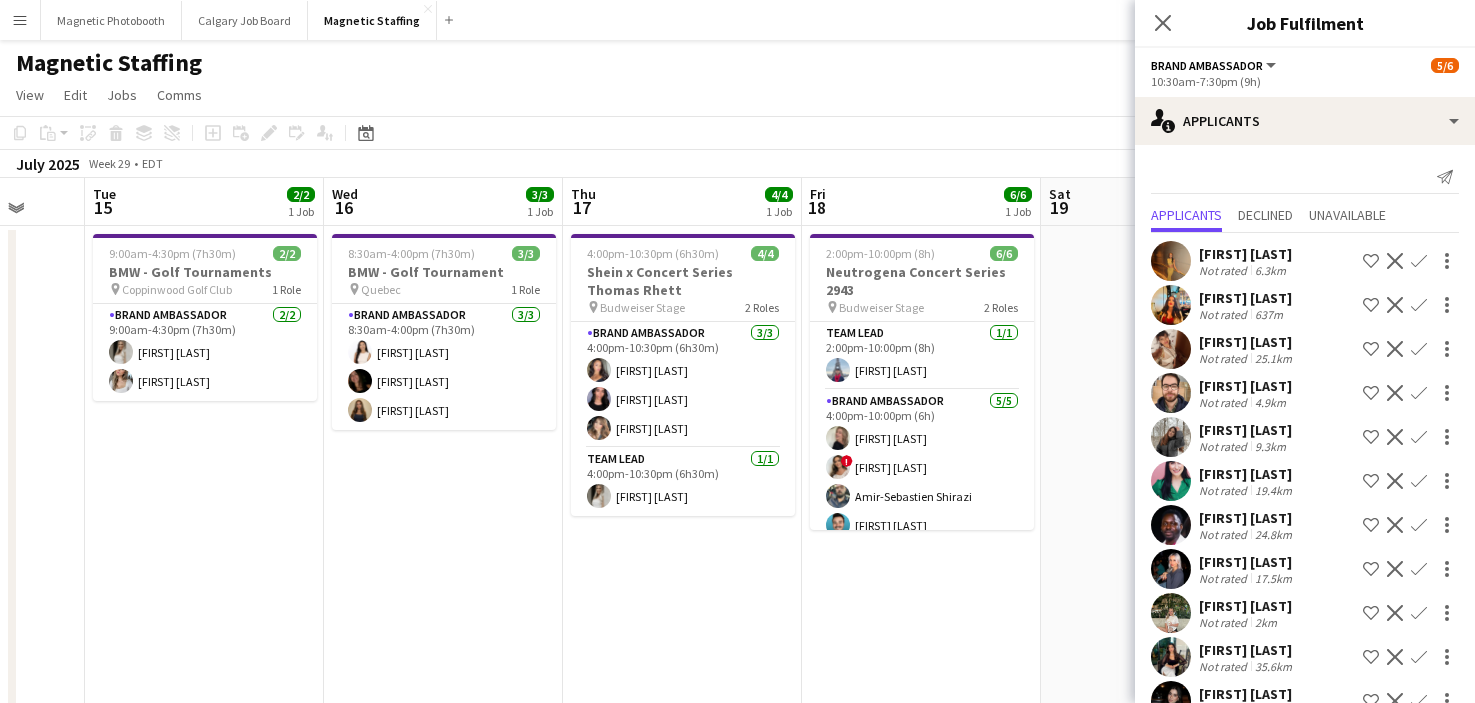 drag, startPoint x: 747, startPoint y: 540, endPoint x: 35, endPoint y: 556, distance: 712.17975 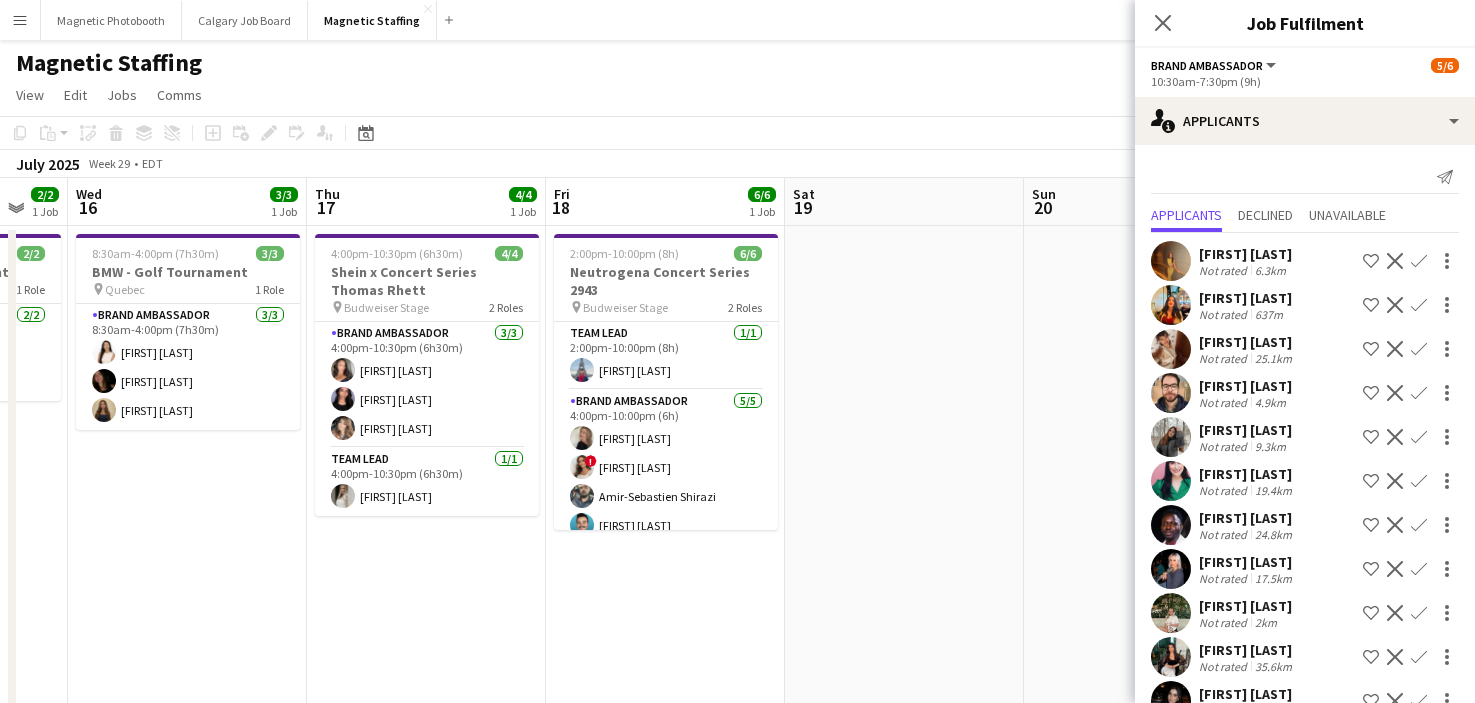 drag, startPoint x: 655, startPoint y: 467, endPoint x: 1266, endPoint y: 423, distance: 612.5822 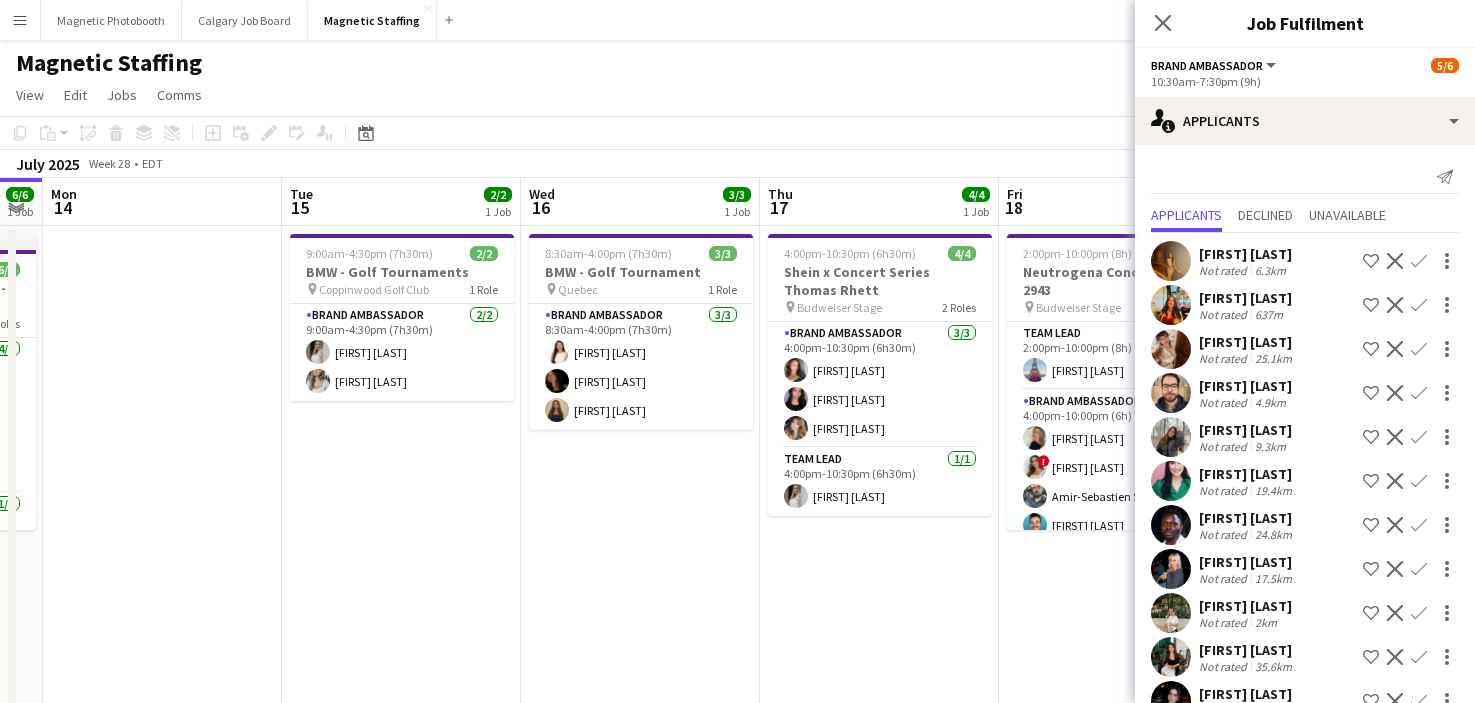 drag, startPoint x: 536, startPoint y: 457, endPoint x: 970, endPoint y: 432, distance: 434.71945 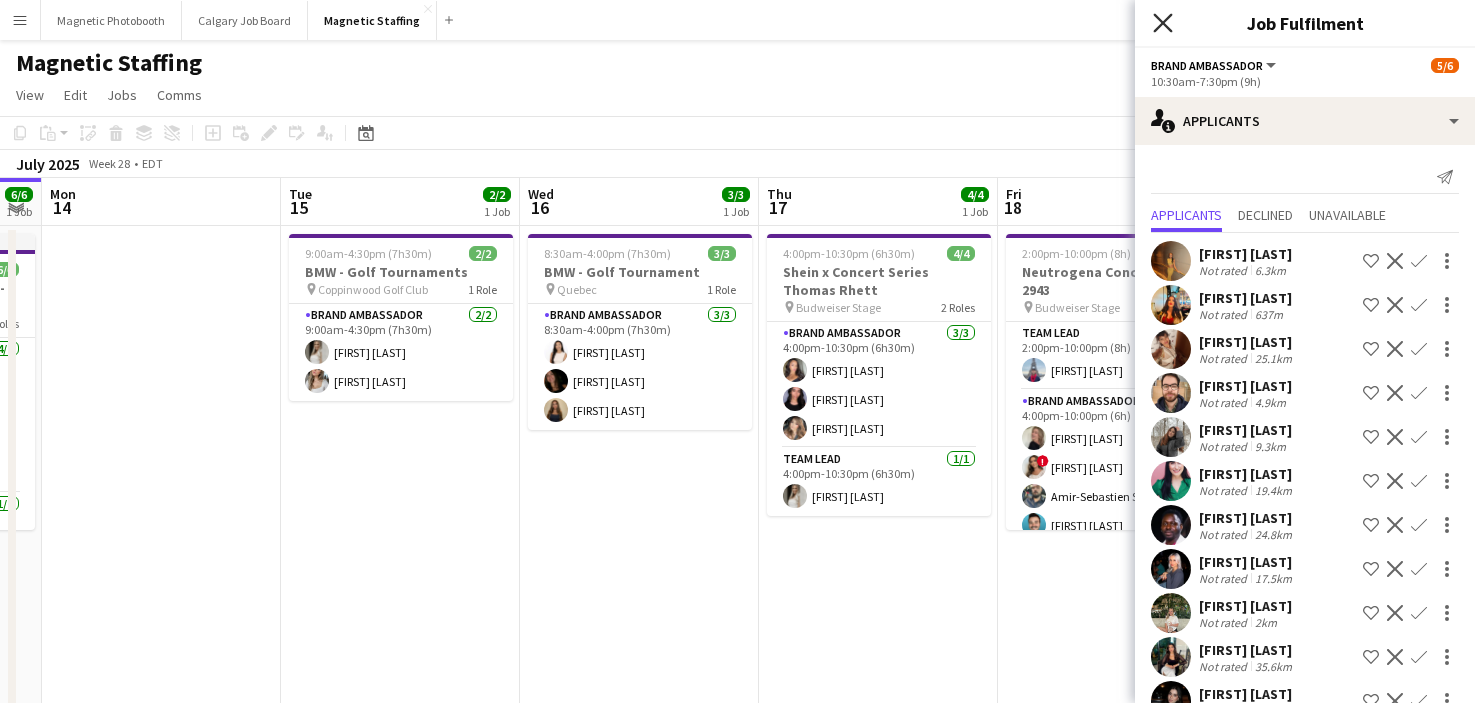 click on "Close pop-in" 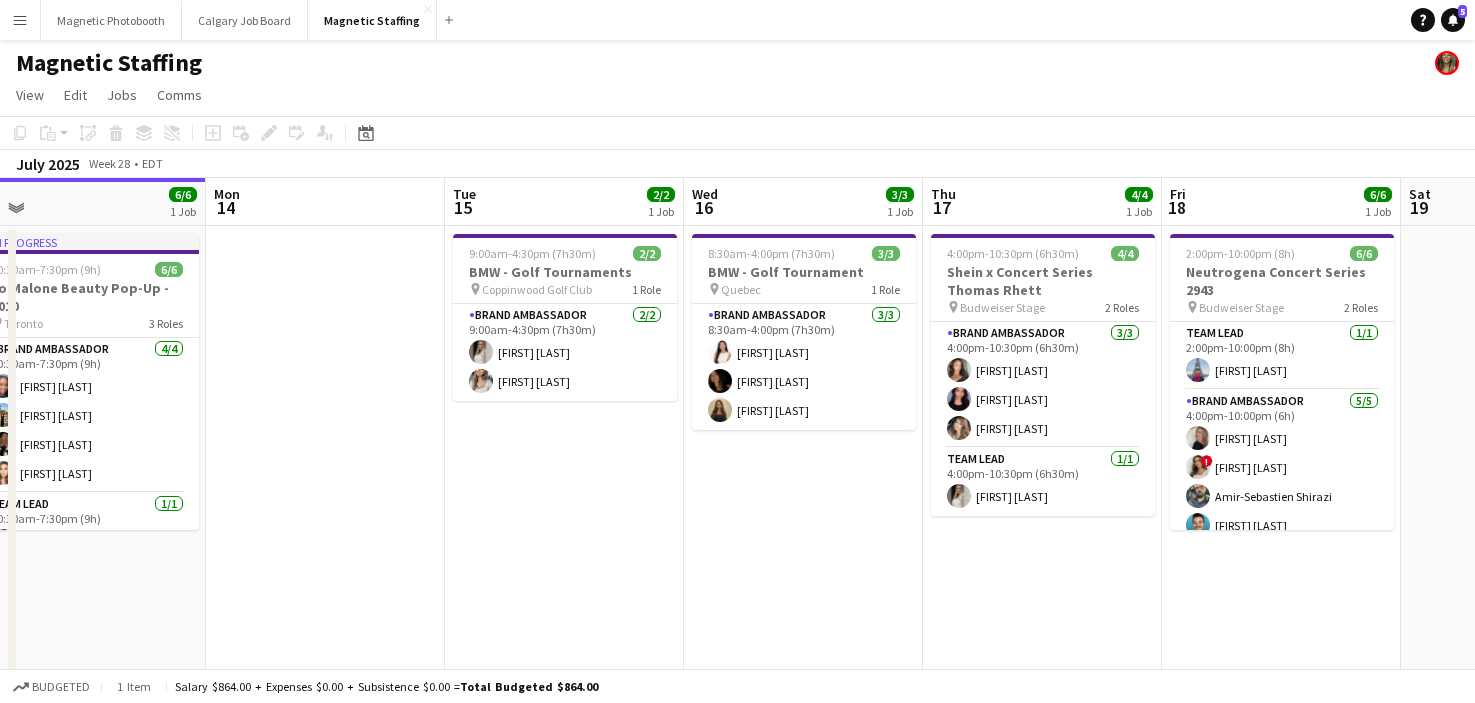 drag, startPoint x: 789, startPoint y: 561, endPoint x: 951, endPoint y: 555, distance: 162.11107 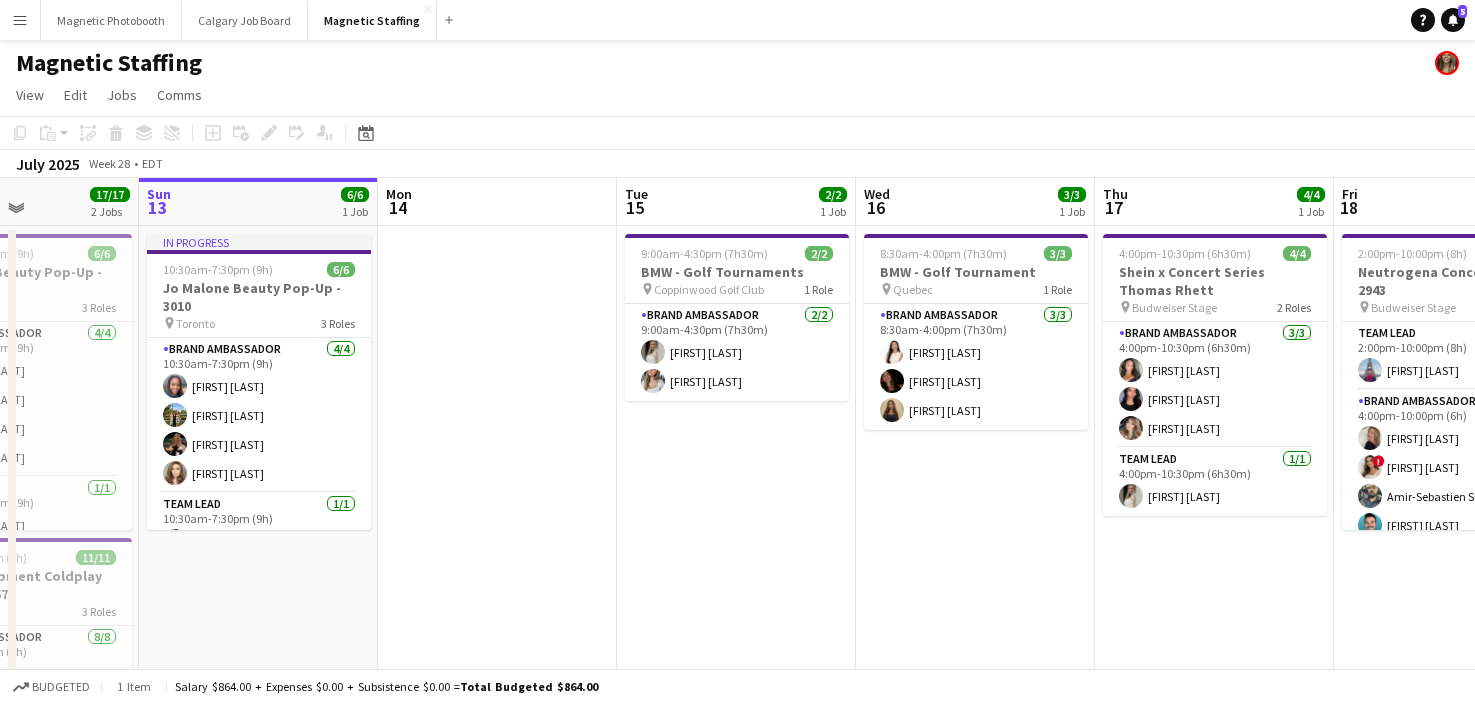 drag, startPoint x: 951, startPoint y: 555, endPoint x: 1118, endPoint y: 541, distance: 167.5858 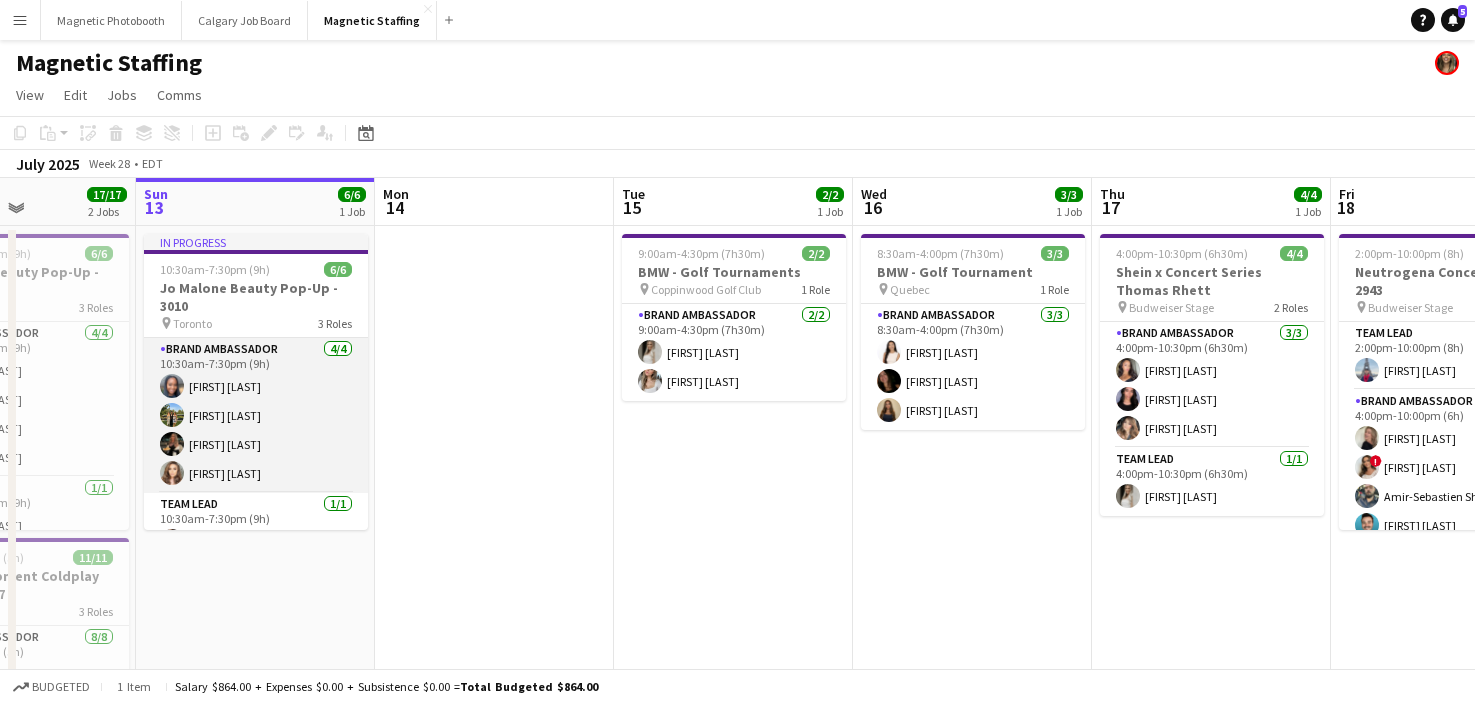 scroll, scrollTop: 99, scrollLeft: 0, axis: vertical 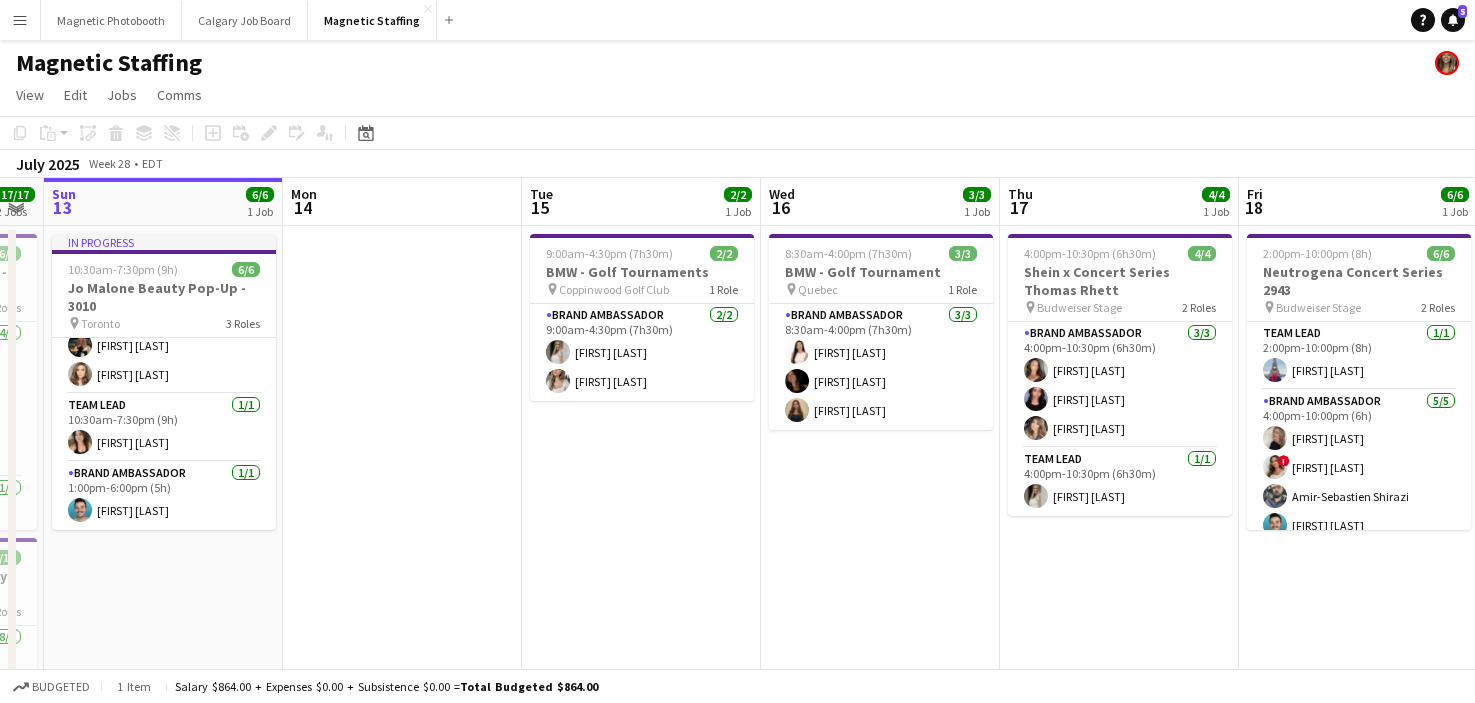 drag, startPoint x: 539, startPoint y: 496, endPoint x: 446, endPoint y: 495, distance: 93.00538 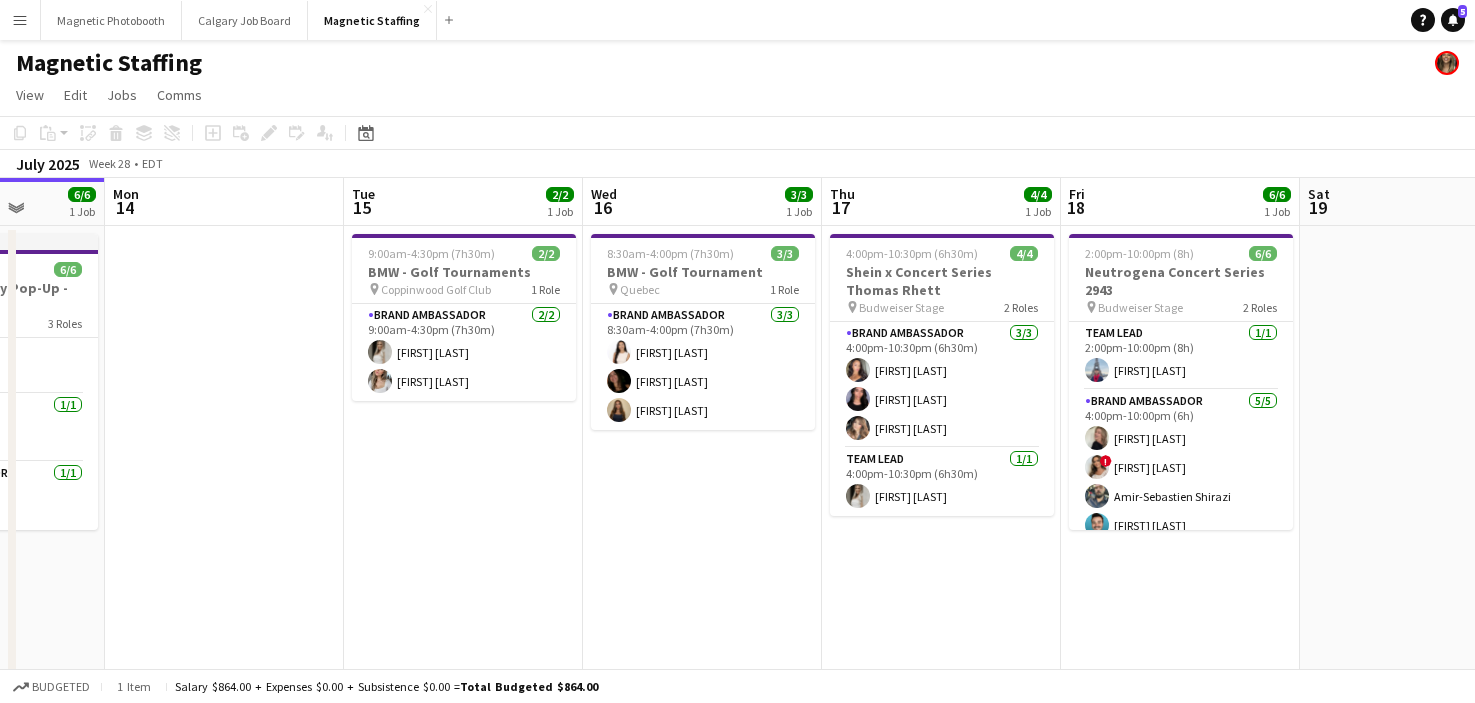 scroll, scrollTop: 0, scrollLeft: 855, axis: horizontal 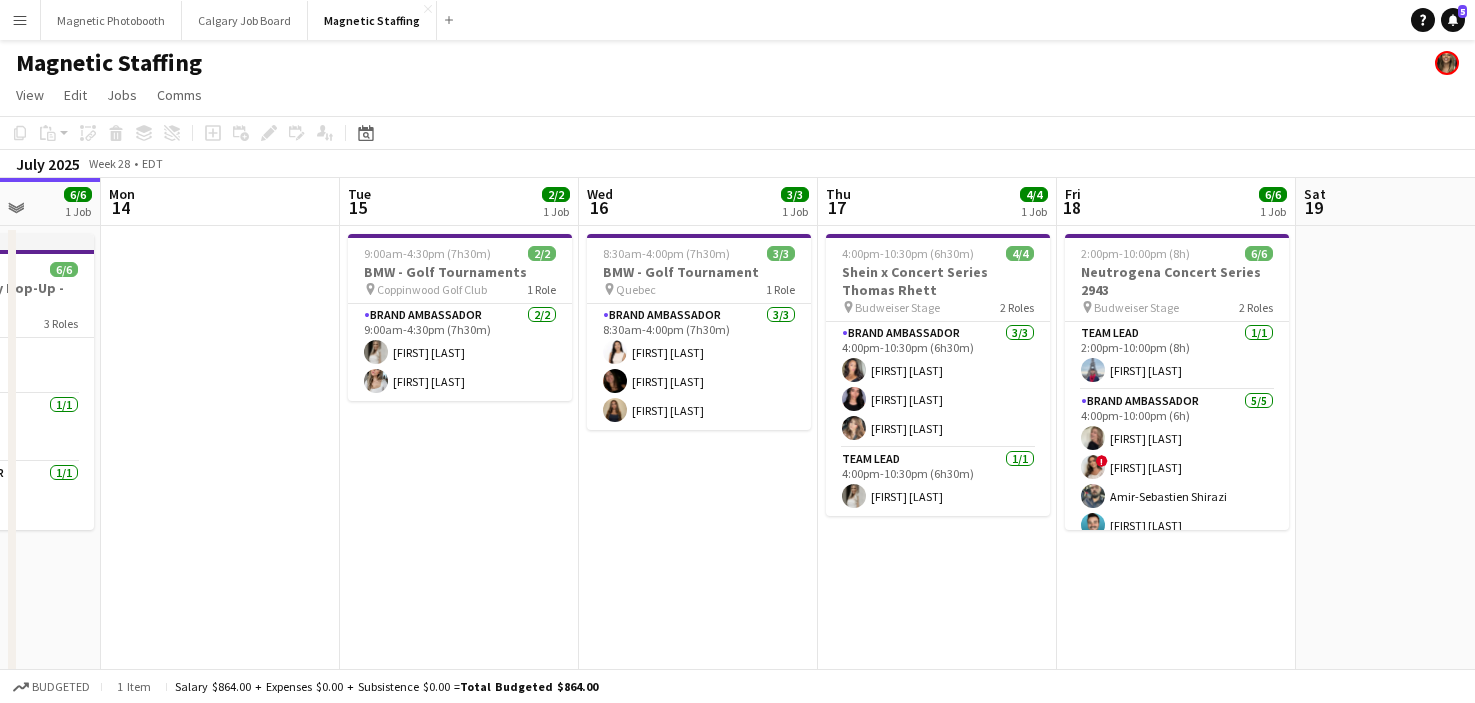 drag, startPoint x: 747, startPoint y: 566, endPoint x: 566, endPoint y: 564, distance: 181.01105 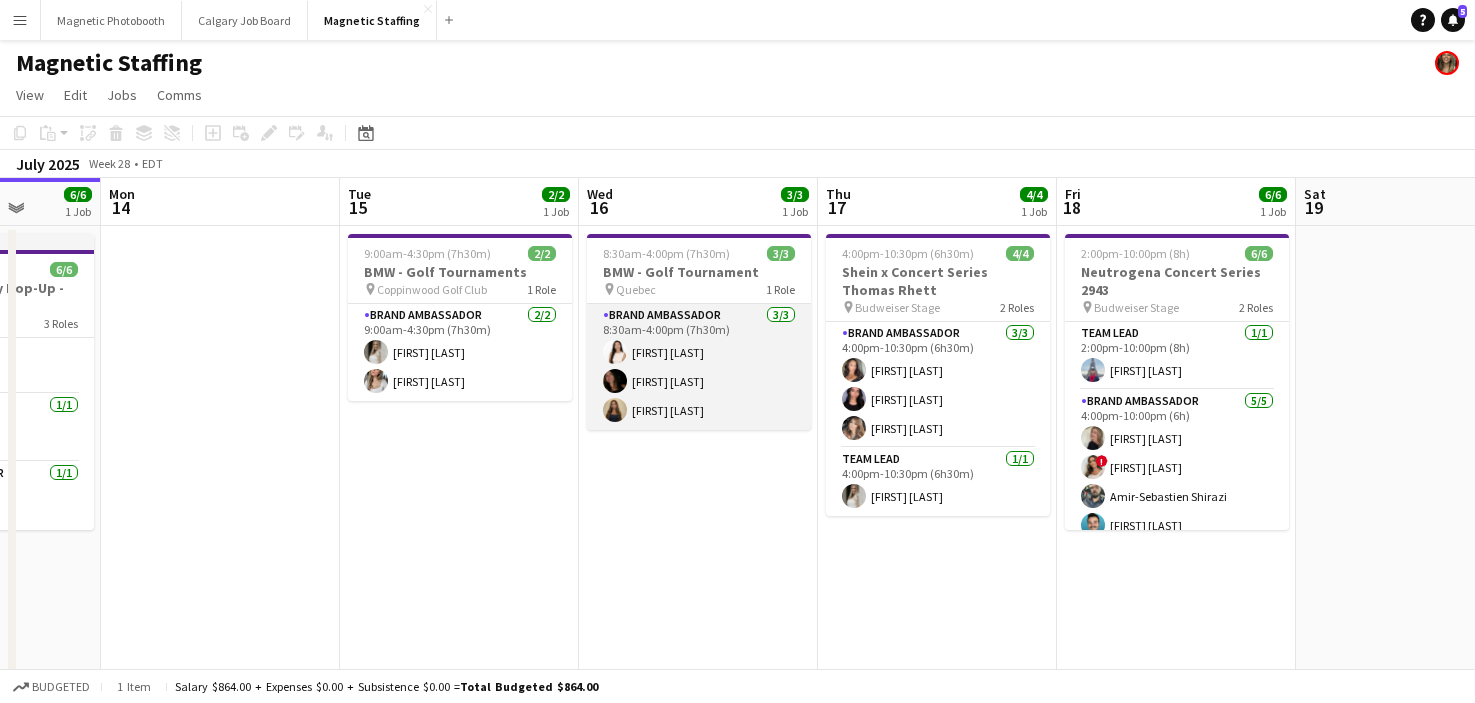 click on "Brand Ambassador   3/3   [TIME]
[FIRST] [LAST] [FIRST] [LAST] [FIRST] [LAST]" at bounding box center (699, 367) 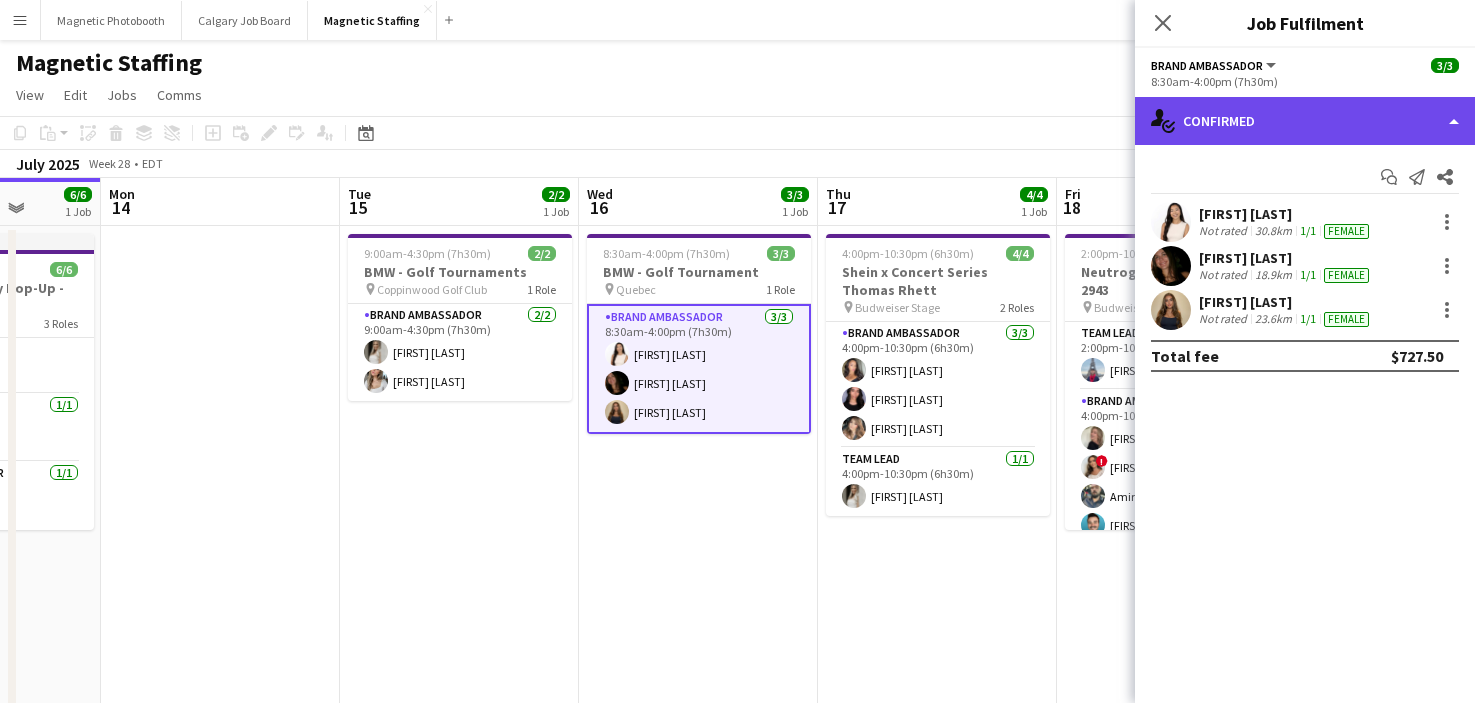 click on "single-neutral-actions-check-2
Confirmed" 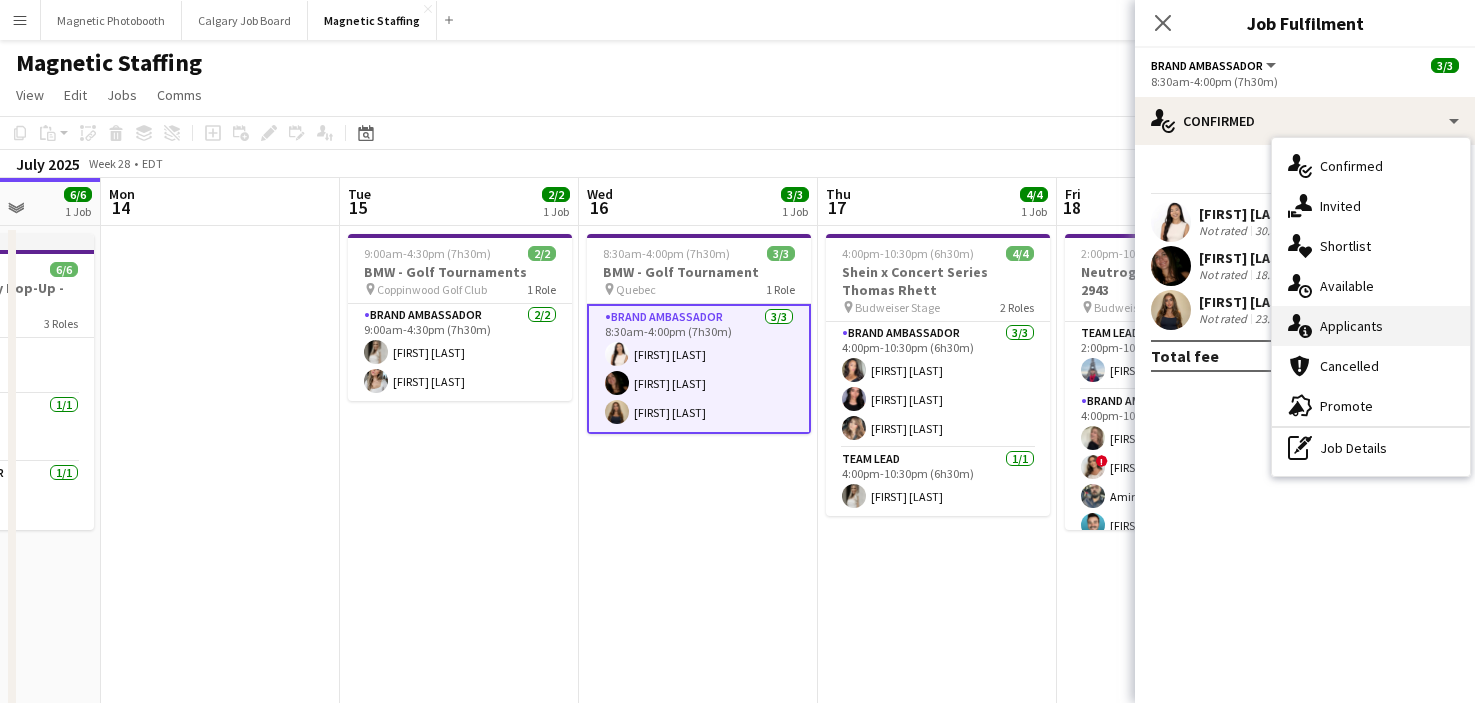 click on "single-neutral-actions-information
Applicants" at bounding box center (1371, 326) 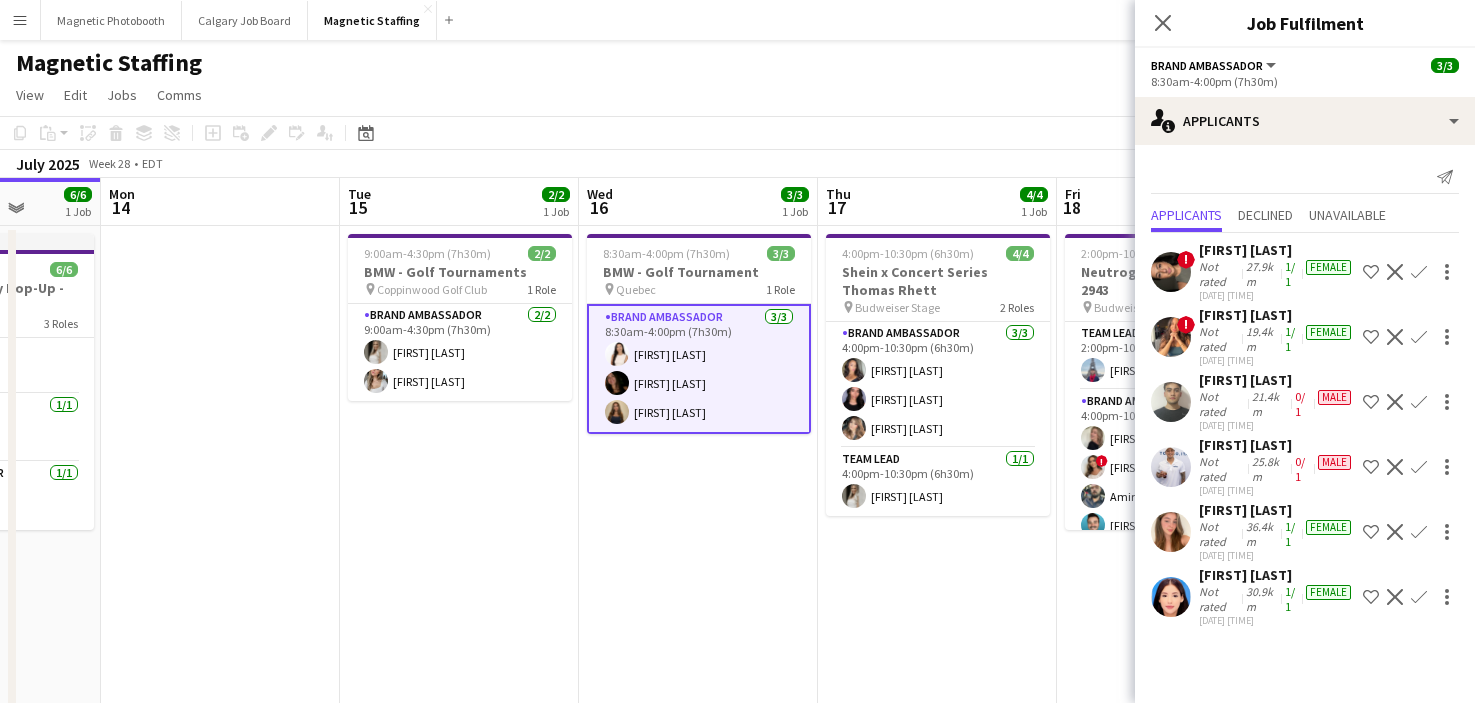 click at bounding box center (1171, 597) 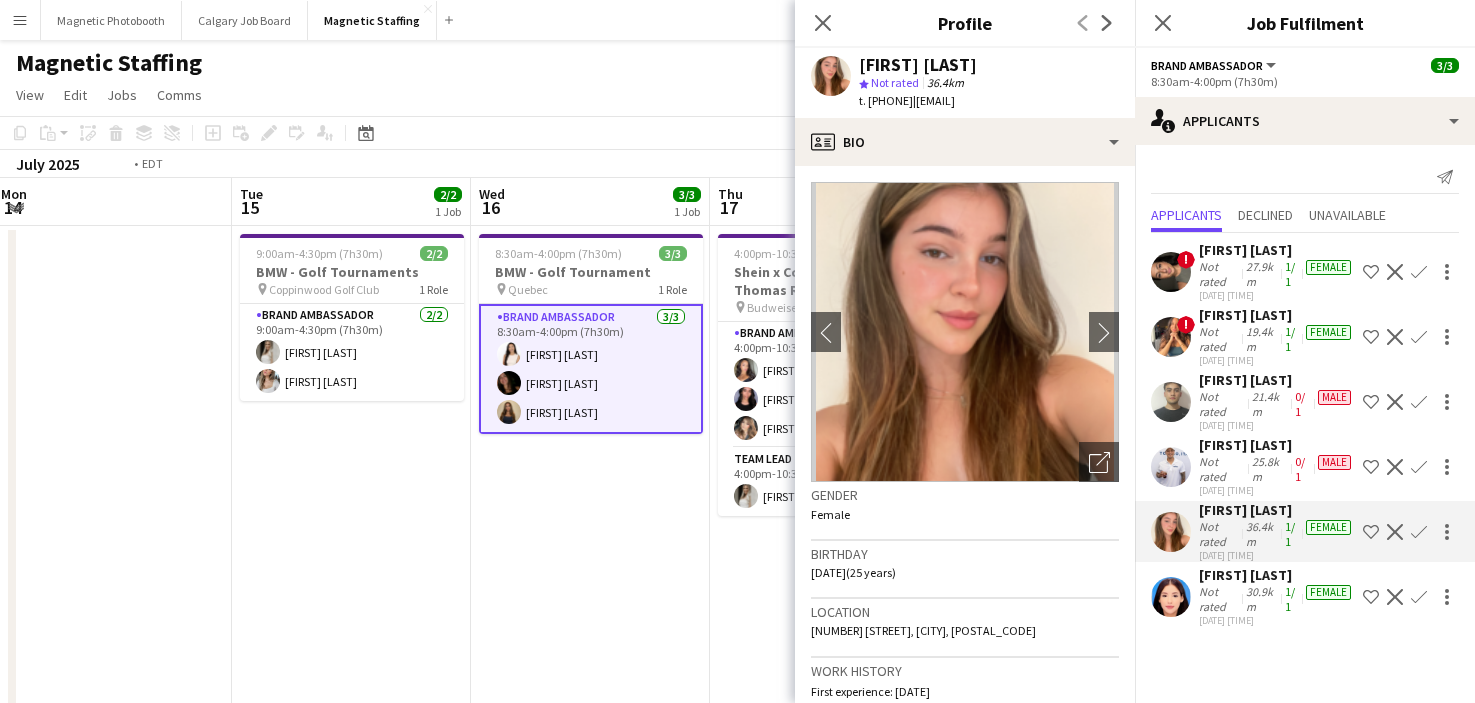 scroll, scrollTop: 0, scrollLeft: 574, axis: horizontal 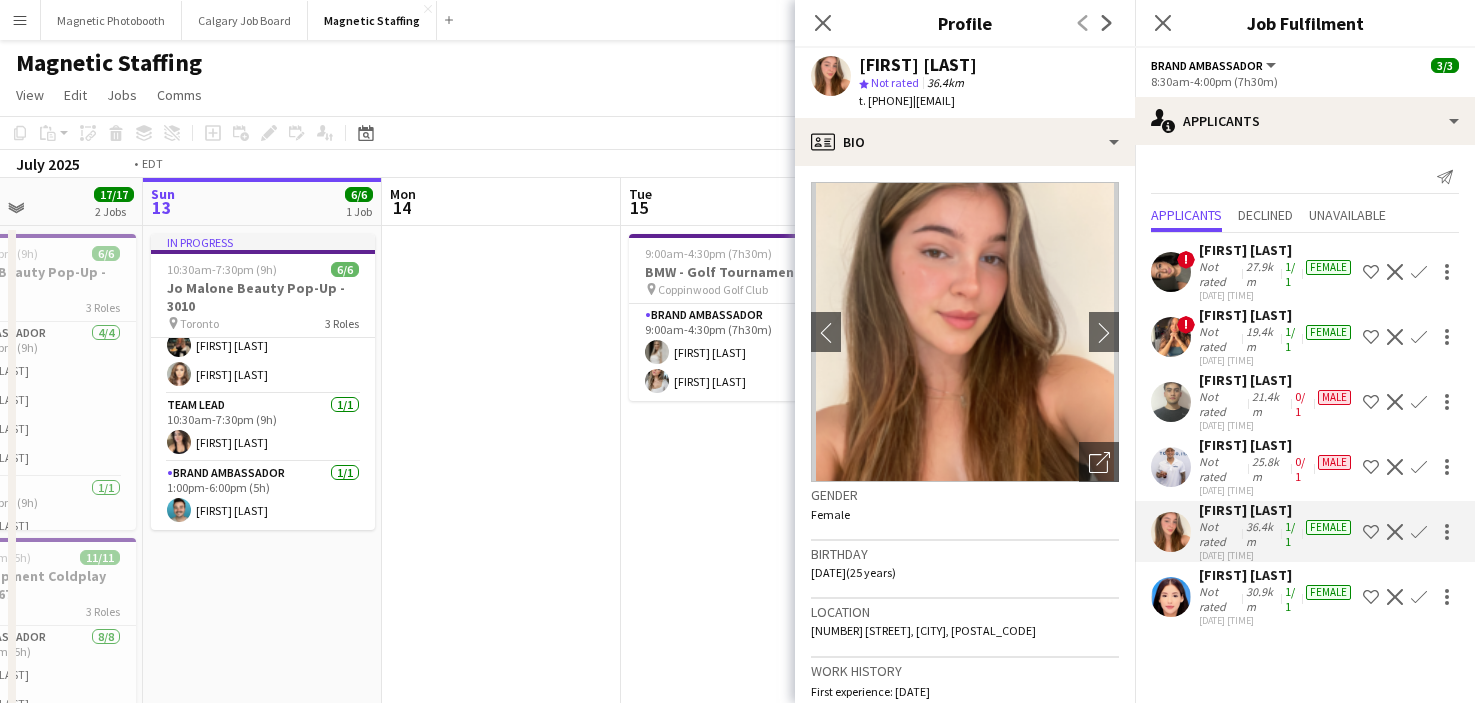 drag, startPoint x: 697, startPoint y: 490, endPoint x: 499, endPoint y: 490, distance: 198 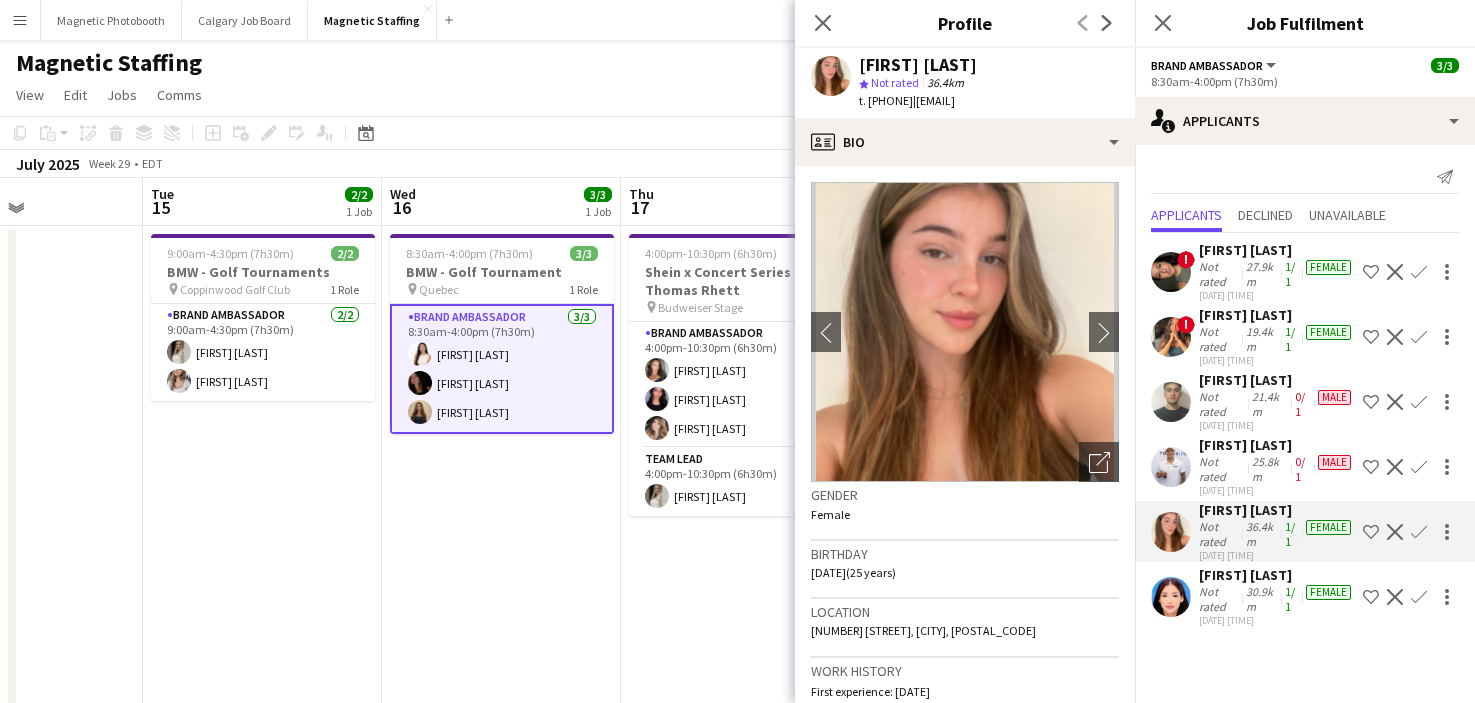 click on "Brand Ambassador   3/3   [TIME]
[FIRST] [LAST] [FIRST] [LAST] [FIRST] [LAST]" at bounding box center [502, 369] 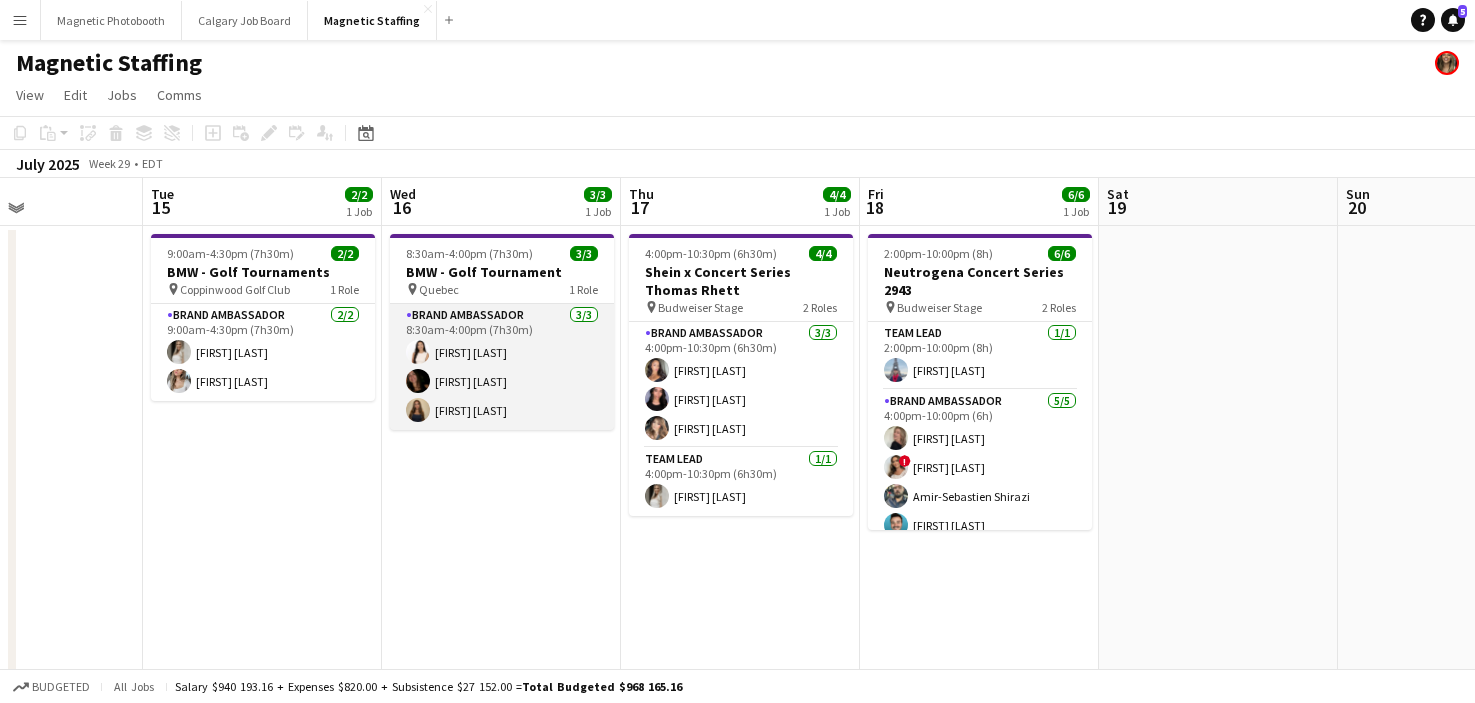 click on "Brand Ambassador   3/3   [TIME]
[FIRST] [LAST] [FIRST] [LAST] [FIRST] [LAST]" at bounding box center (502, 367) 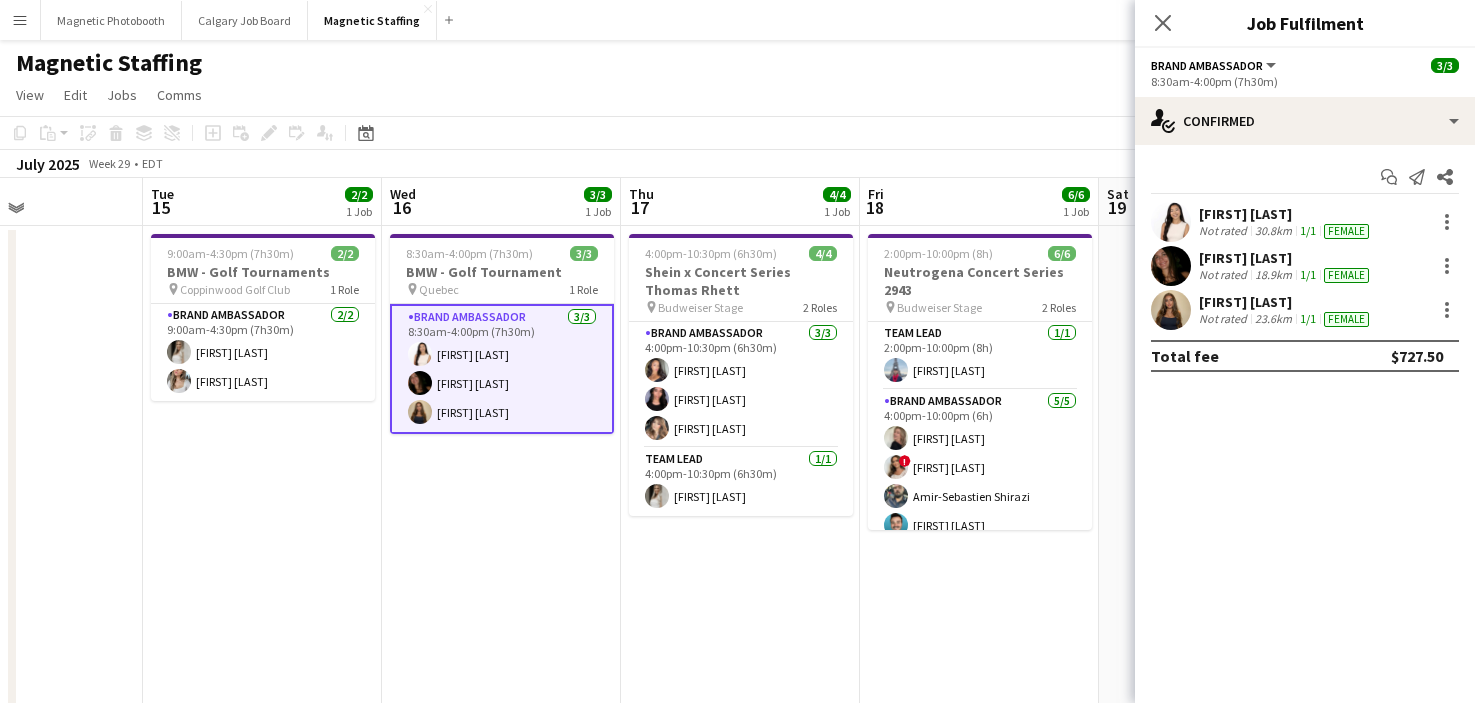 click at bounding box center (1171, 266) 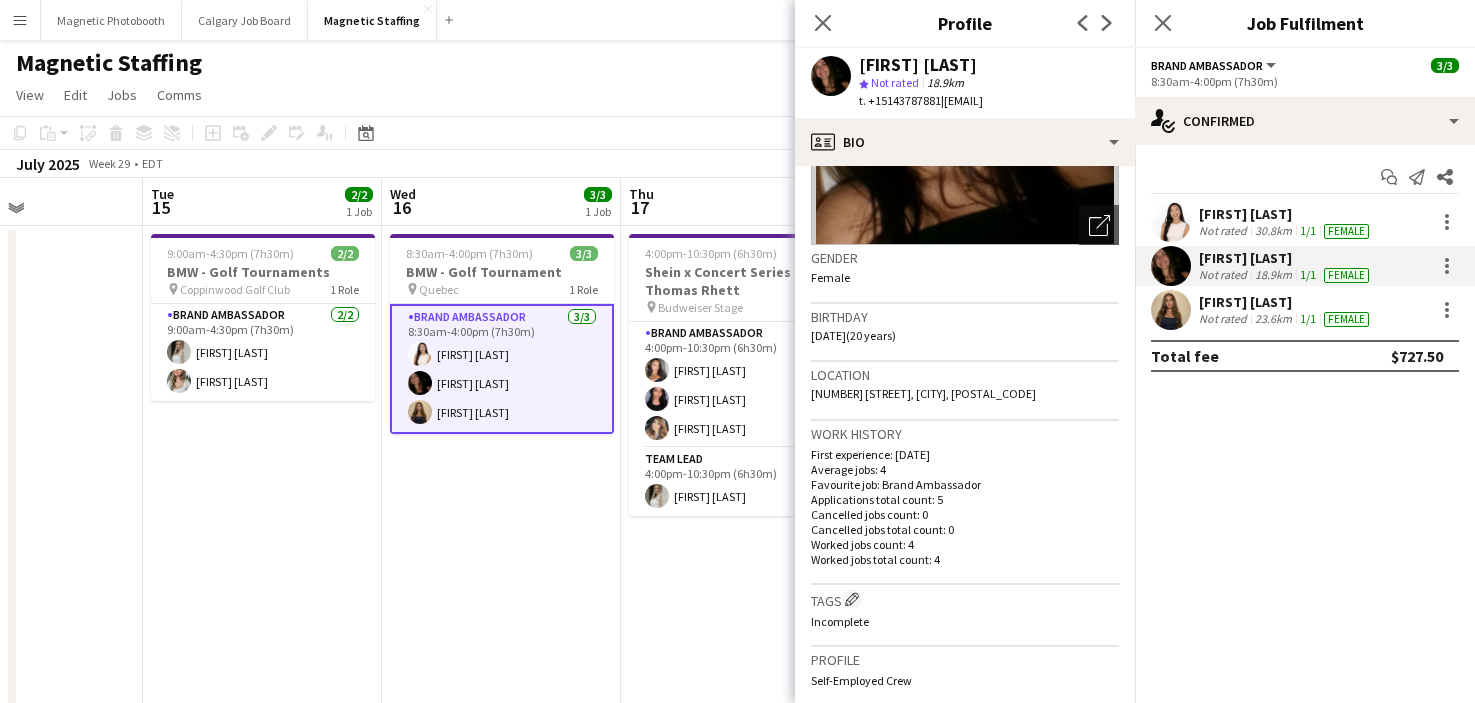 scroll, scrollTop: 658, scrollLeft: 0, axis: vertical 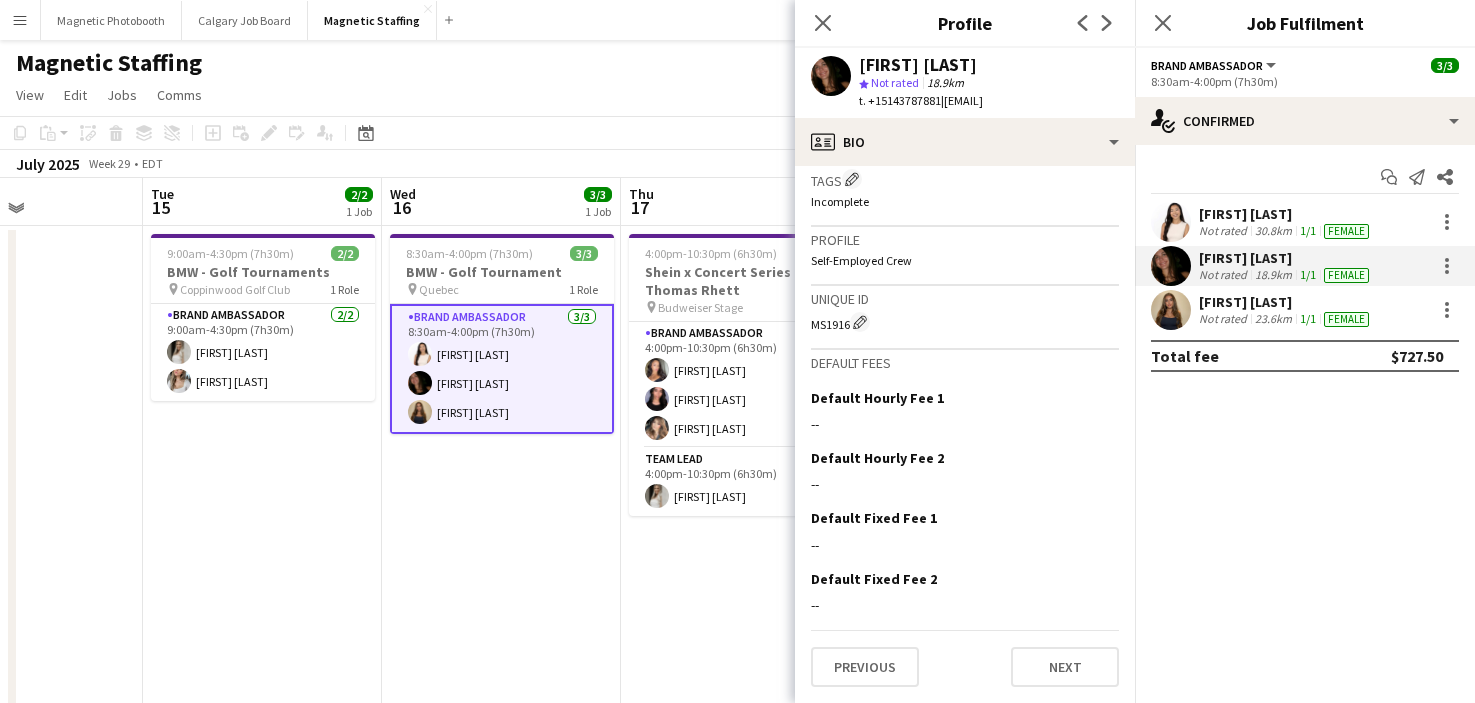 click on "[TIME]    4/4   Shein x Concert Series Thomas Rhett
pin
Budweiser Stage   2 Roles   Brand Ambassador   3/3   [TIME]
[FIRST] [LAST] [FIRST] [LAST] [FIRST] [LAST]  Team Lead   1/1   [TIME]
[FIRST] [LAST]" at bounding box center (740, 937) 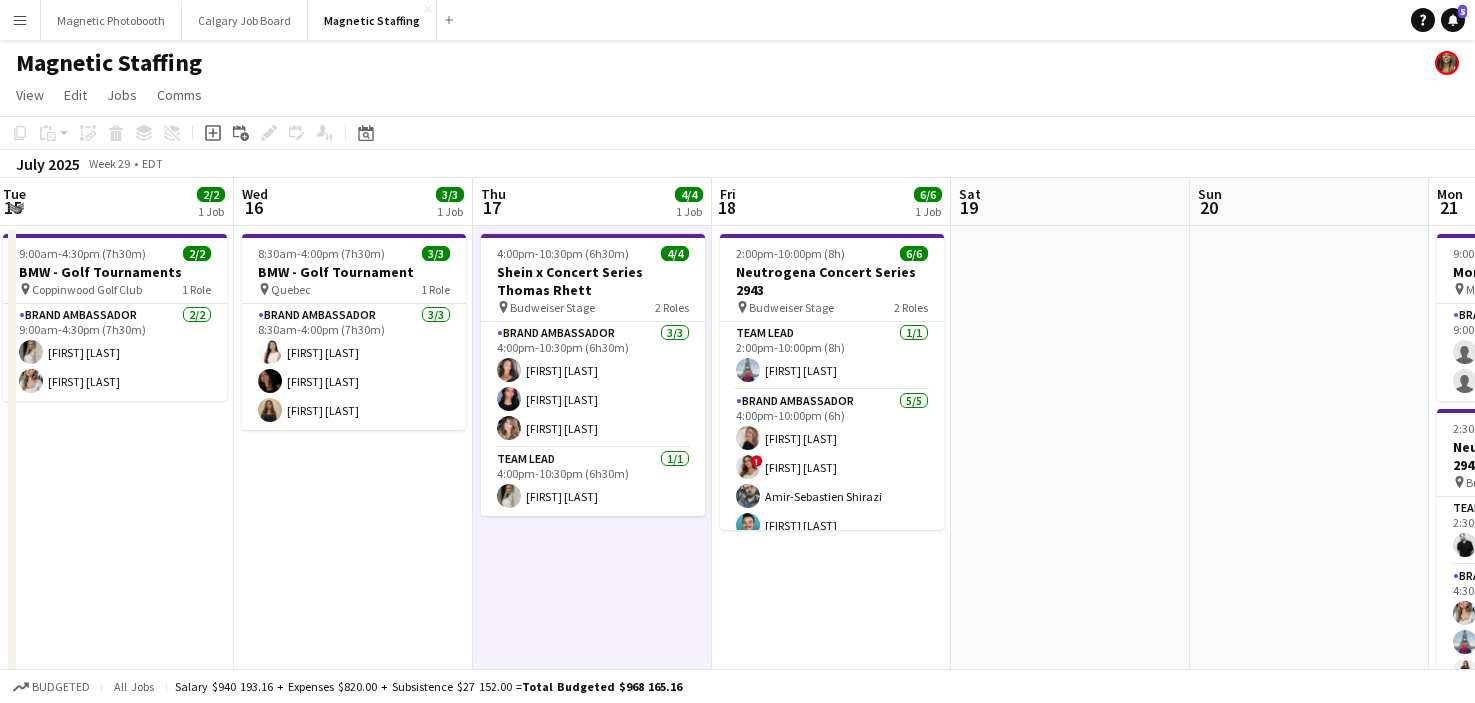drag, startPoint x: 824, startPoint y: 599, endPoint x: 675, endPoint y: 595, distance: 149.05368 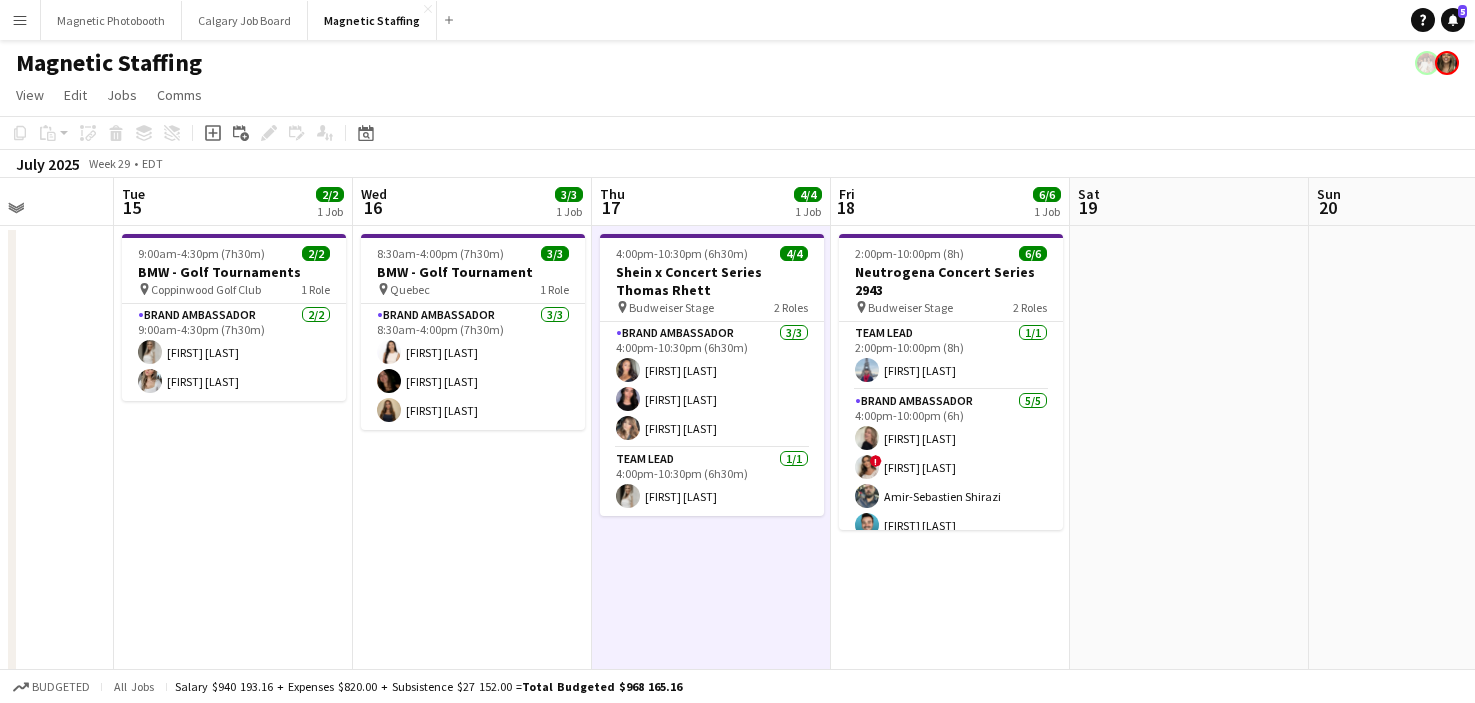 scroll, scrollTop: 0, scrollLeft: 704, axis: horizontal 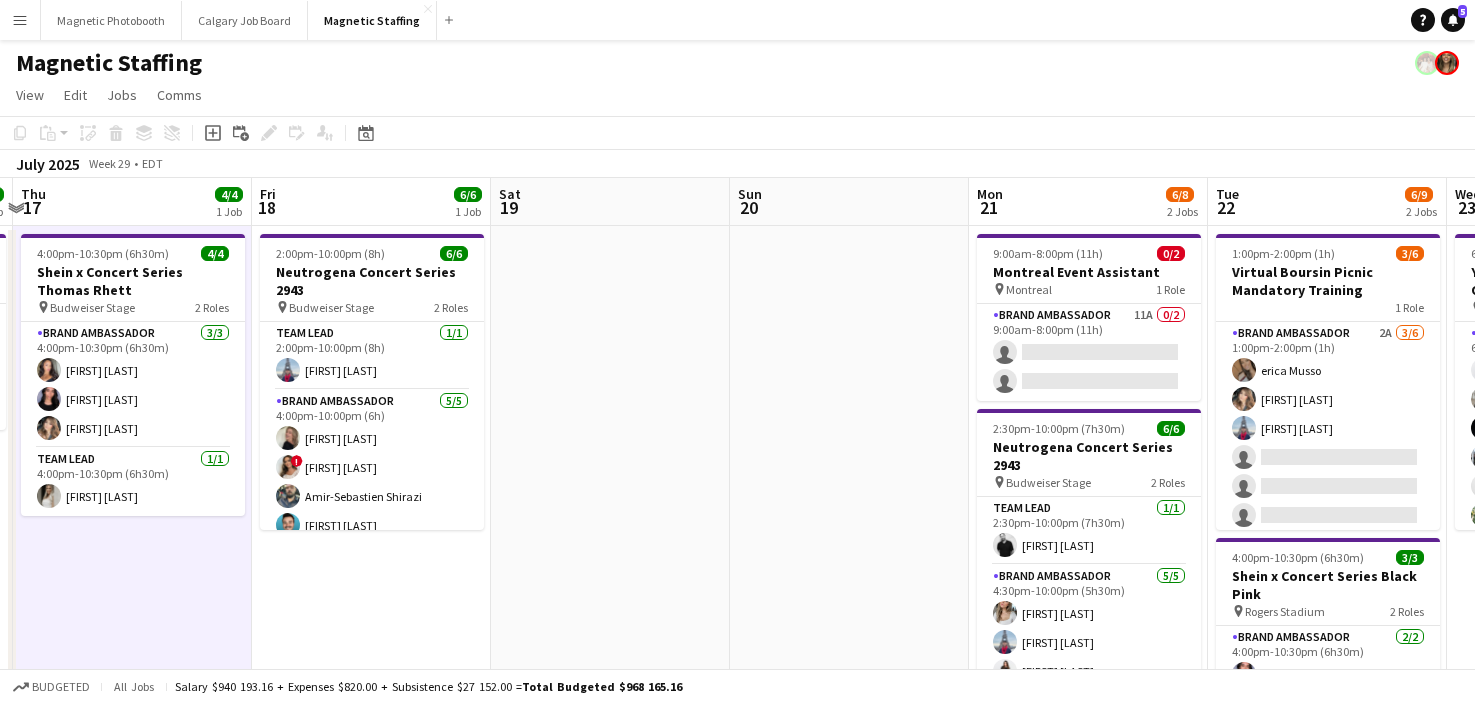 drag, startPoint x: 1057, startPoint y: 423, endPoint x: 598, endPoint y: 454, distance: 460.04565 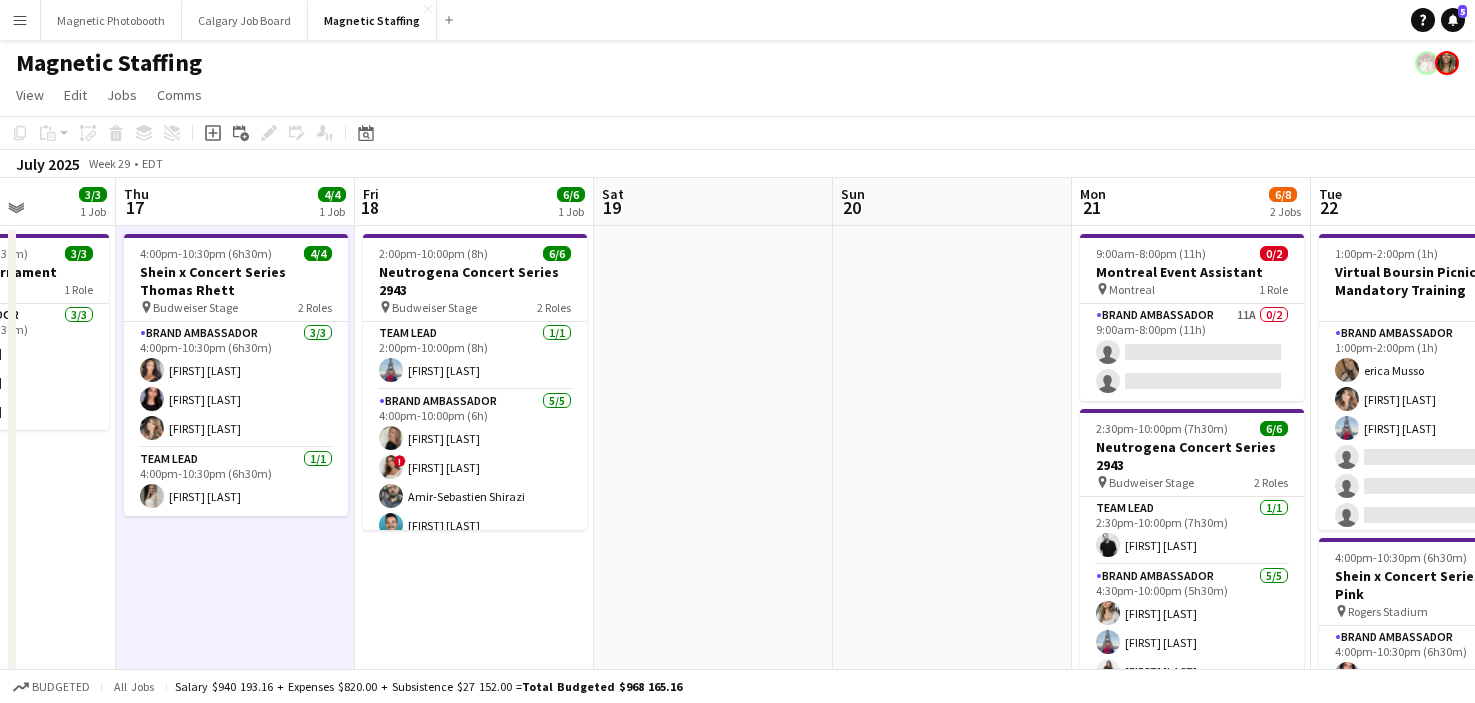drag, startPoint x: 936, startPoint y: 473, endPoint x: 551, endPoint y: 530, distance: 389.1966 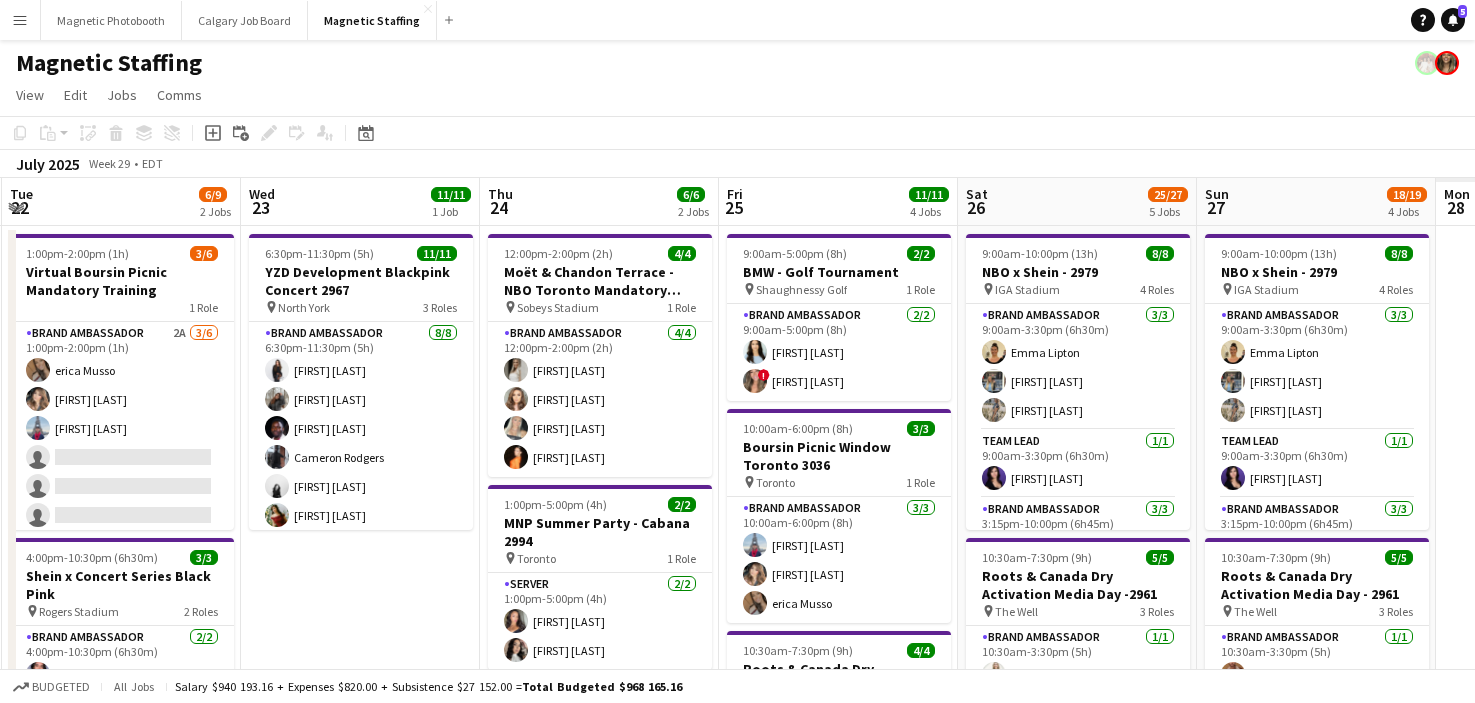 drag, startPoint x: 917, startPoint y: 516, endPoint x: 555, endPoint y: 518, distance: 362.00552 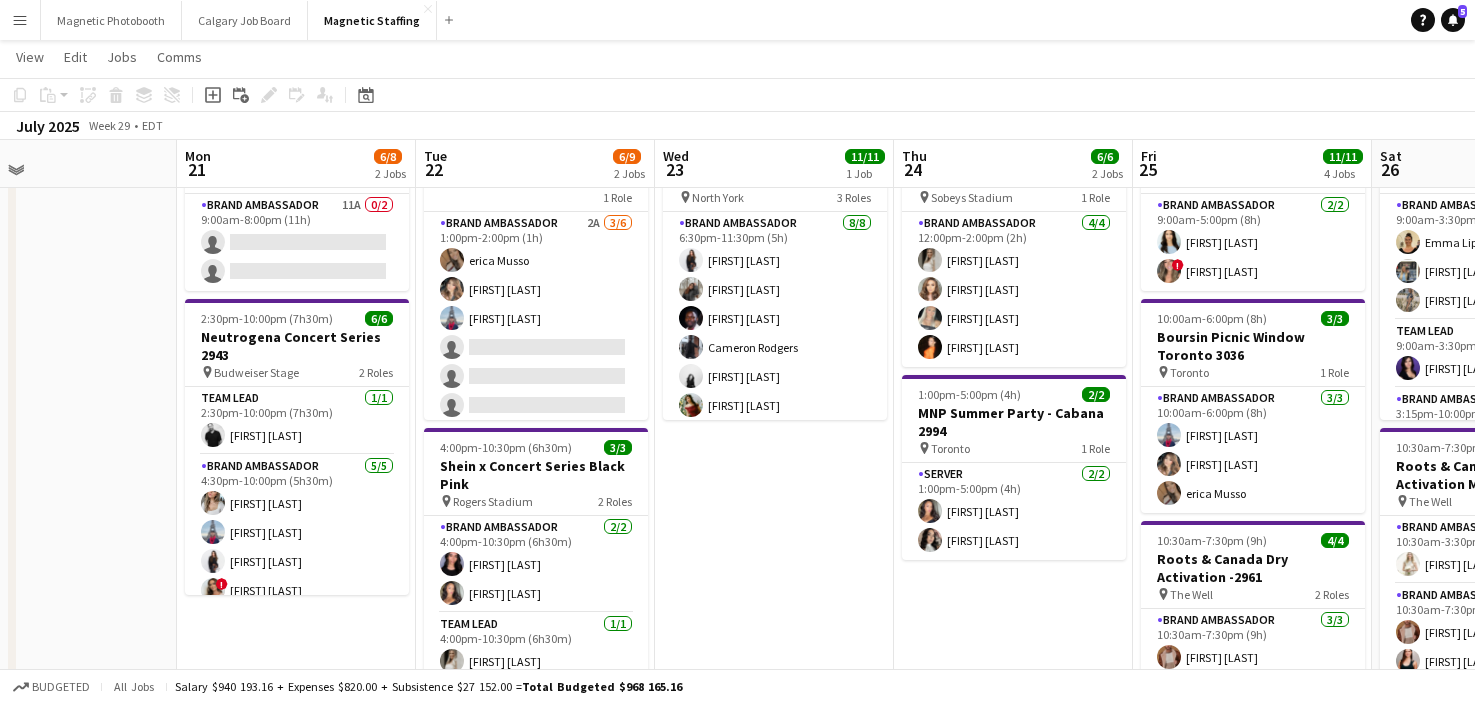 scroll, scrollTop: 105, scrollLeft: 0, axis: vertical 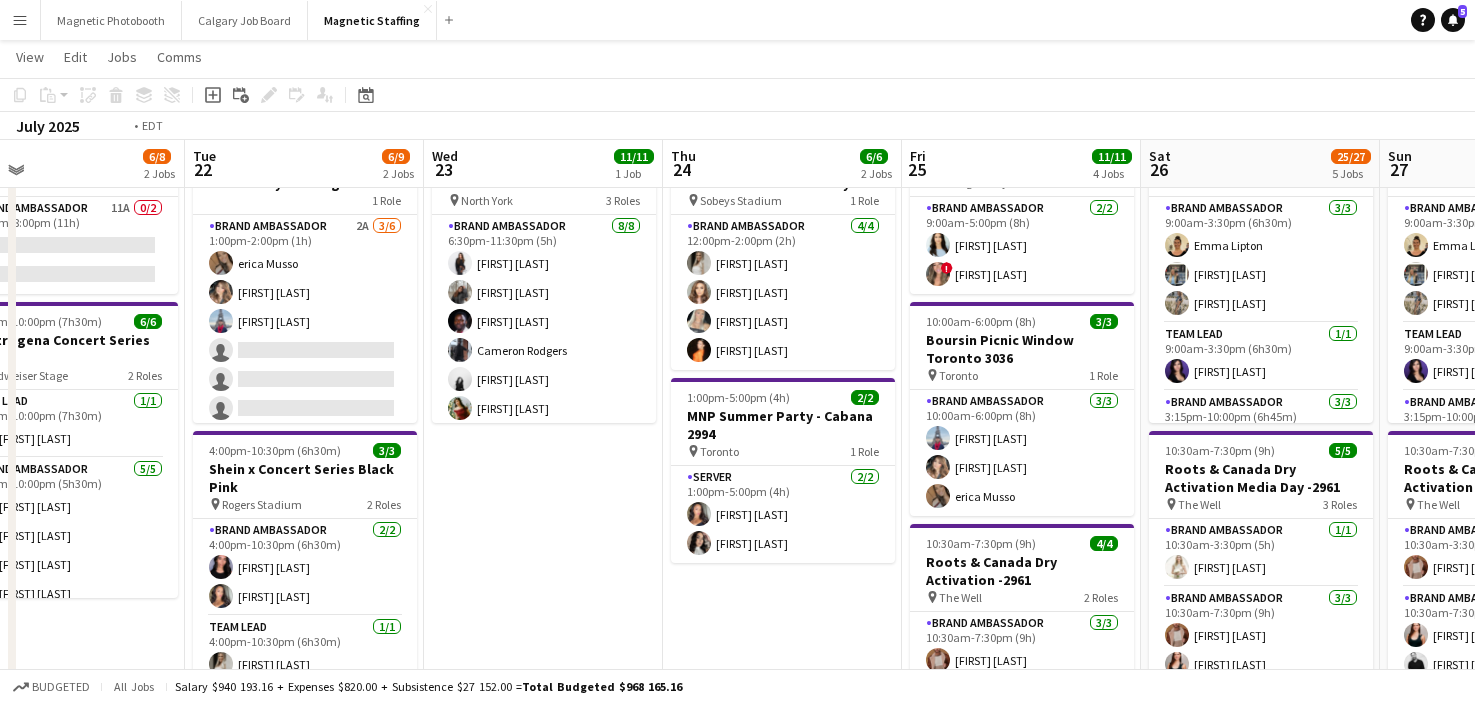 drag, startPoint x: 806, startPoint y: 525, endPoint x: 532, endPoint y: 531, distance: 274.06567 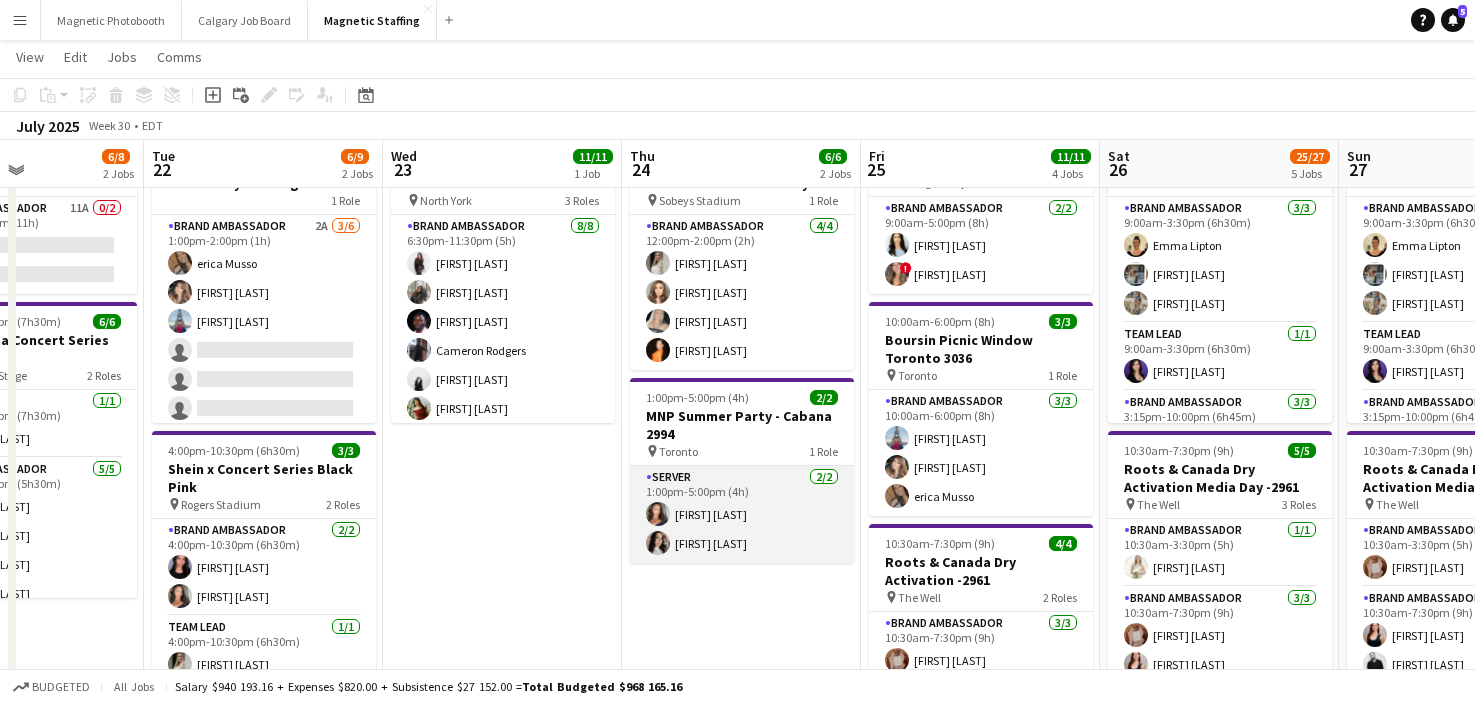 click on "Server   2/2   1:00pm-5:00pm (4h)
[FIRST] [LAST] [FIRST] [LAST]" at bounding box center [742, 514] 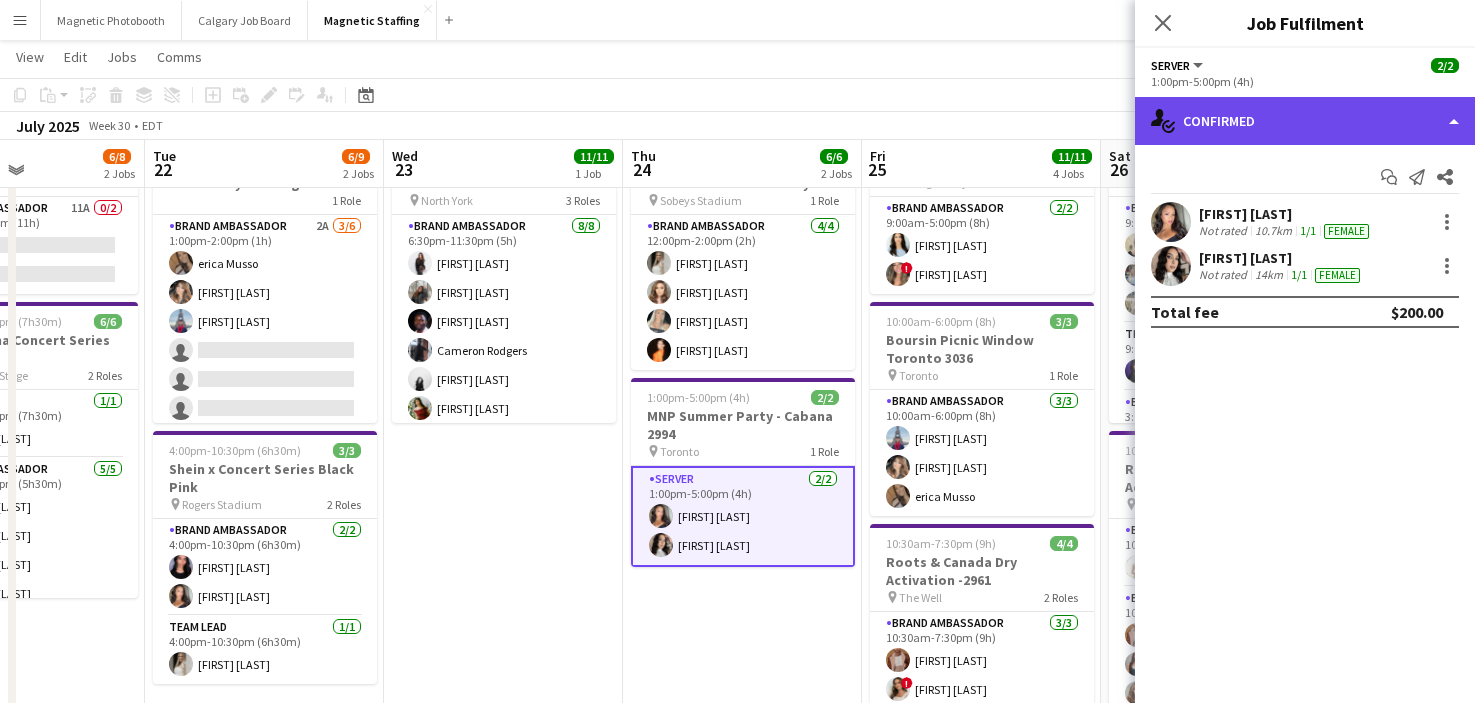 click on "single-neutral-actions-check-2
Confirmed" 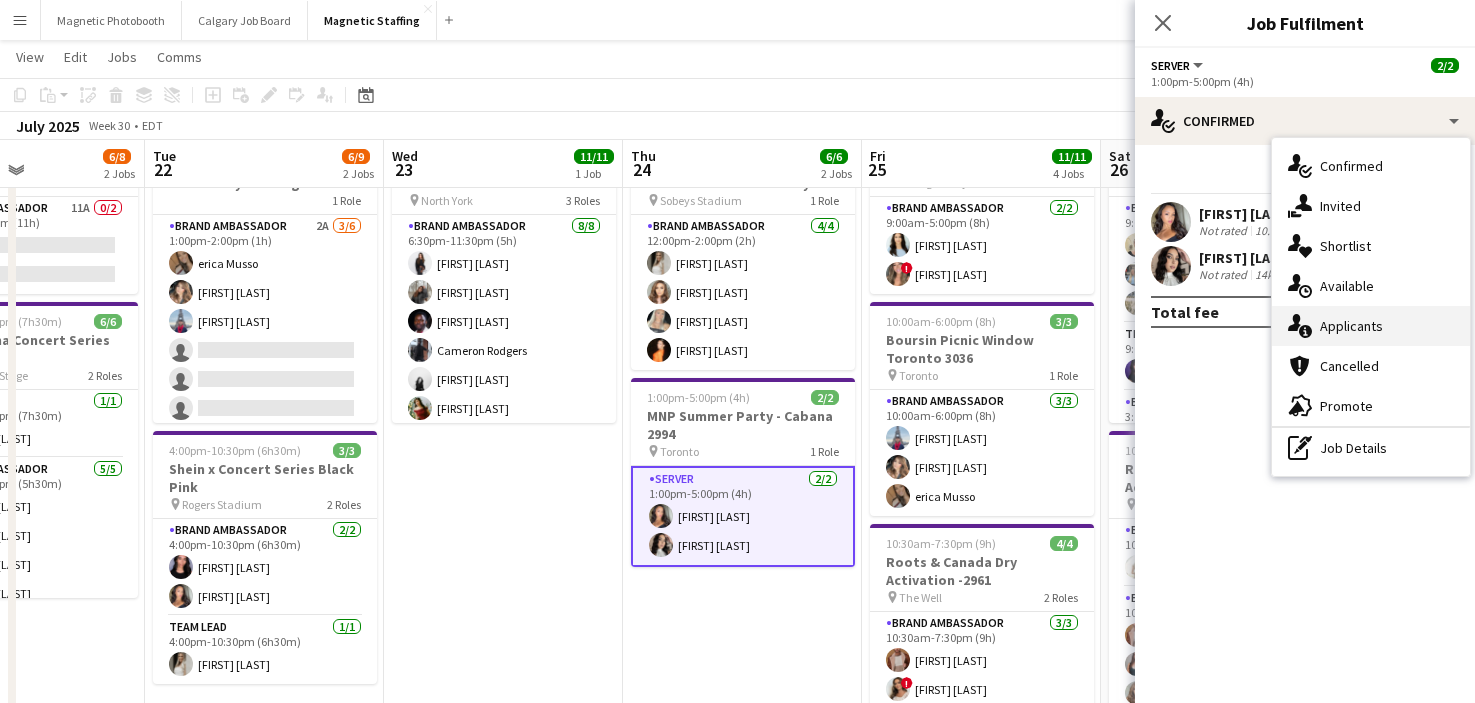click on "single-neutral-actions-information
Applicants" at bounding box center [1371, 326] 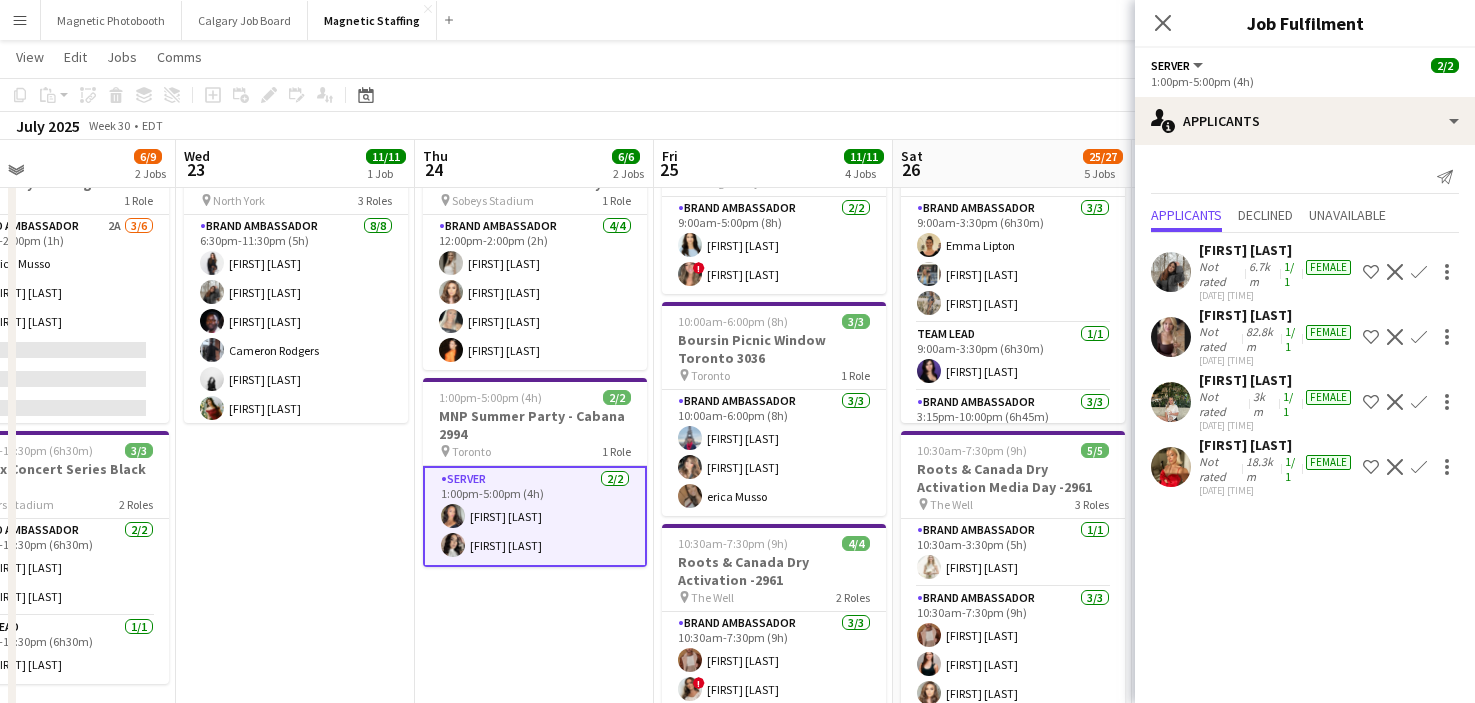 drag, startPoint x: 927, startPoint y: 511, endPoint x: 685, endPoint y: 512, distance: 242.00206 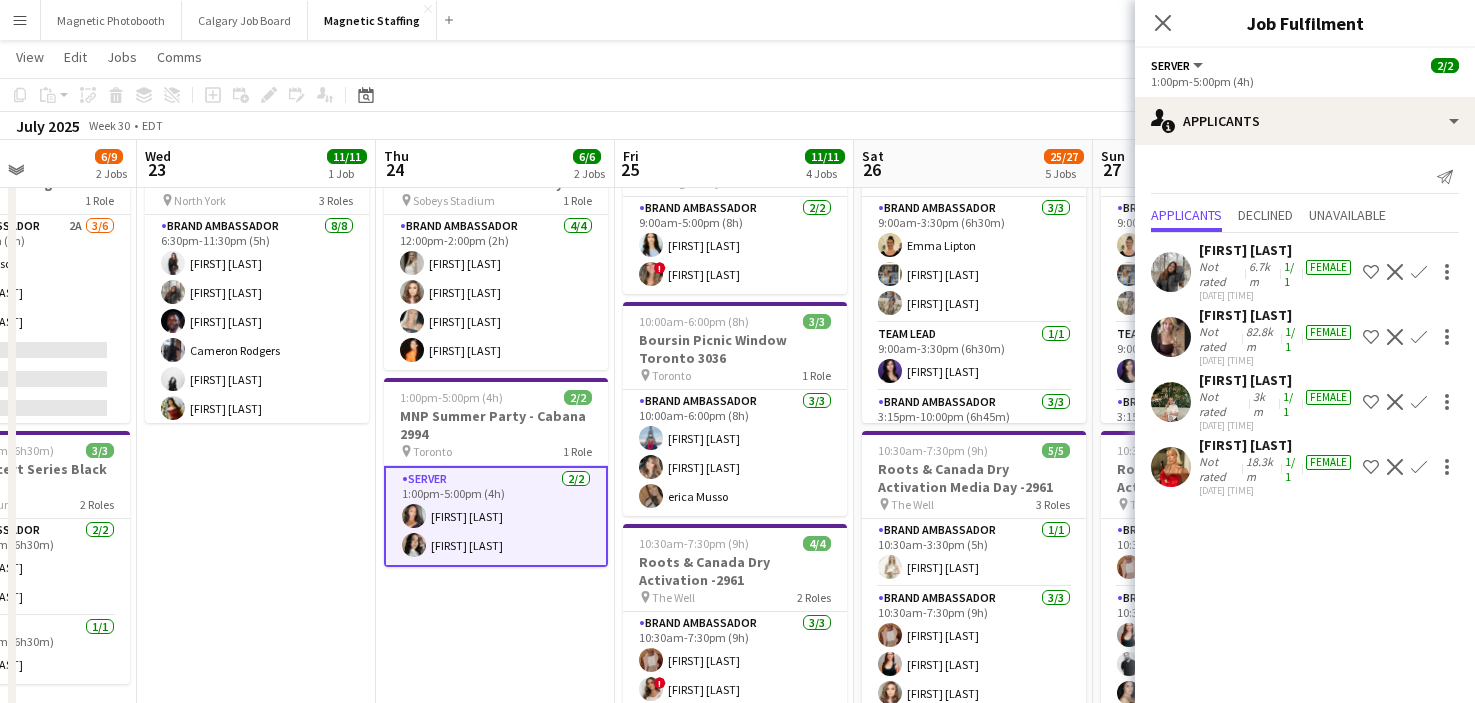 scroll, scrollTop: 0, scrollLeft: 0, axis: both 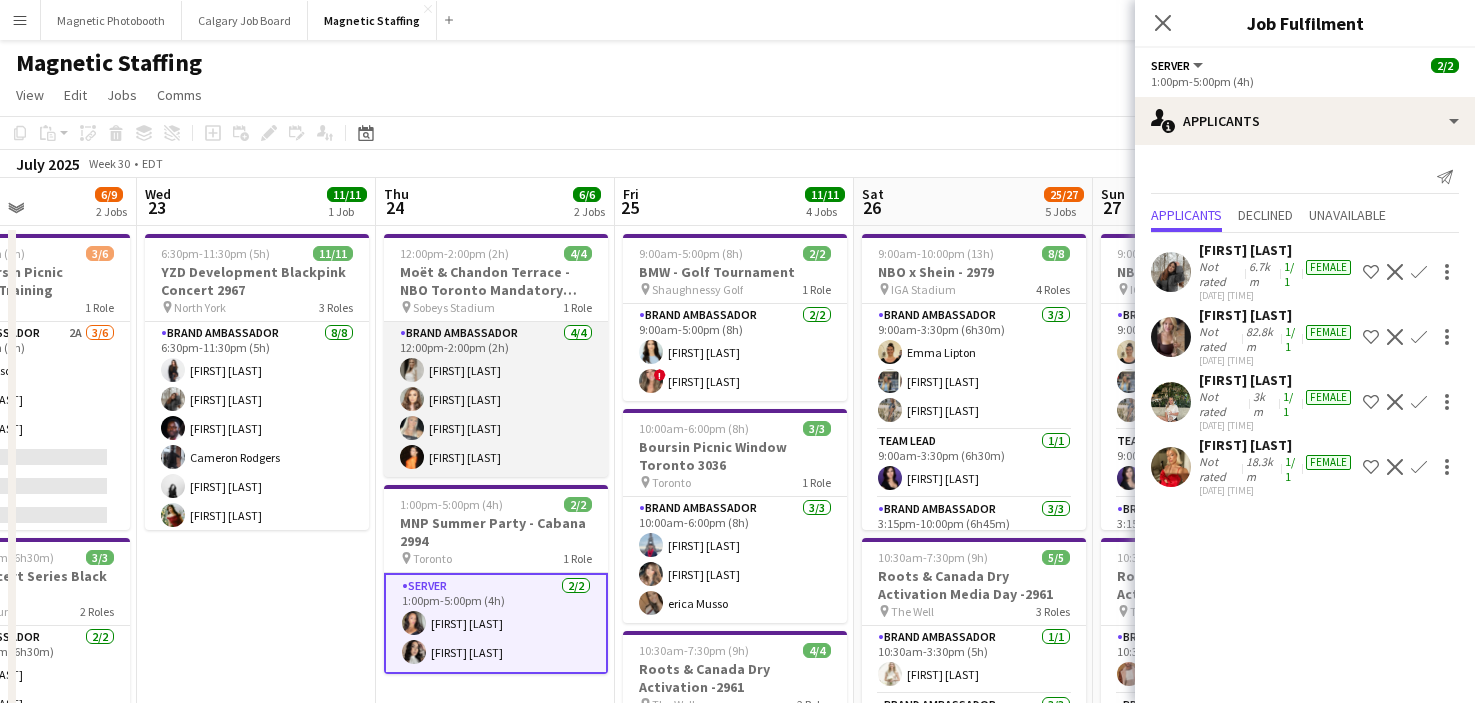 click on "Brand Ambassador   4/4   12:00pm-2:00pm (2h)
[FIRST] [LAST] [FIRST] [LAST] [FIRST] [LAST] [FIRST] [LAST]" at bounding box center (496, 399) 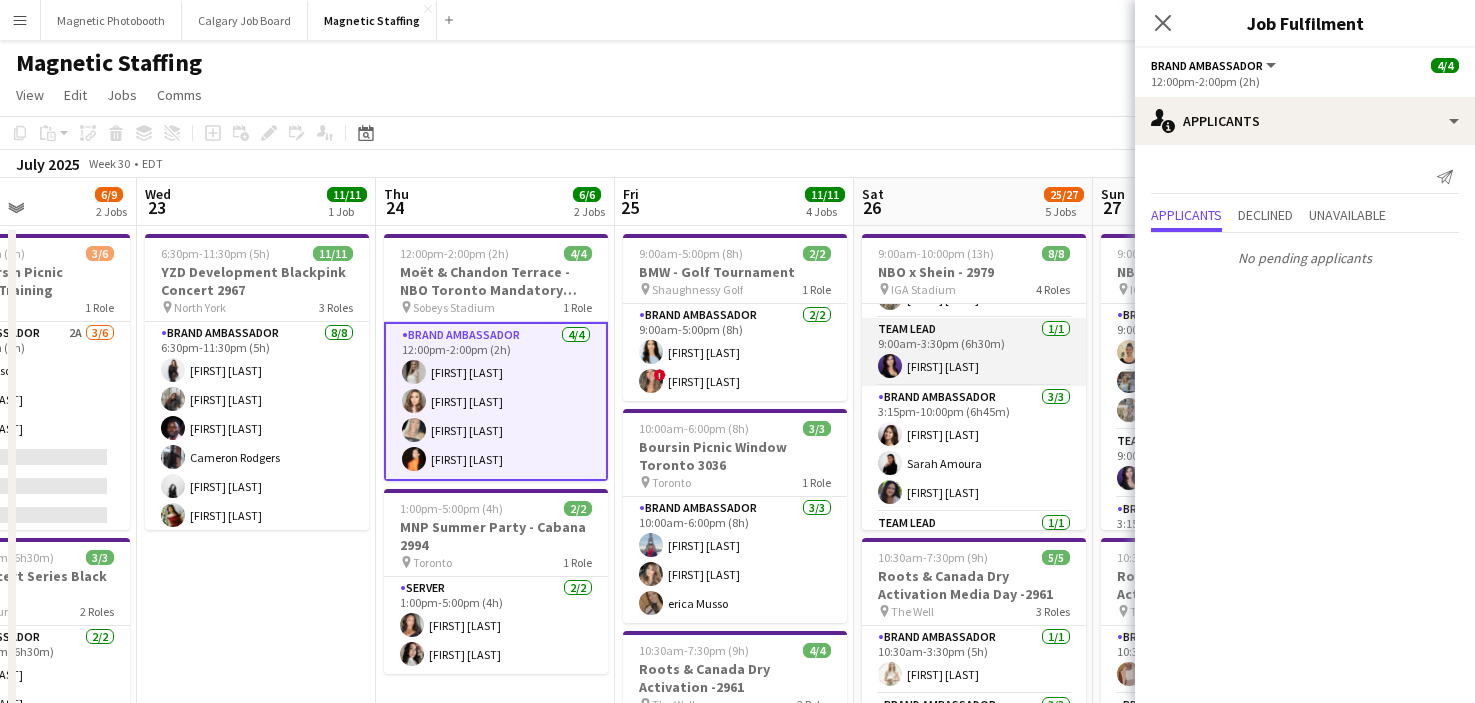 scroll, scrollTop: 113, scrollLeft: 0, axis: vertical 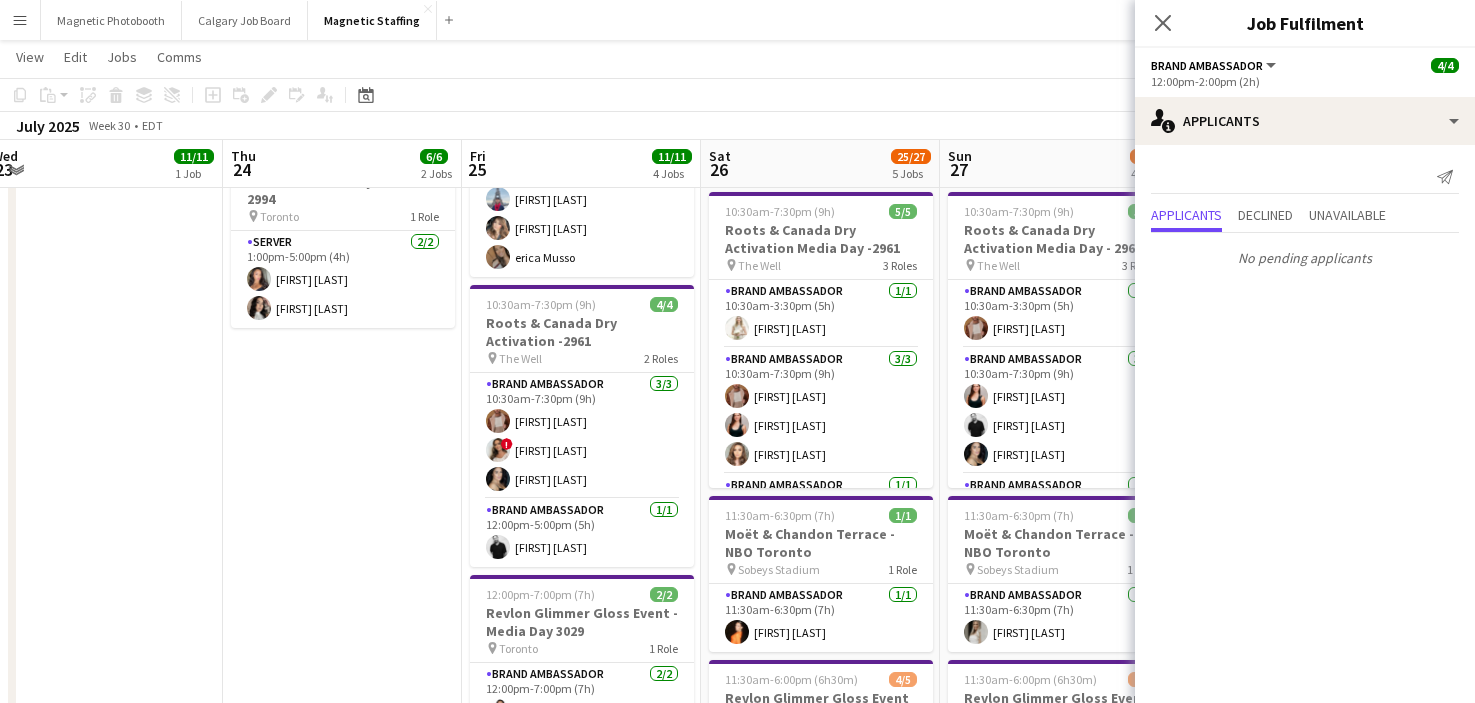 drag, startPoint x: 771, startPoint y: 510, endPoint x: 516, endPoint y: 513, distance: 255.01764 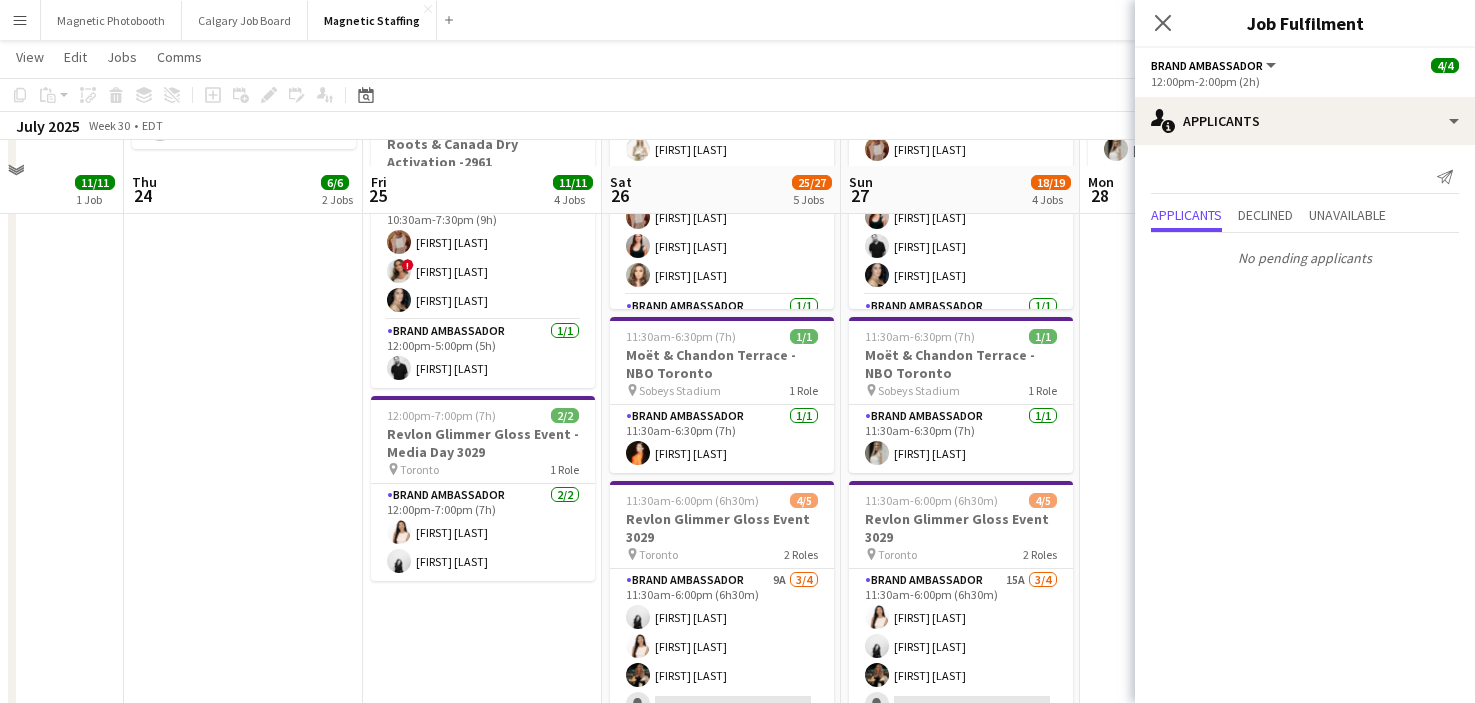 scroll, scrollTop: 550, scrollLeft: 0, axis: vertical 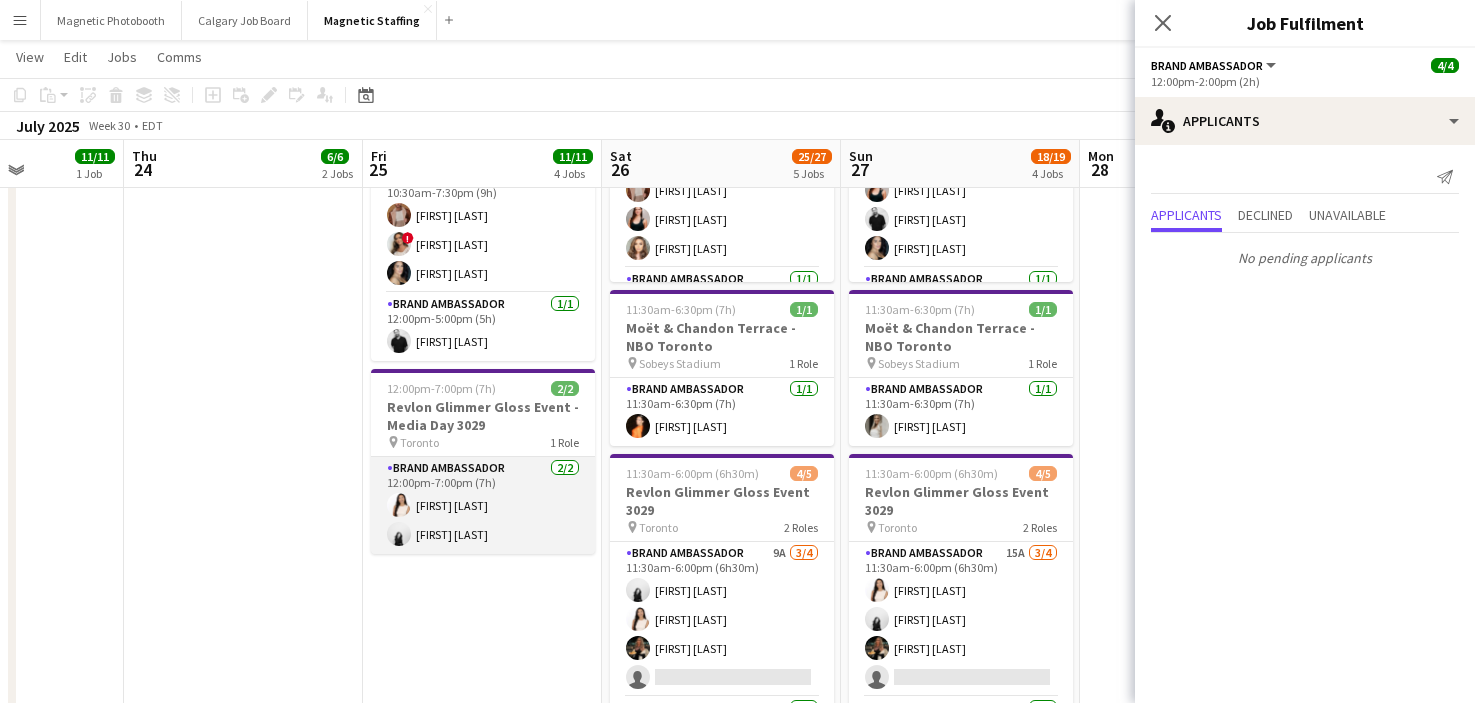 click on "Brand Ambassador   2/2   [TIME]
[FIRST] [LAST] [FIRST] [LAST]" at bounding box center [483, 505] 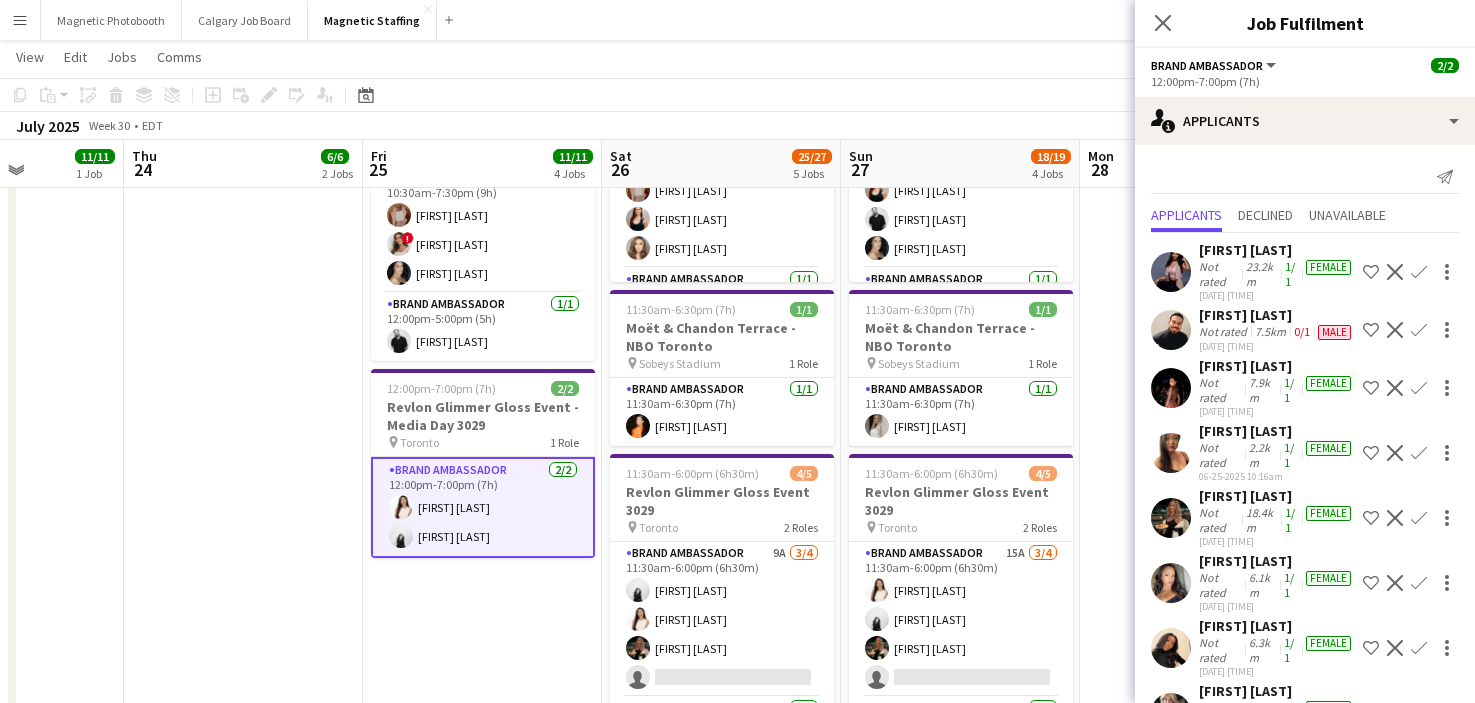 scroll, scrollTop: 514, scrollLeft: 0, axis: vertical 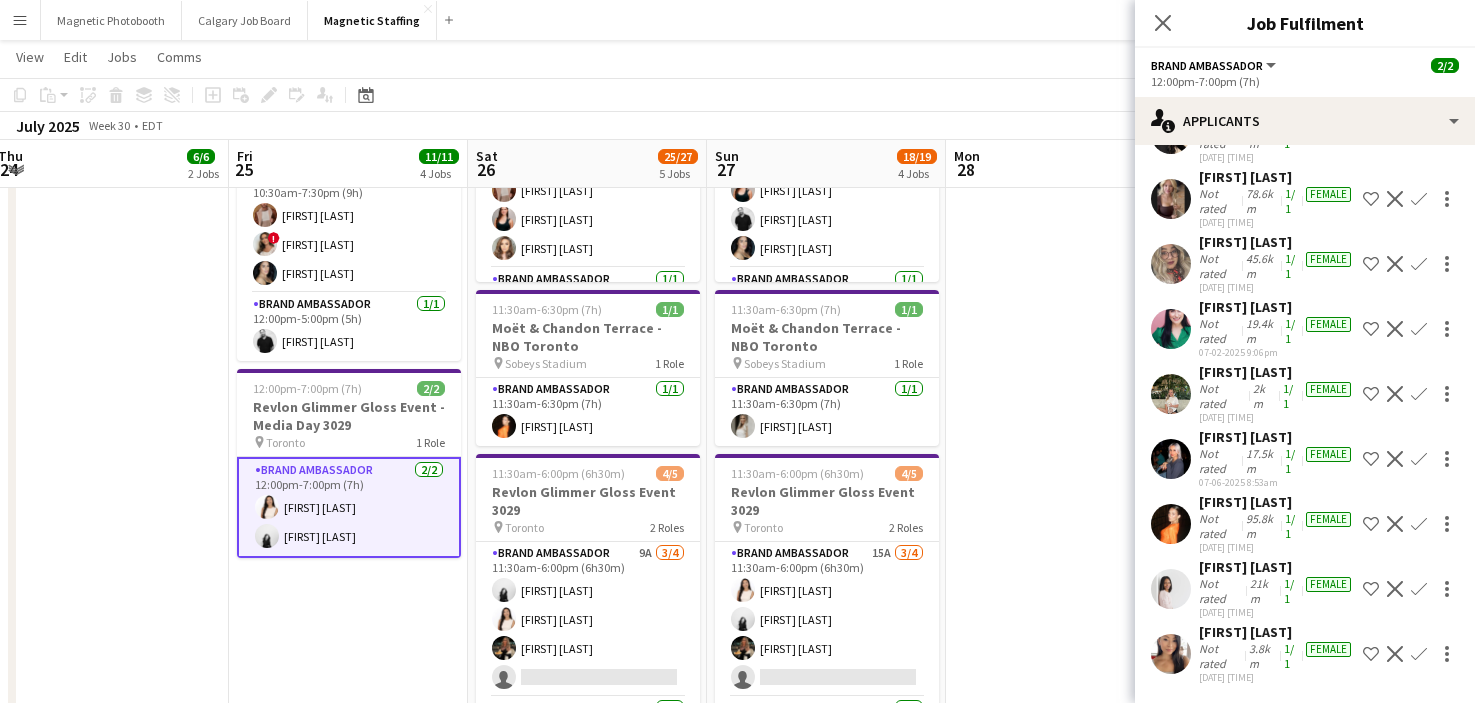 drag, startPoint x: 553, startPoint y: 569, endPoint x: 474, endPoint y: 569, distance: 79 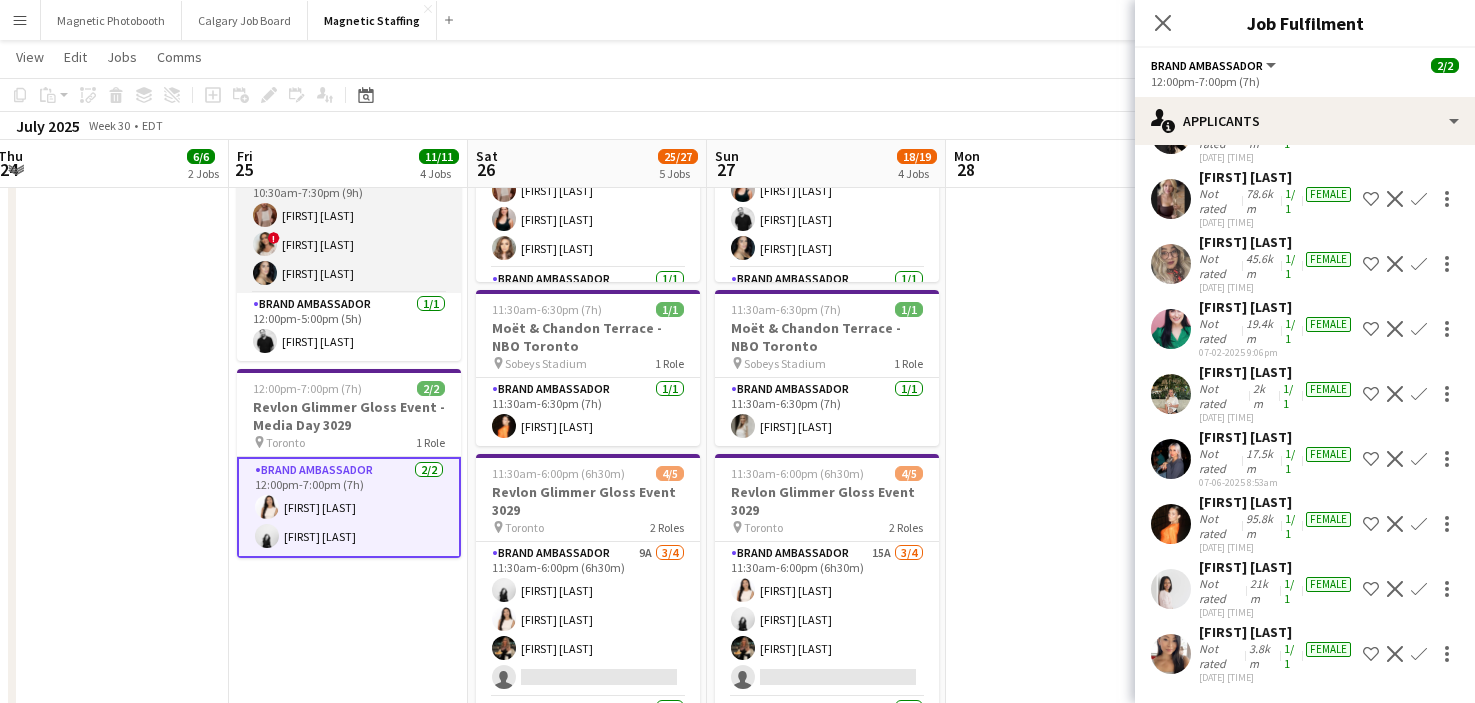 click on "Brand Ambassador   3/3   10:30am-7:30pm (9h)
[FIRST] [LAST] ! [FIRST] [LAST] [FIRST] [LAST]" at bounding box center [349, 230] 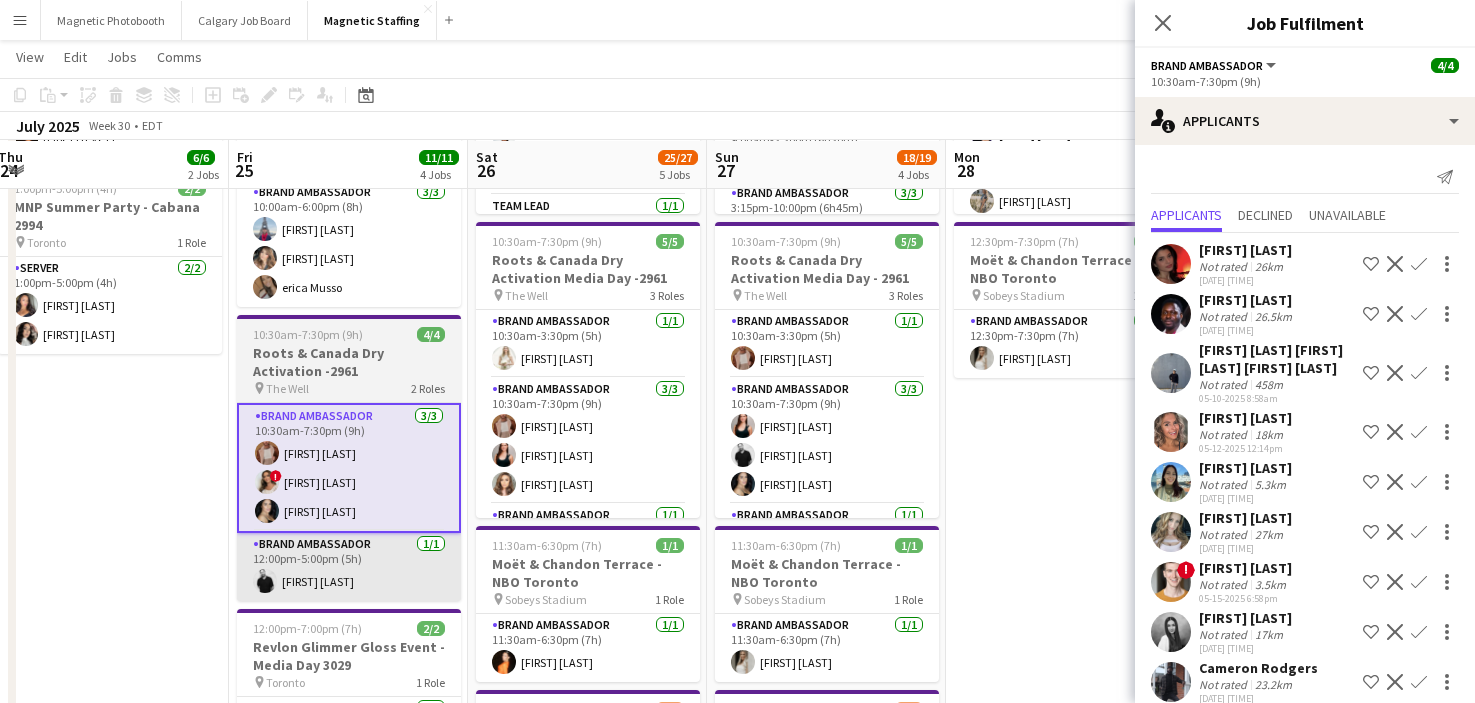 scroll, scrollTop: 315, scrollLeft: 0, axis: vertical 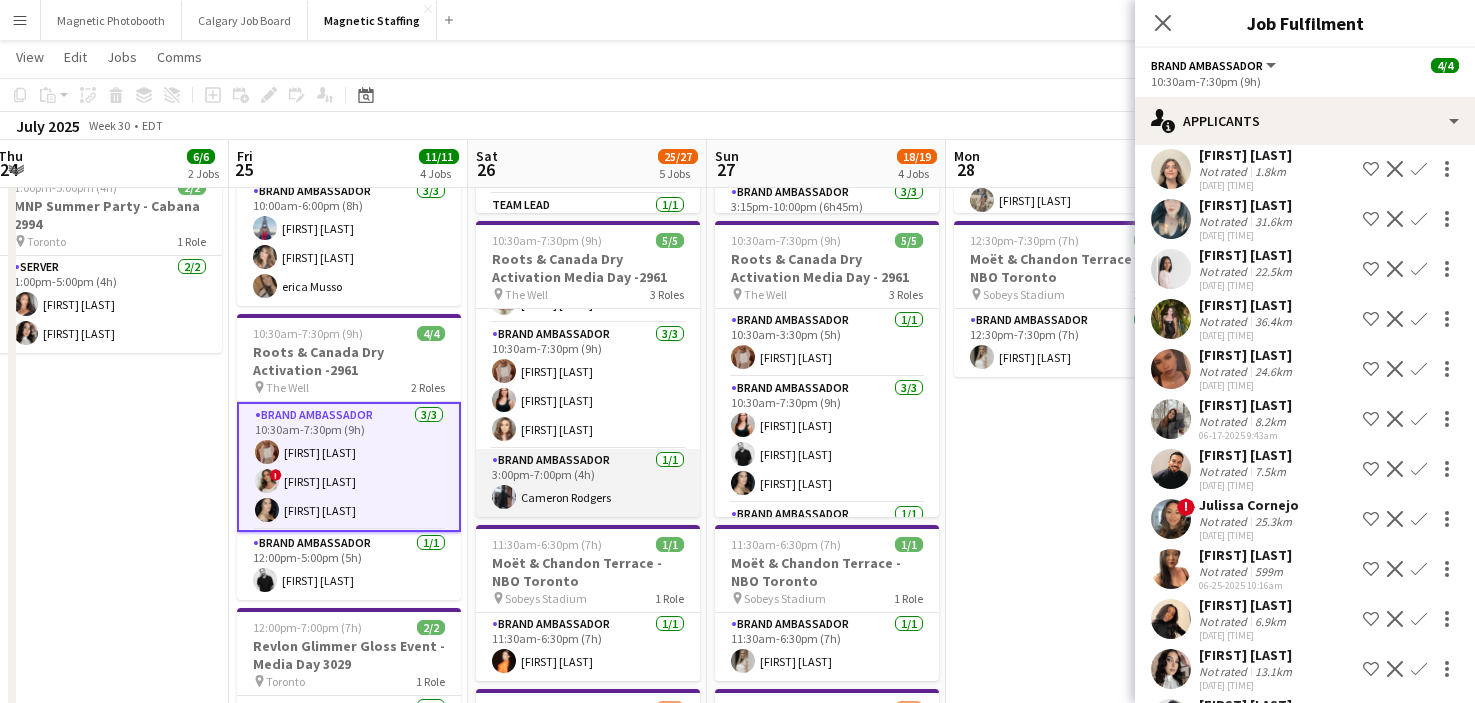 click on "Brand Ambassador   1/1   3:00pm-7:00pm (4h)
[FIRST] [LAST]" at bounding box center [588, 483] 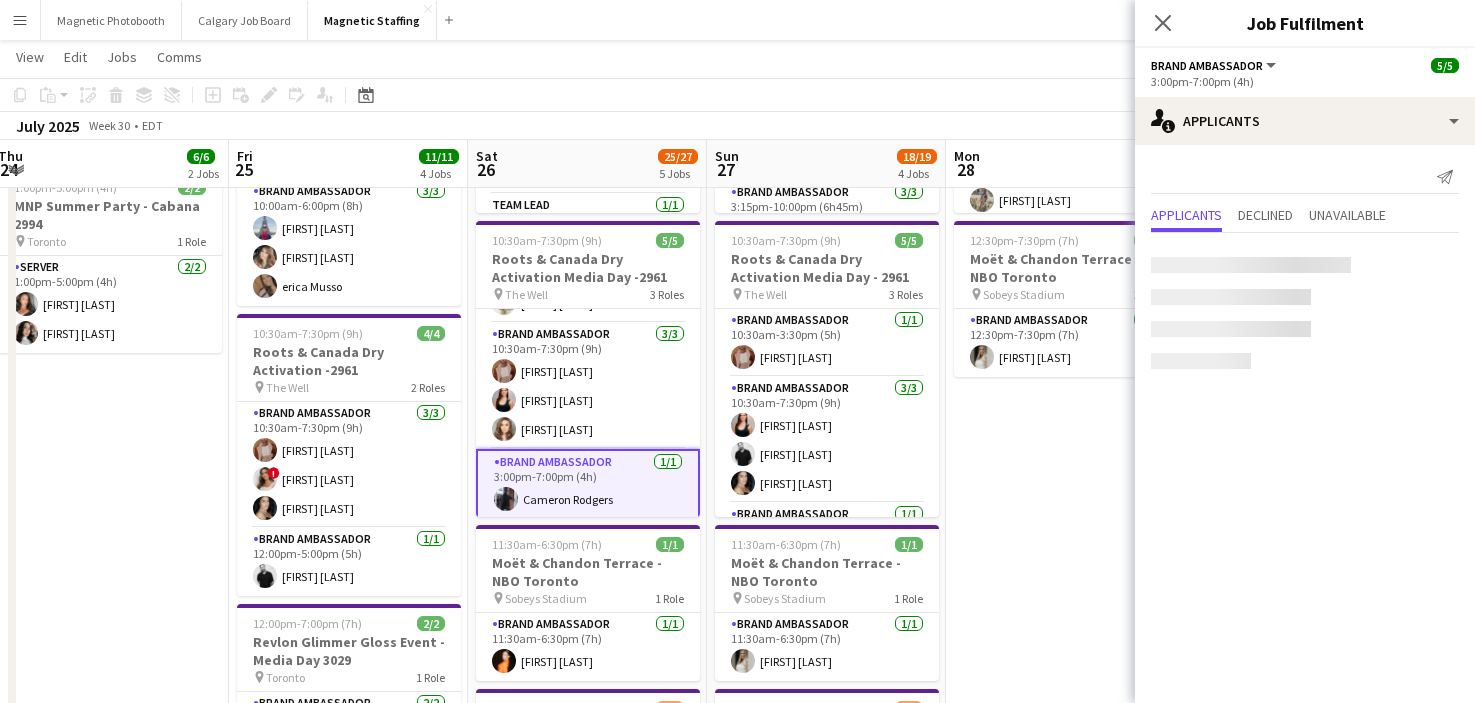 scroll, scrollTop: 0, scrollLeft: 0, axis: both 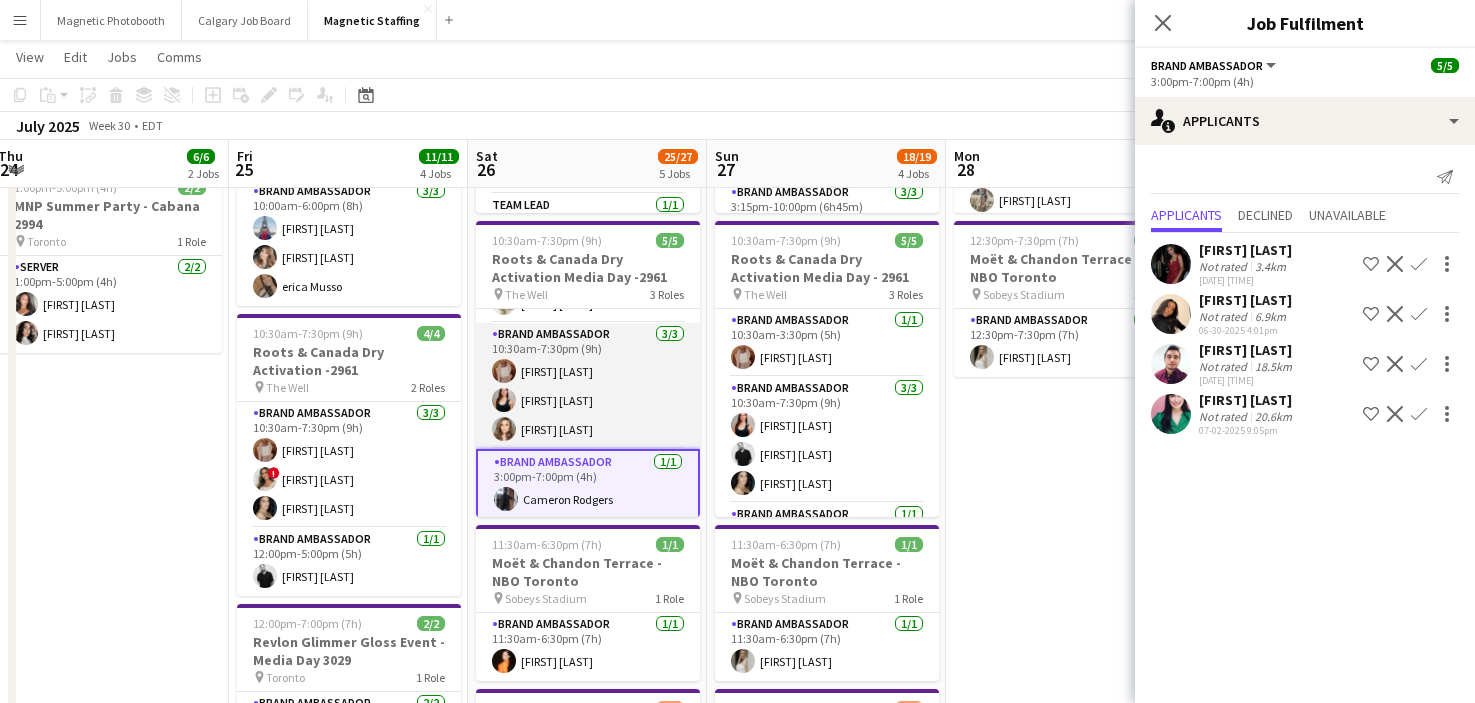 click on "Brand Ambassador   3/3   [TIME]
[FIRST] [LAST] [FIRST] [LAST] [FIRST] [LAST]" at bounding box center [588, 386] 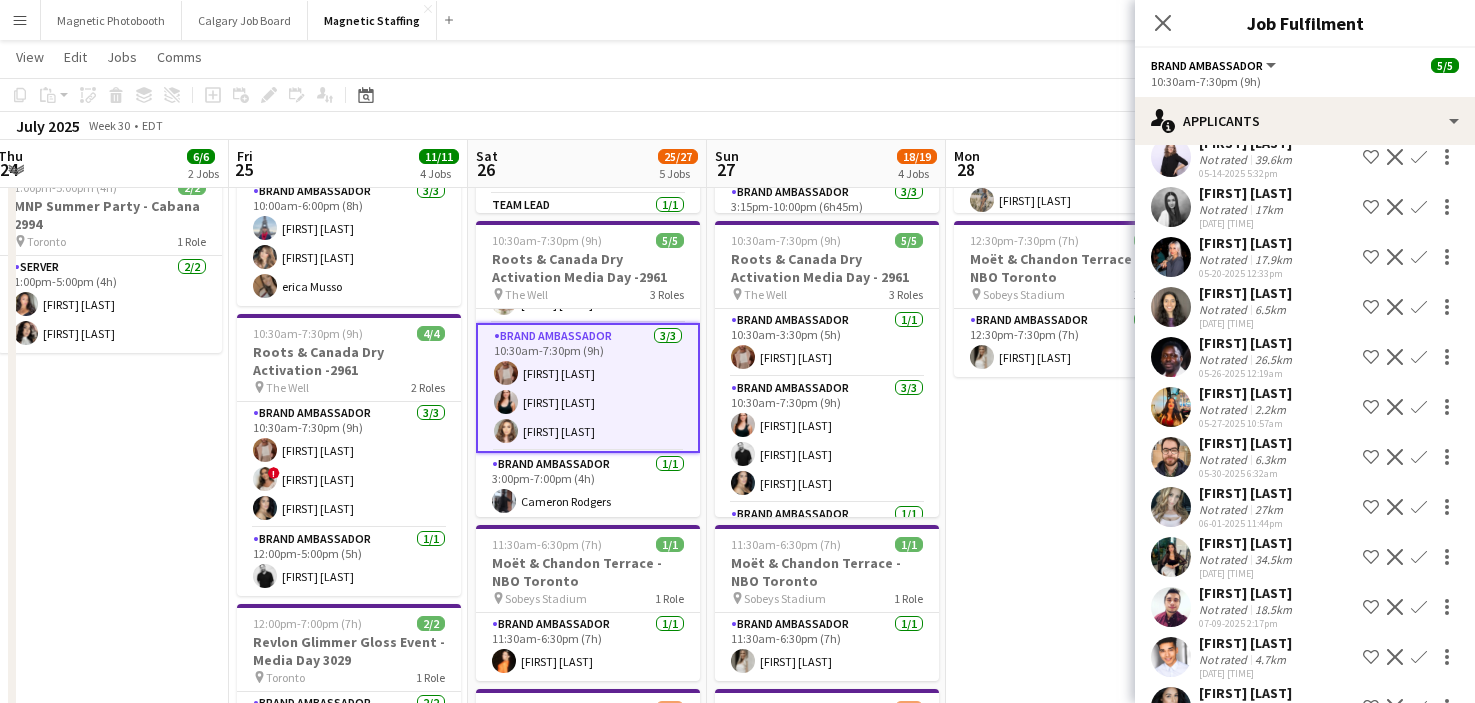 scroll, scrollTop: 354, scrollLeft: 0, axis: vertical 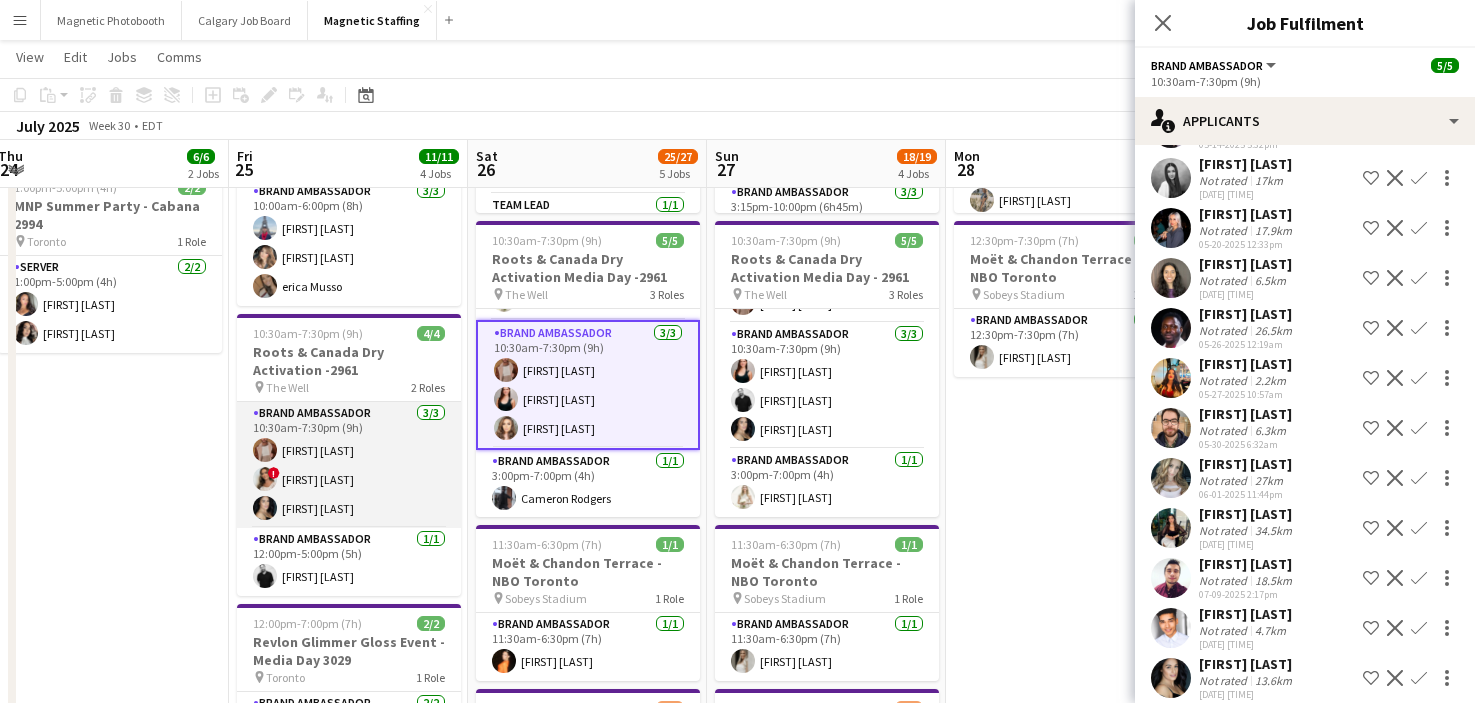click on "Brand Ambassador   3/3   10:30am-7:30pm (9h)
[FIRST] [LAST] ! [FIRST] [LAST] [FIRST] [LAST]" at bounding box center [349, 465] 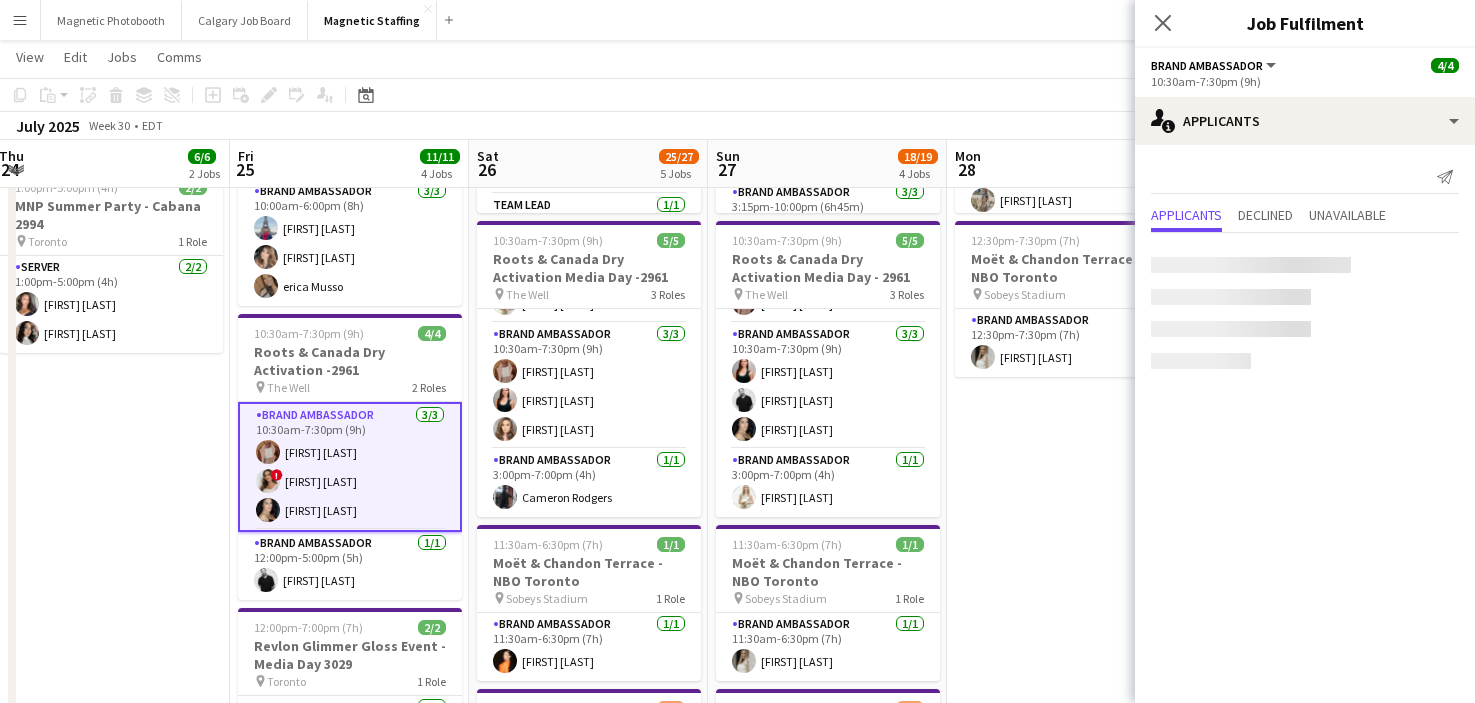 scroll, scrollTop: 54, scrollLeft: 0, axis: vertical 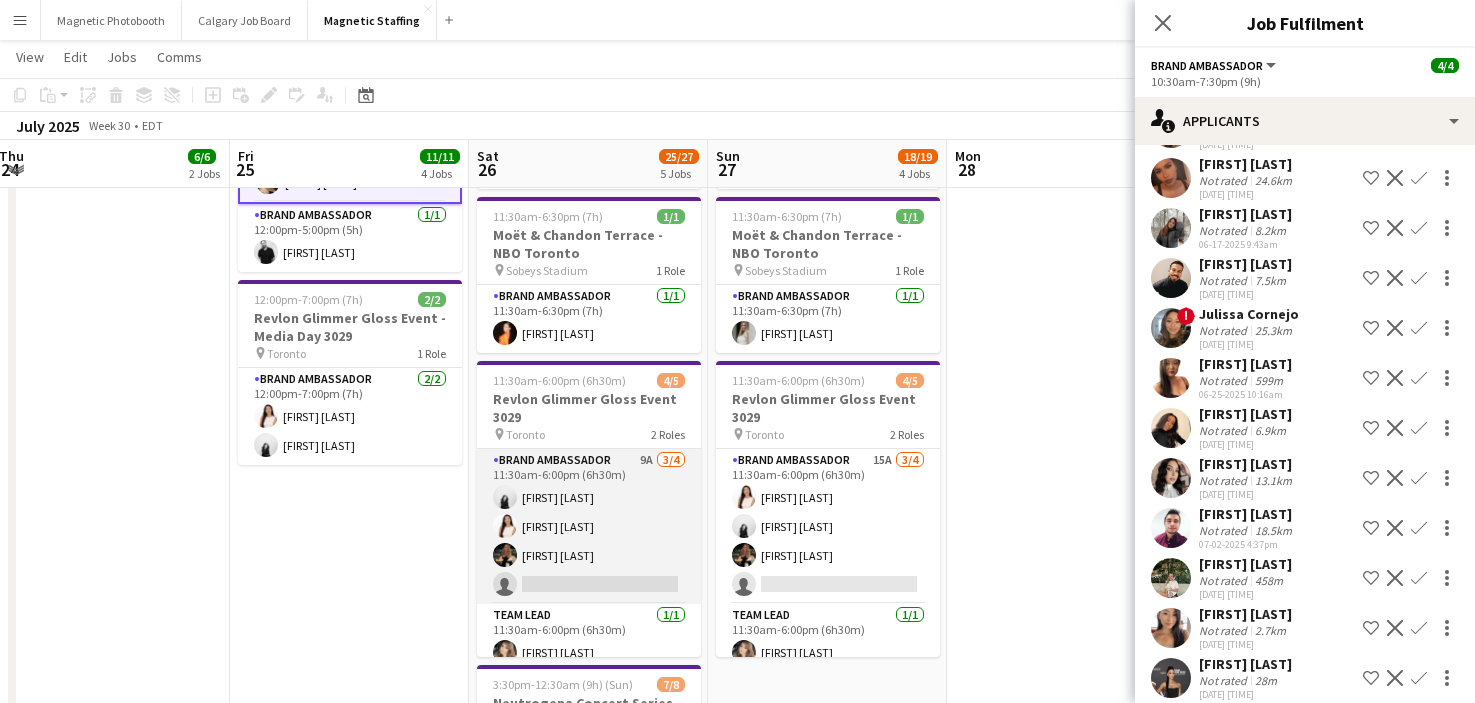 click on "Brand Ambassador   9A   3/4   11:30am-6:00pm (6h30m)
[FIRST] [LAST] [FIRST] [LAST] [FIRST] [LAST]
single-neutral-actions" at bounding box center [589, 526] 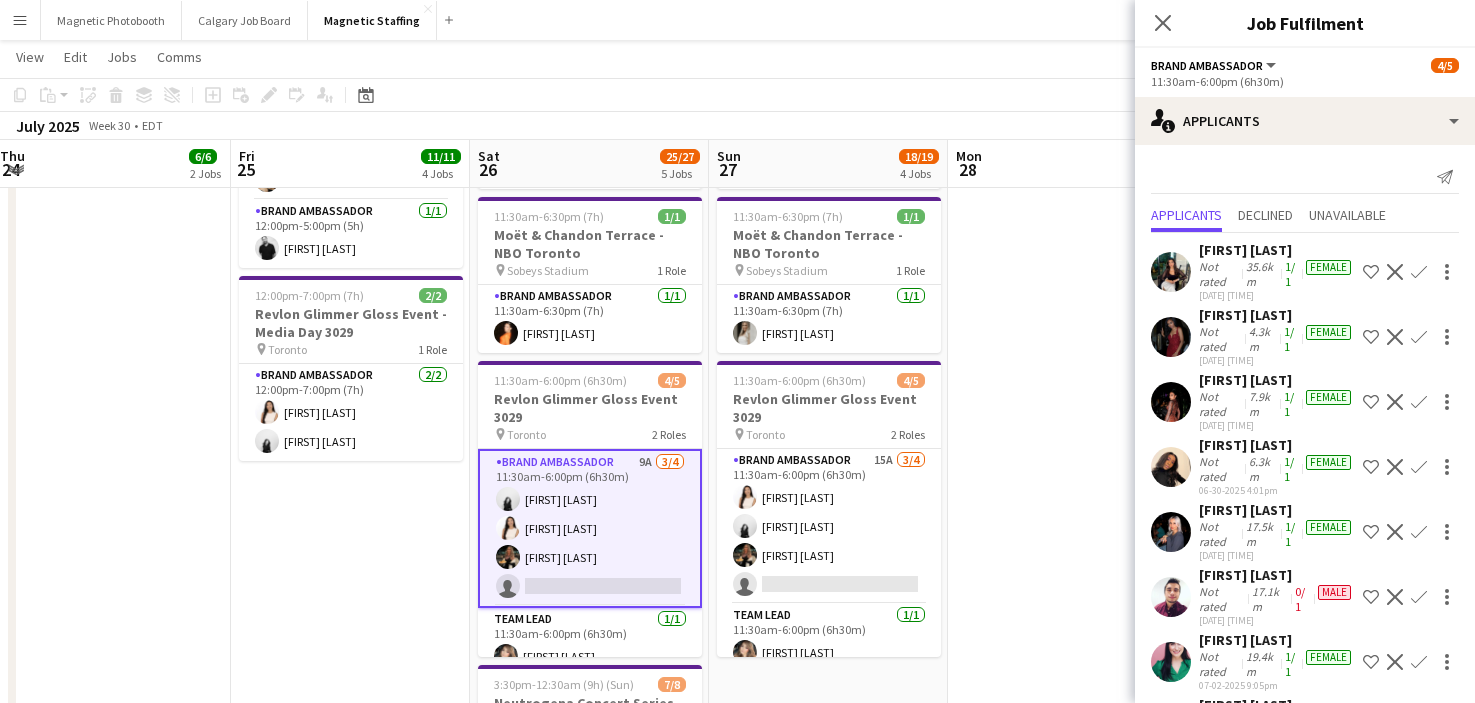 scroll, scrollTop: 139, scrollLeft: 0, axis: vertical 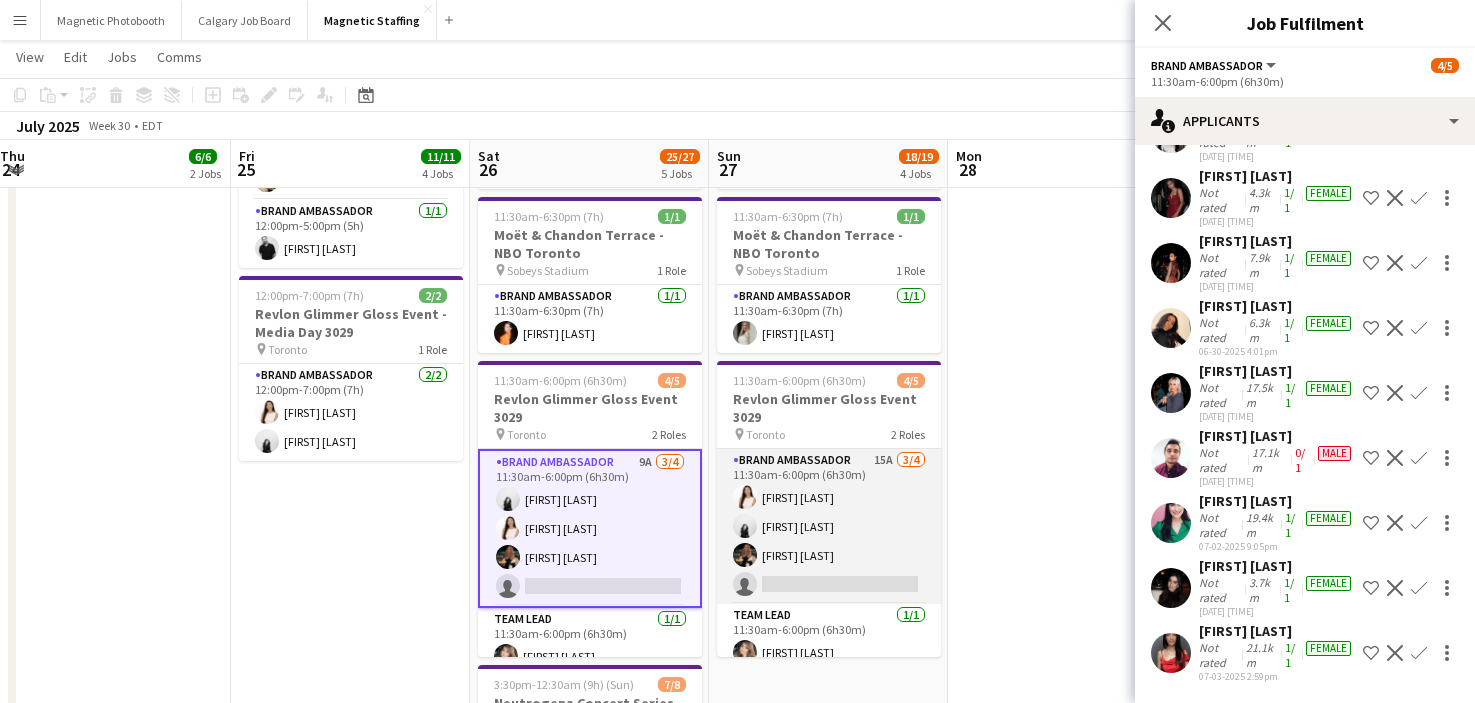 click on "Brand Ambassador   15A   3/4   [TIME]
[FIRST] [LAST] [FIRST] [LAST] [FIRST] [LAST]
single-neutral-actions" at bounding box center [829, 526] 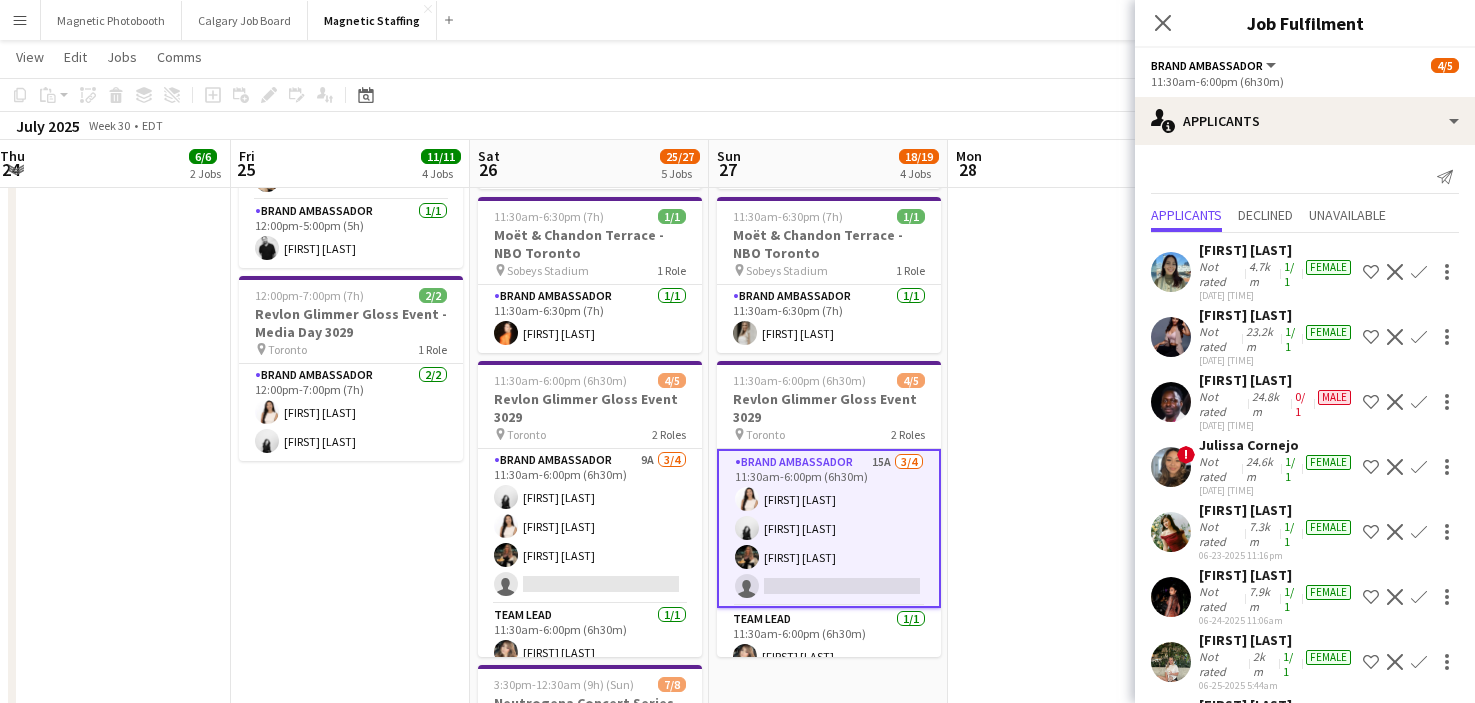 scroll, scrollTop: 399, scrollLeft: 0, axis: vertical 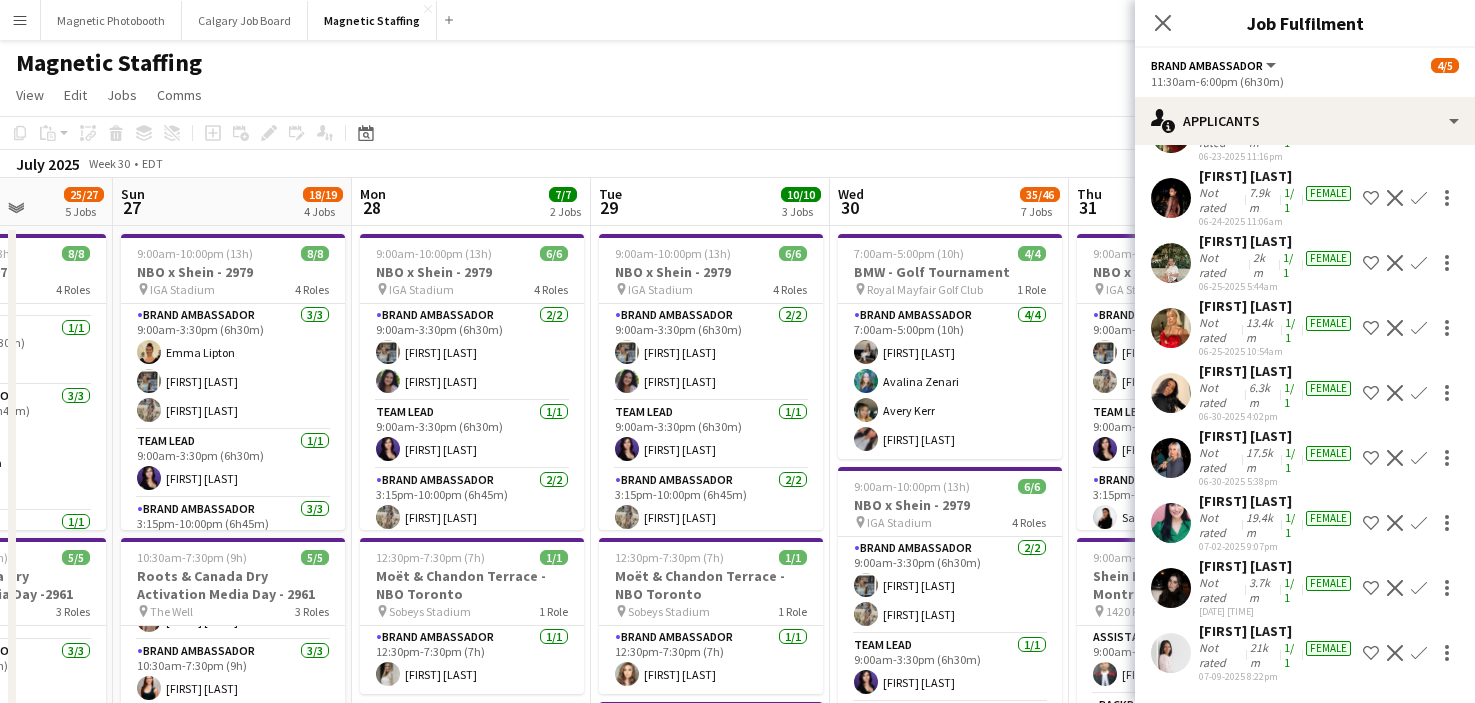 drag, startPoint x: 1039, startPoint y: 540, endPoint x: 388, endPoint y: 542, distance: 651.00305 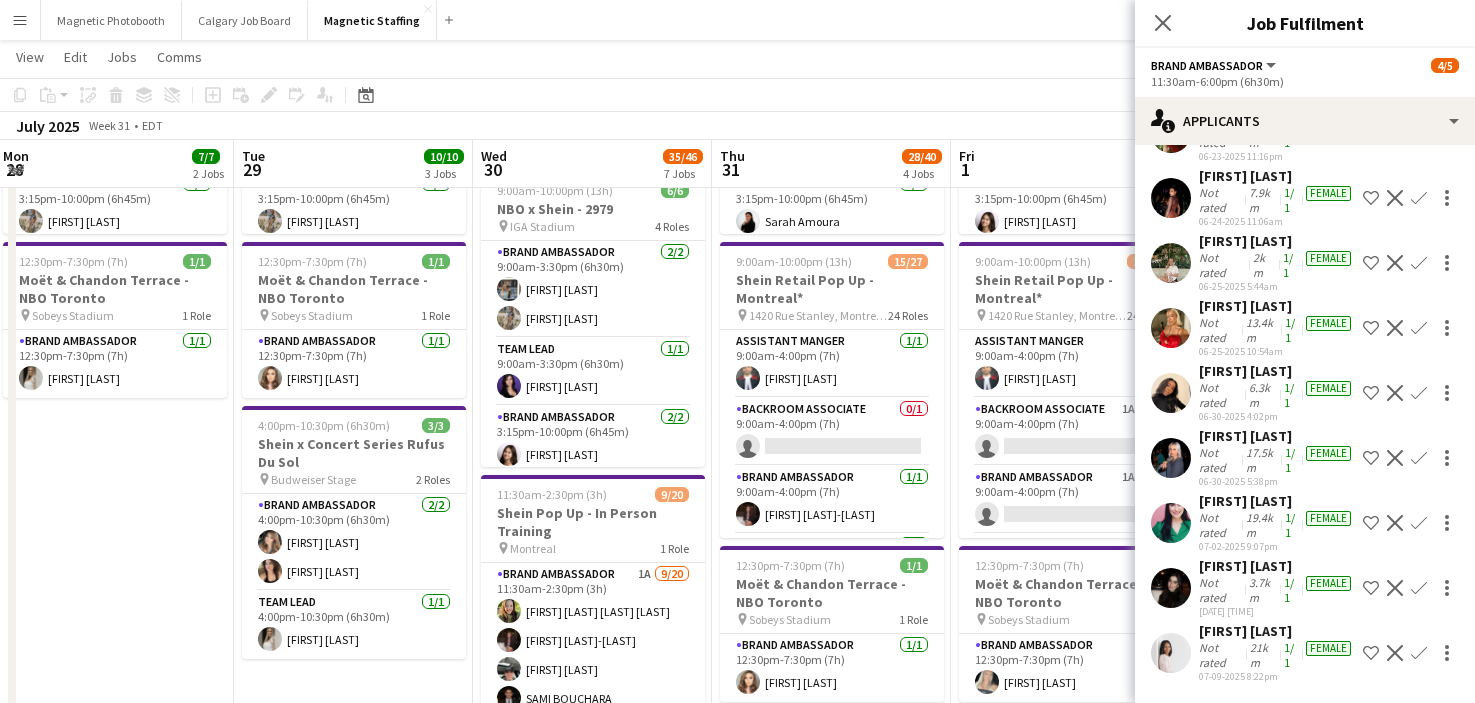 drag, startPoint x: 515, startPoint y: 579, endPoint x: 138, endPoint y: 579, distance: 377 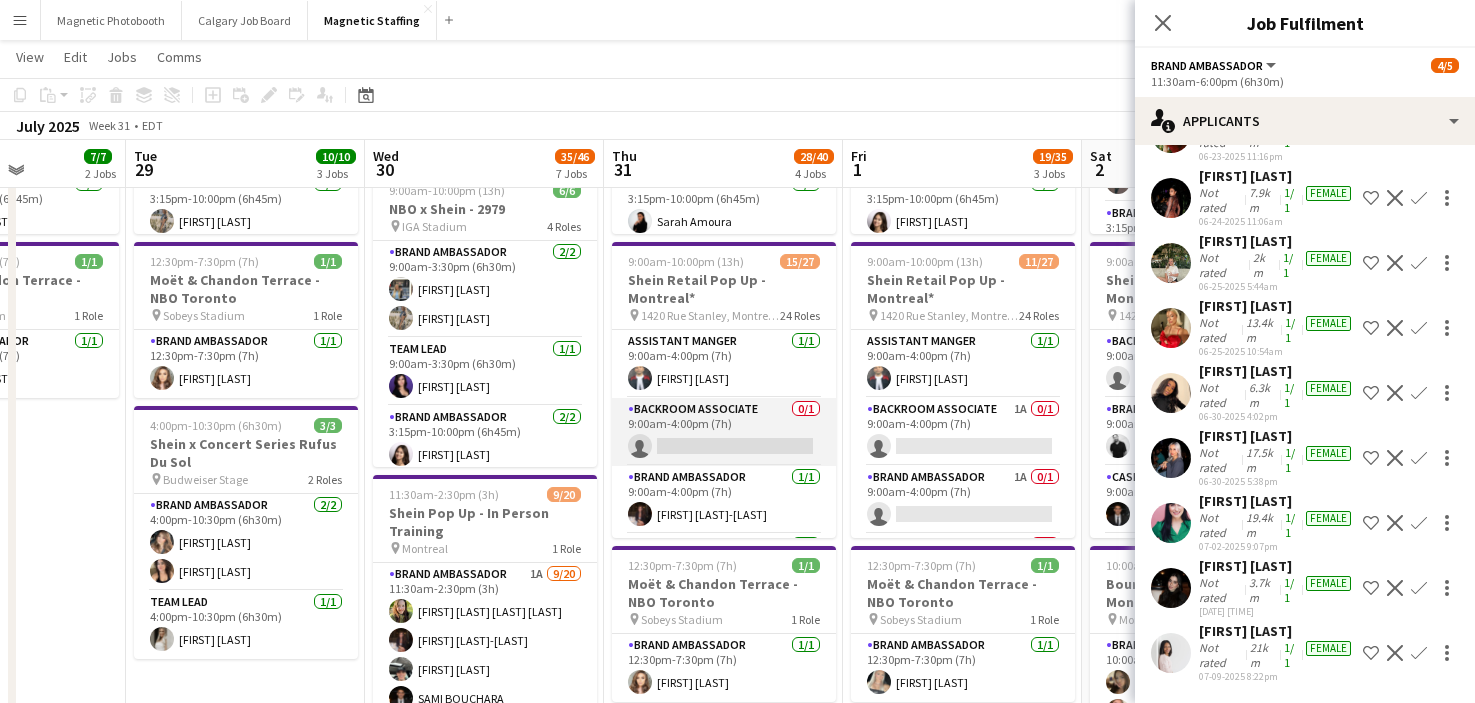 click on "Backroom Associate   0/1   9:00am-4:00pm (7h)
single-neutral-actions" at bounding box center (724, 432) 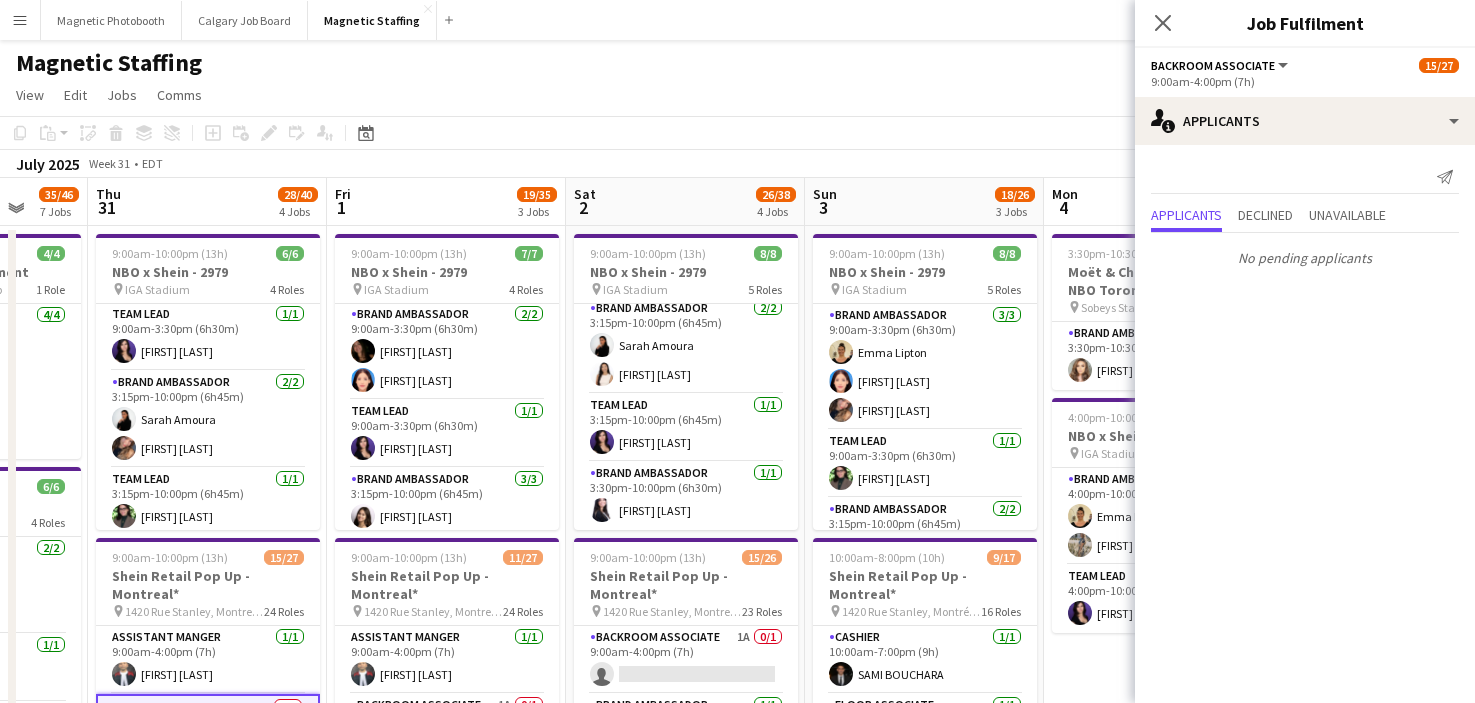 drag, startPoint x: 674, startPoint y: 425, endPoint x: 732, endPoint y: 425, distance: 58 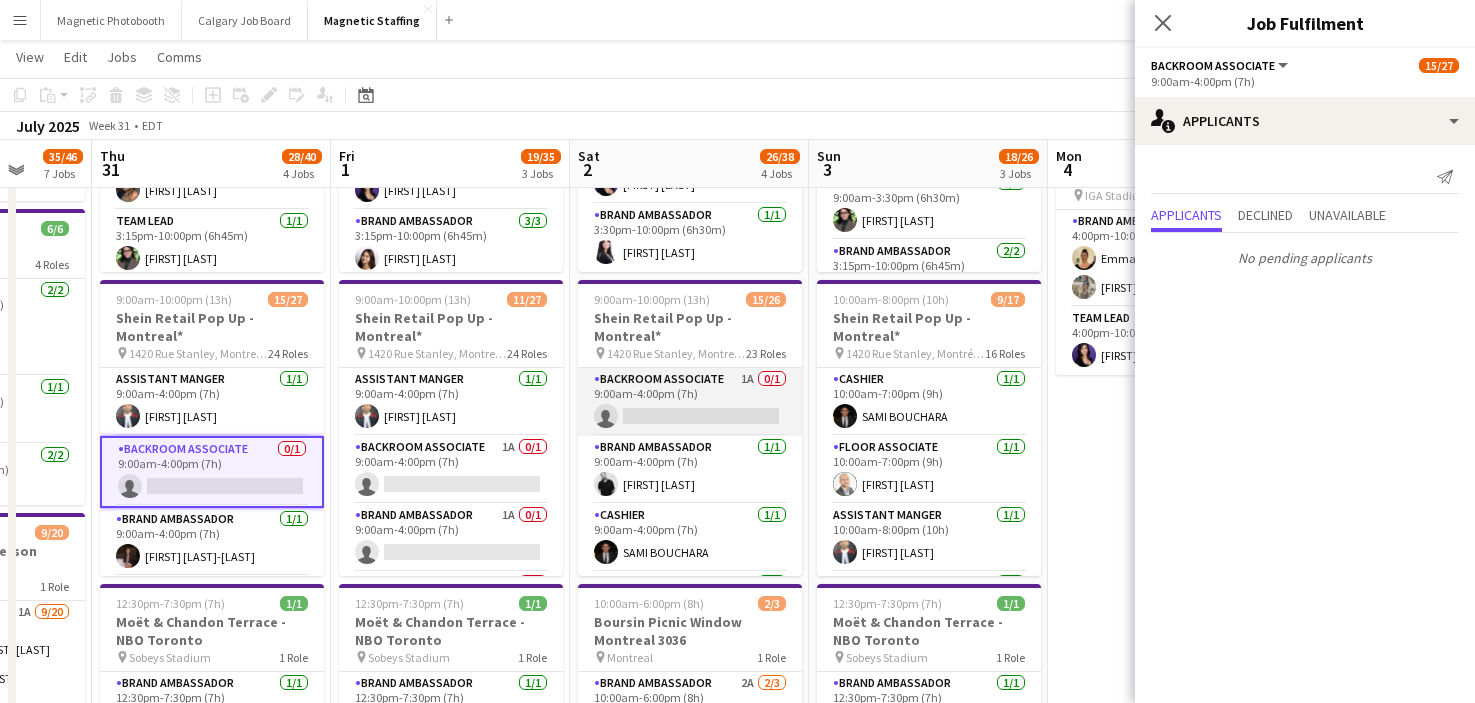 click on "Backroom Associate   1A   0/1   9:00am-4:00pm (7h)
single-neutral-actions" at bounding box center [690, 402] 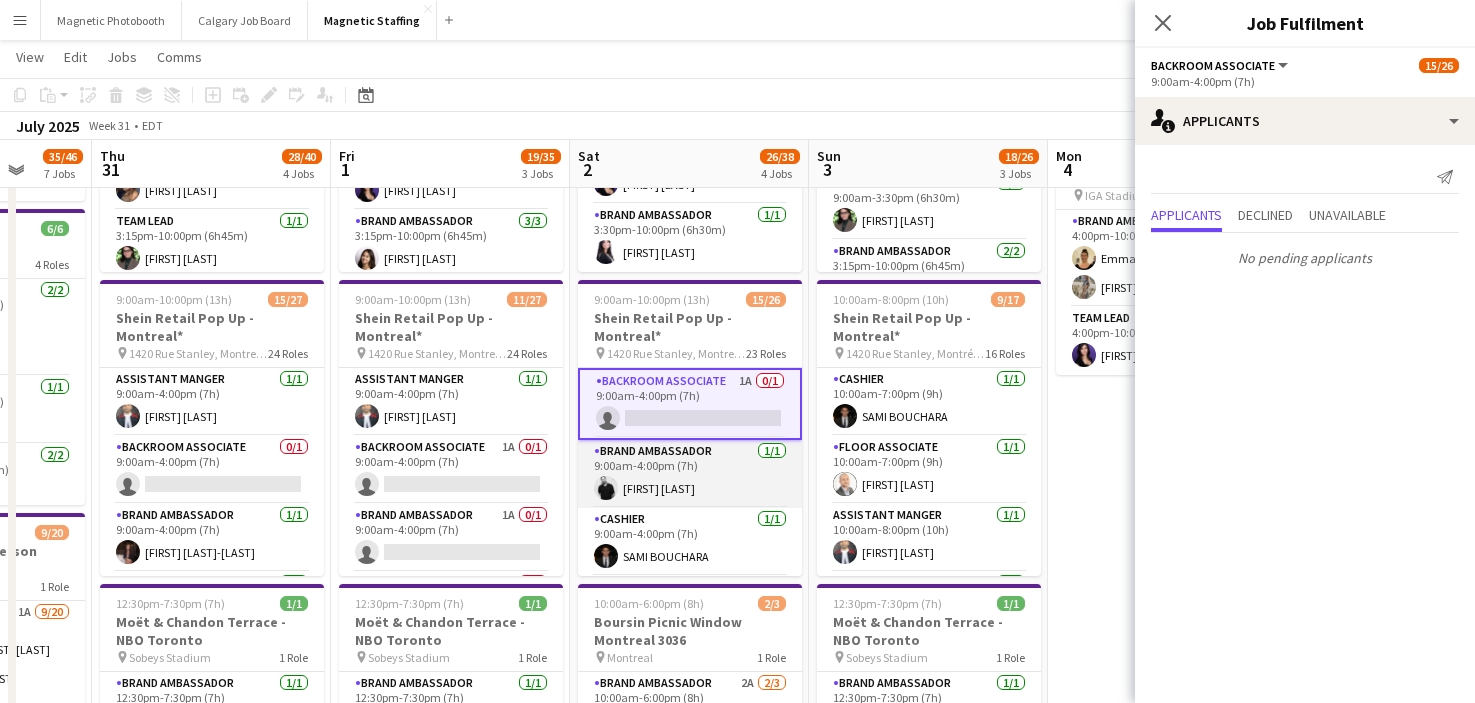 click on "Brand Ambassador   1/1   [TIME]
[FIRST] [LAST]" at bounding box center [690, 474] 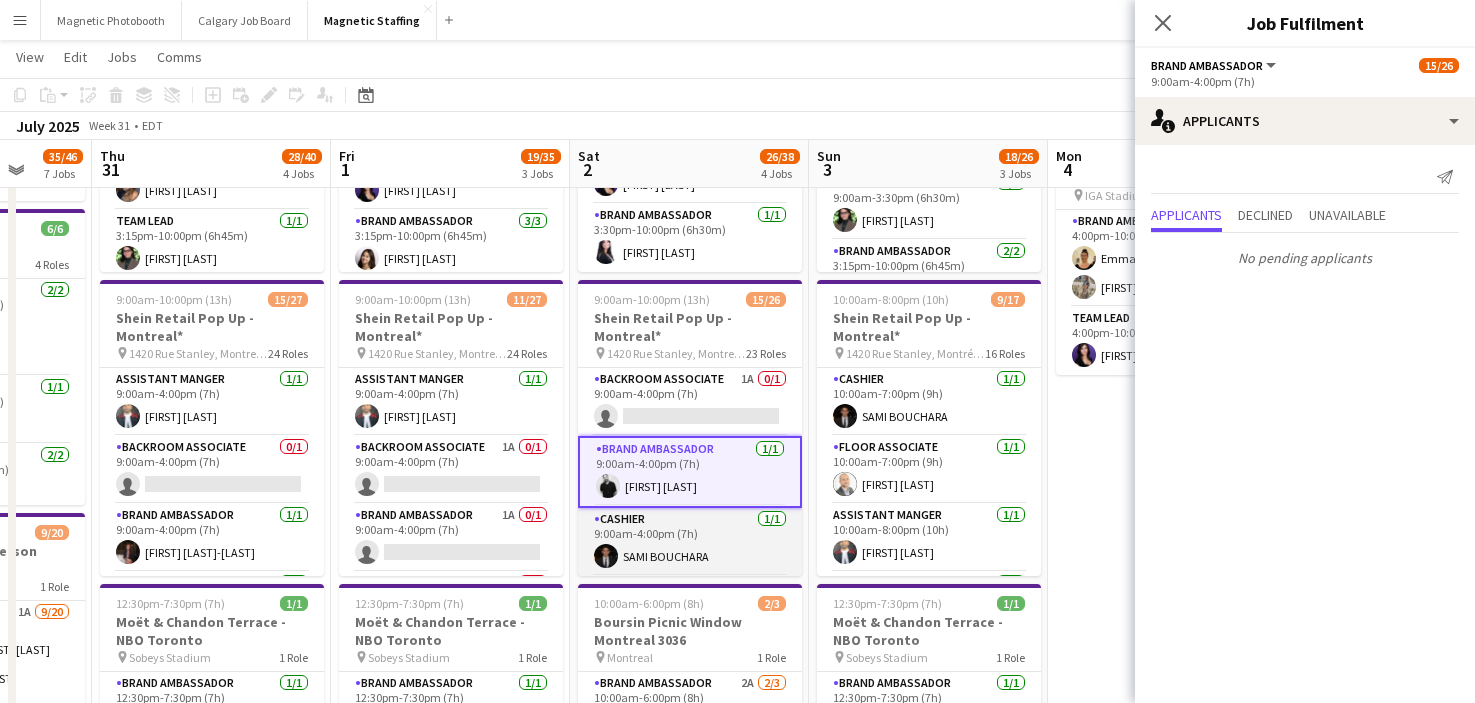 click on "Cashier   1/1   [TIME]
[FIRST] [LAST]" at bounding box center [690, 542] 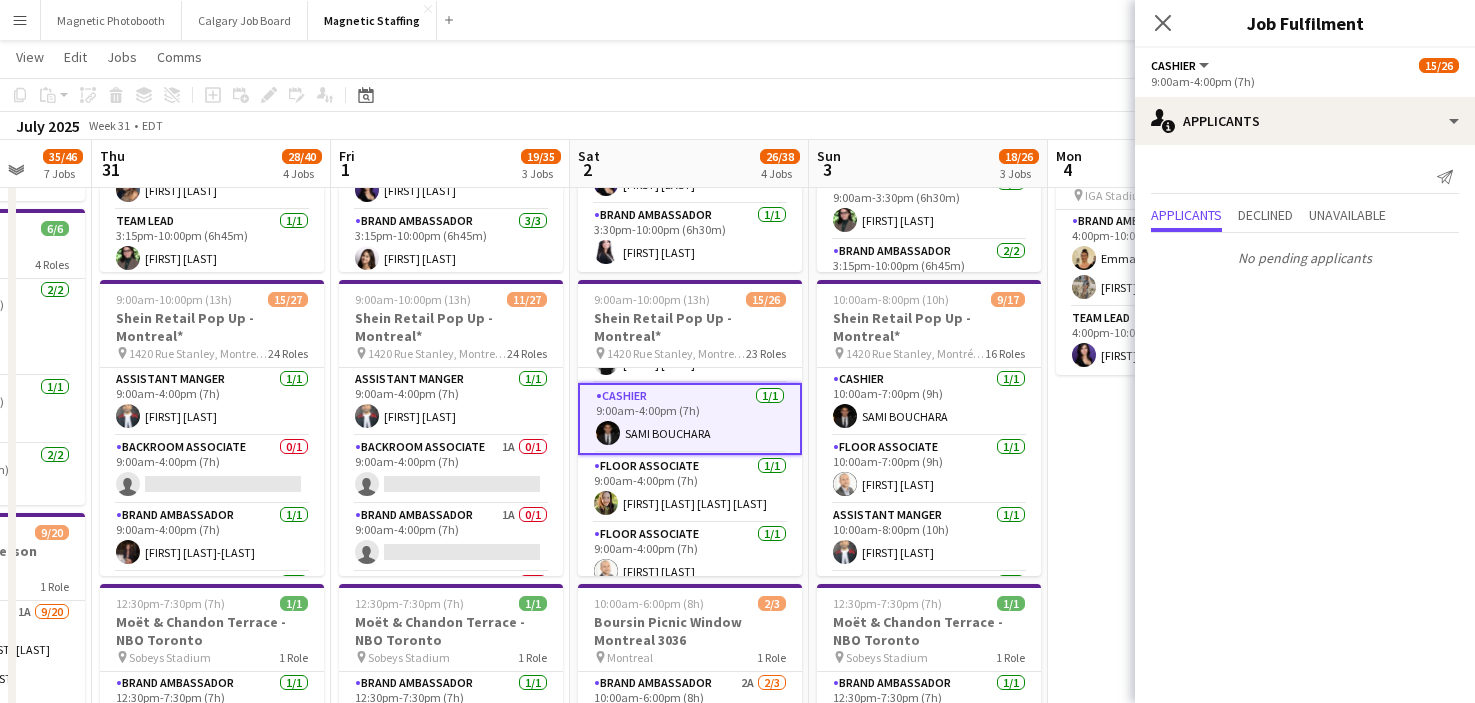 click on "Floor Associate   1/1   9:00am-4:00pm (7h)
[FIRST] [LAST]" at bounding box center [690, 557] 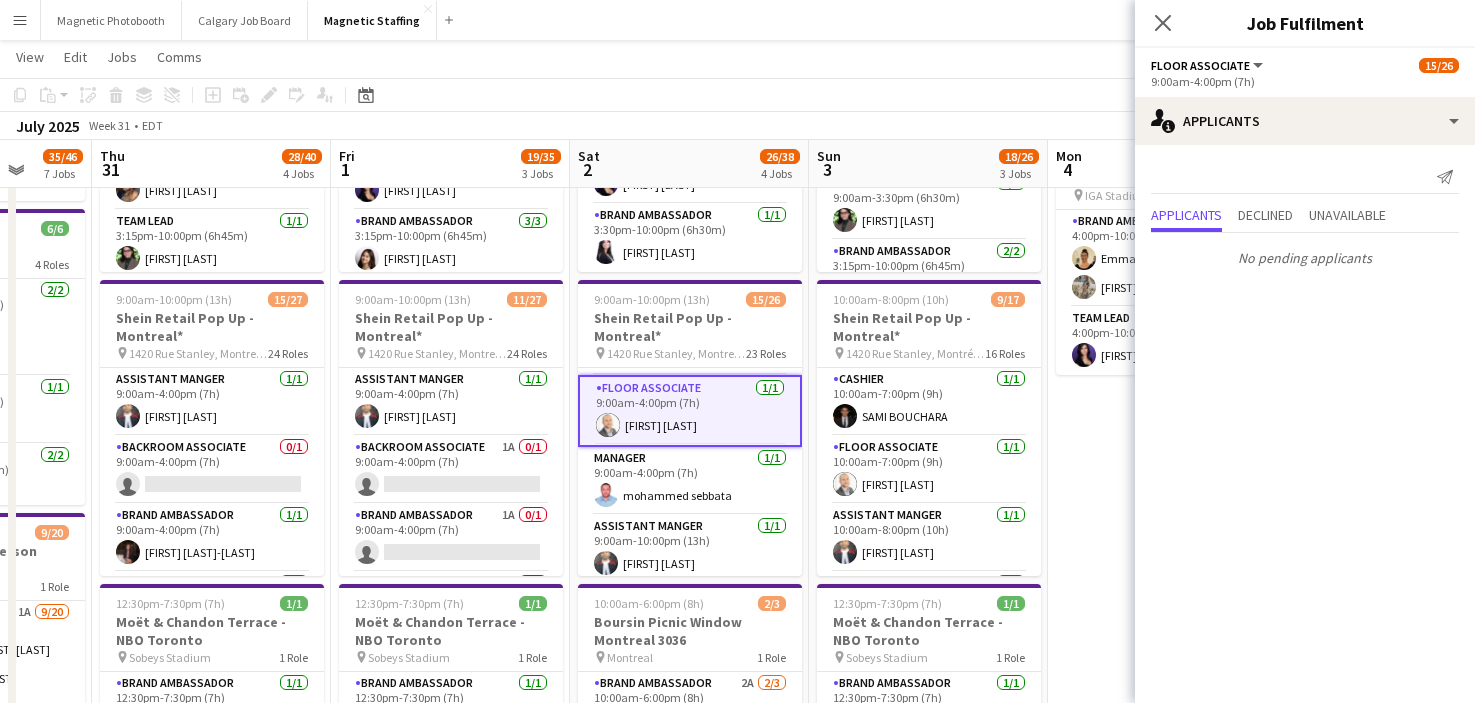 click on "Assistant Manger    1/1   9:00am-10:00pm (13h)
[FIRST] [LAST]" at bounding box center [690, 549] 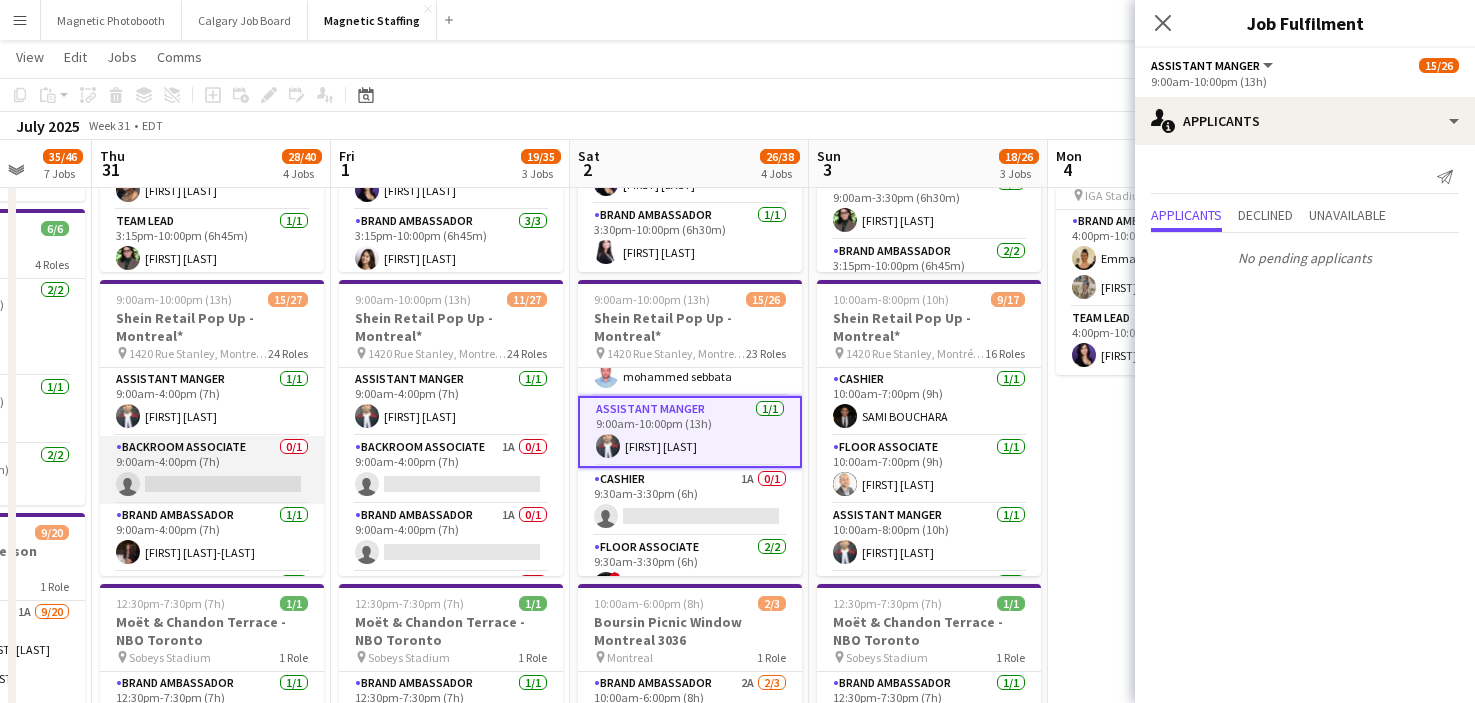 click on "Backroom Associate   0/1   9:00am-4:00pm (7h)
single-neutral-actions" at bounding box center (212, 470) 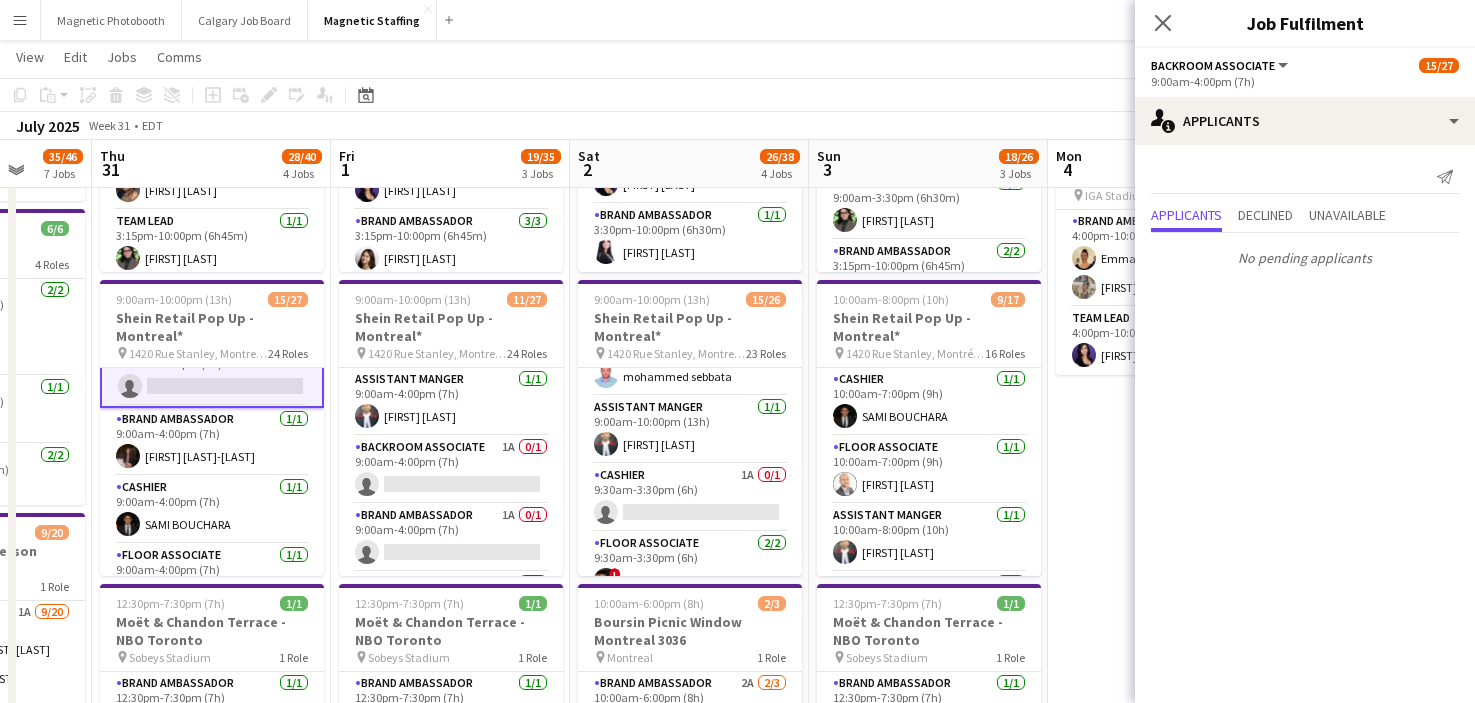 click on "Cashier   1/1   [TIME]
[FIRST] [LAST]" at bounding box center [212, 510] 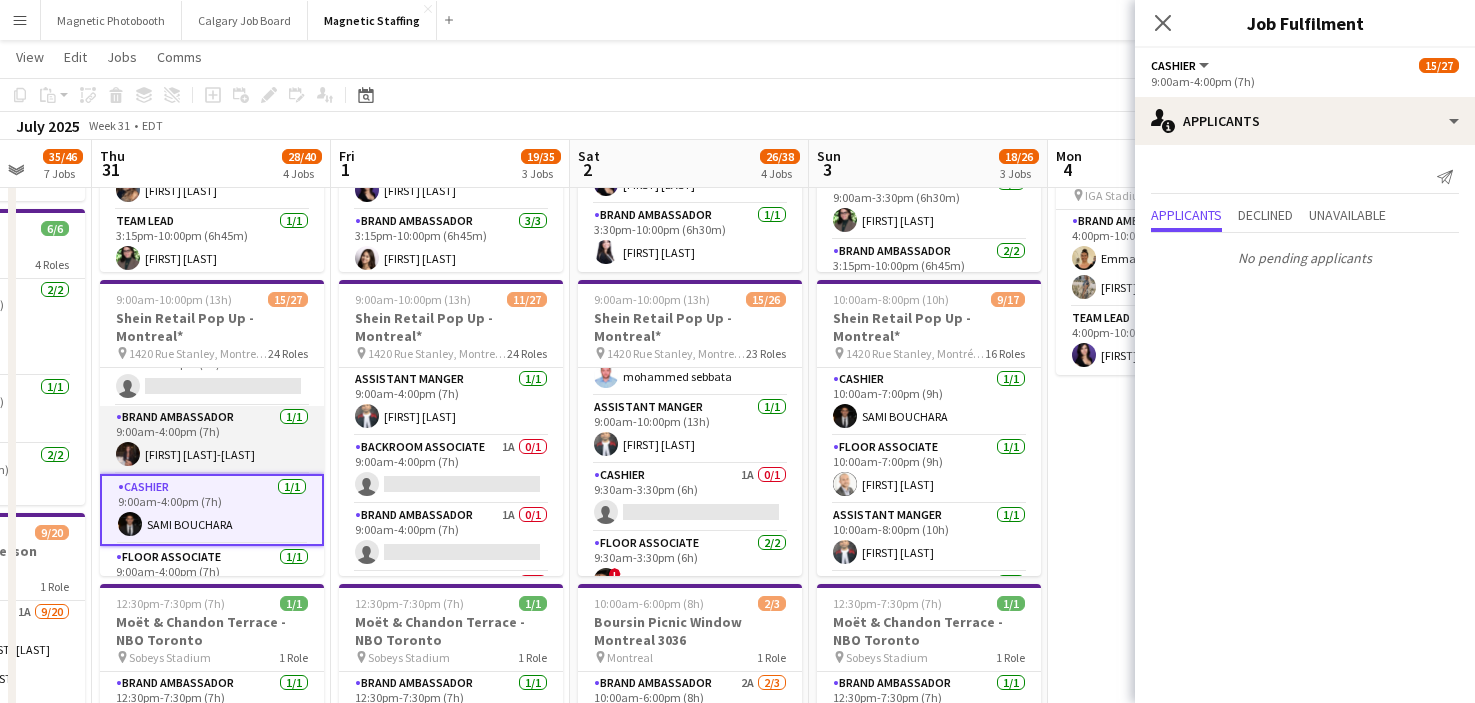 click on "Brand Ambassador   1/1   [TIME]
[FIRST] [LAST]" at bounding box center (212, 440) 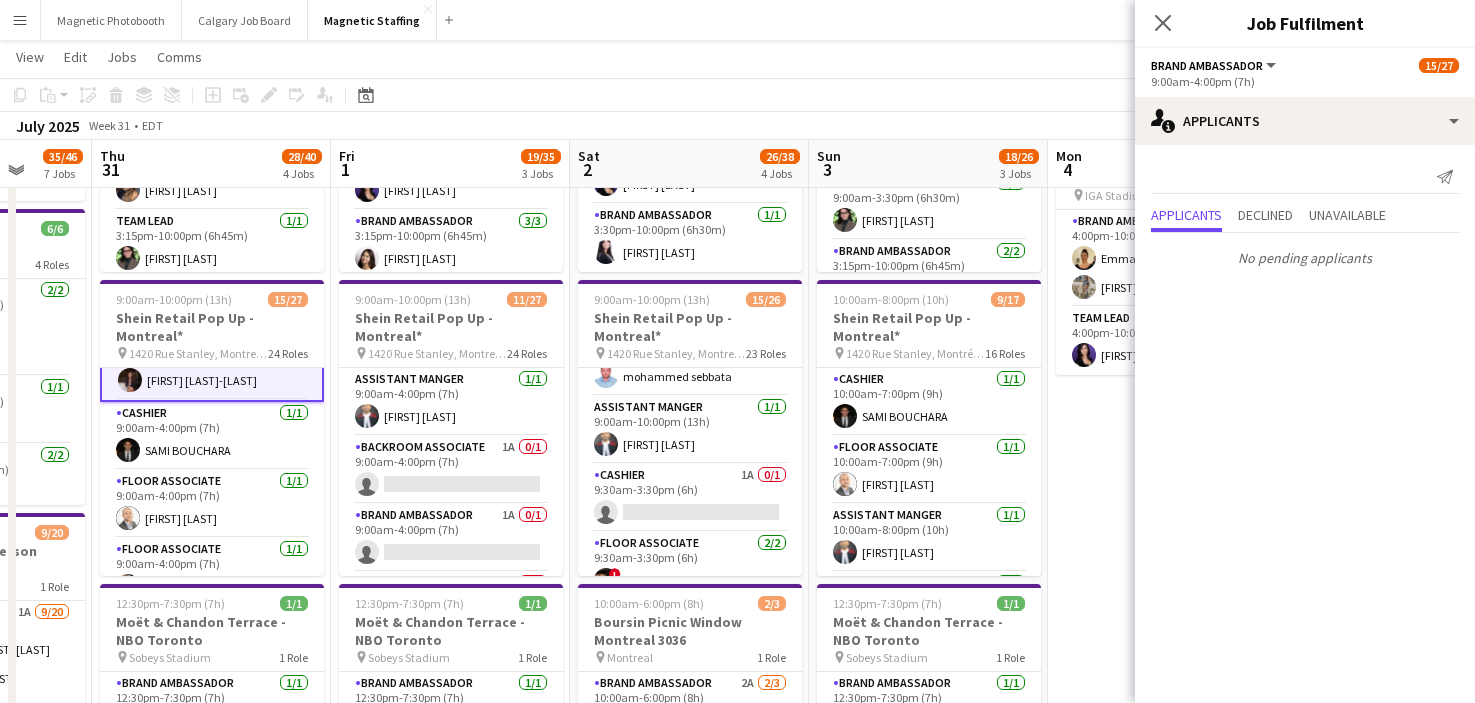 click on "Cashier   1/1   [TIME]
[FIRST] [LAST]" at bounding box center (212, 436) 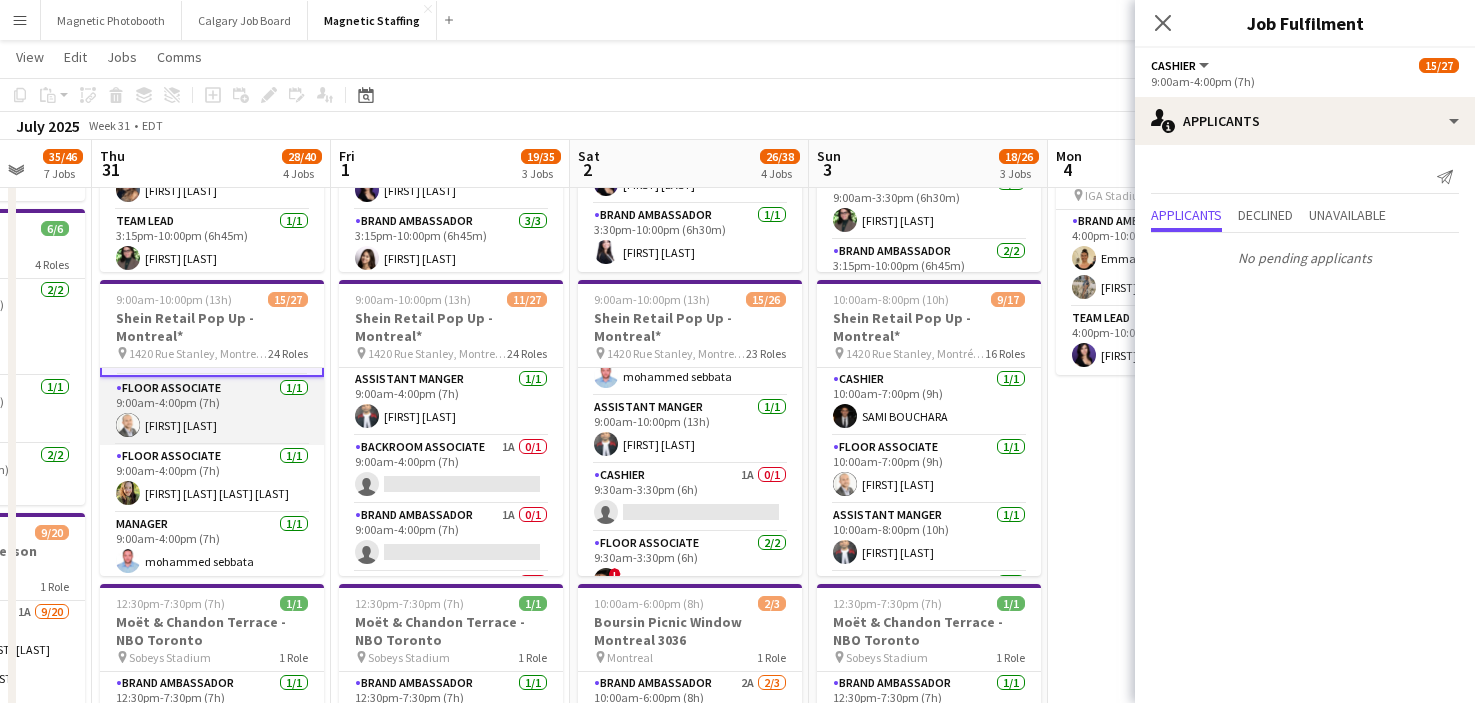 click on "Manager   1/1   9:00am-4:00pm (7h)
[FIRST] [LAST]" at bounding box center (212, 547) 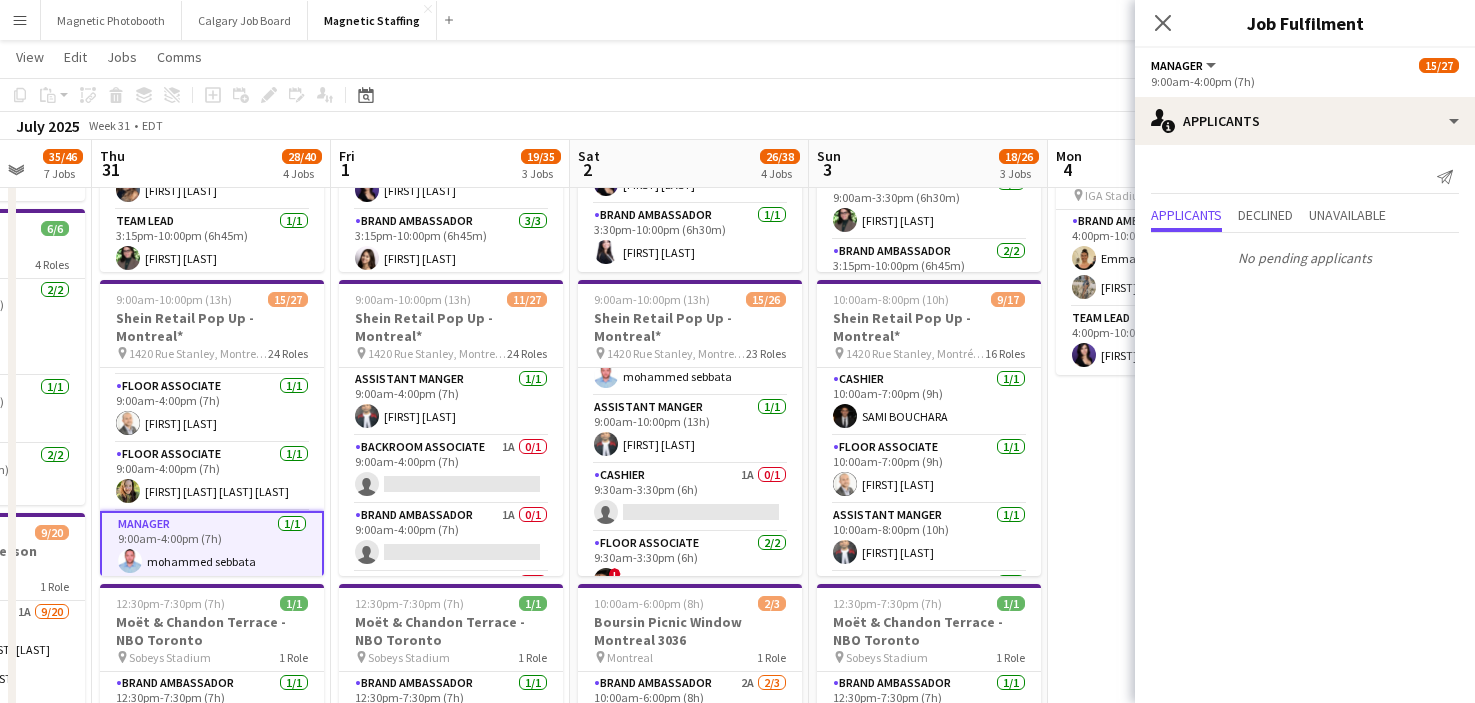 scroll, scrollTop: 362, scrollLeft: 0, axis: vertical 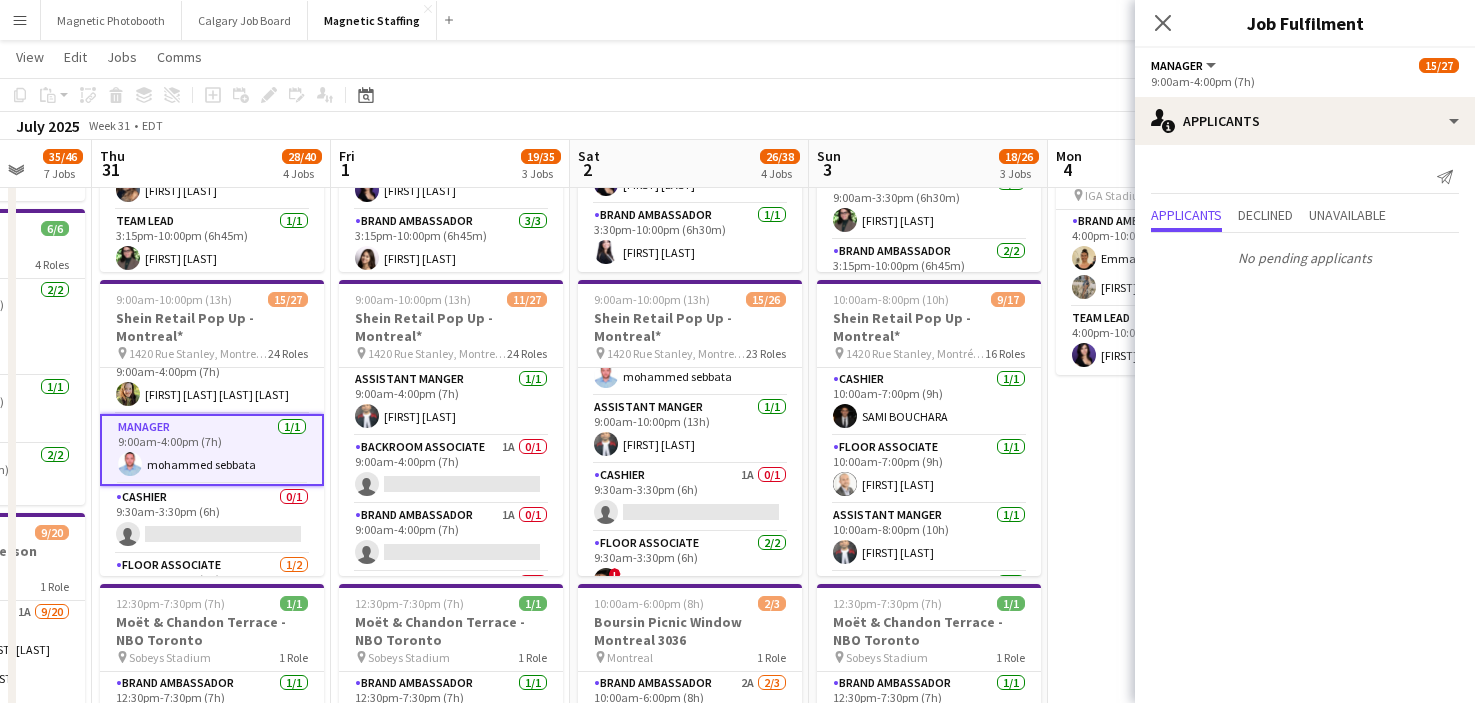 click on "Cashier   0/1   9:30am-3:30pm (6h)
single-neutral-actions" at bounding box center [212, 520] 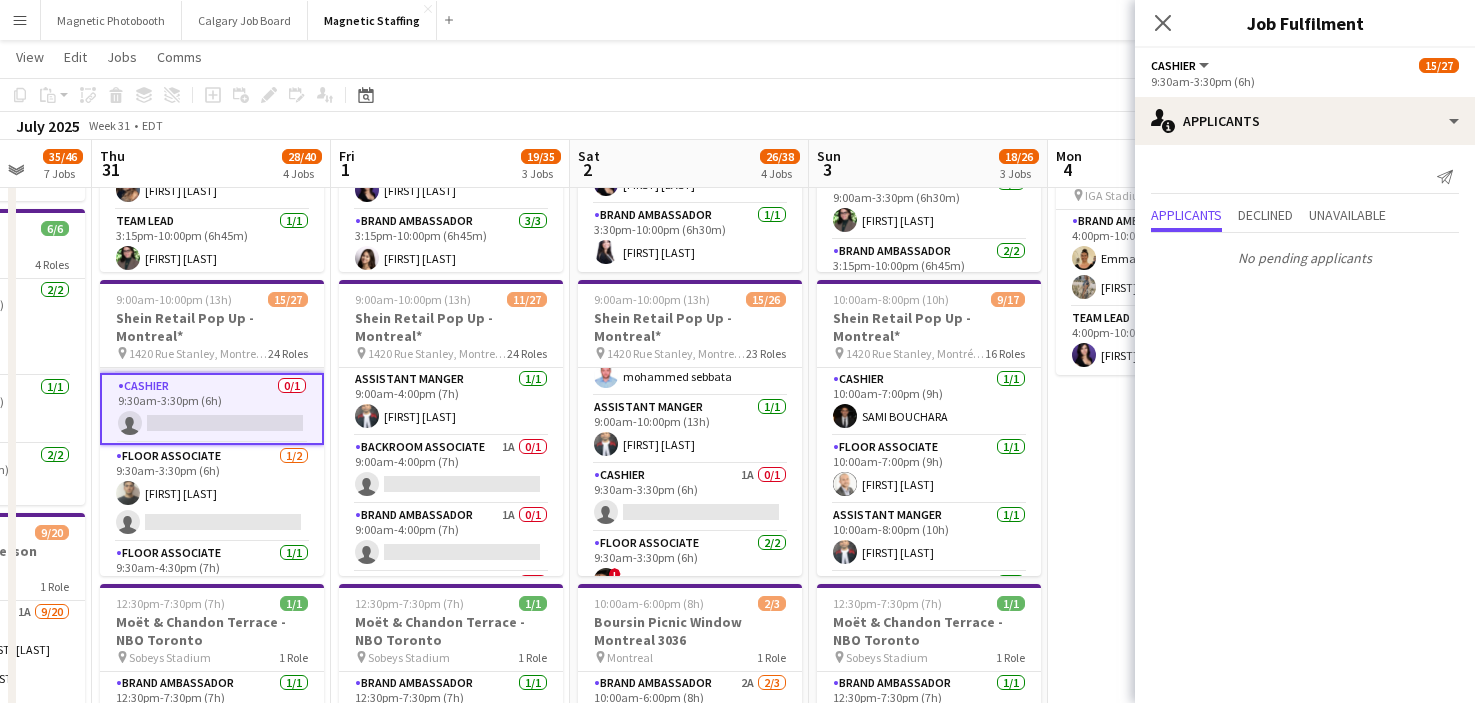scroll, scrollTop: 472, scrollLeft: 0, axis: vertical 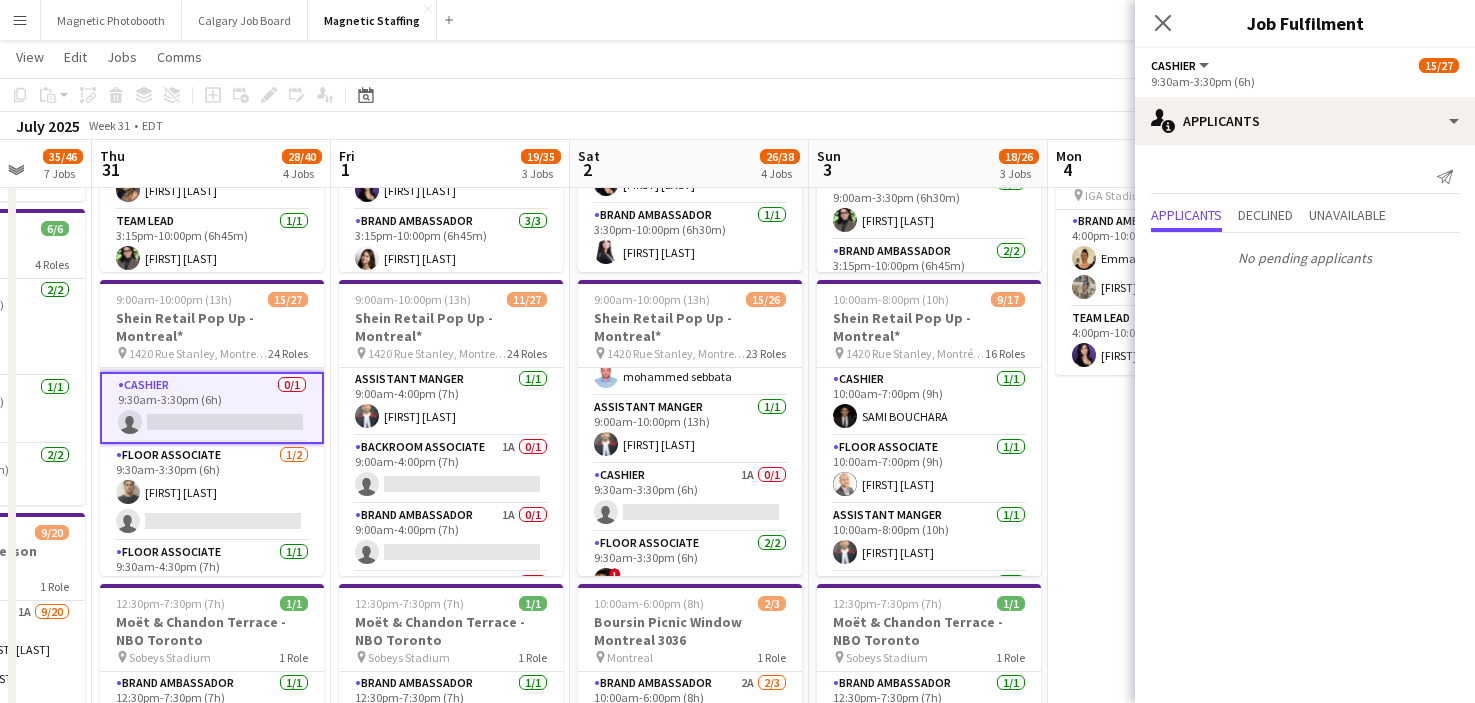 click on "Floor Associate   1/2   9:30am-3:30pm (6h)
[FIRST] [LAST]
single-neutral-actions" at bounding box center [212, 492] 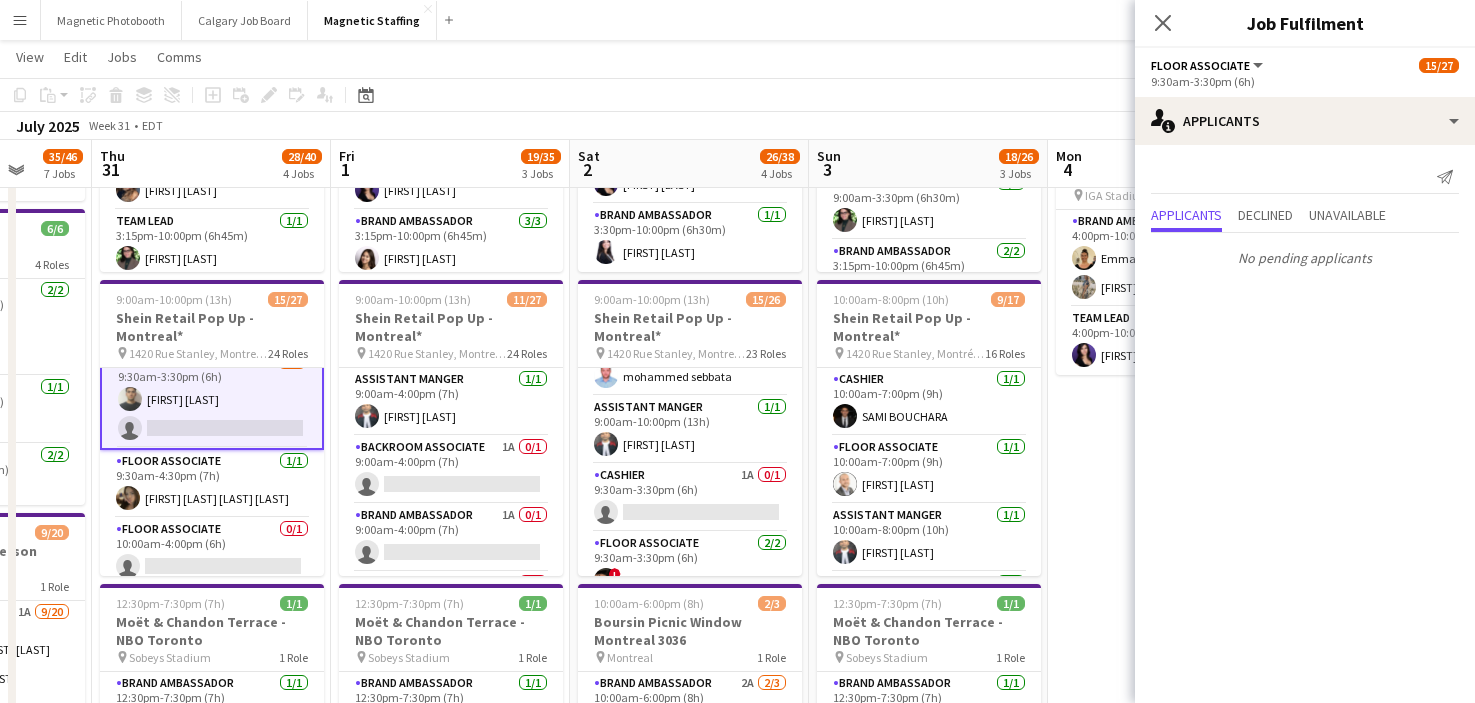 click on "Floor Associate   0/1   10:00am-4:00pm (6h)
single-neutral-actions" at bounding box center (212, 552) 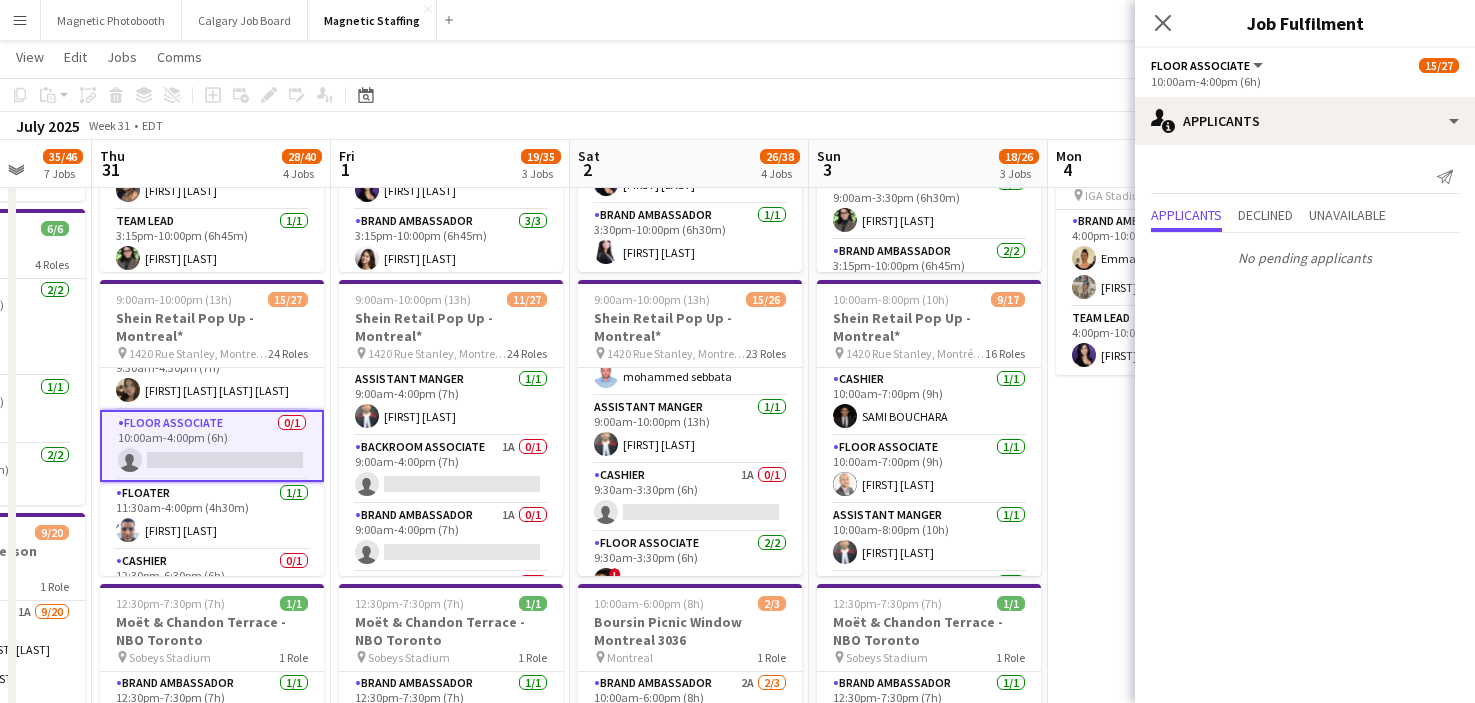 scroll, scrollTop: 679, scrollLeft: 0, axis: vertical 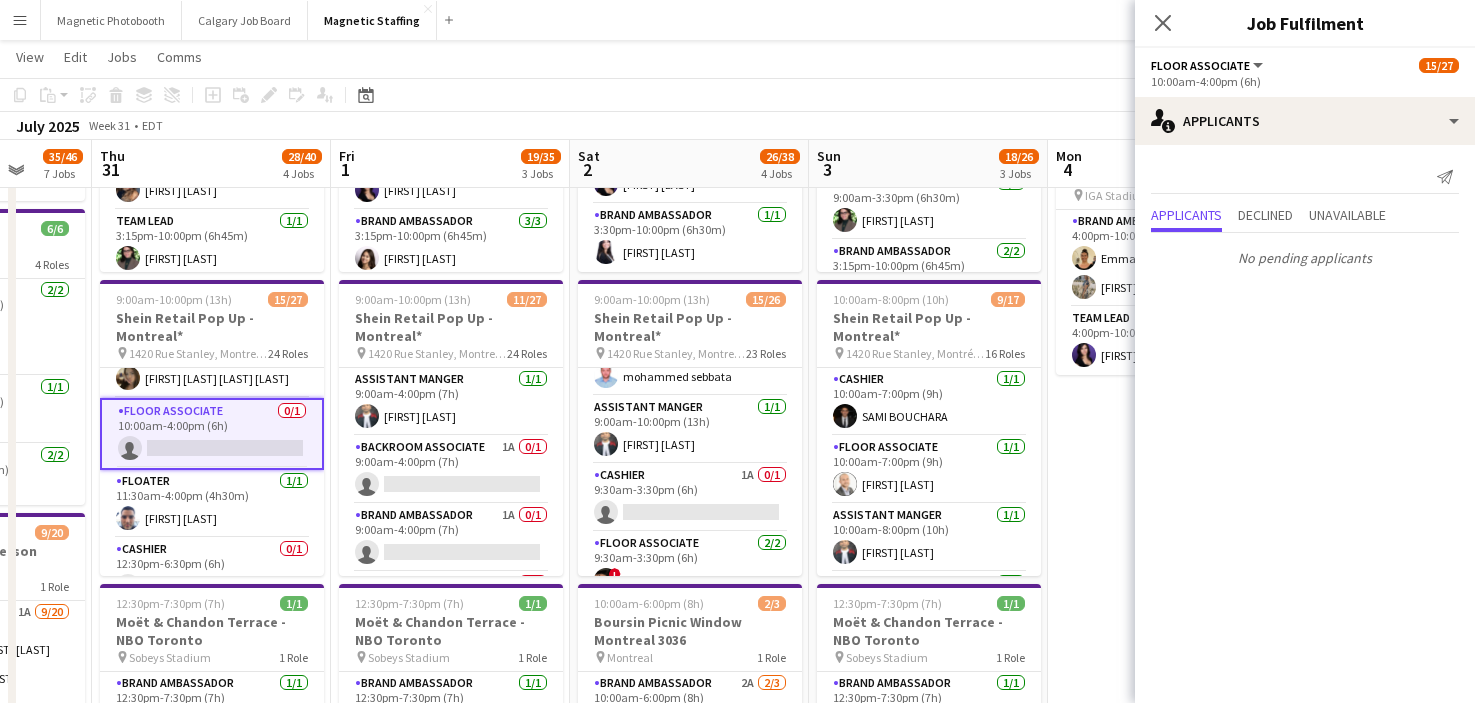 click on "Cashier   0/1   12:30pm-6:30pm (6h)
single-neutral-actions" at bounding box center (212, 572) 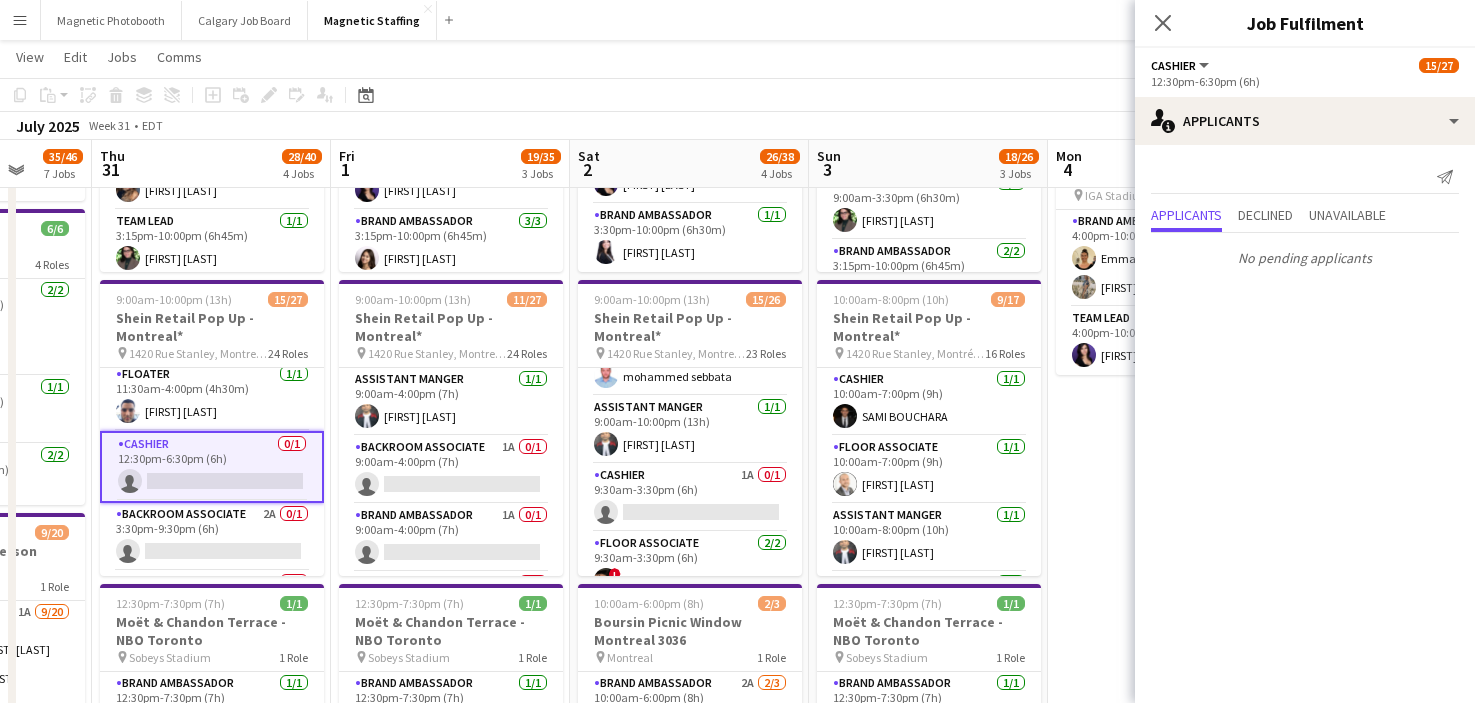 scroll, scrollTop: 800, scrollLeft: 0, axis: vertical 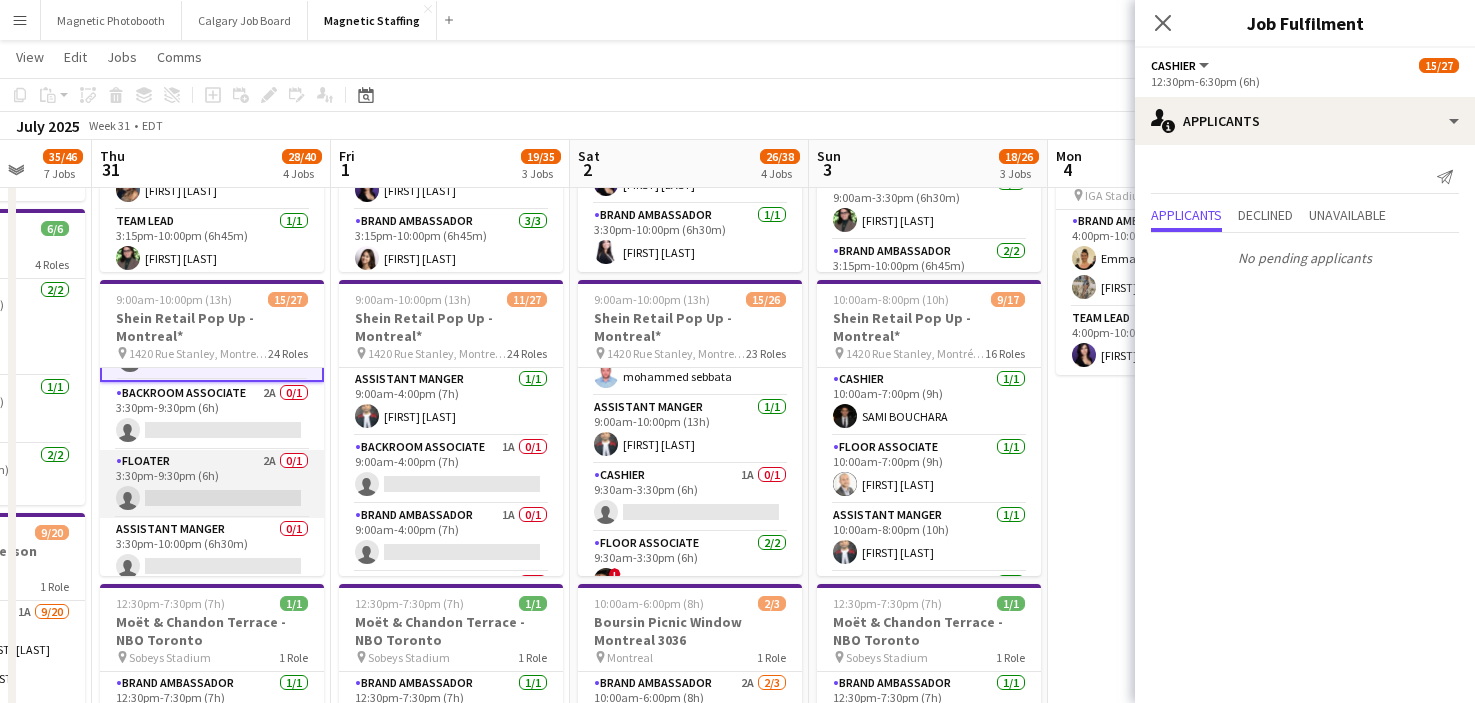 click on "Floater   2A   0/1   3:30pm-9:30pm (6h)
single-neutral-actions" at bounding box center (212, 484) 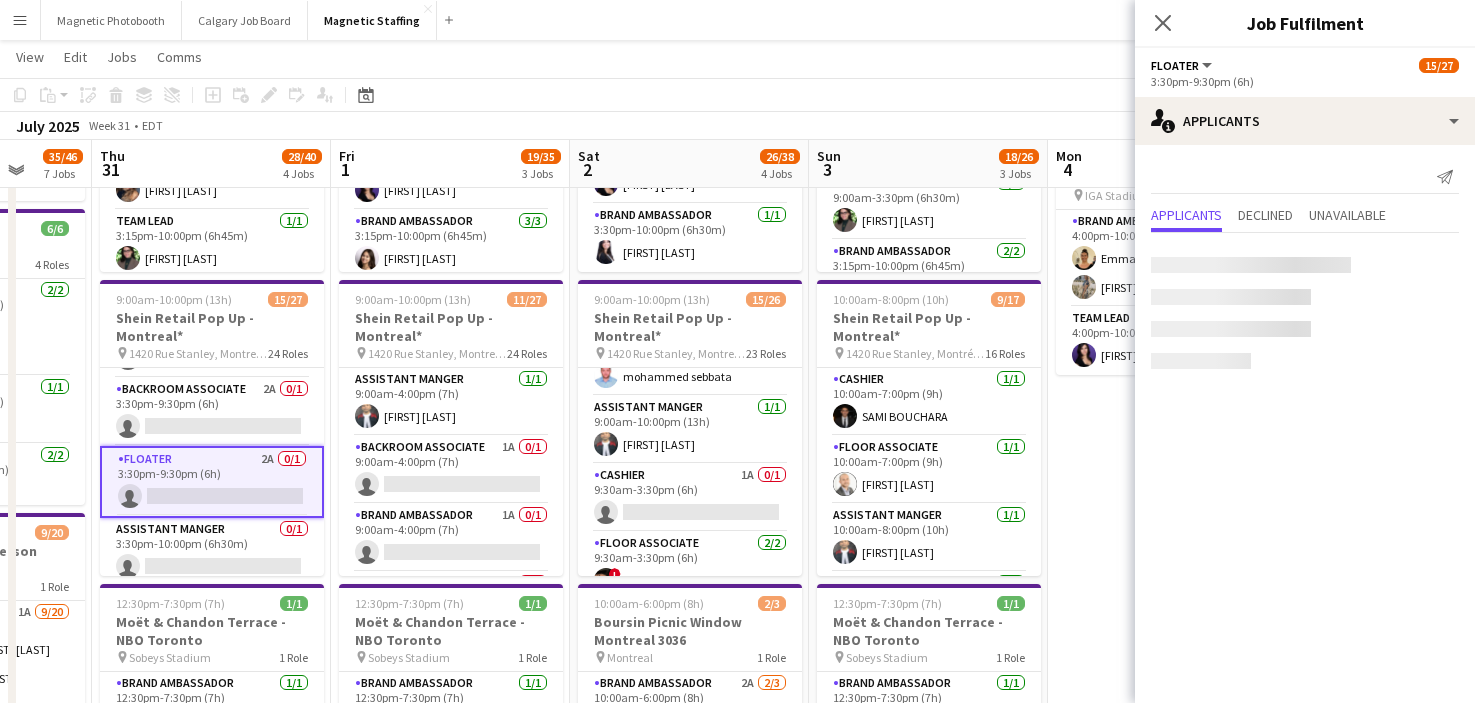scroll, scrollTop: 901, scrollLeft: 0, axis: vertical 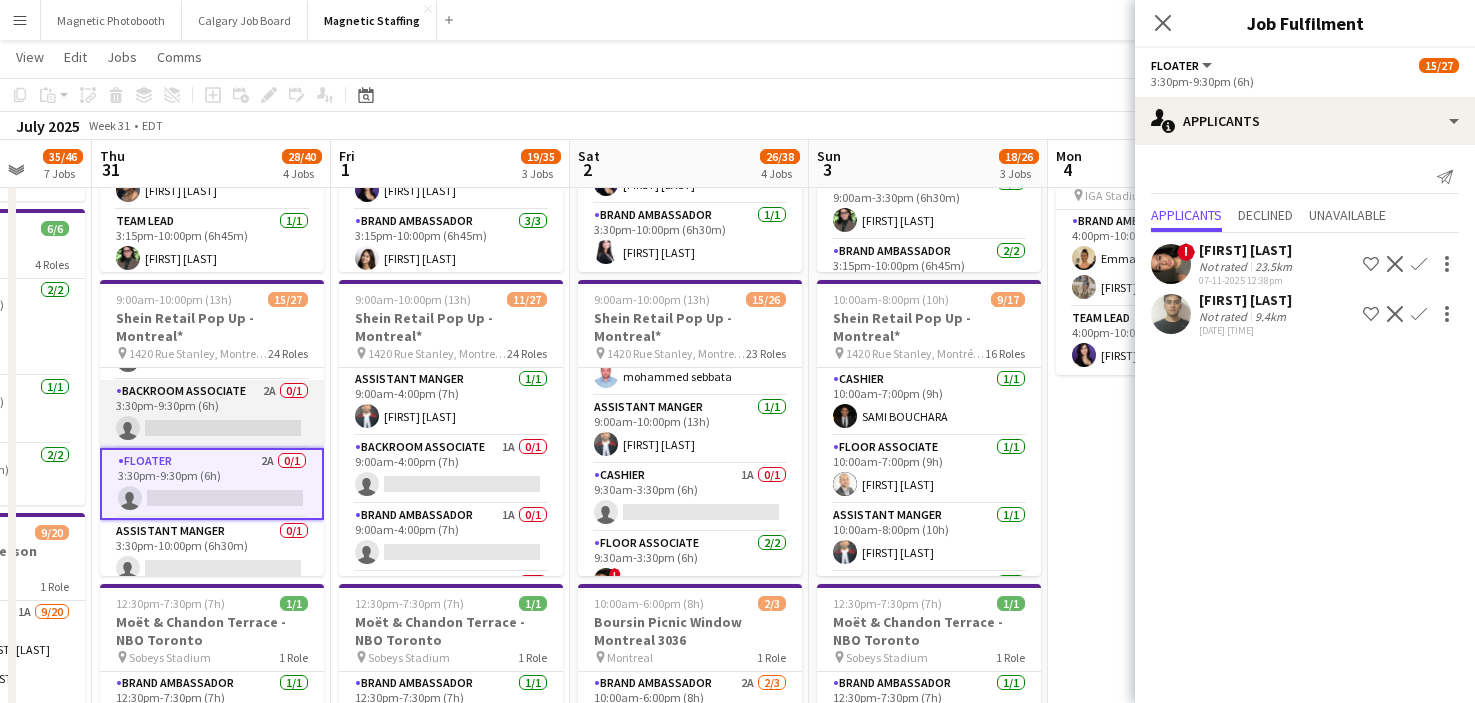 click on "Backroom Associate   2A   0/1   3:30pm-9:30pm (6h)
single-neutral-actions" at bounding box center [212, 414] 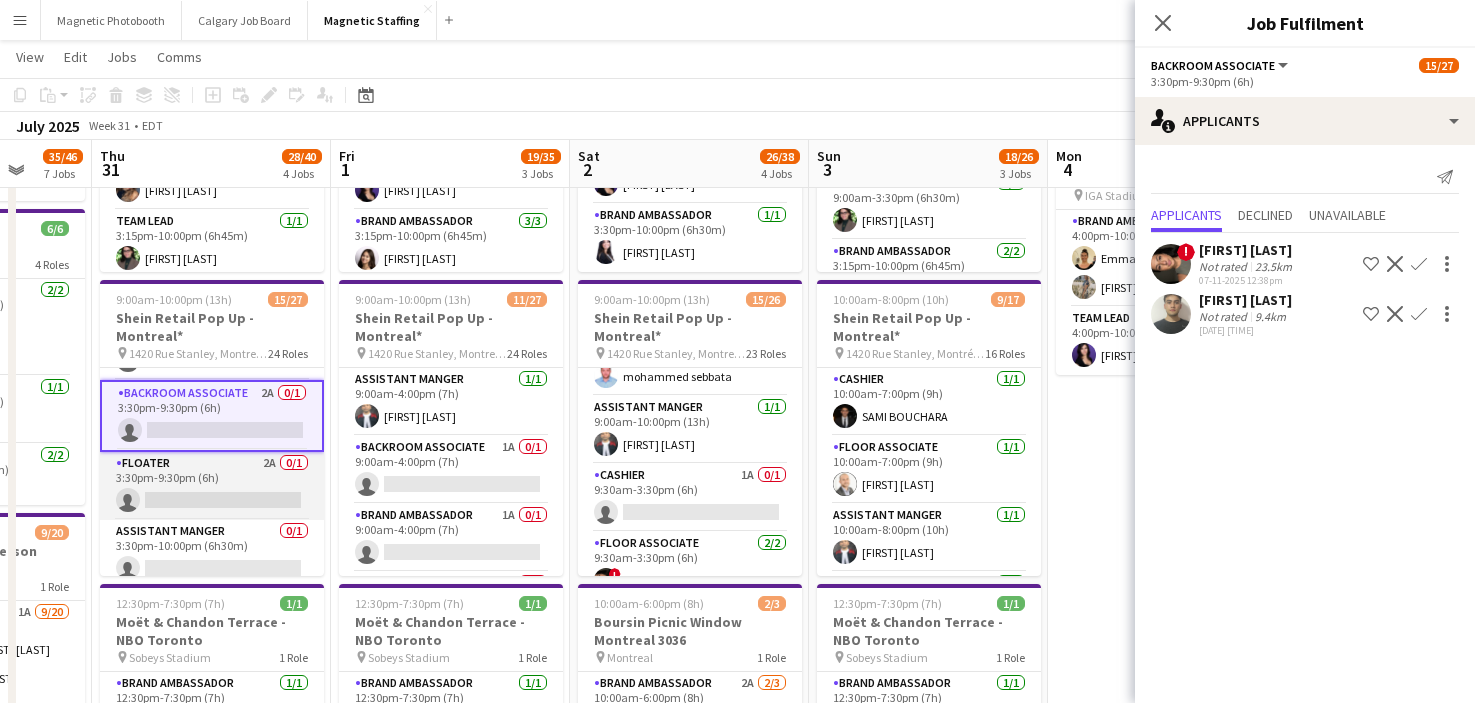 click on "Floater   2A   0/1   3:30pm-9:30pm (6h)
single-neutral-actions" at bounding box center [212, 486] 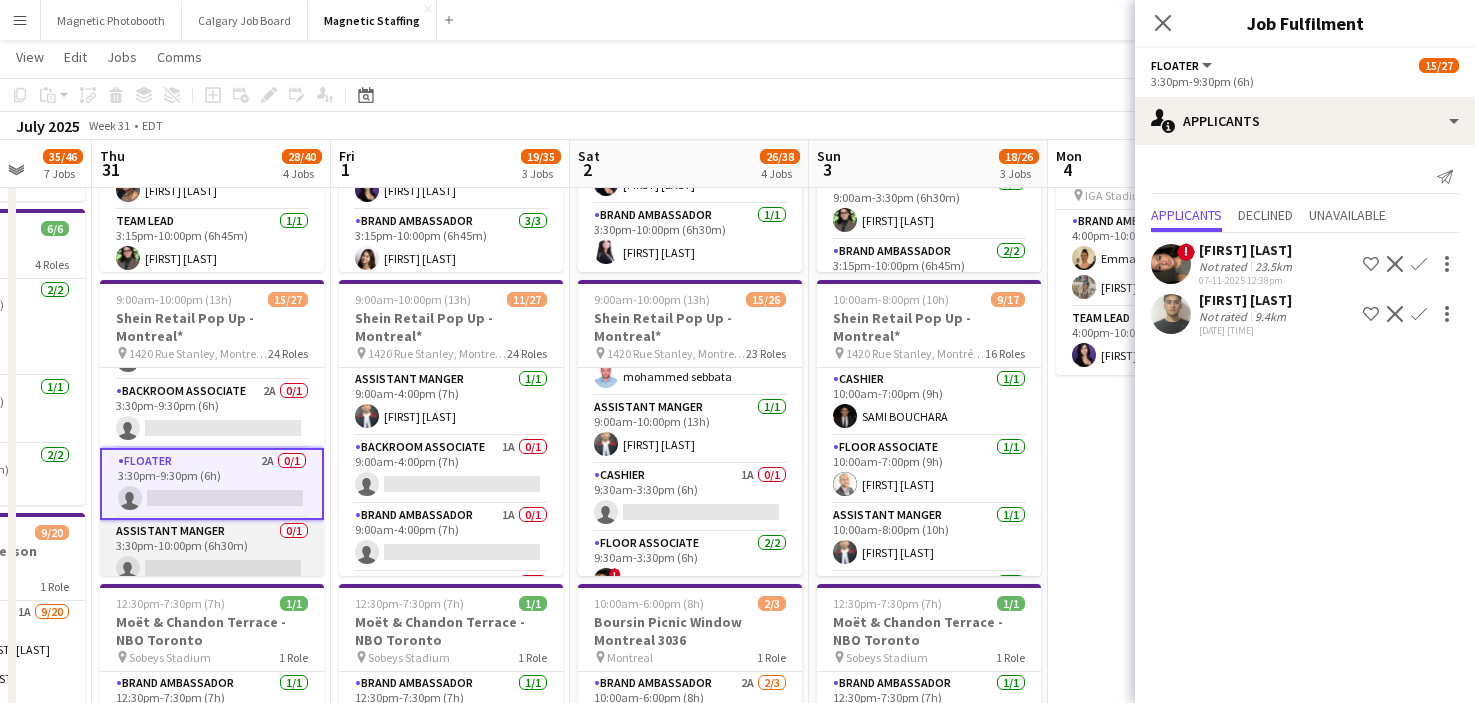 scroll, scrollTop: 0, scrollLeft: 863, axis: horizontal 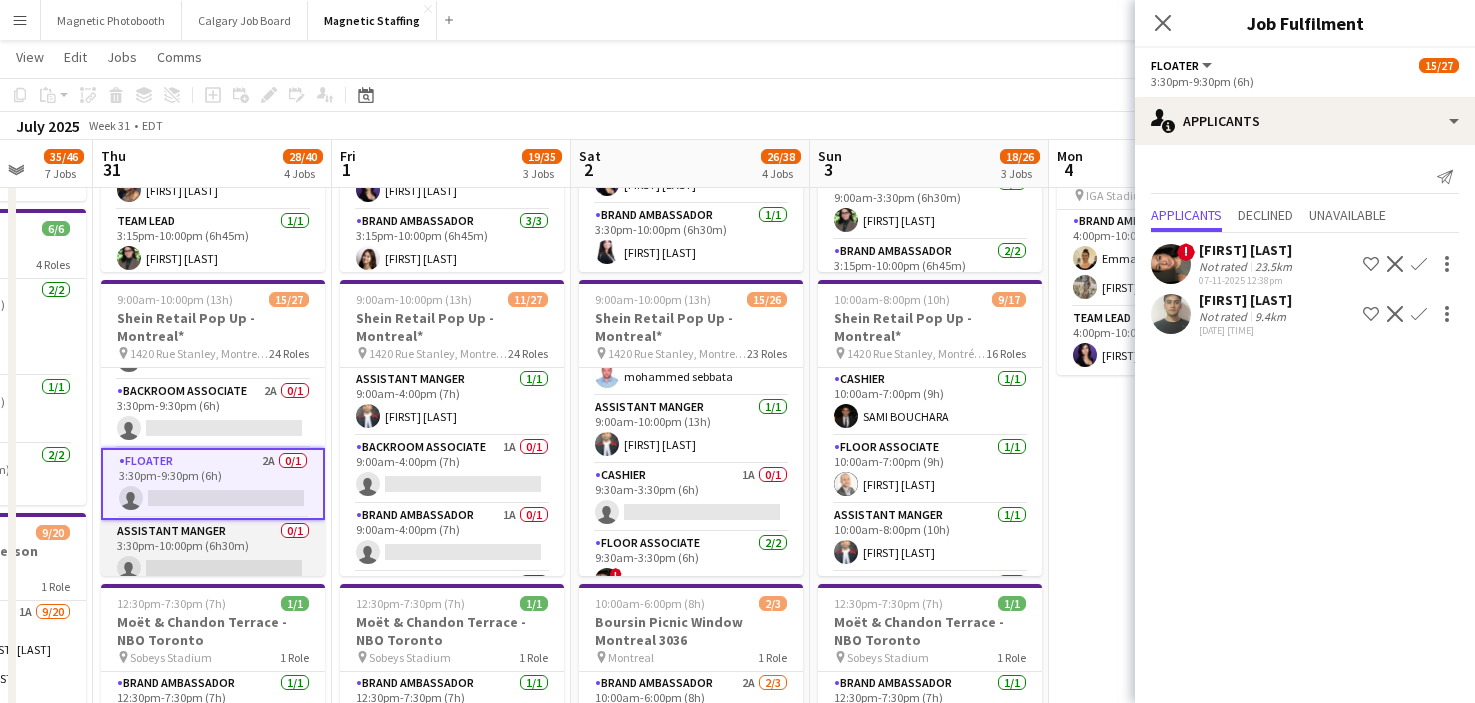 click on "Assistant Manger    0/1   3:30pm-10:00pm (6h30m)
single-neutral-actions" at bounding box center [213, 554] 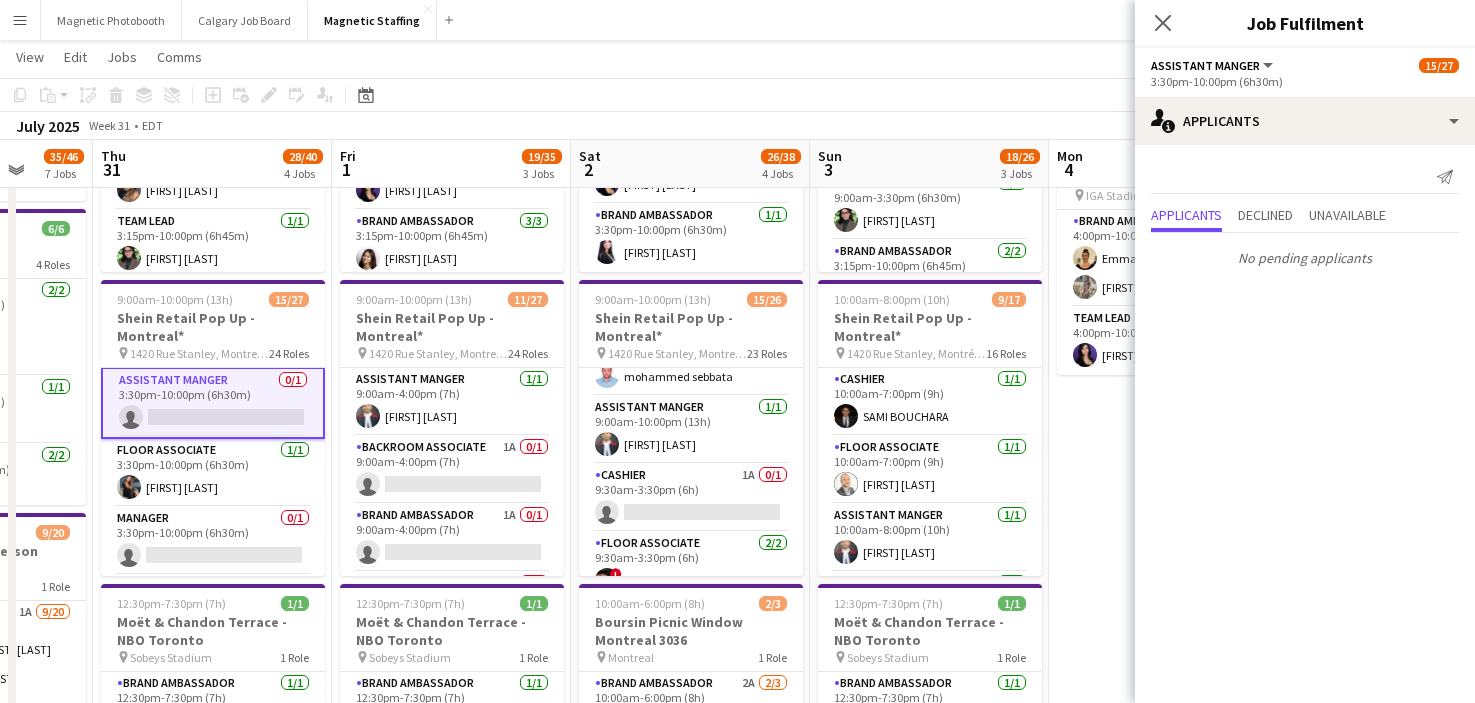 click on "Manager   0/1   3:30pm-10:00pm (6h30m)
single-neutral-actions" at bounding box center [213, 541] 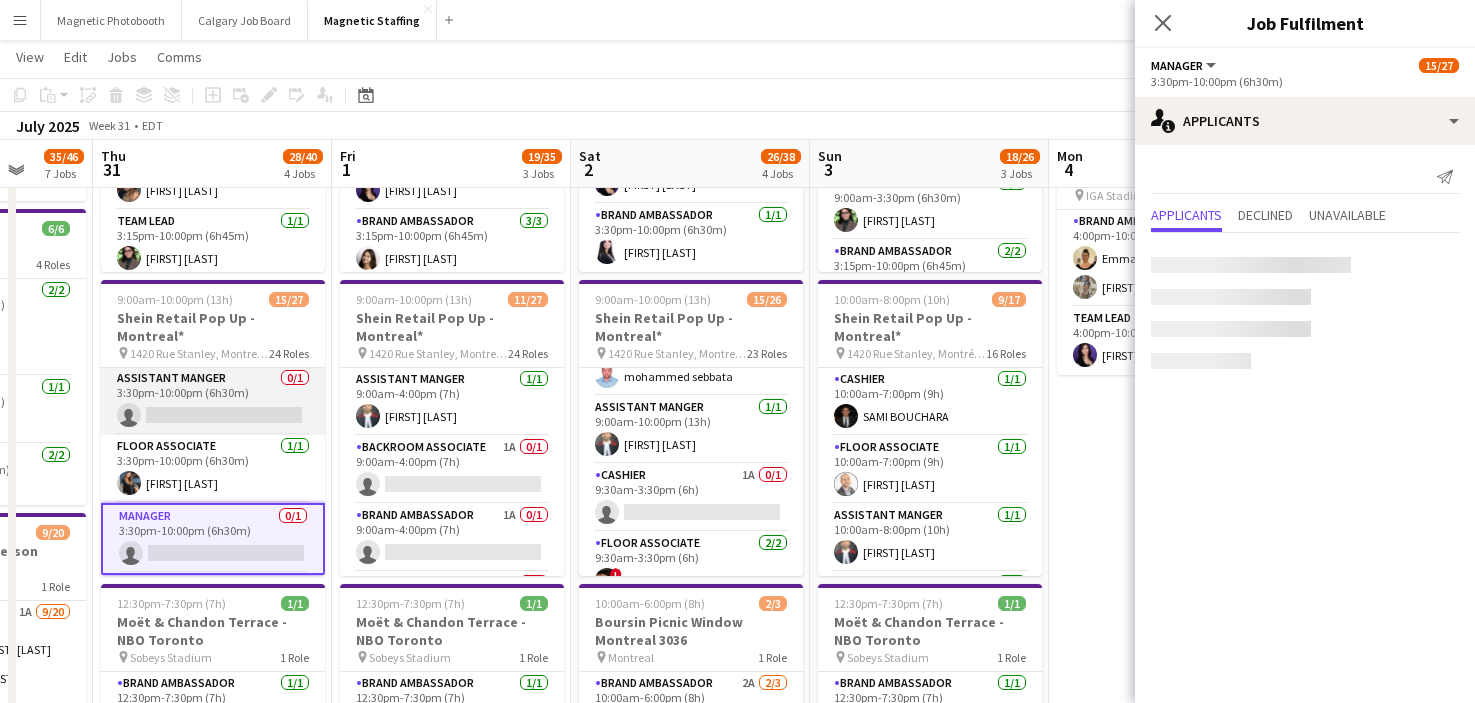 scroll, scrollTop: 1048, scrollLeft: 0, axis: vertical 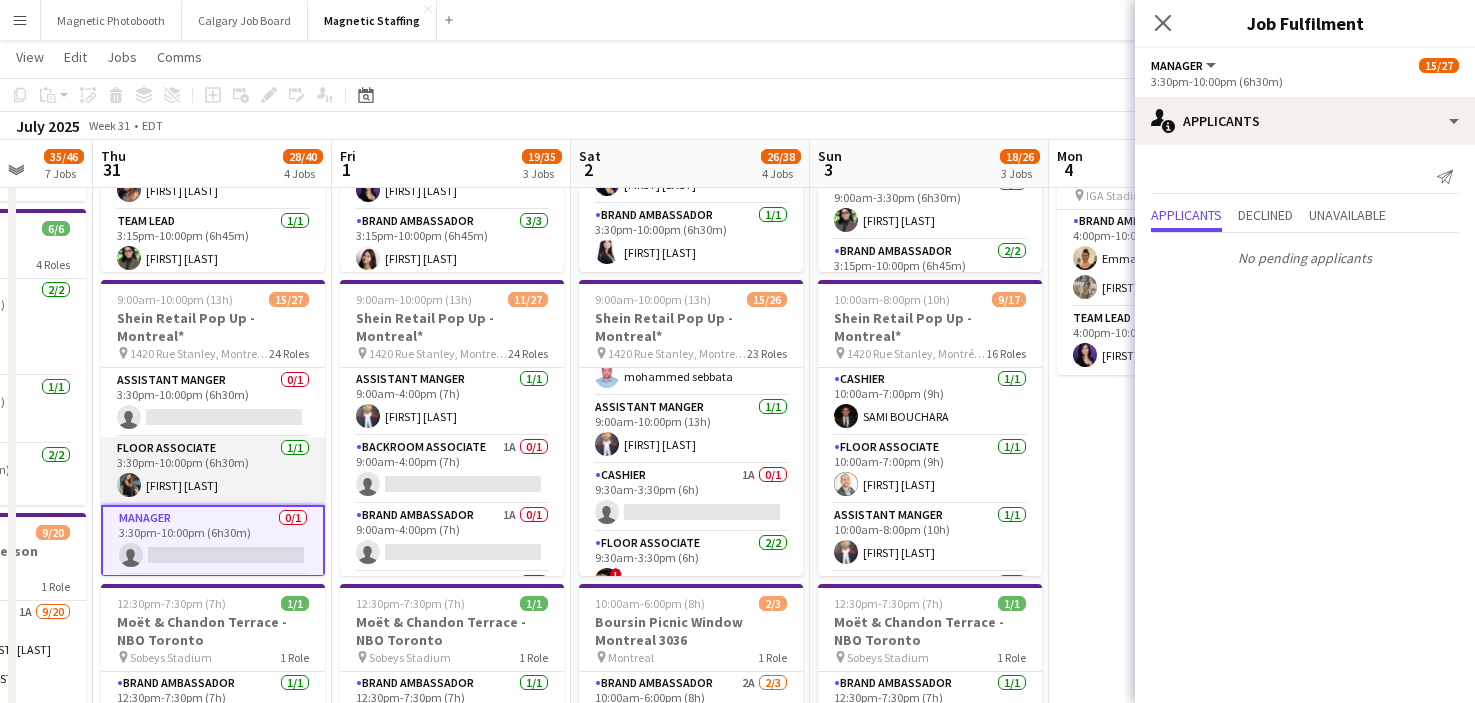 click on "Floor Associate   1/1   [TIME]
[FIRST] [LAST]" at bounding box center (213, 471) 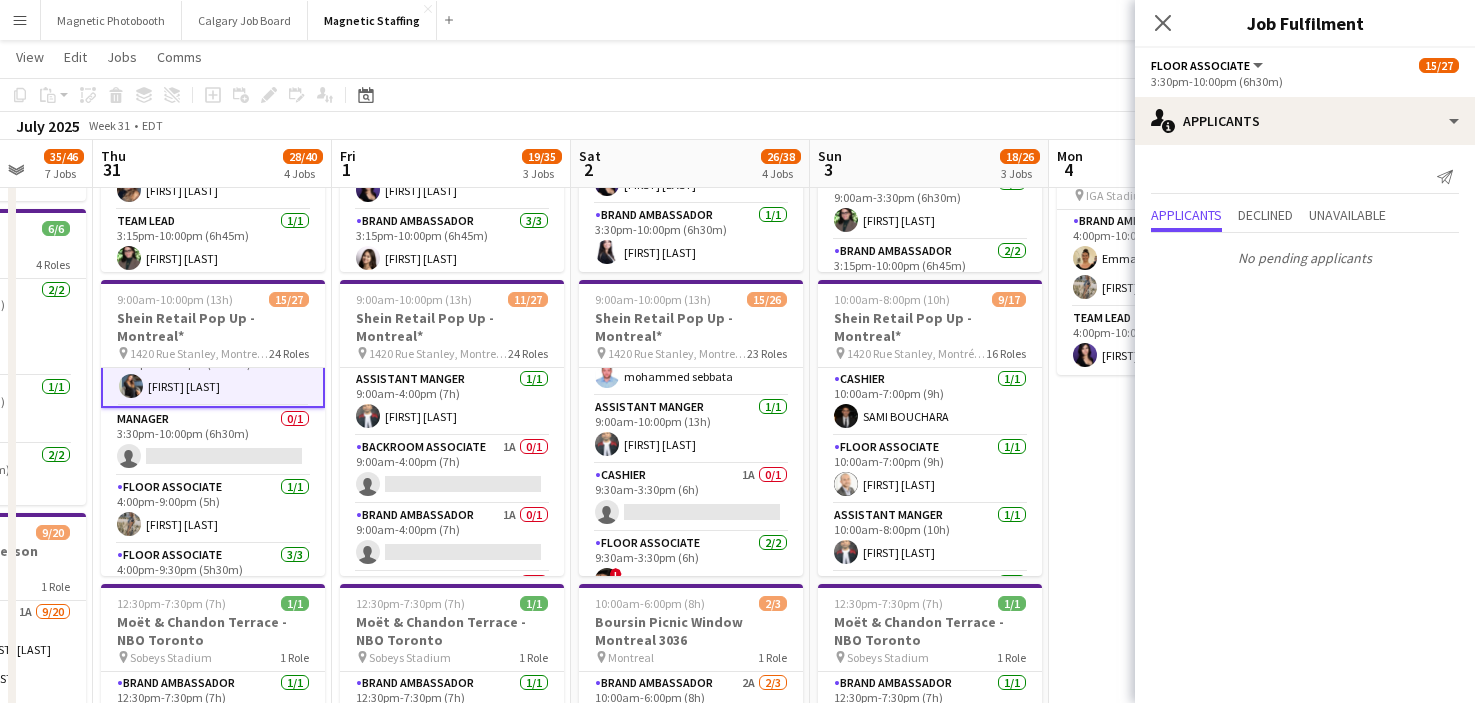 click on "Floor Associate   1/1   4:00pm-9:00pm (5h)
[FIRST] [LAST]" at bounding box center [213, 510] 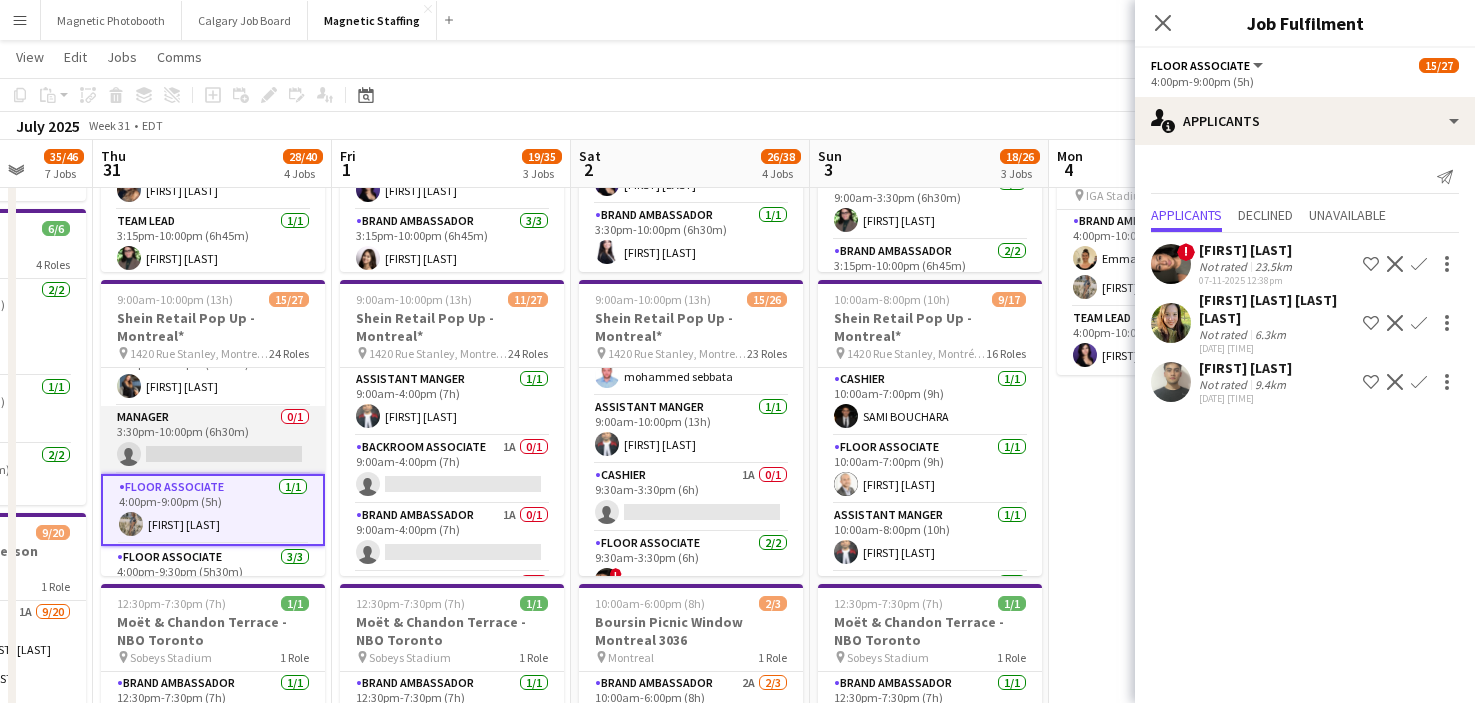 click on "Manager   0/1   3:30pm-10:00pm (6h30m)
single-neutral-actions" at bounding box center [213, 440] 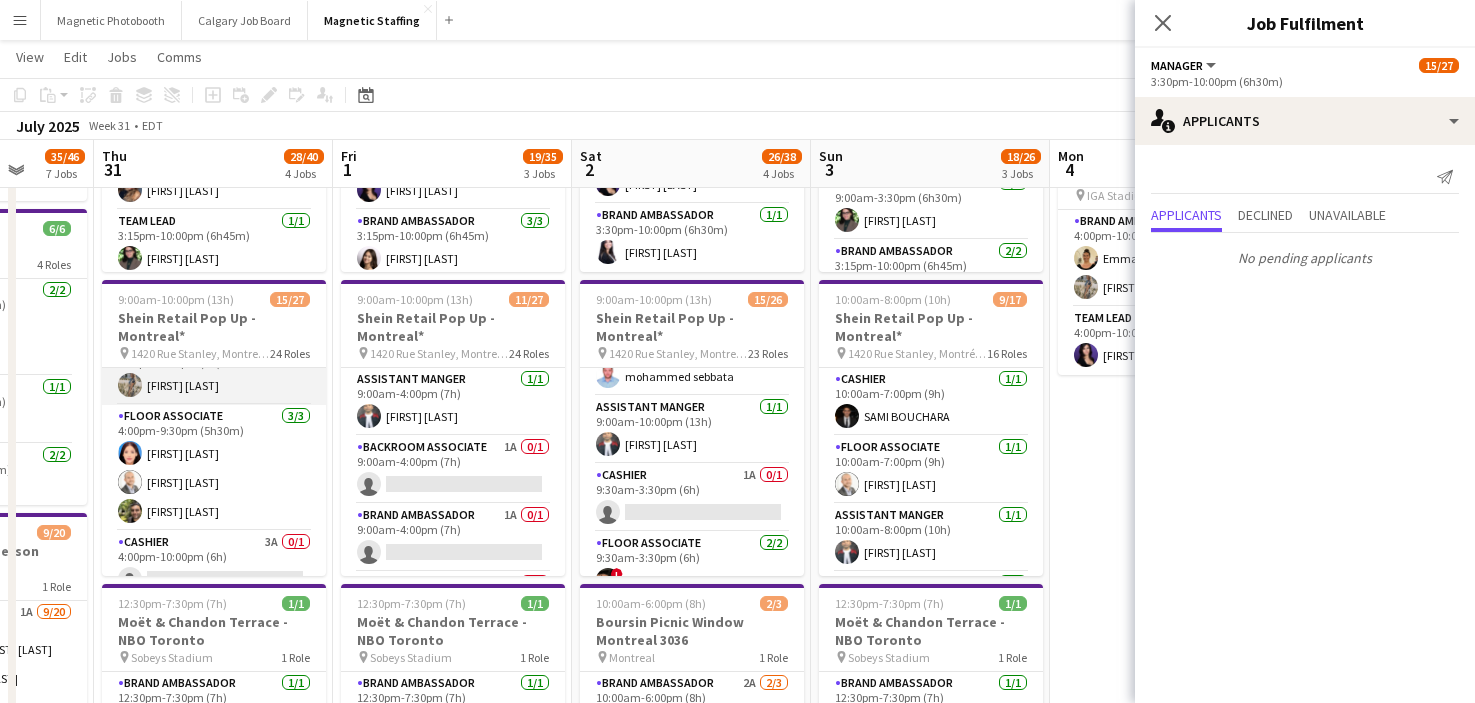 click on "Floor Associate   3/3   4:00pm-9:30pm (5h30m)
[FIRST] [LAST] [FIRST] [LAST] [FIRST] [LAST]" at bounding box center (214, 468) 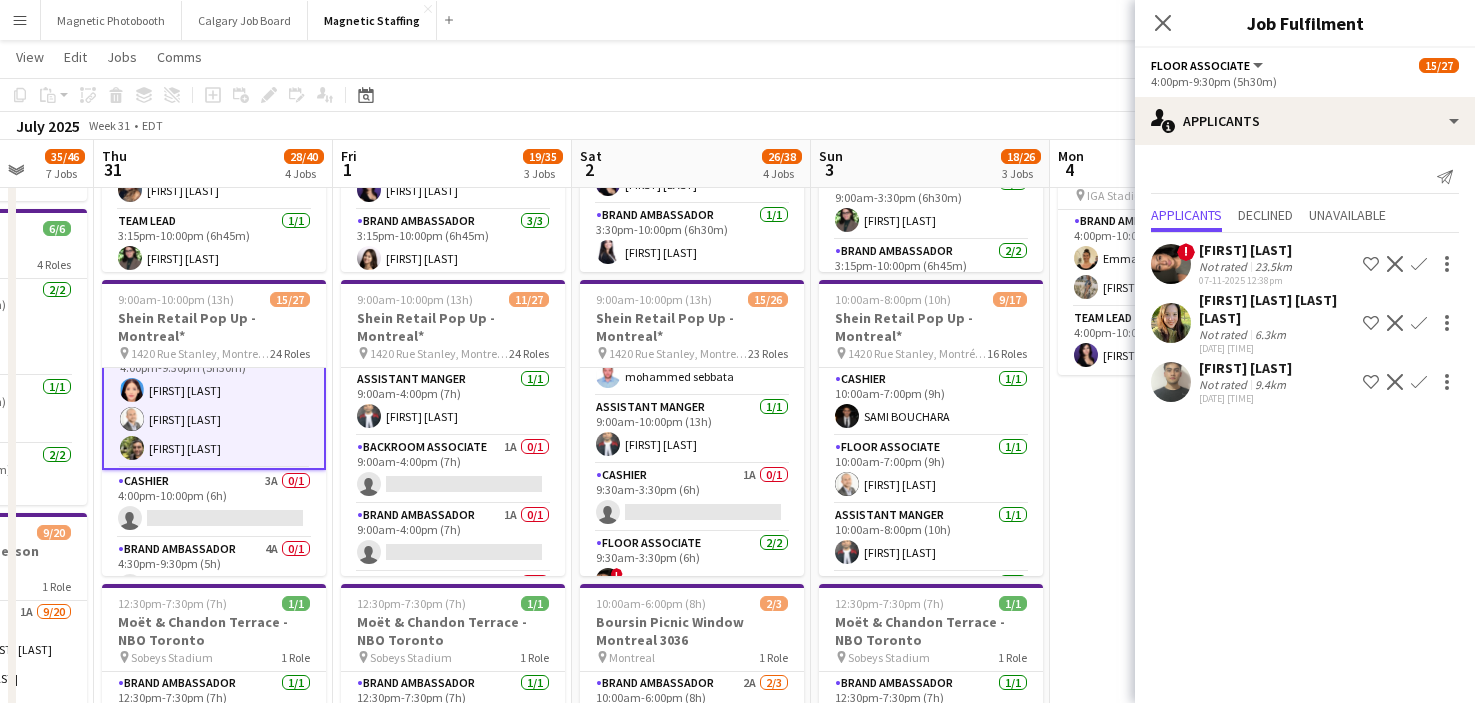 scroll, scrollTop: 1351, scrollLeft: 0, axis: vertical 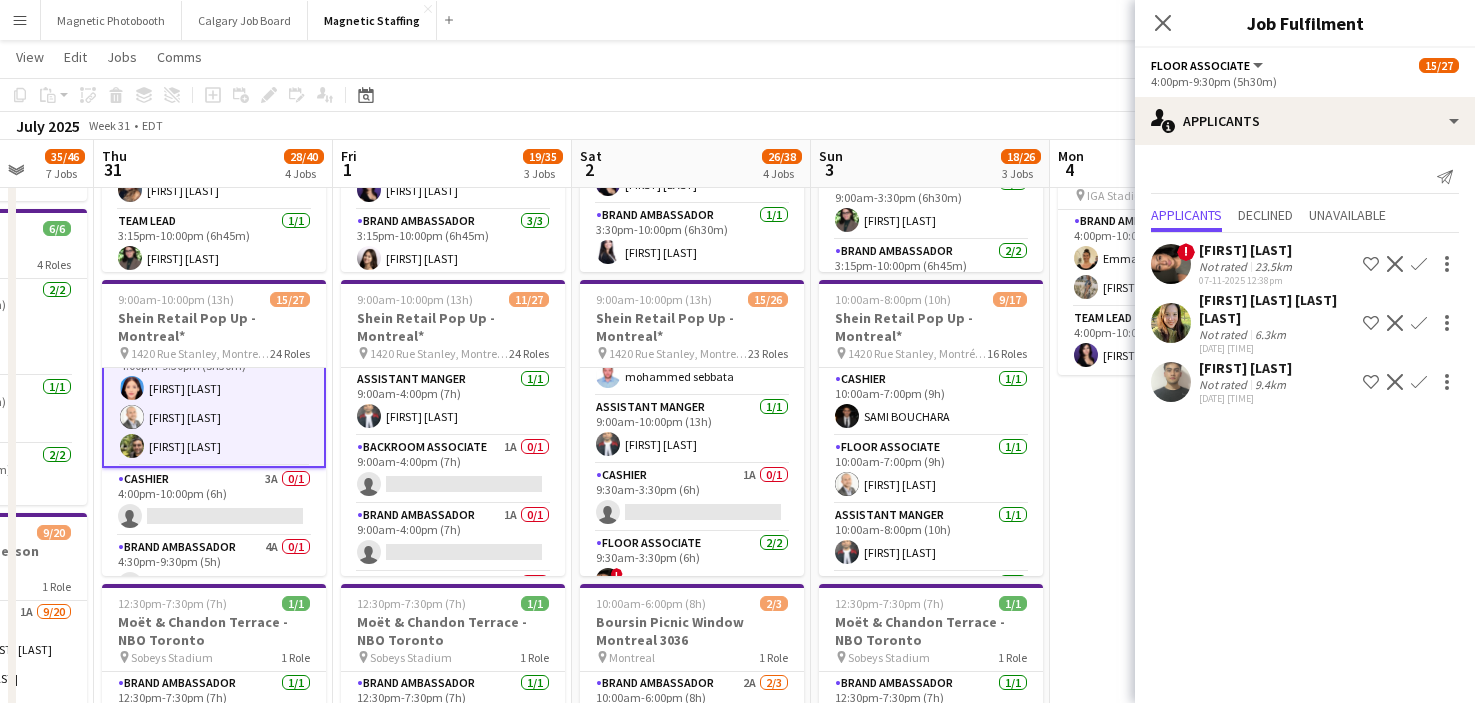 click on "Cashier   3A   0/1   4:00pm-10:00pm (6h)
single-neutral-actions" at bounding box center [214, 502] 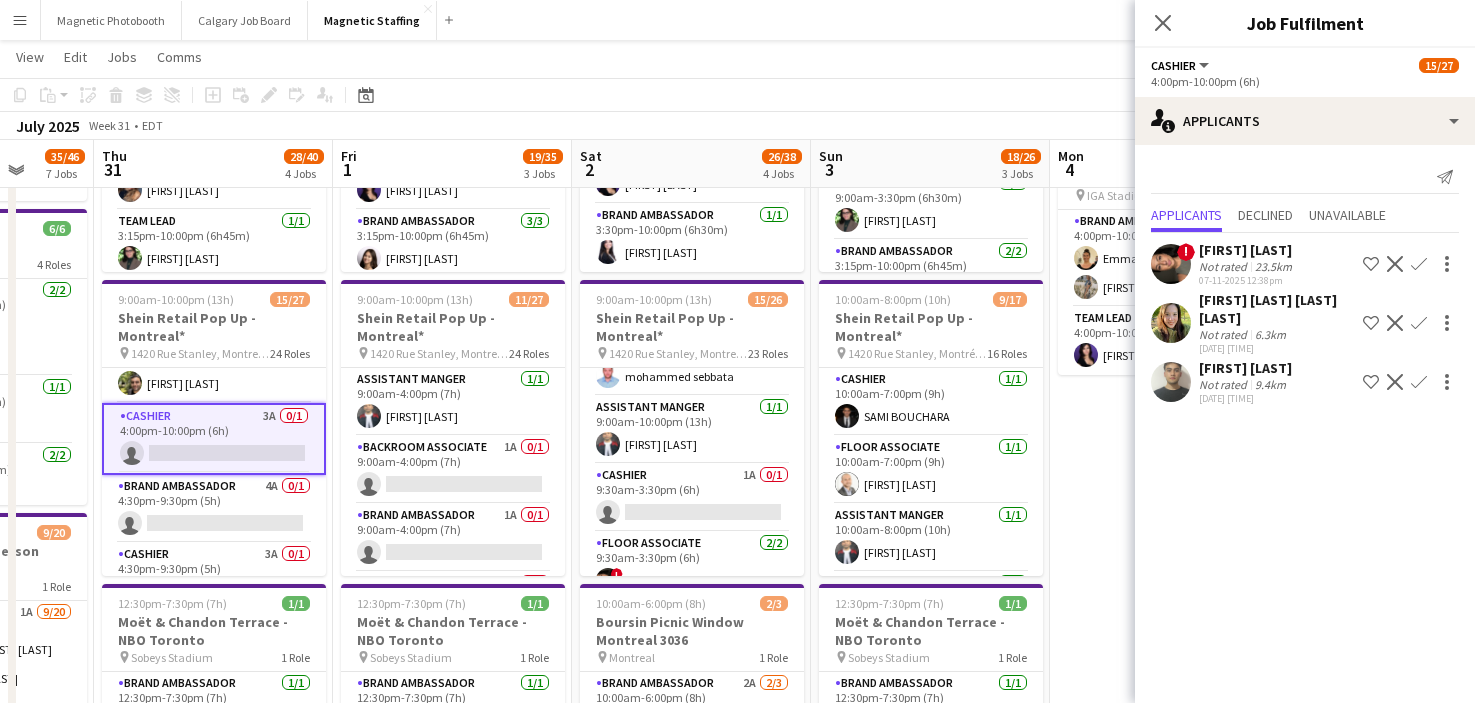 scroll, scrollTop: 1423, scrollLeft: 0, axis: vertical 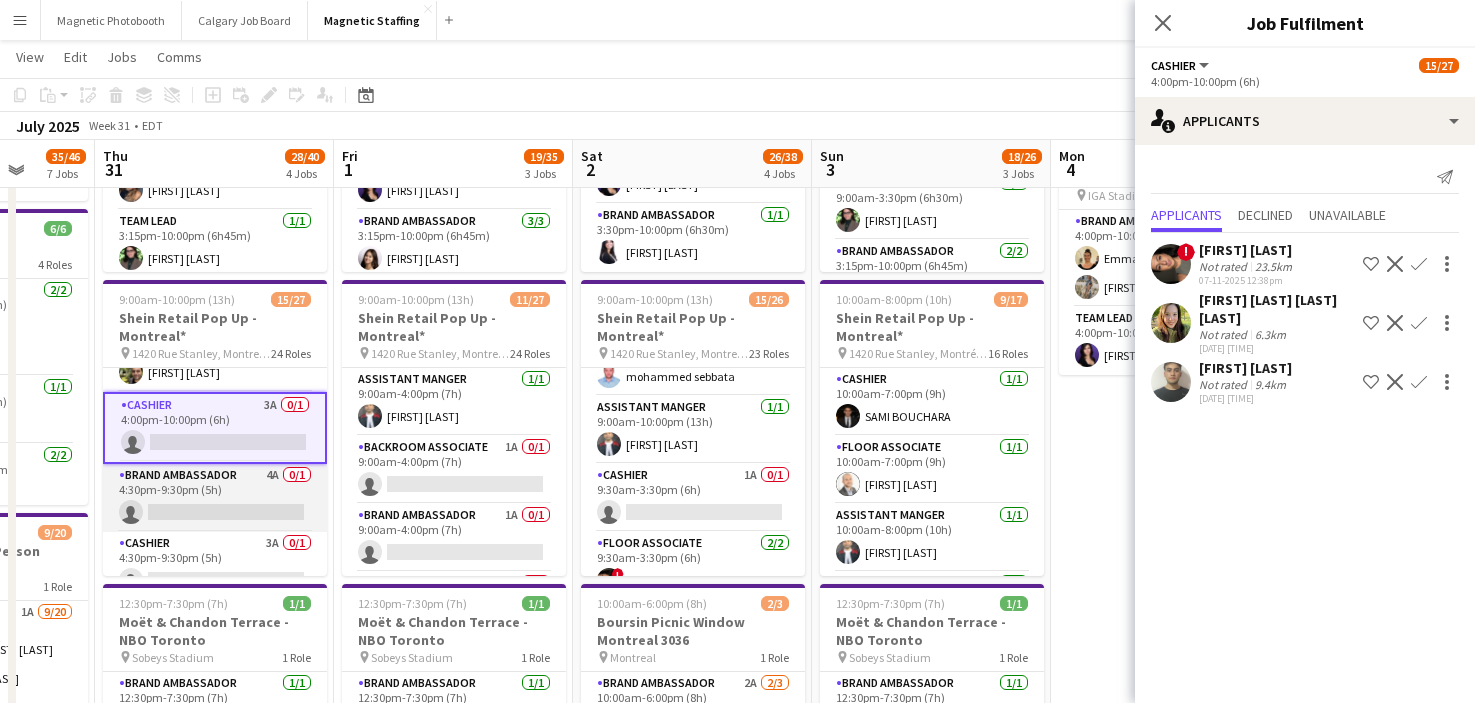 click on "Brand Ambassador   4A   0/1   4:30pm-9:30pm (5h)
single-neutral-actions" at bounding box center [215, 498] 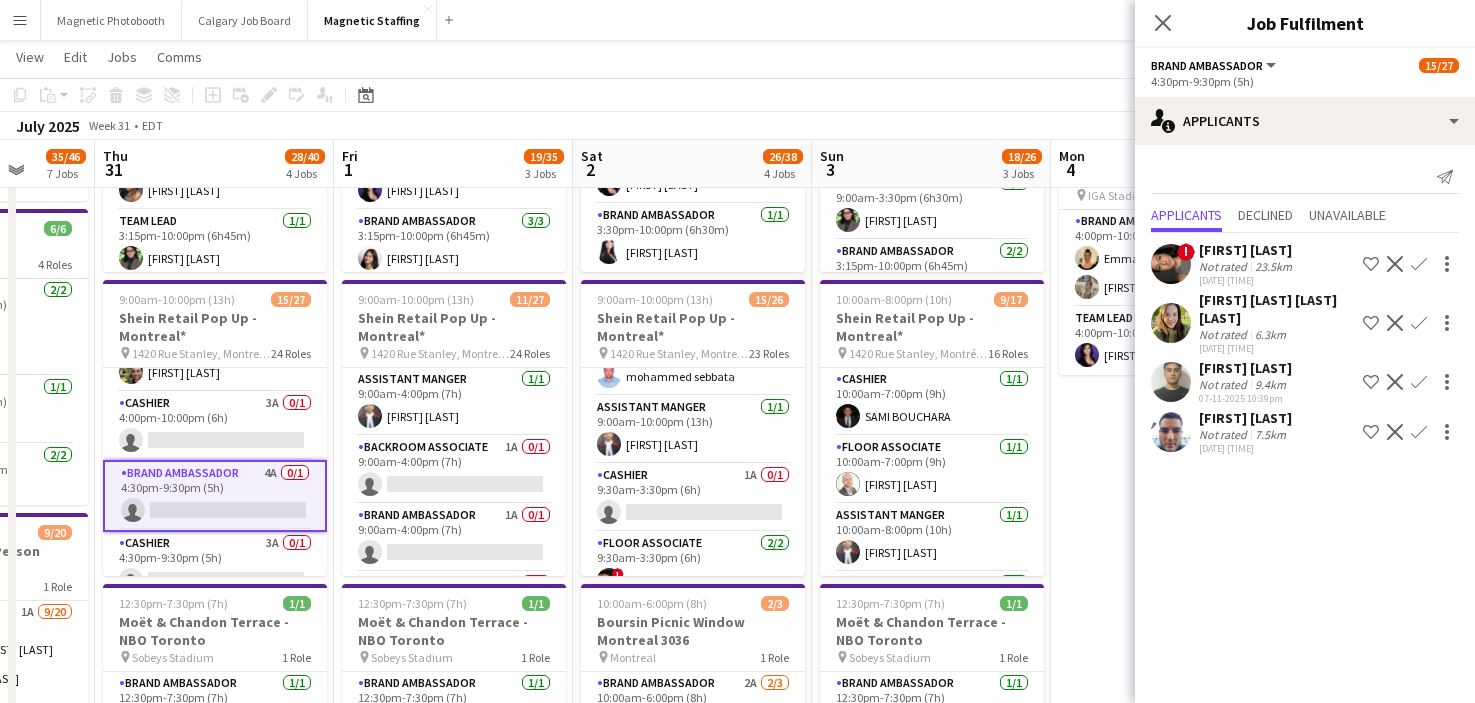 click on "Confirm" 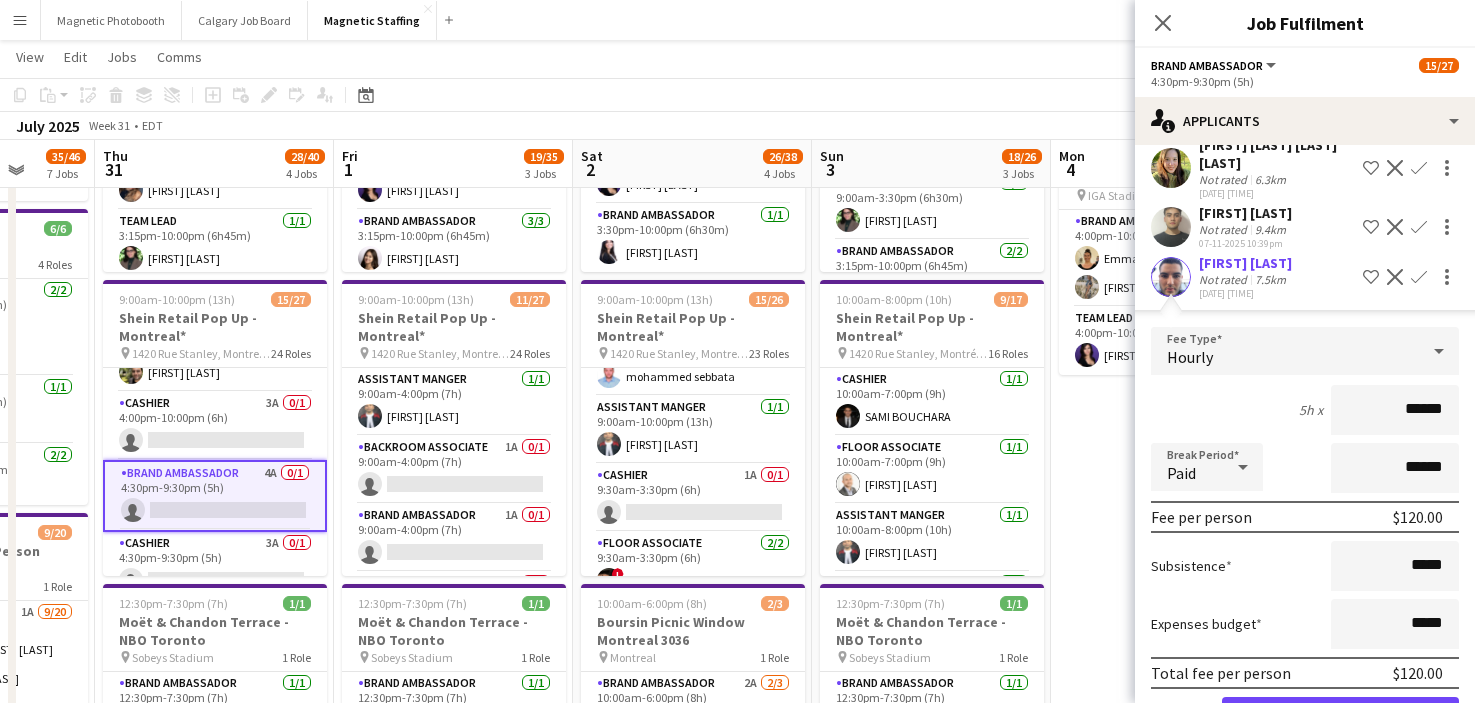 scroll, scrollTop: 208, scrollLeft: 0, axis: vertical 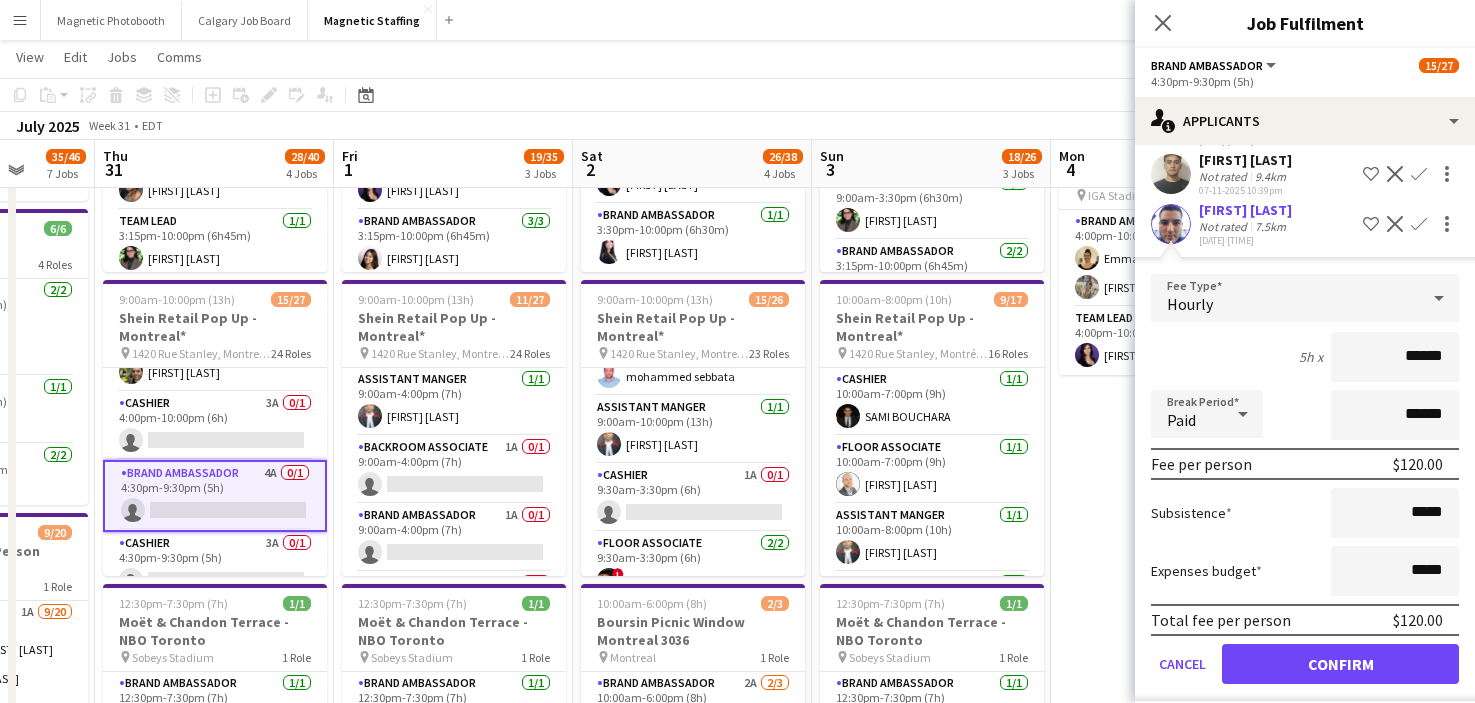 click on "Fee Type  Hourly  5h x  ******  Break Period  Paid ******  Fee per person   $120.00   Subsistence  *****  Expenses budget  *****  Total fee per person   $120.00   Cancel   Confirm" 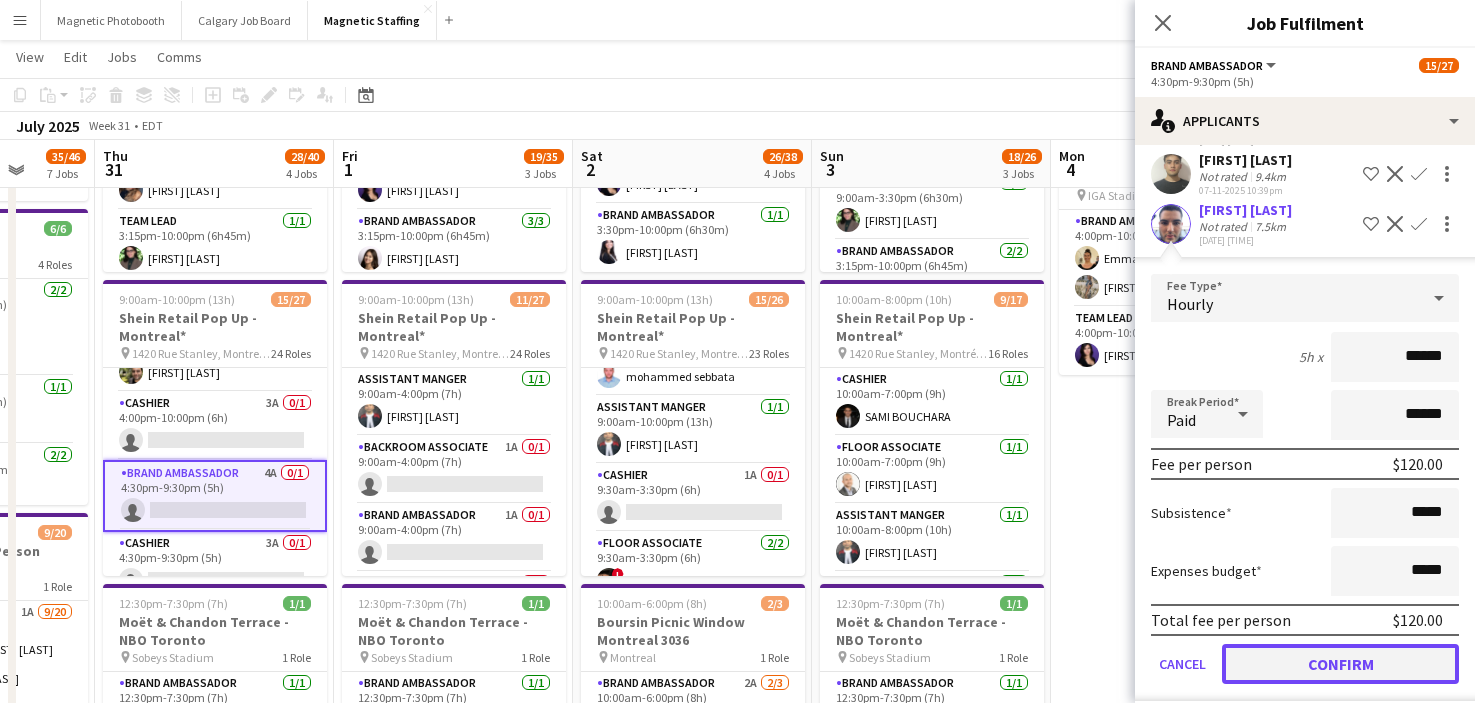 click on "Confirm" 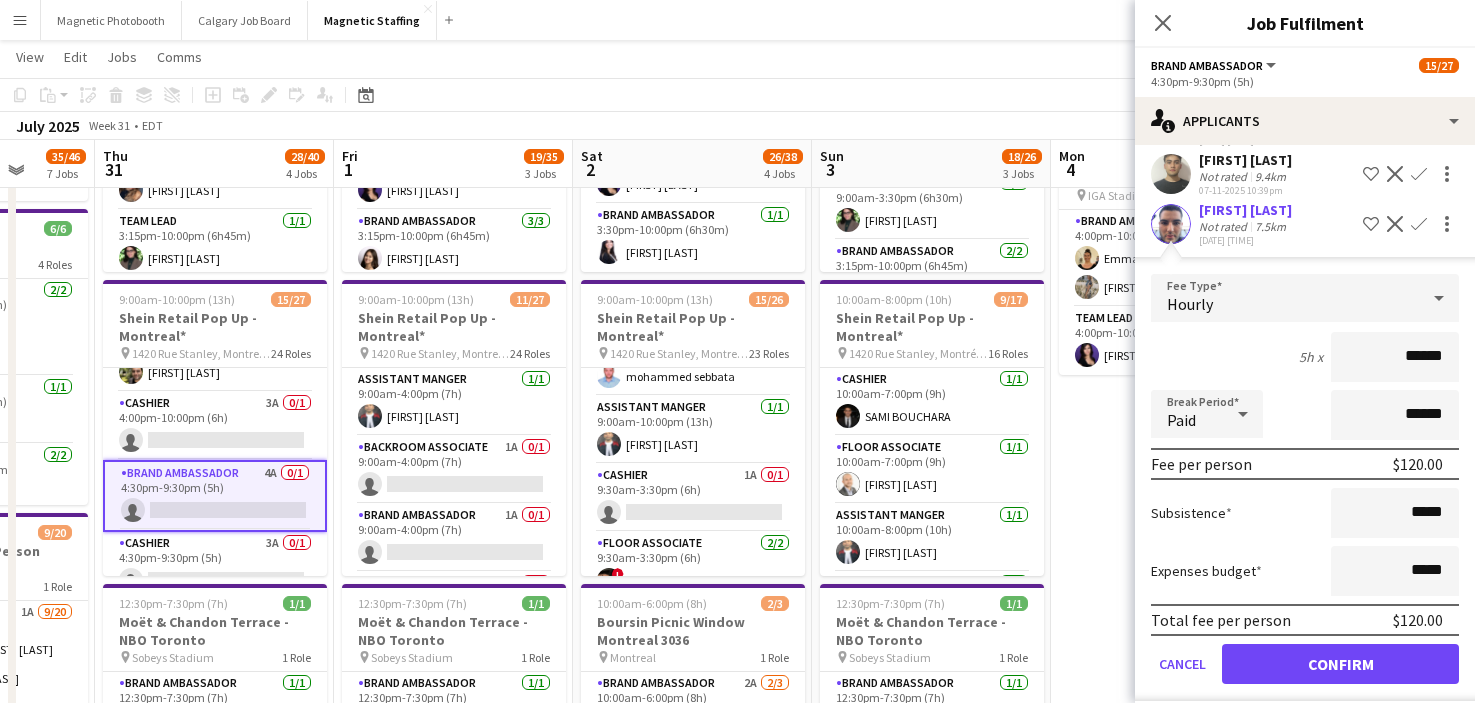 scroll, scrollTop: 0, scrollLeft: 0, axis: both 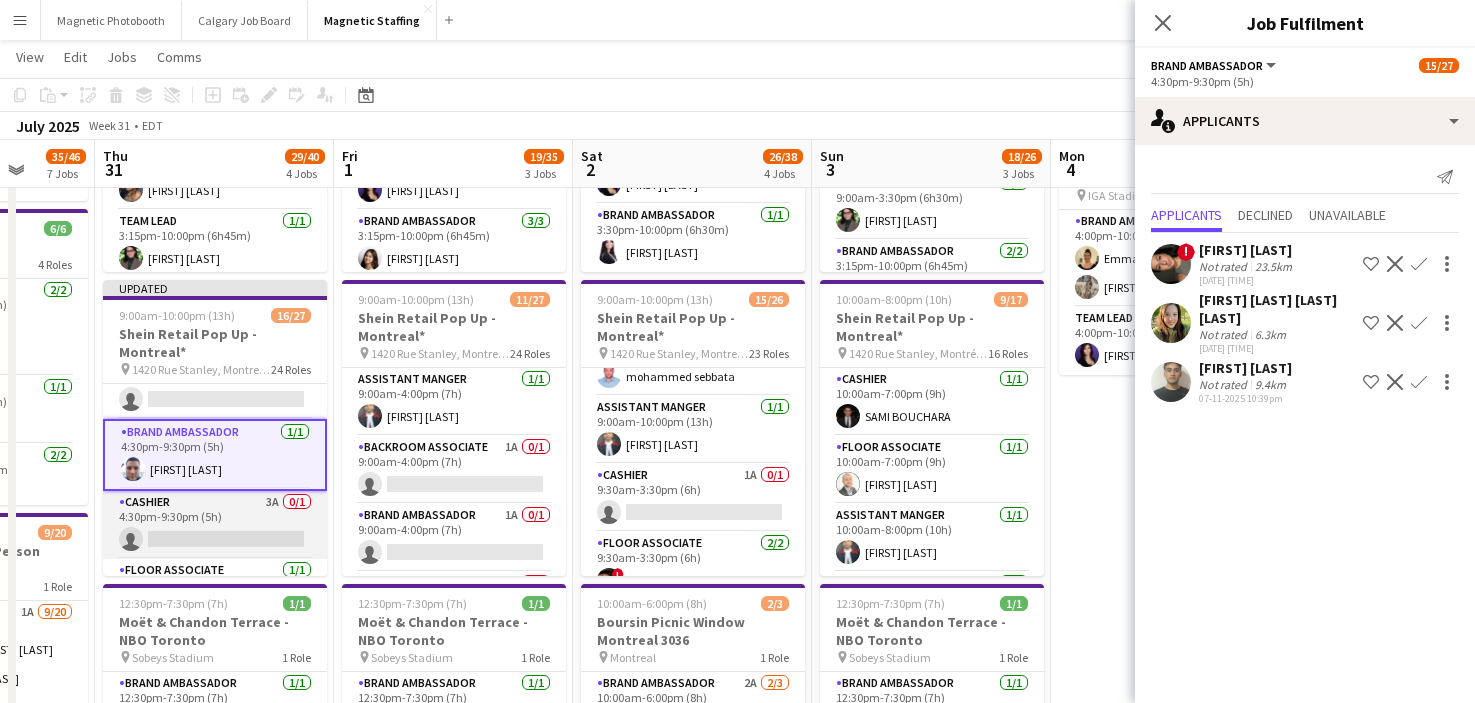 click on "Cashier   3A   0/1   4:30pm-9:30pm (5h)
single-neutral-actions" at bounding box center [215, 525] 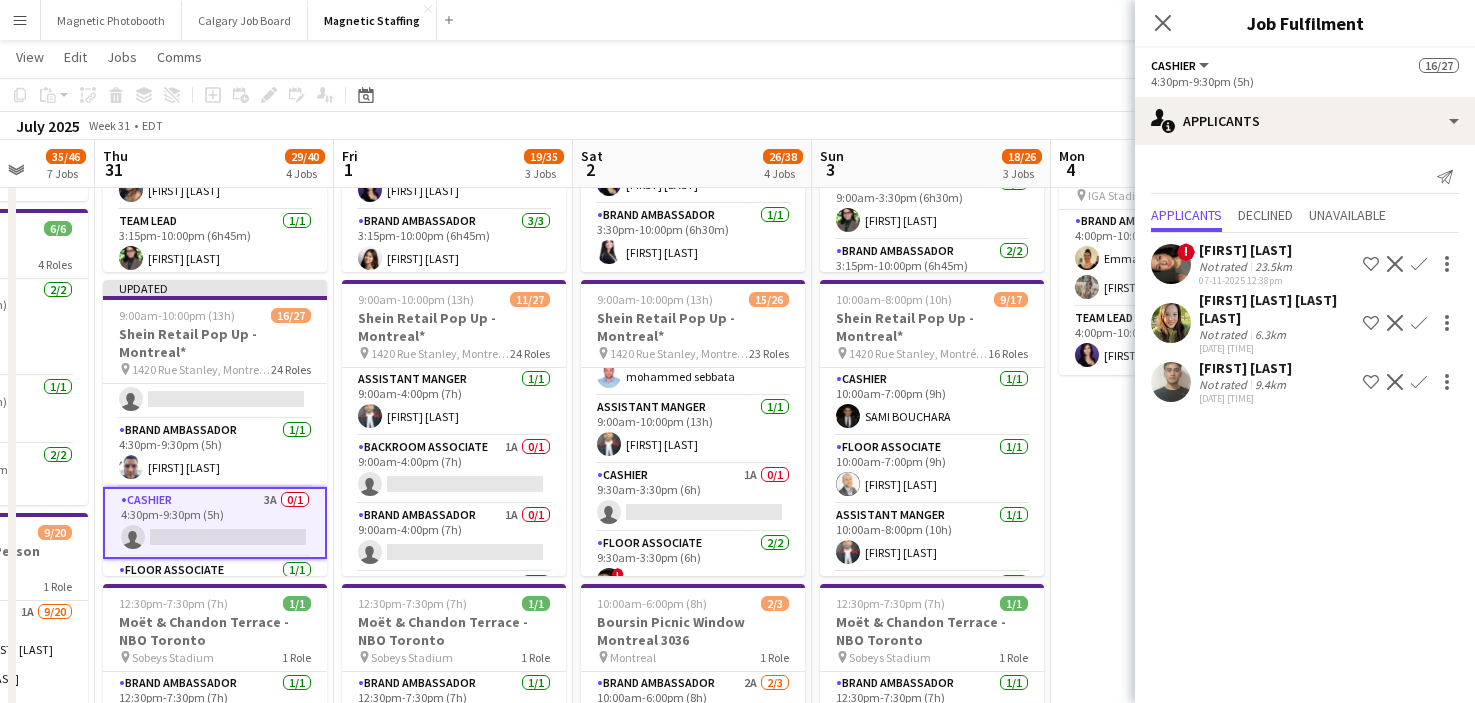 scroll, scrollTop: 1531, scrollLeft: 0, axis: vertical 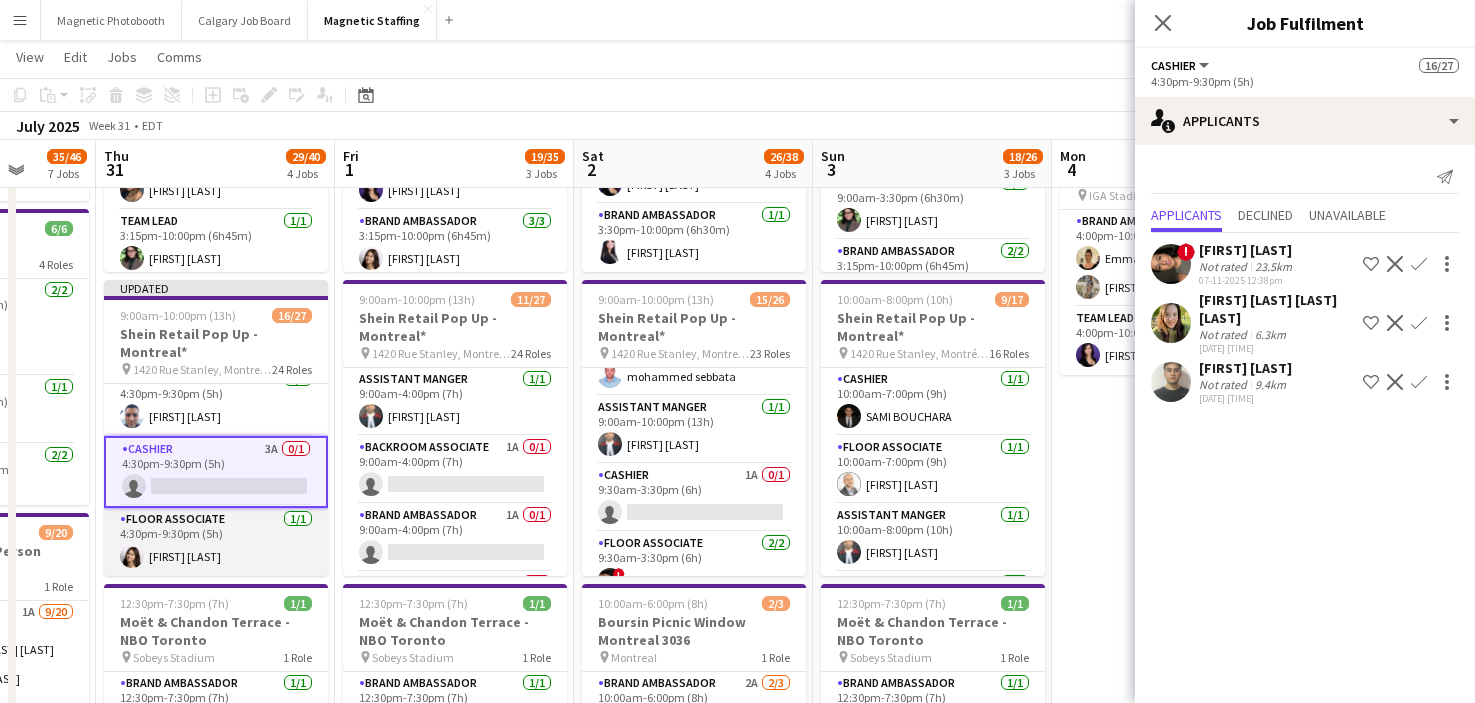 click on "Floor Associate   1/1   [TIME]
[FIRST] [LAST]" at bounding box center (216, 542) 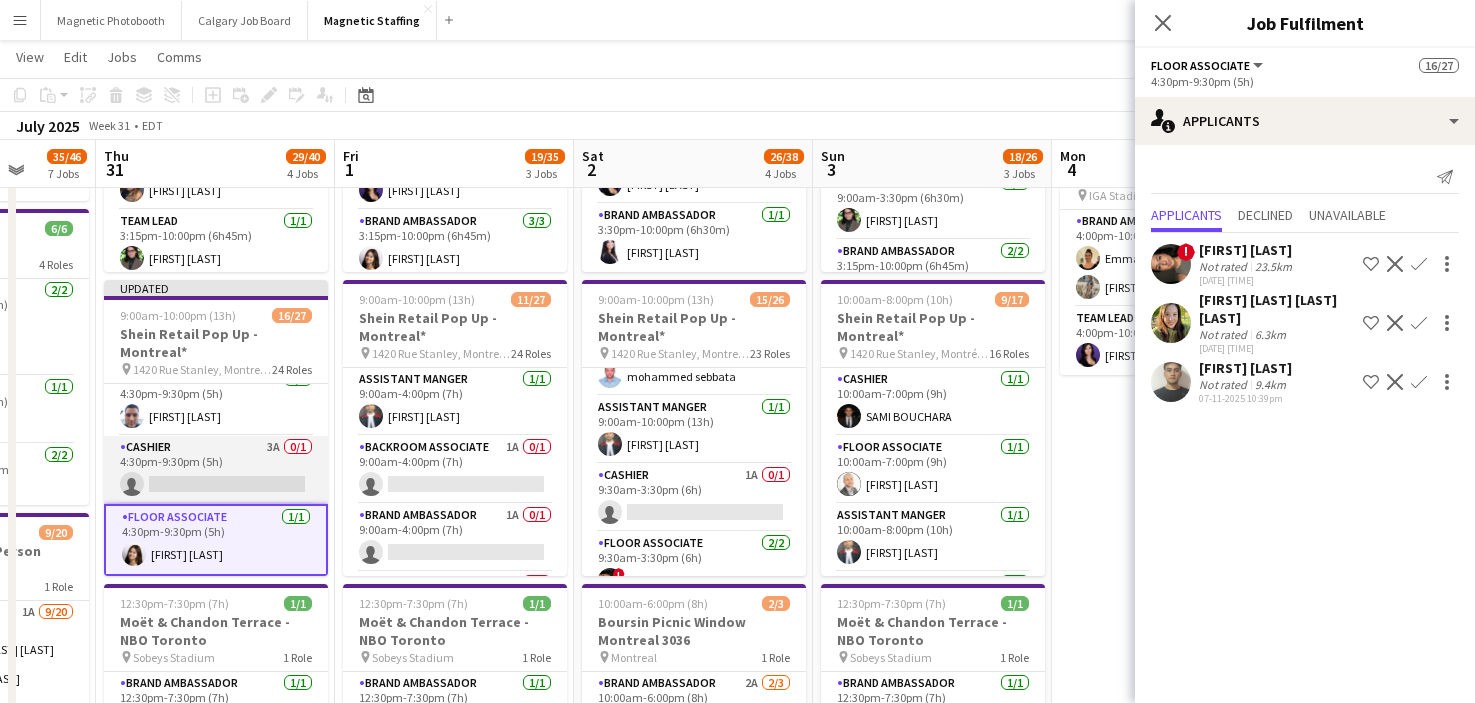 click on "Cashier   3A   0/1   4:30pm-9:30pm (5h)
single-neutral-actions" at bounding box center [216, 470] 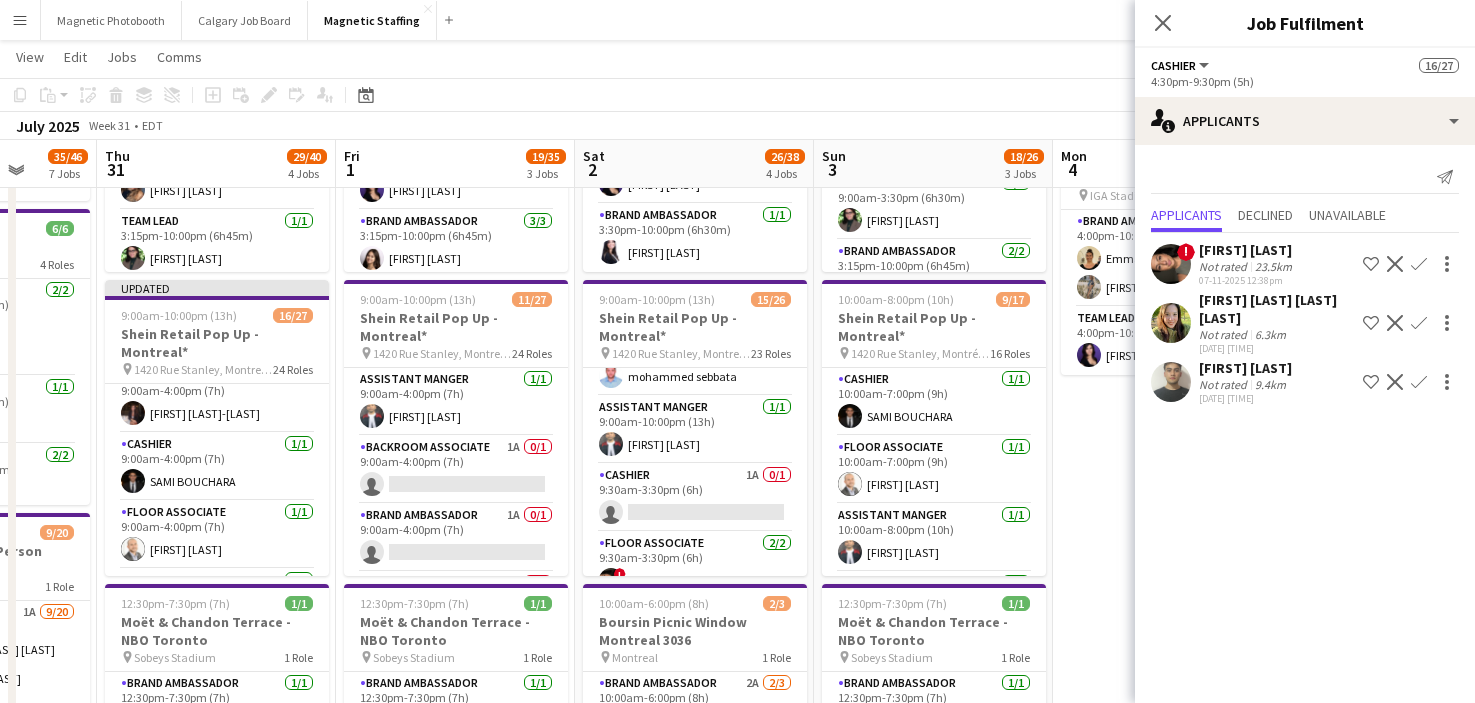 scroll, scrollTop: 278, scrollLeft: 0, axis: vertical 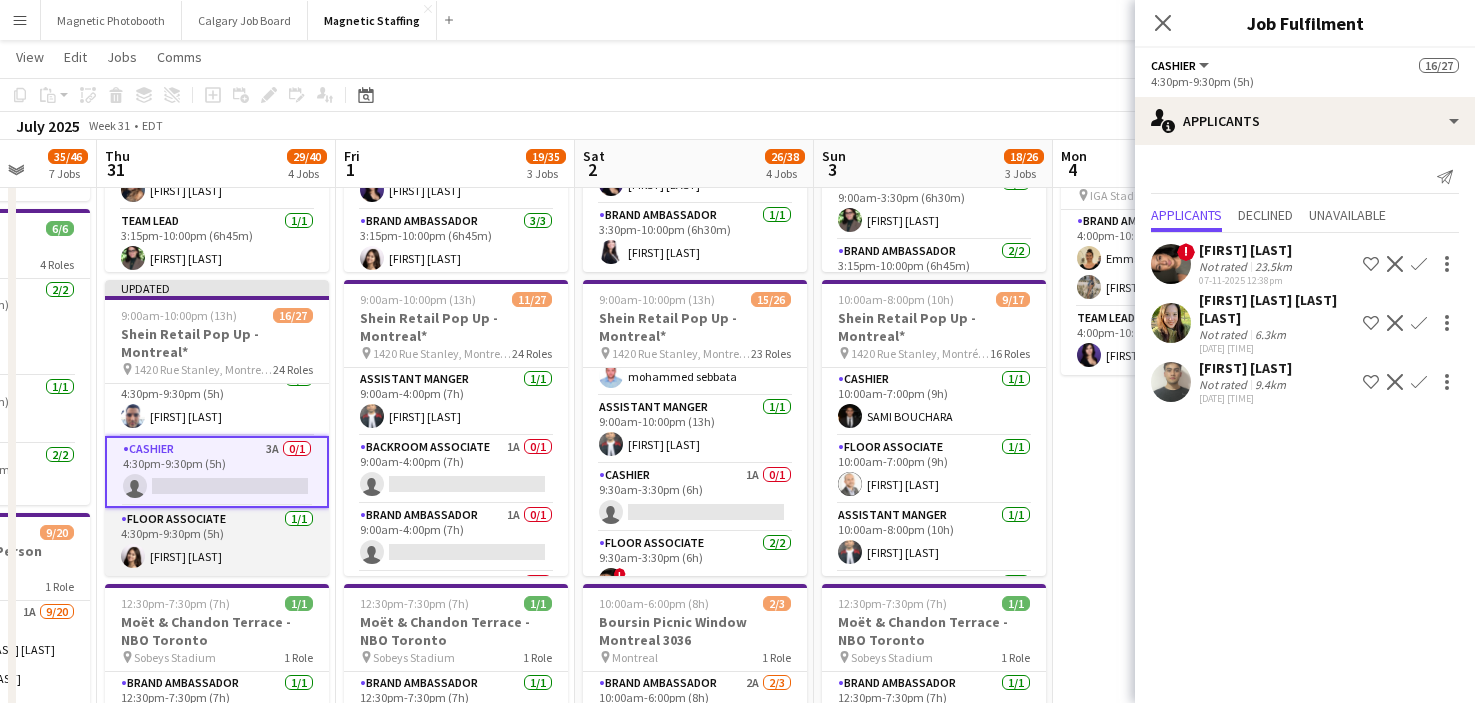 click on "Floor Associate   1/1   [TIME]
[FIRST] [LAST]" at bounding box center [217, 542] 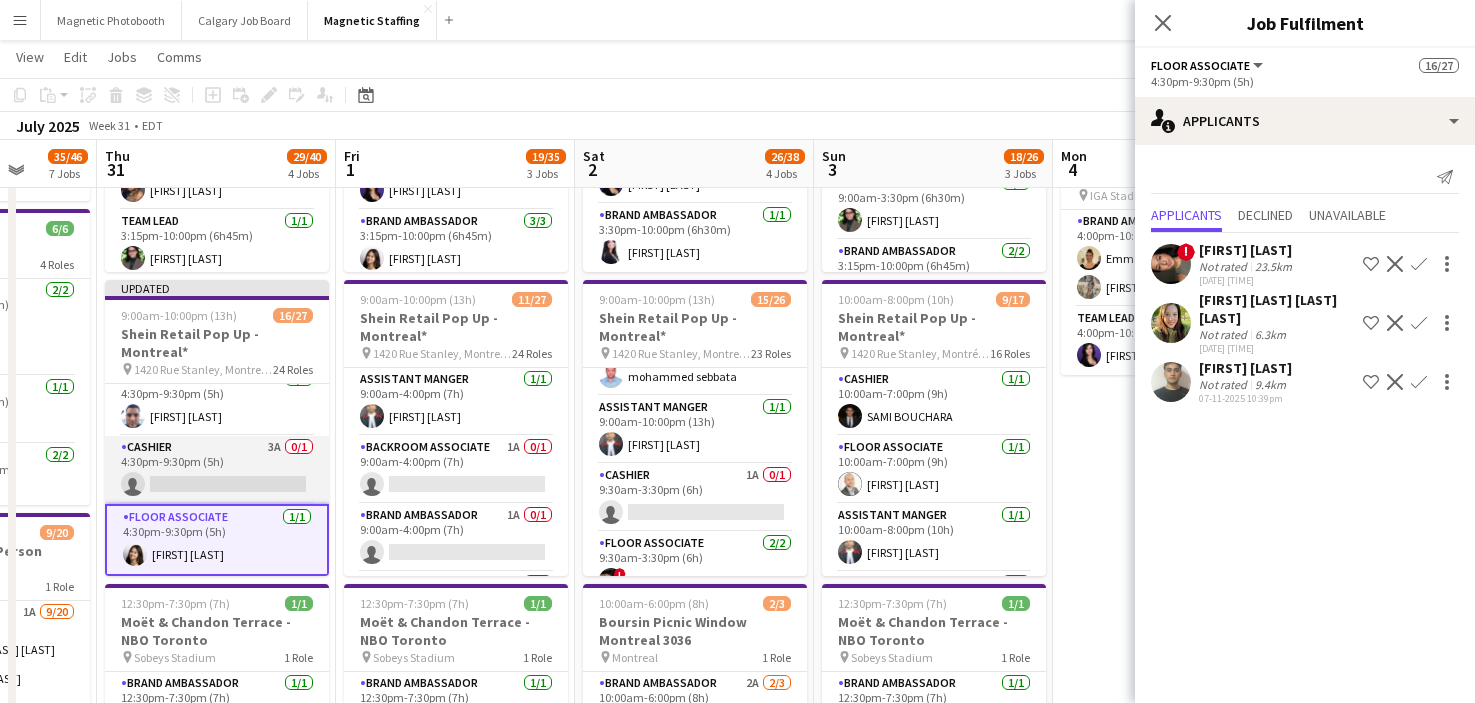 click on "Cashier   3A   0/1   4:30pm-9:30pm (5h)
single-neutral-actions" at bounding box center (217, 470) 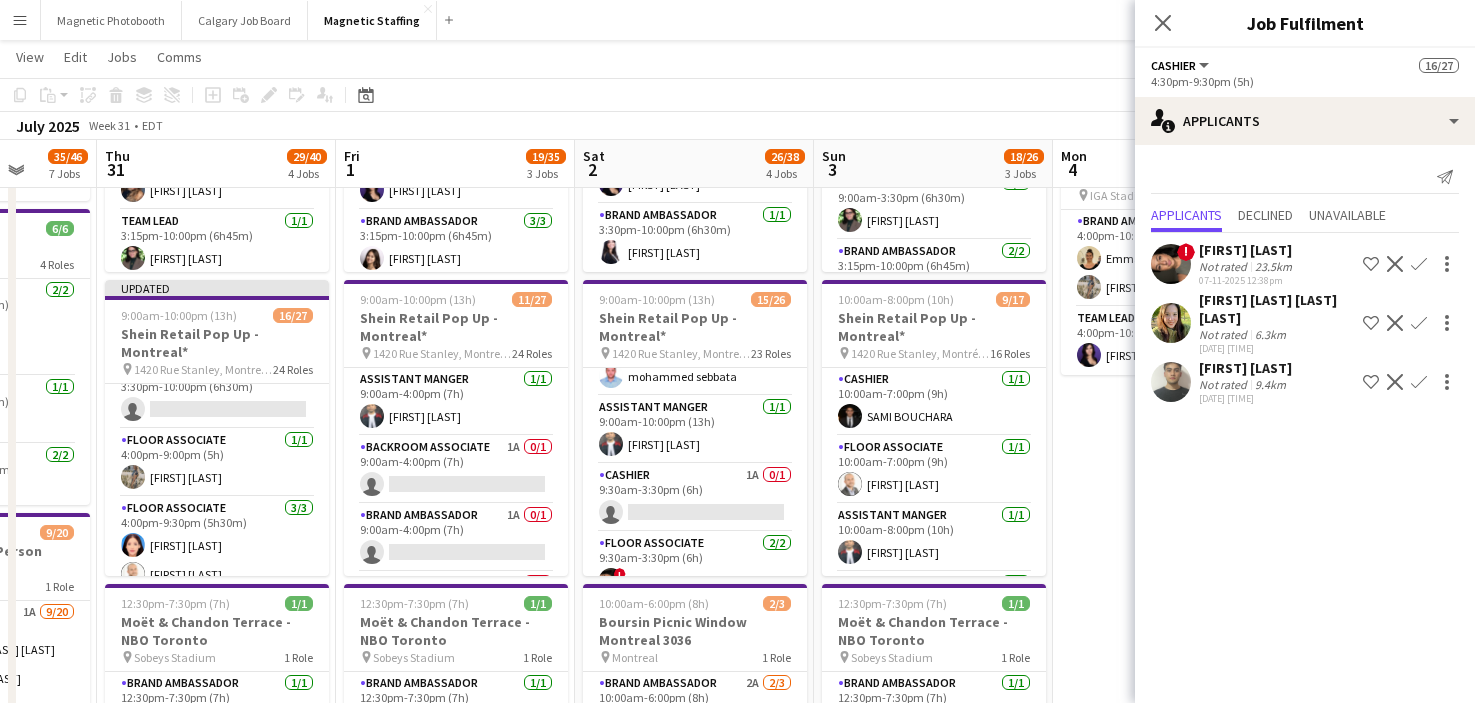 scroll, scrollTop: 1144, scrollLeft: 0, axis: vertical 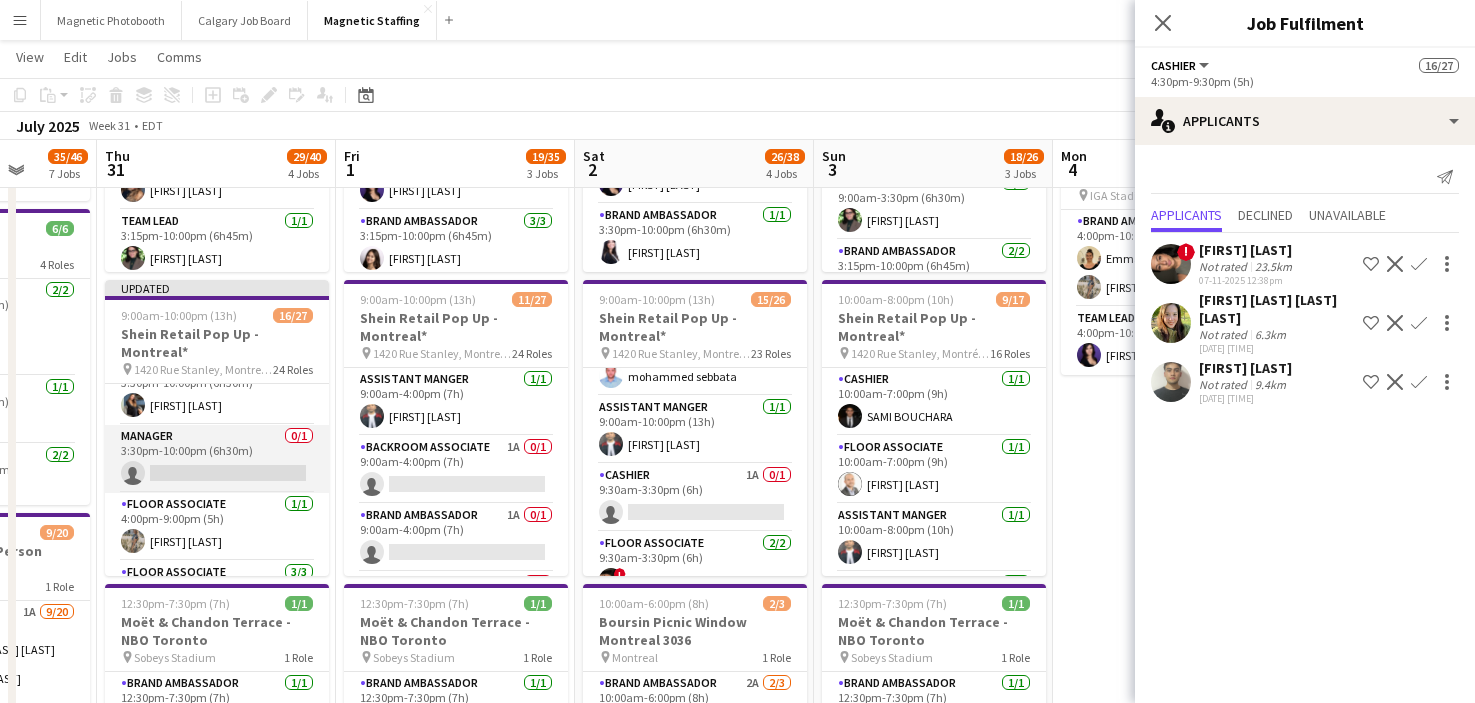 click on "Manager   0/1   3:30pm-10:00pm (6h30m)
single-neutral-actions" at bounding box center (217, 459) 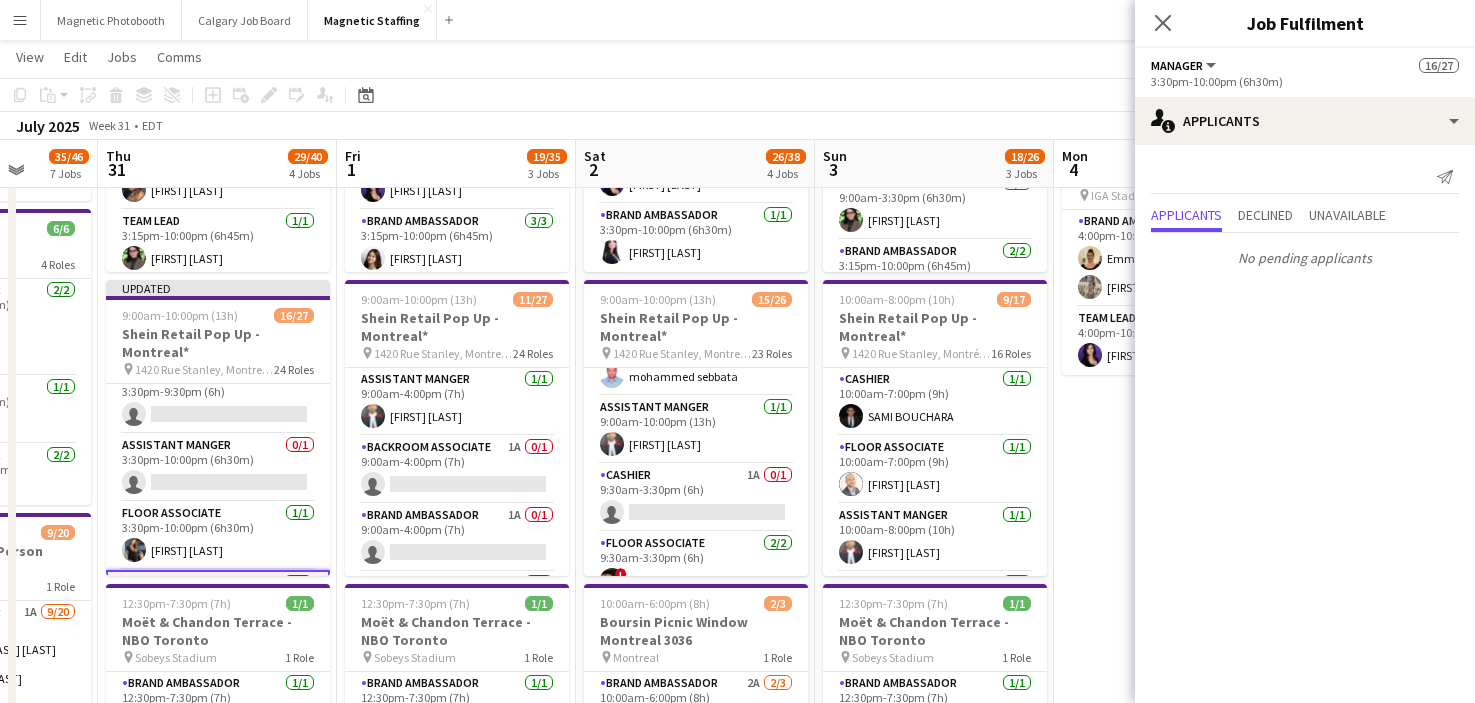 click on "Assistant Manger    0/1   3:30pm-10:00pm (6h30m)
single-neutral-actions" at bounding box center (218, 468) 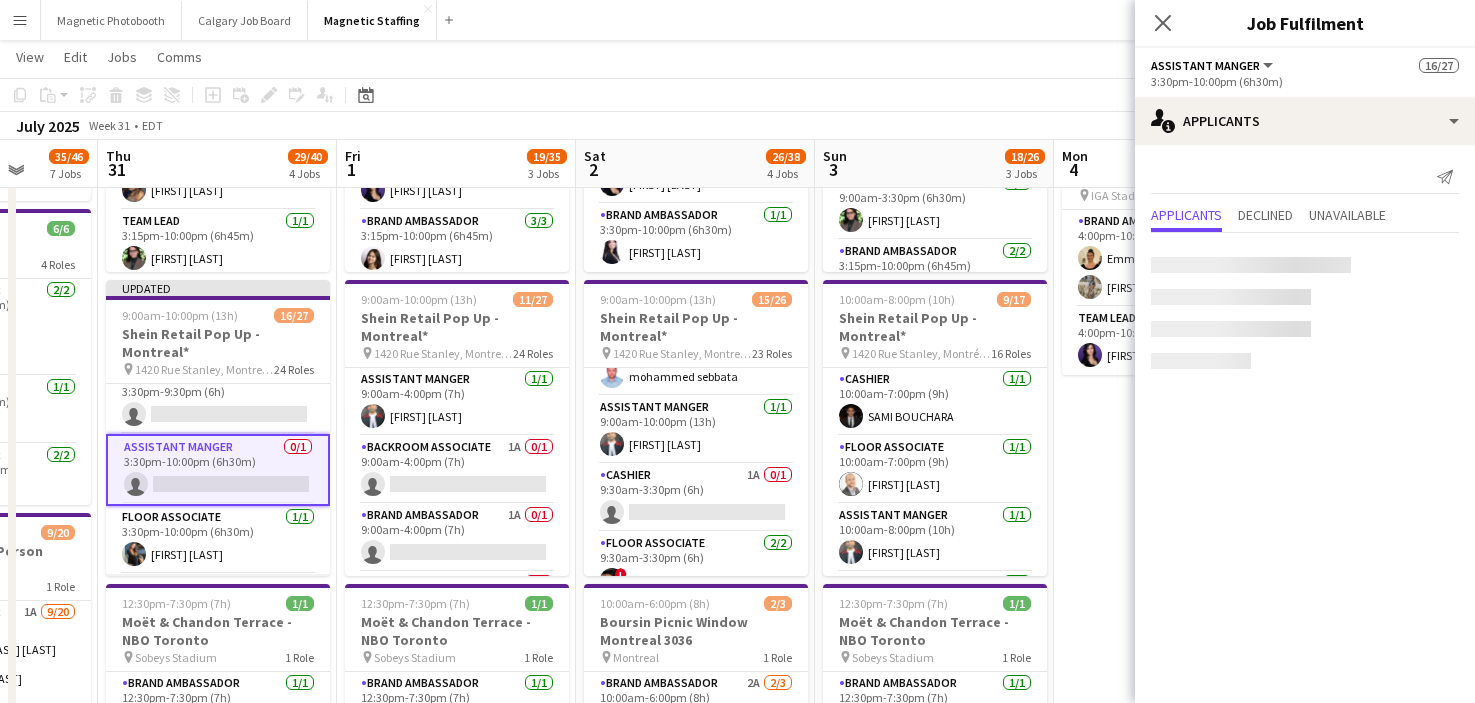 scroll, scrollTop: 932, scrollLeft: 0, axis: vertical 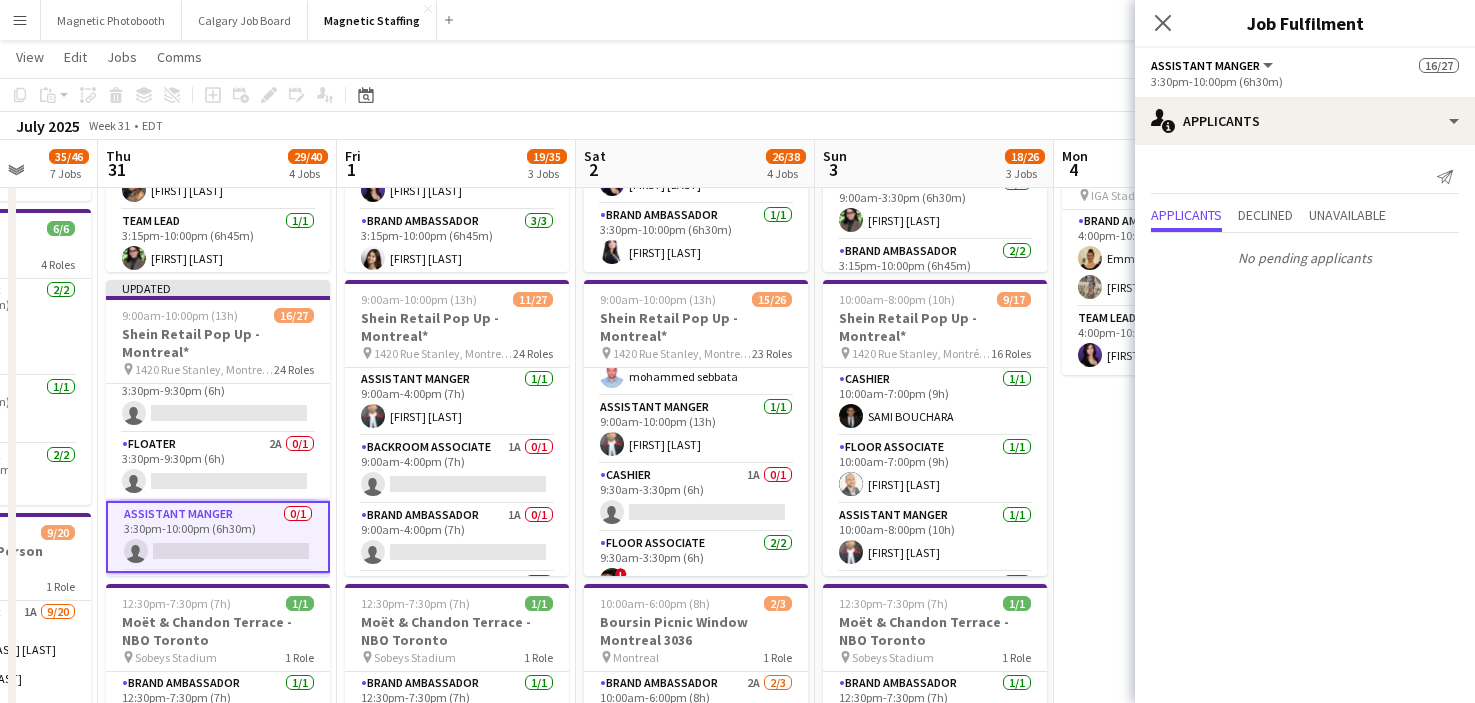 click on "Floater   2A   0/1   3:30pm-9:30pm (6h)
single-neutral-actions" at bounding box center [218, 467] 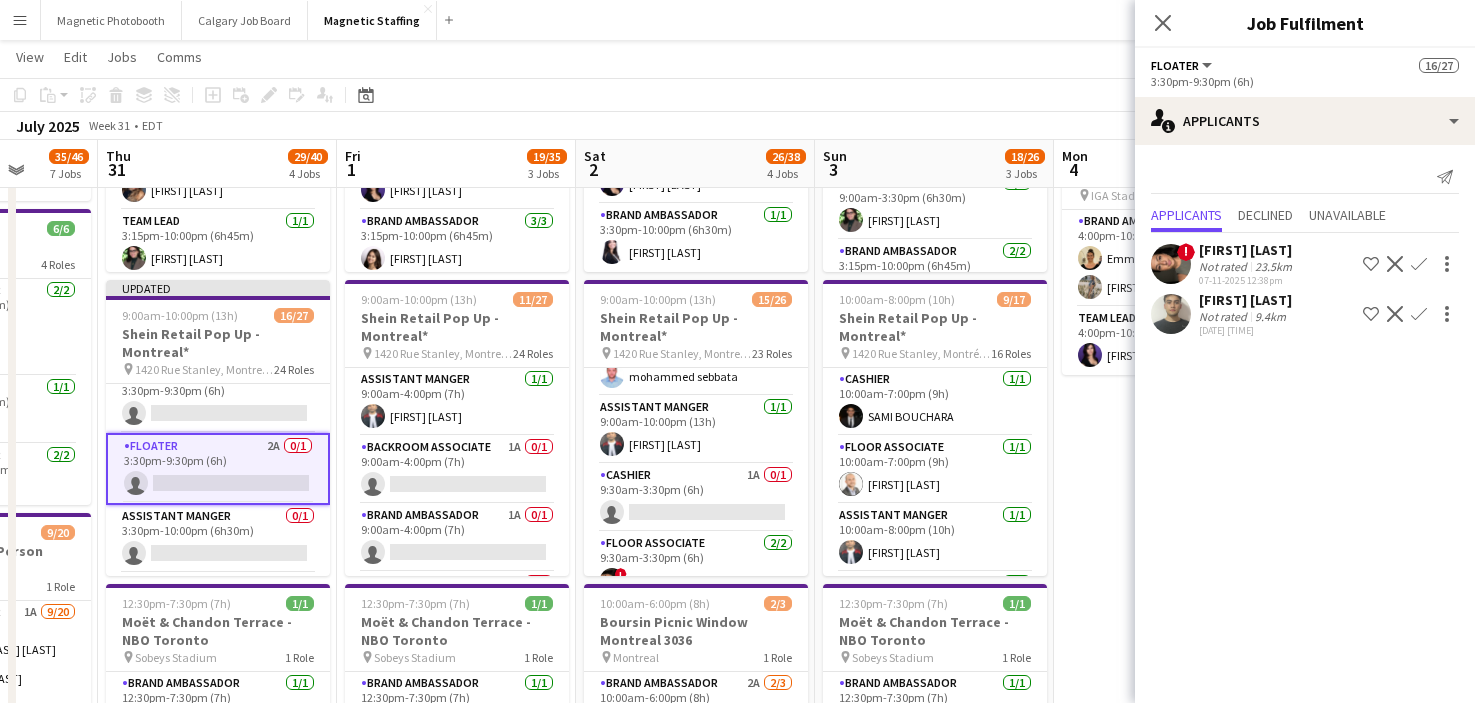 click on "Confirm" 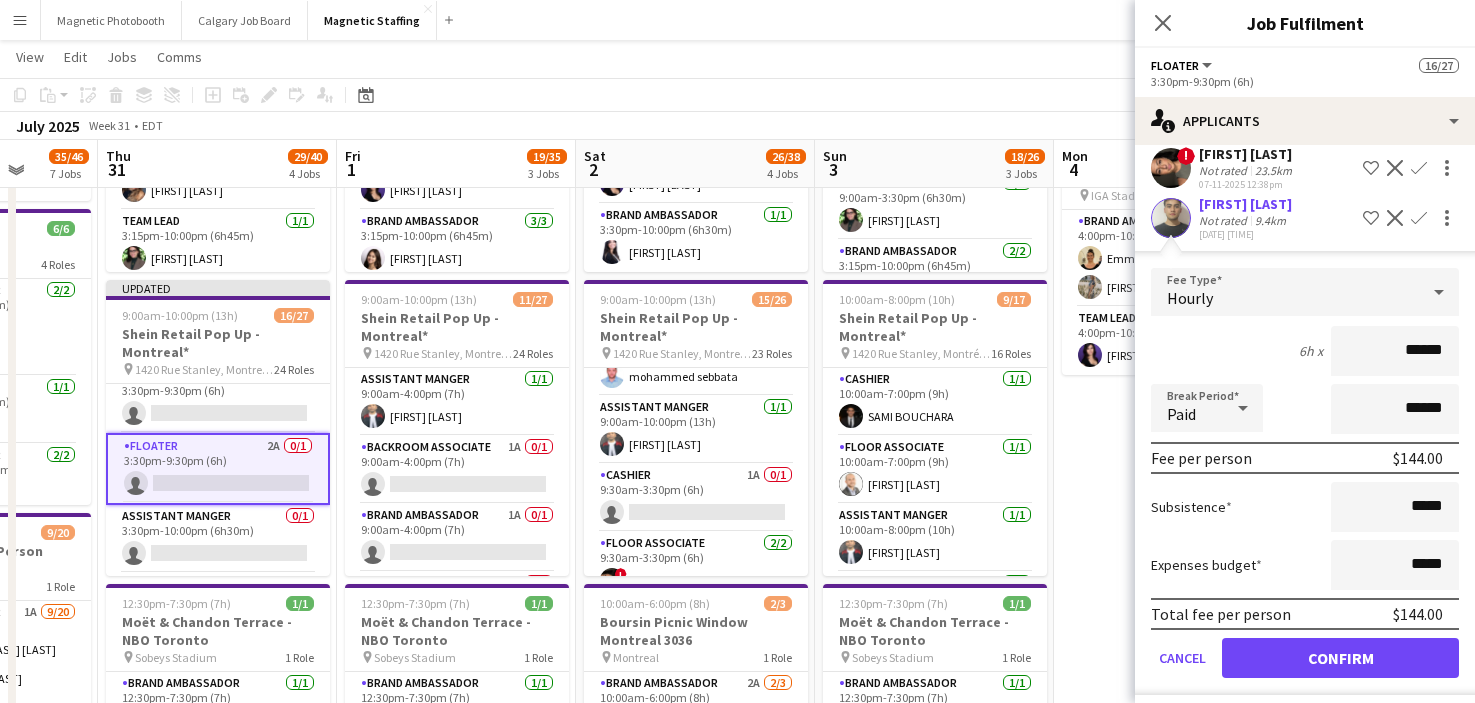 scroll, scrollTop: 108, scrollLeft: 0, axis: vertical 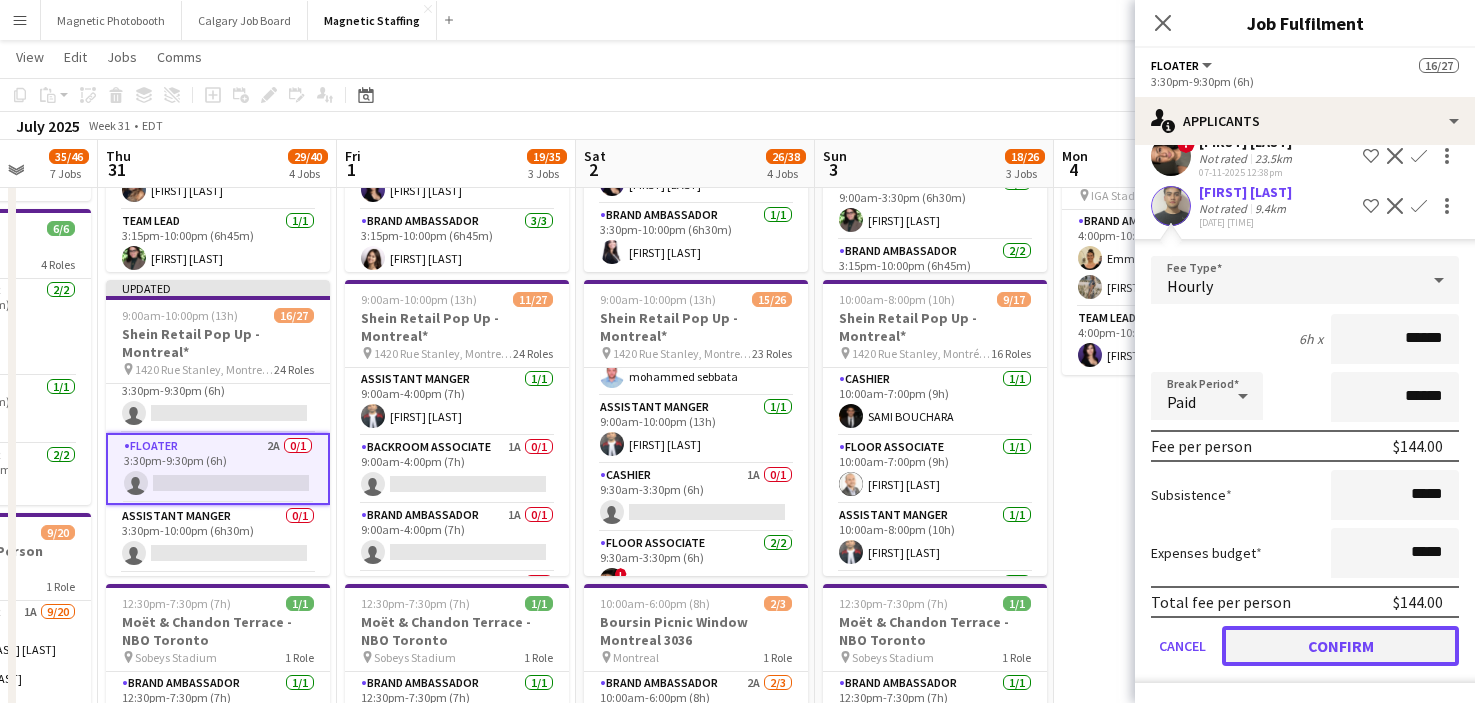 click on "Confirm" 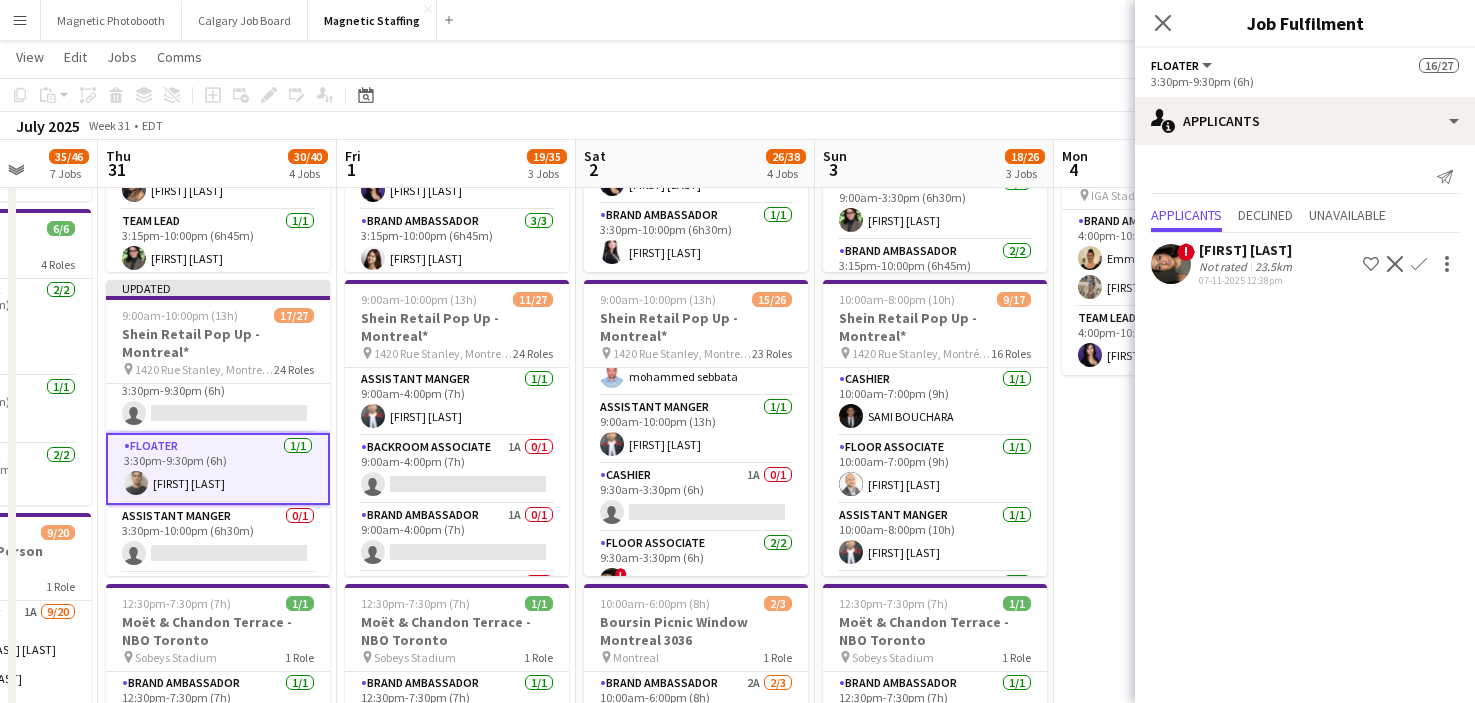 scroll, scrollTop: 0, scrollLeft: 0, axis: both 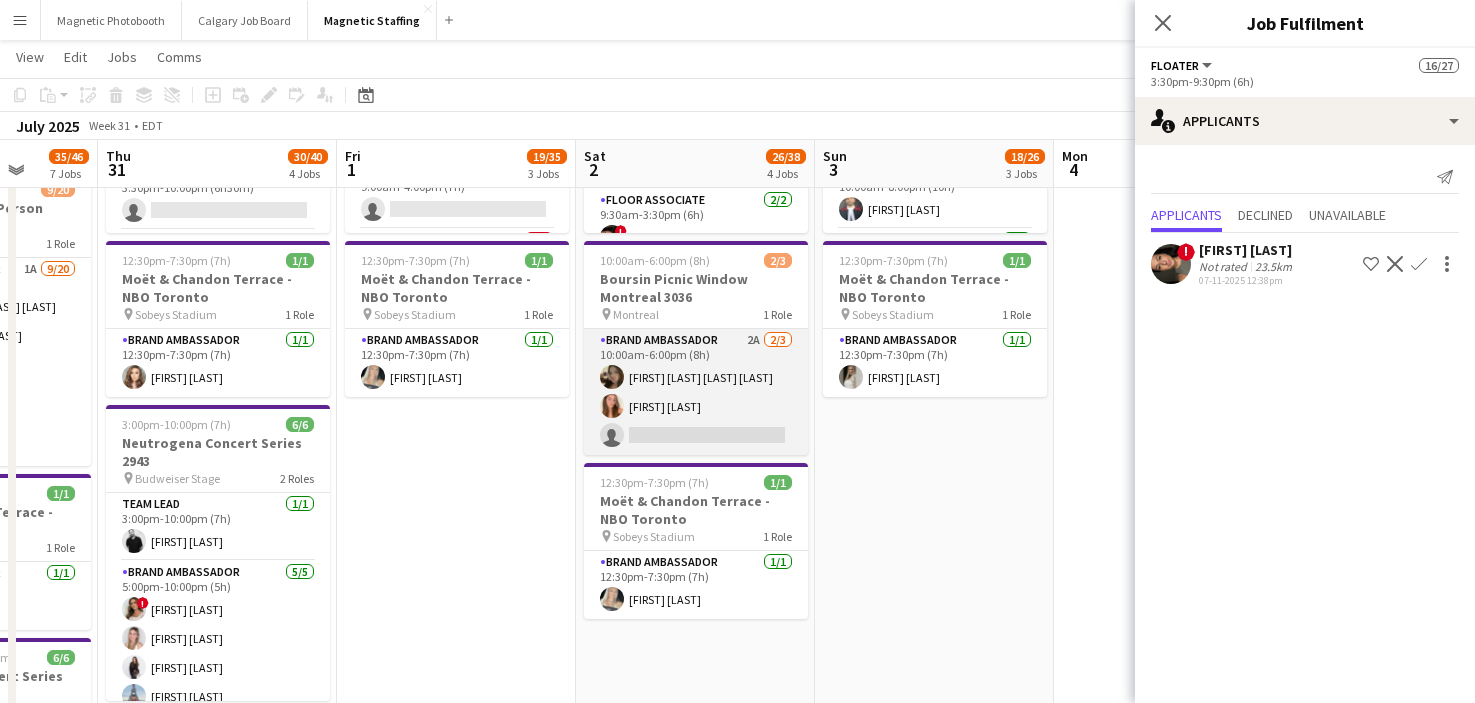 click on "Brand Ambassador   2A   2/3   10:00am-6:00pm (8h)
[FIRST] [LAST] [FIRST] [LAST]
single-neutral-actions" at bounding box center (696, 392) 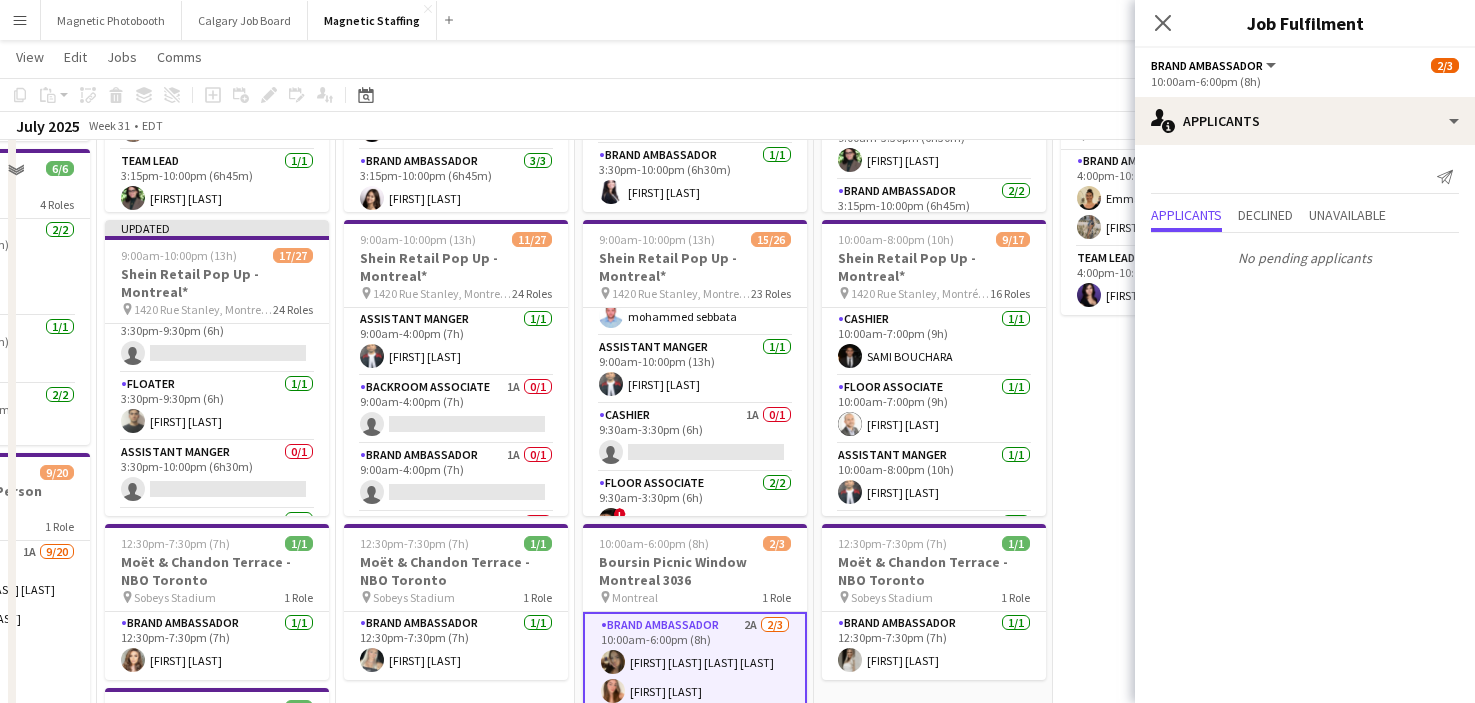 scroll, scrollTop: 218, scrollLeft: 0, axis: vertical 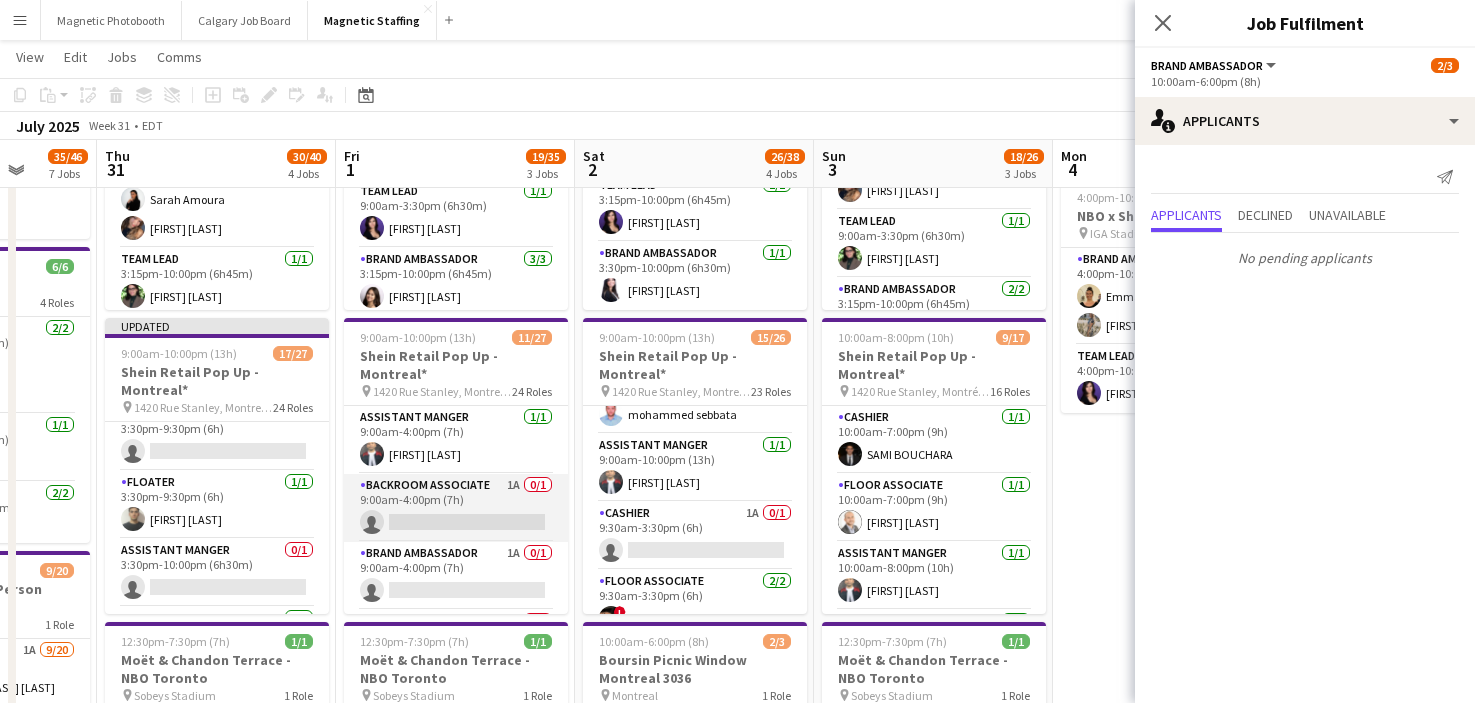 click on "Backroom Associate   1A   0/1   9:00am-4:00pm (7h)
single-neutral-actions" at bounding box center [456, 508] 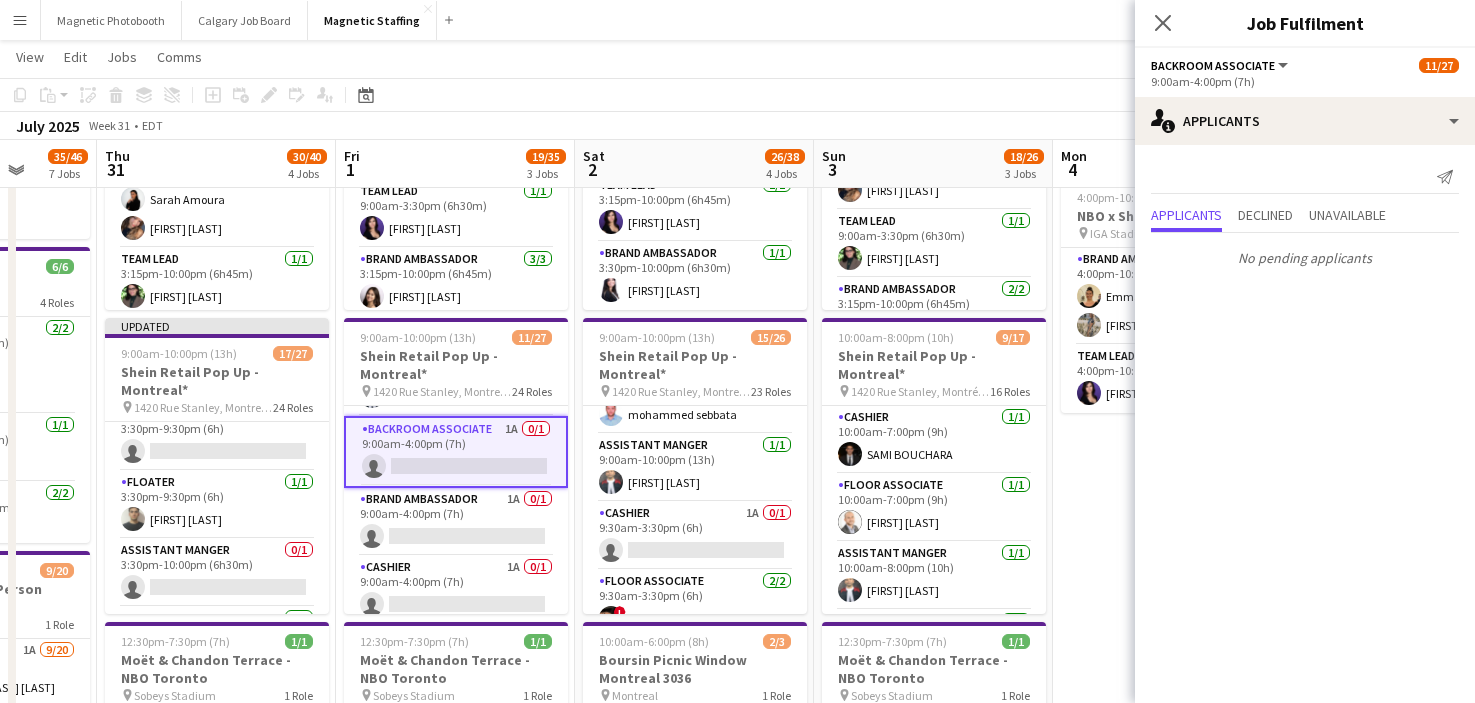 click on "Brand Ambassador   1A   0/1   9:00am-4:00pm (7h)
single-neutral-actions" at bounding box center (456, 522) 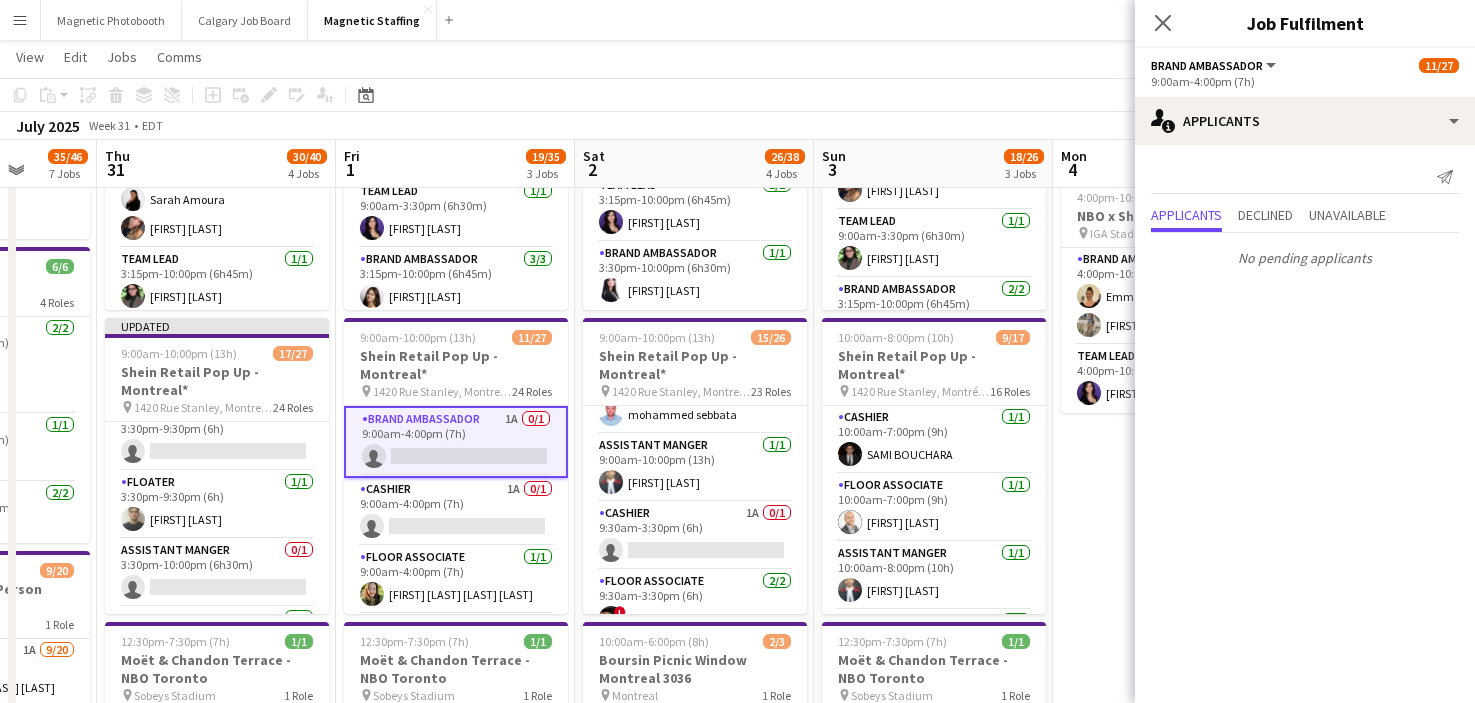 click on "Cashier   1A   0/1   9:00am-4:00pm (7h)
single-neutral-actions" at bounding box center [456, 512] 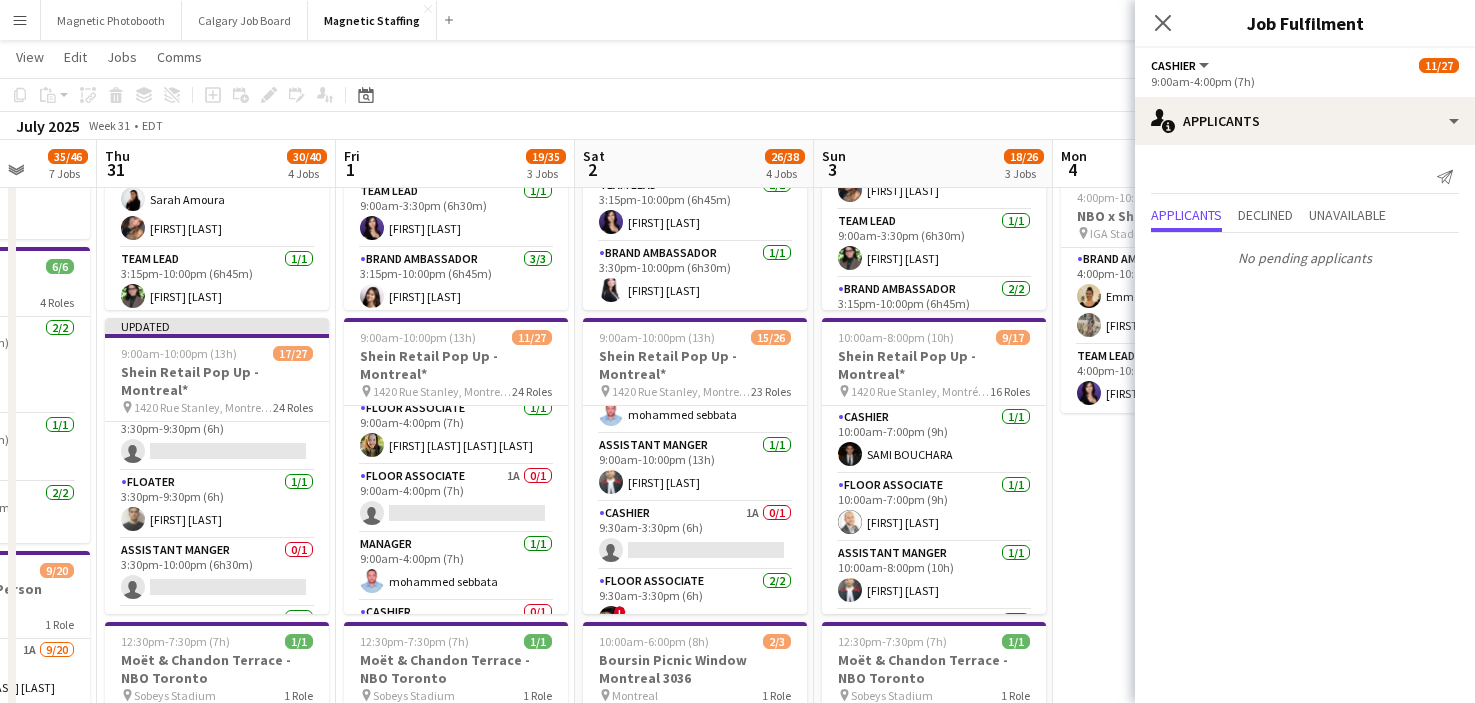 click on "Manager   1/1   9:00am-4:00pm (7h)
[FIRST] [LAST]" at bounding box center (456, 567) 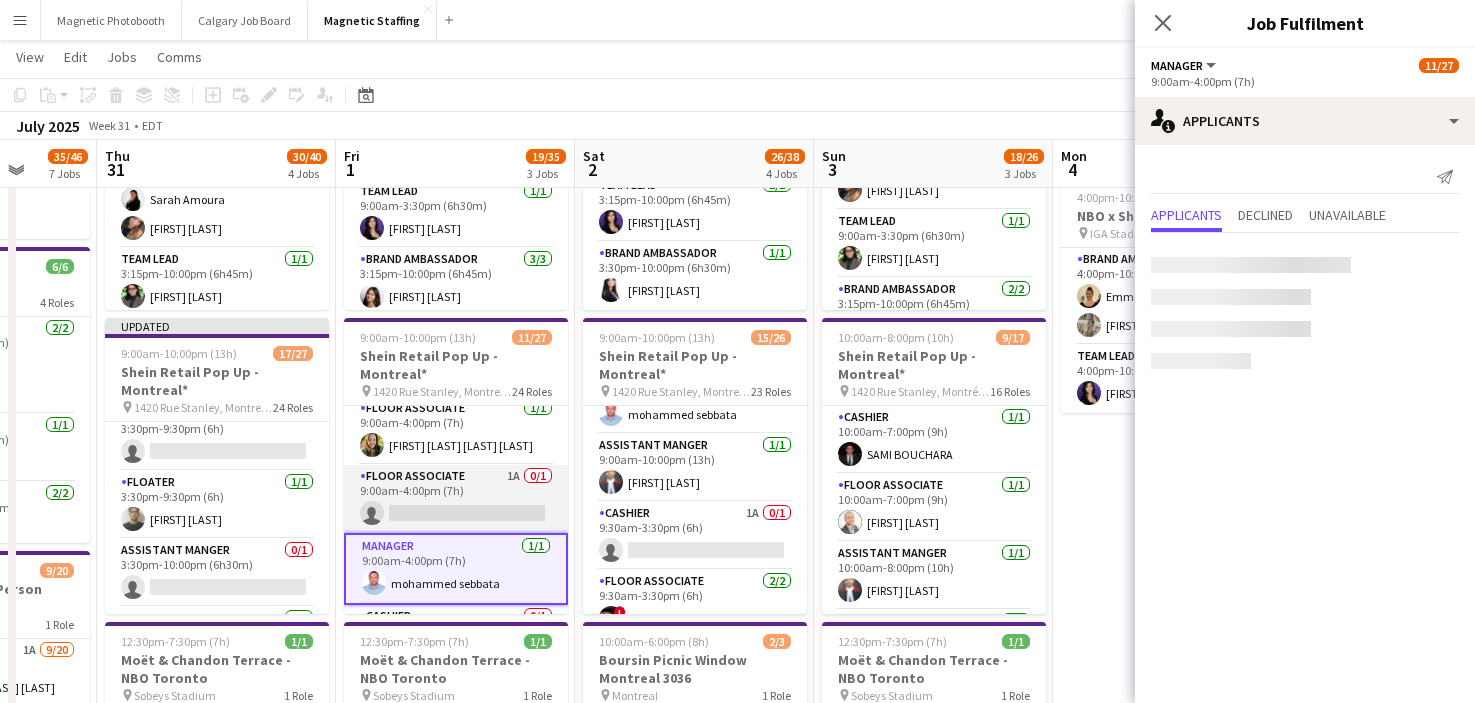 click on "Floor Associate   1A   0/1   9:00am-4:00pm (7h)
single-neutral-actions" at bounding box center [456, 499] 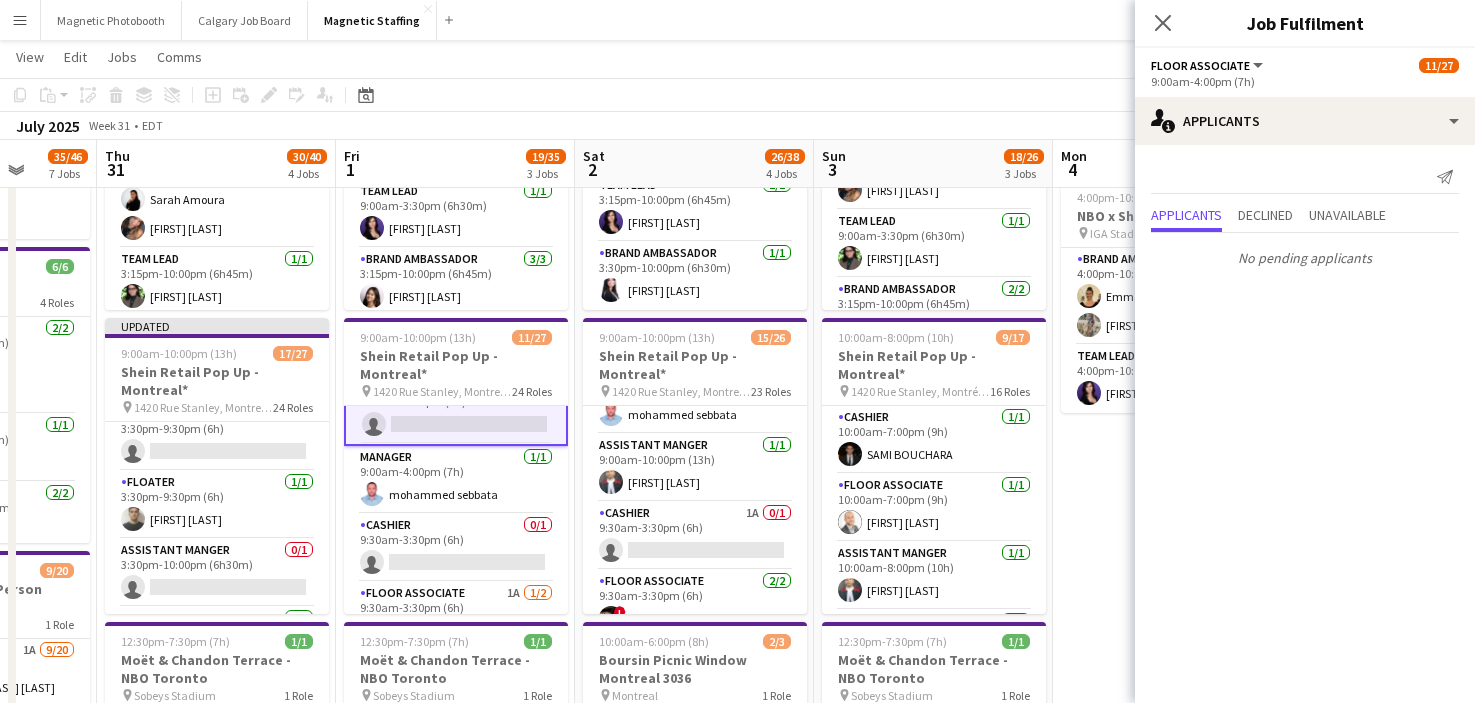 click on "Manager   1/1   9:00am-4:00pm (7h)
[FIRST] [LAST]" at bounding box center [456, 480] 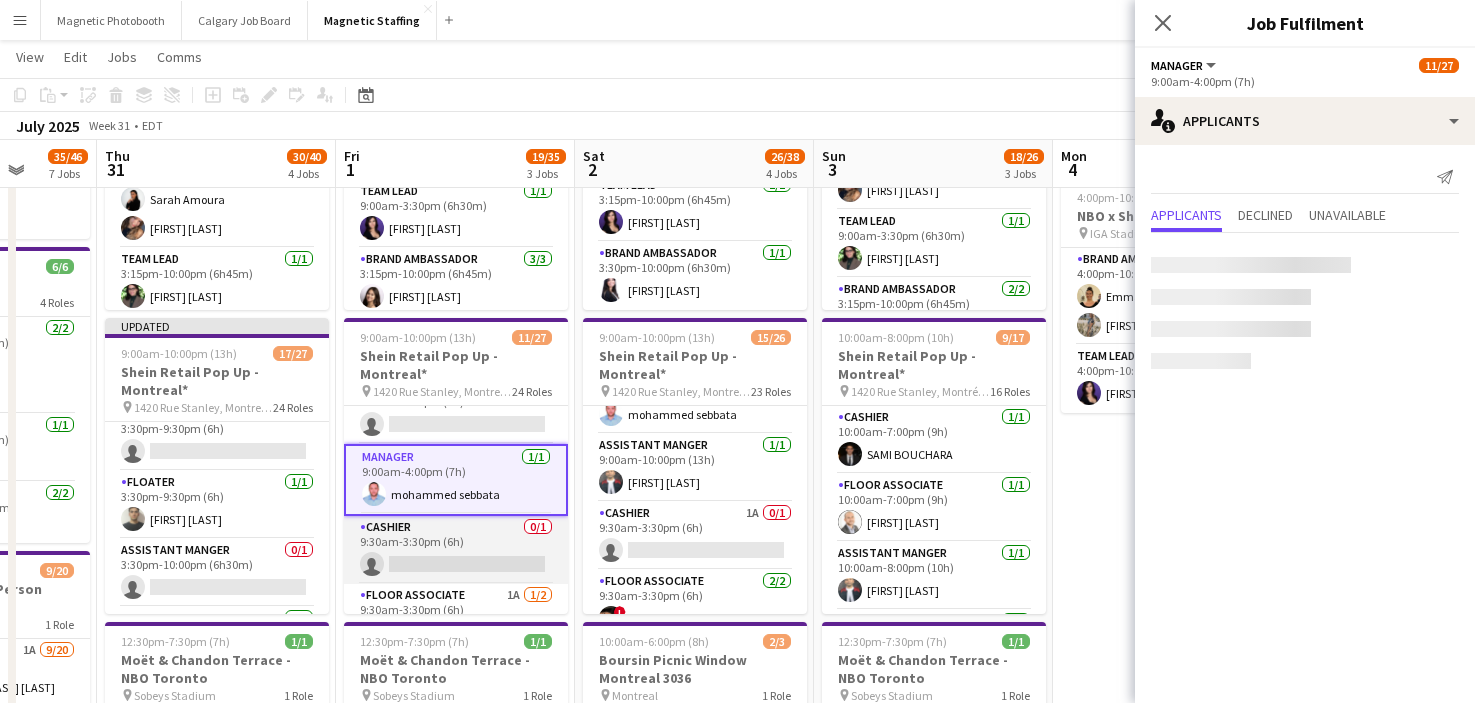 click on "Cashier   0/1   9:30am-3:30pm (6h)
single-neutral-actions" at bounding box center (456, 550) 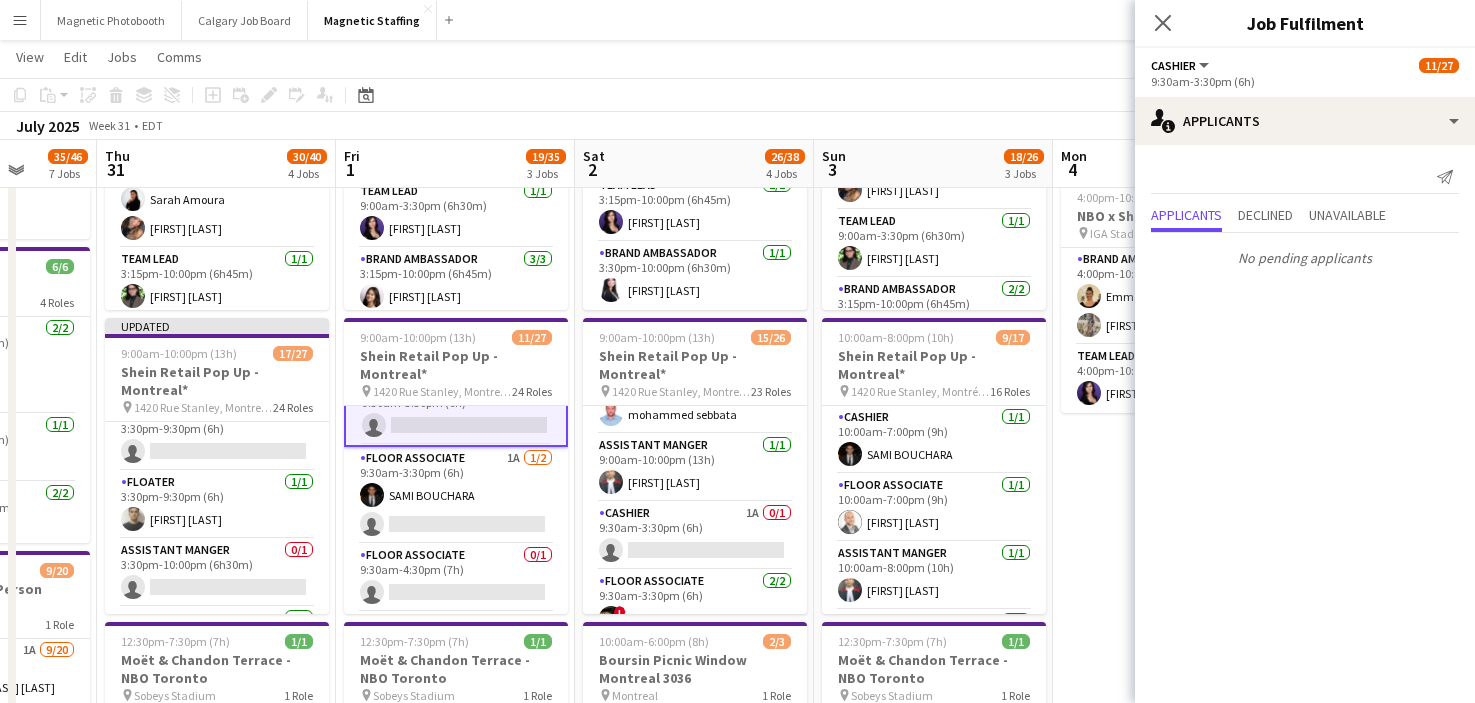 click on "Floor Associate   0/1   9:30am-4:30pm (7h)
single-neutral-actions" at bounding box center (456, 578) 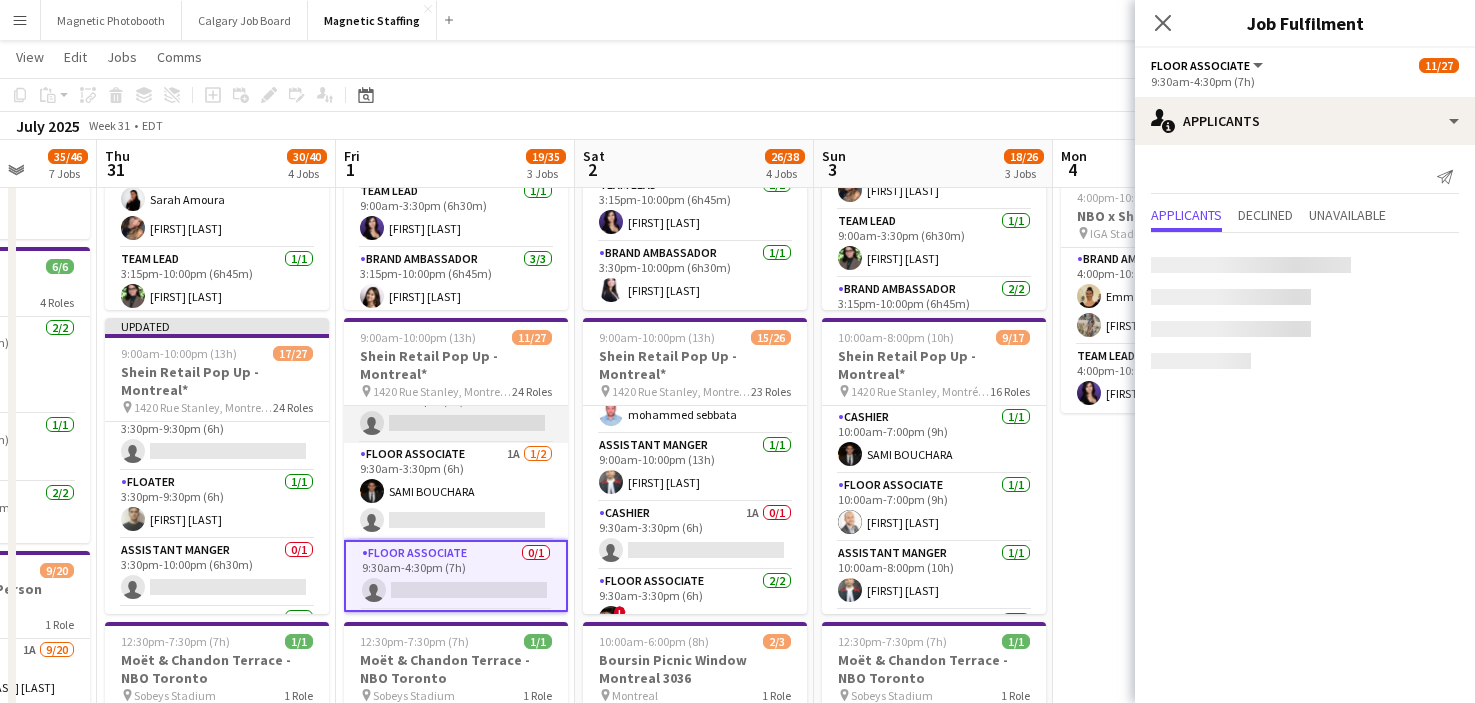 scroll, scrollTop: 505, scrollLeft: 0, axis: vertical 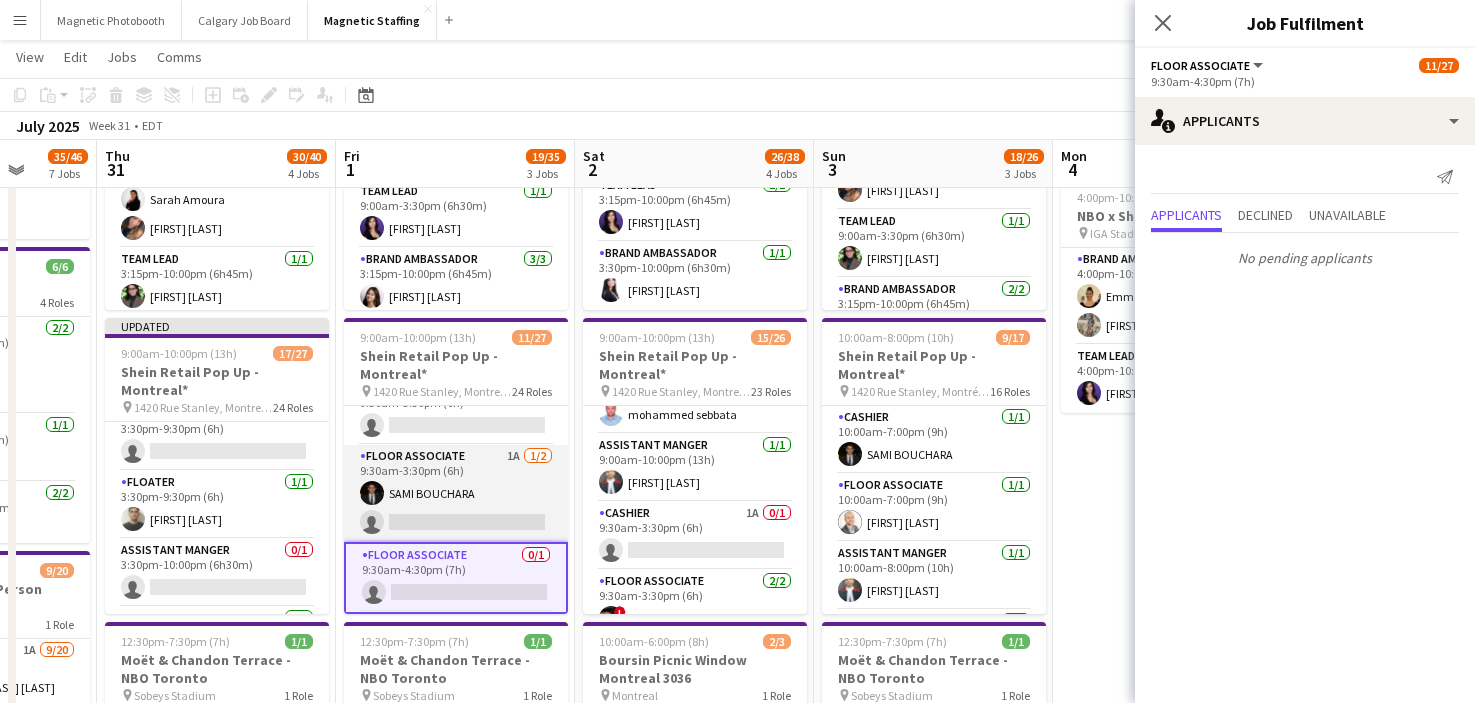 click on "Floor Associate   1A   1/2   [TIME]
[FIRST] [LAST]
single-neutral-actions" at bounding box center [456, 493] 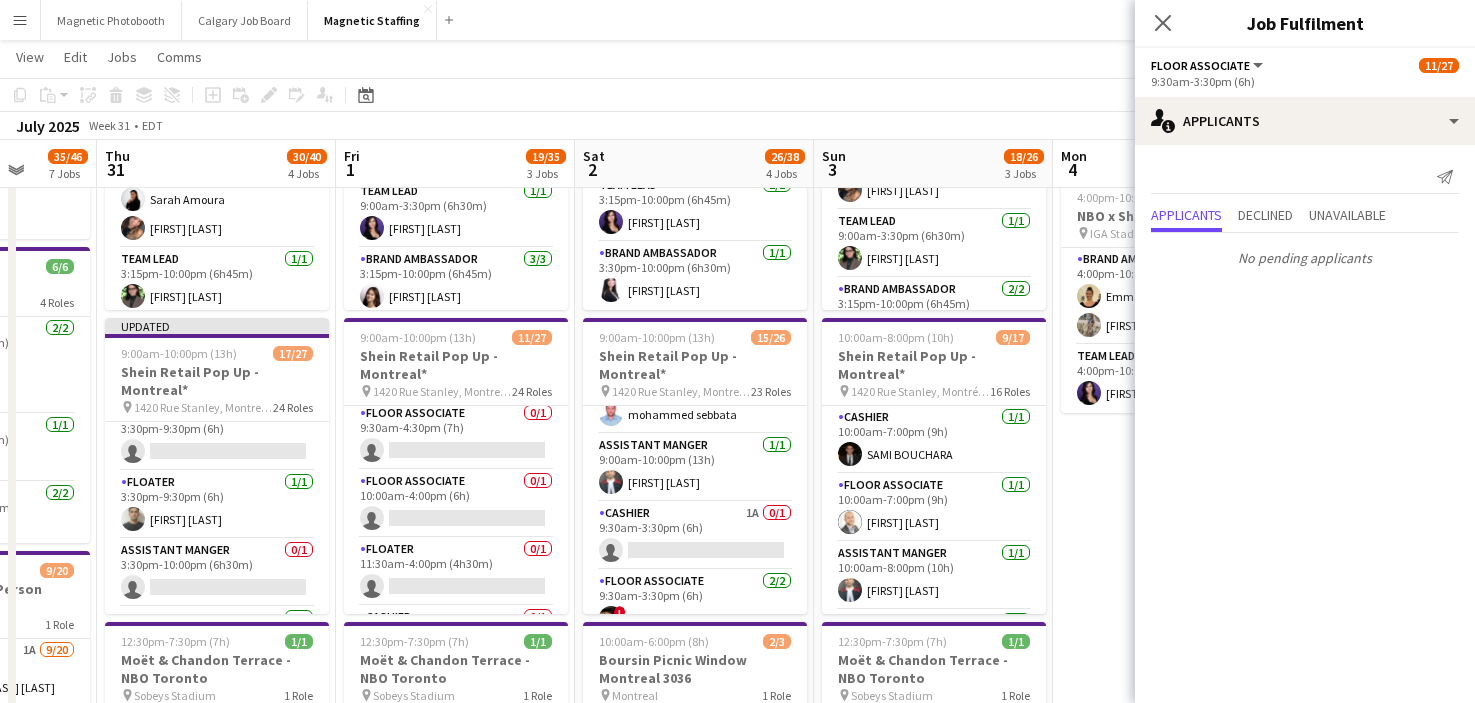 click on "Floor Associate   0/1   10:00am-4:00pm (6h)
single-neutral-actions" at bounding box center [456, 504] 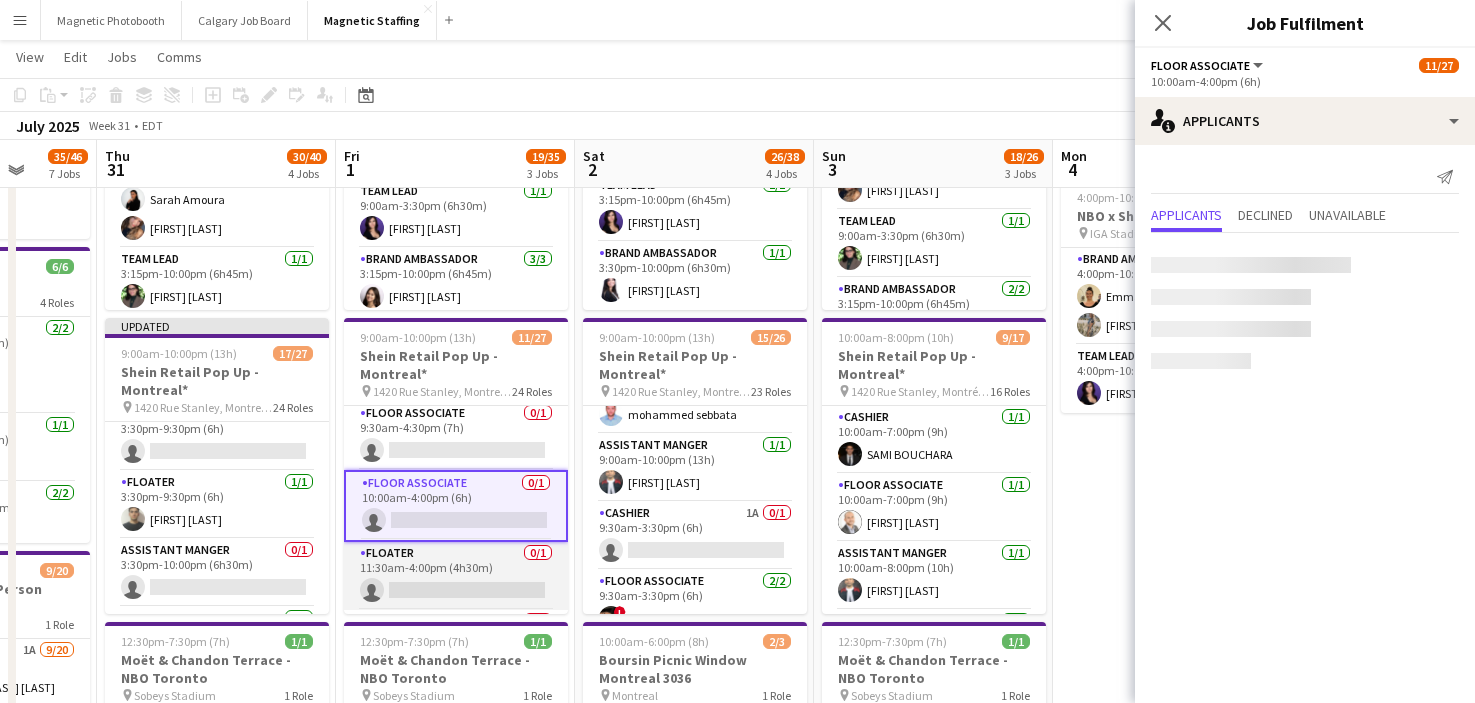 click on "Floater   0/1   11:30am-4:00pm (4h30m)
single-neutral-actions" at bounding box center [456, 576] 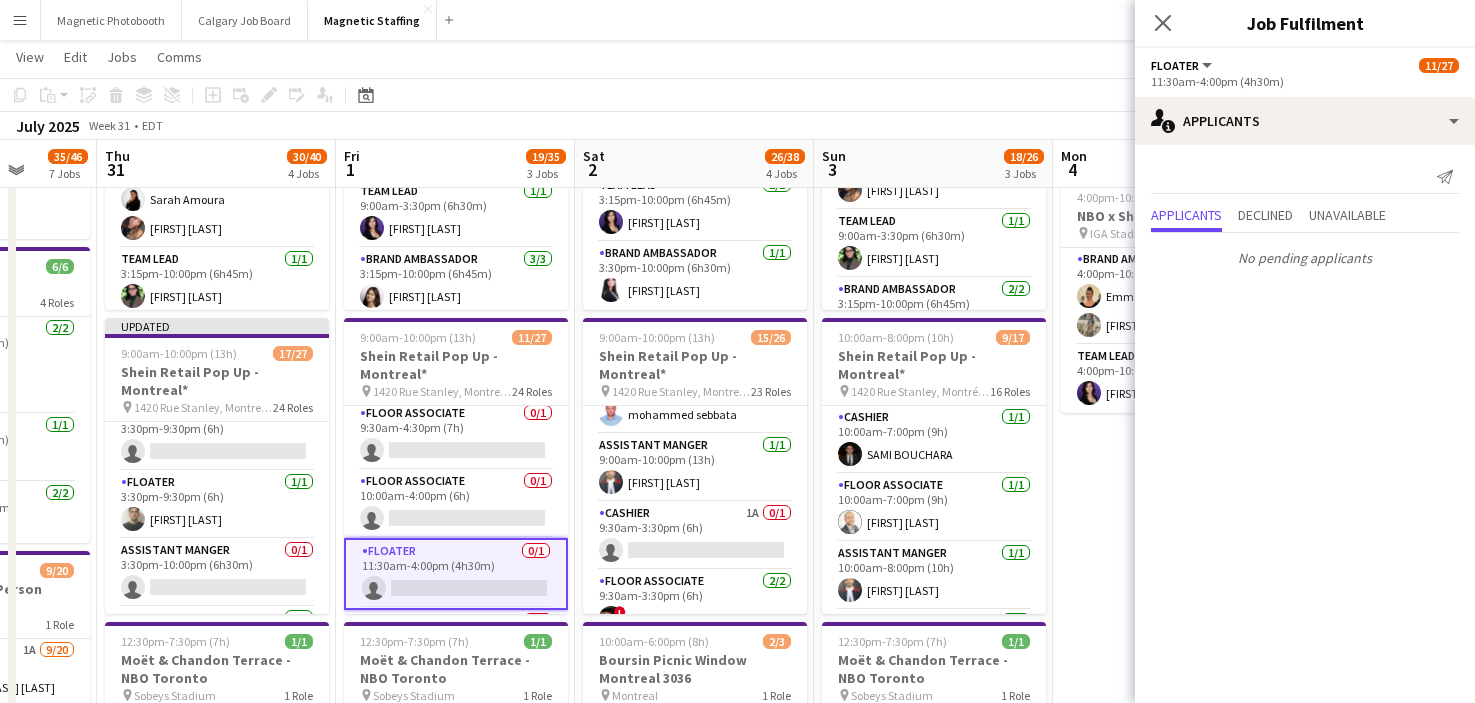 scroll, scrollTop: 734, scrollLeft: 0, axis: vertical 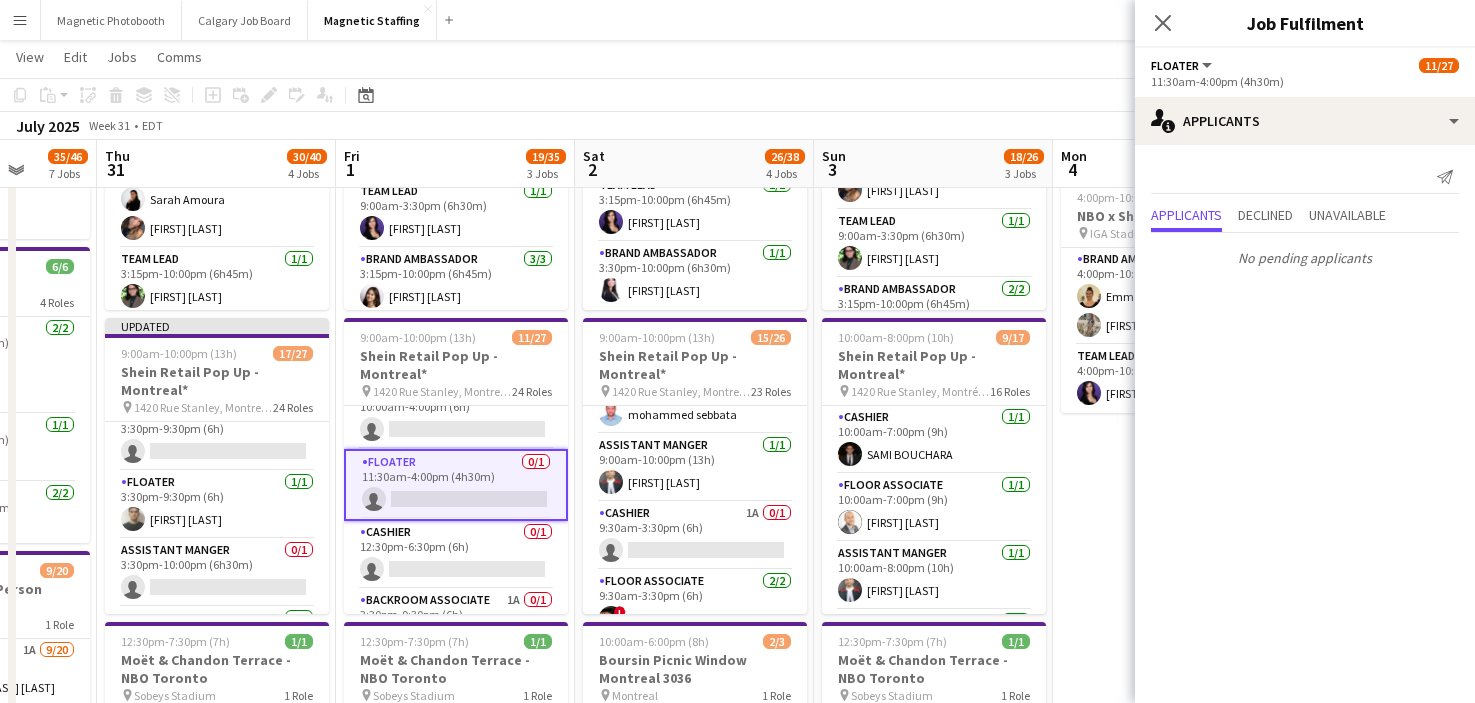 click on "Cashier   0/1   12:30pm-6:30pm (6h)
single-neutral-actions" at bounding box center (456, 555) 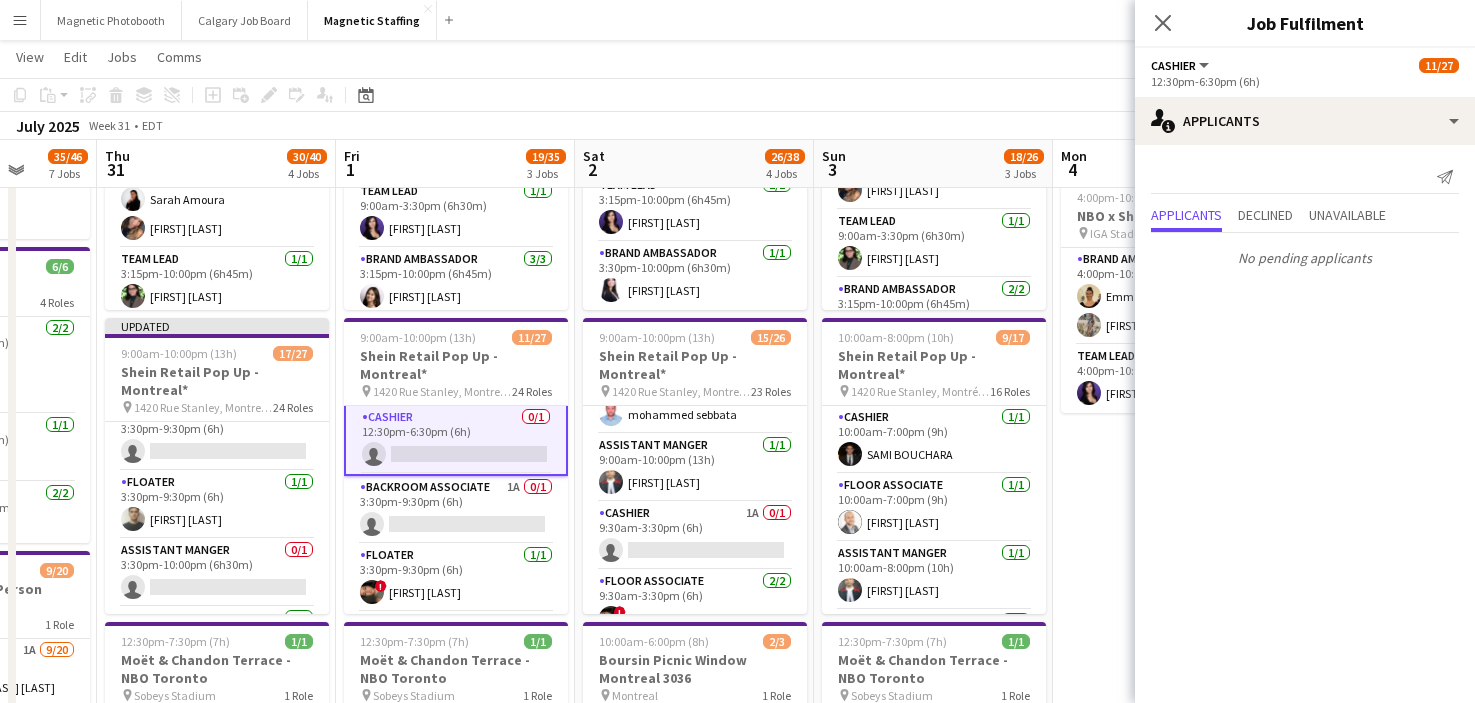 click on "Floater   1/1   3:30pm-9:30pm (6h)
! [FIRST] [LAST]" at bounding box center (456, 578) 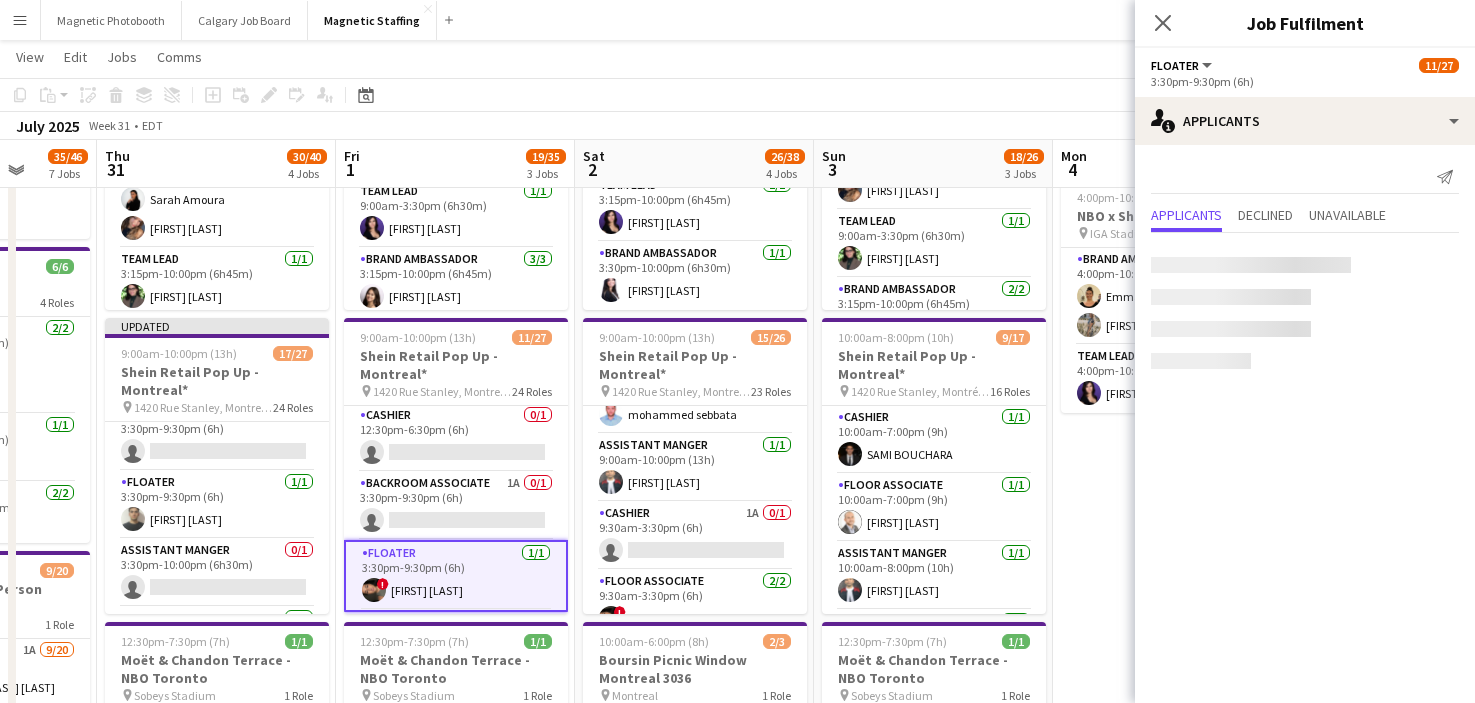 scroll, scrollTop: 845, scrollLeft: 0, axis: vertical 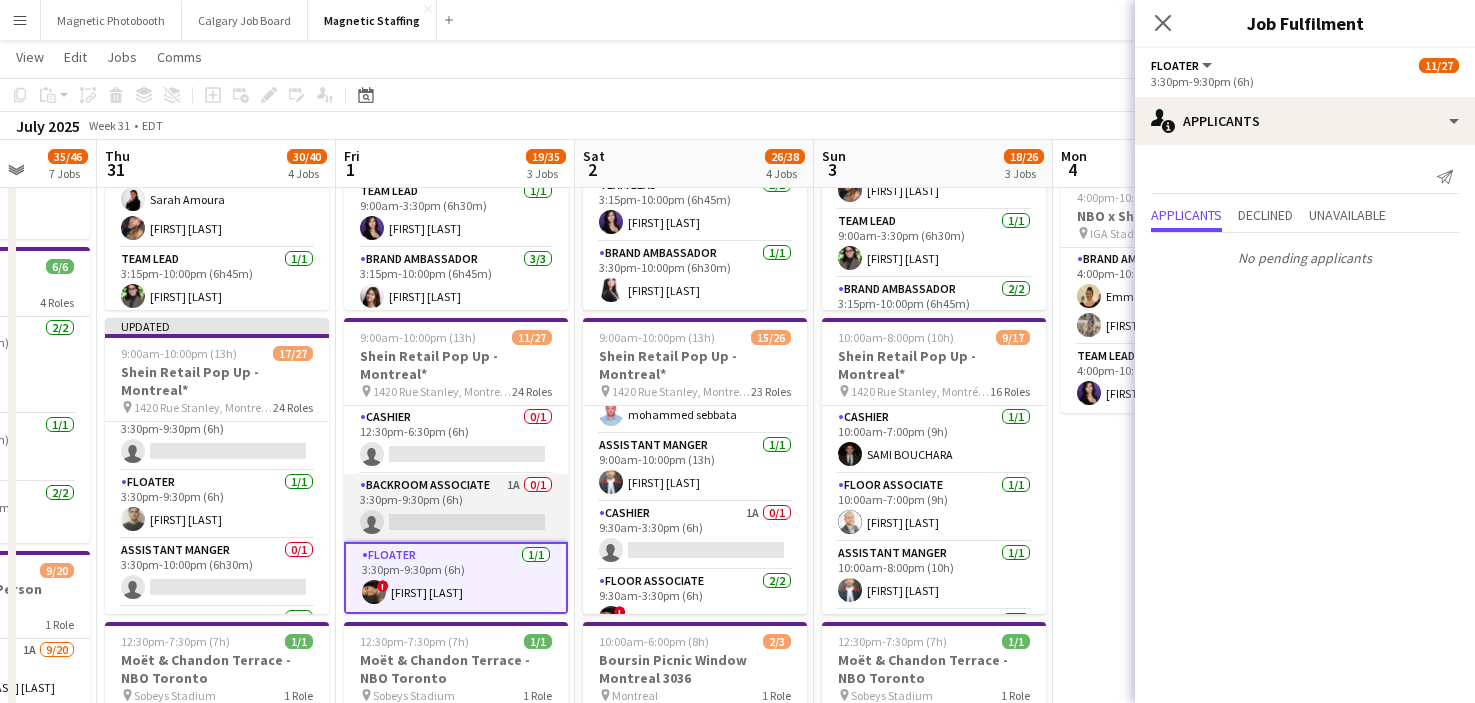 click on "Backroom Associate   1A   0/1   3:30pm-9:30pm (6h)
single-neutral-actions" at bounding box center [456, 508] 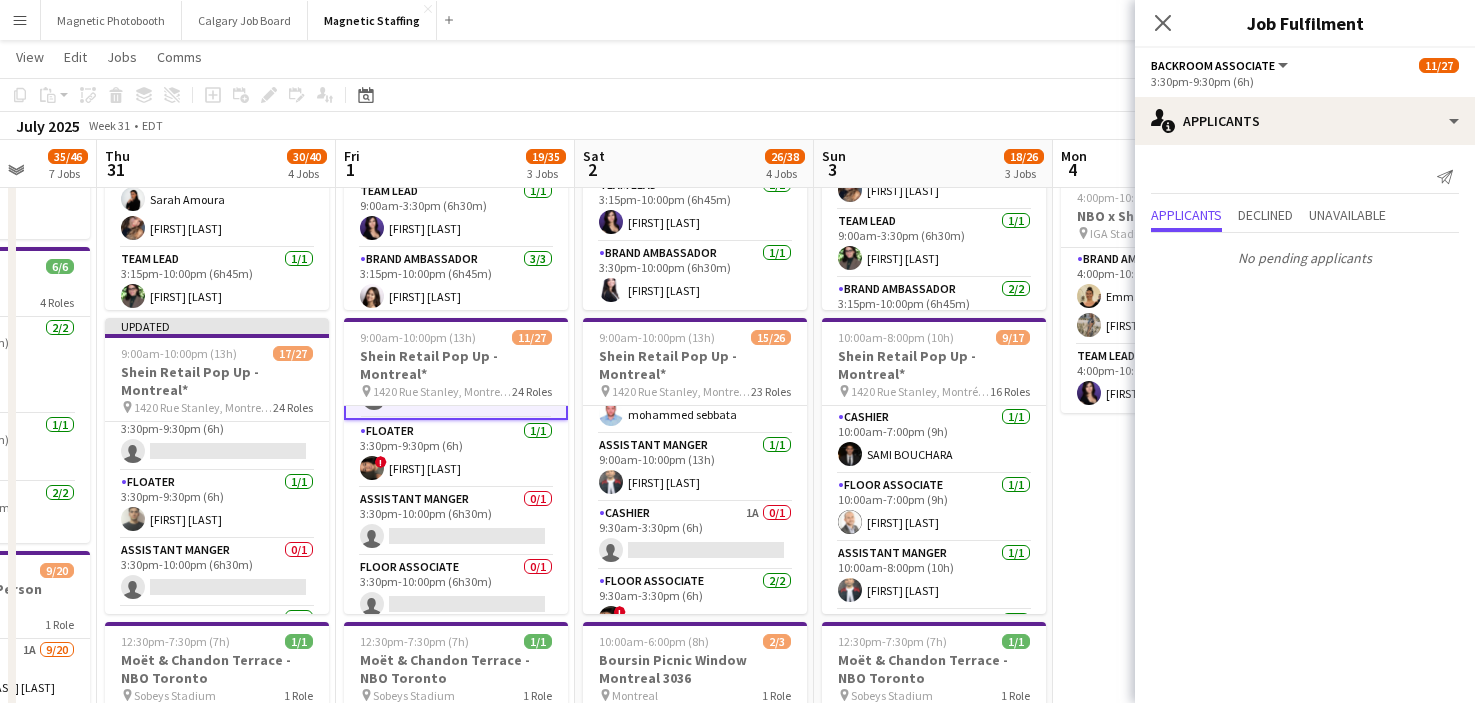 click on "Assistant Manger    0/1   3:30pm-10:00pm (6h30m)
single-neutral-actions" at bounding box center (456, 522) 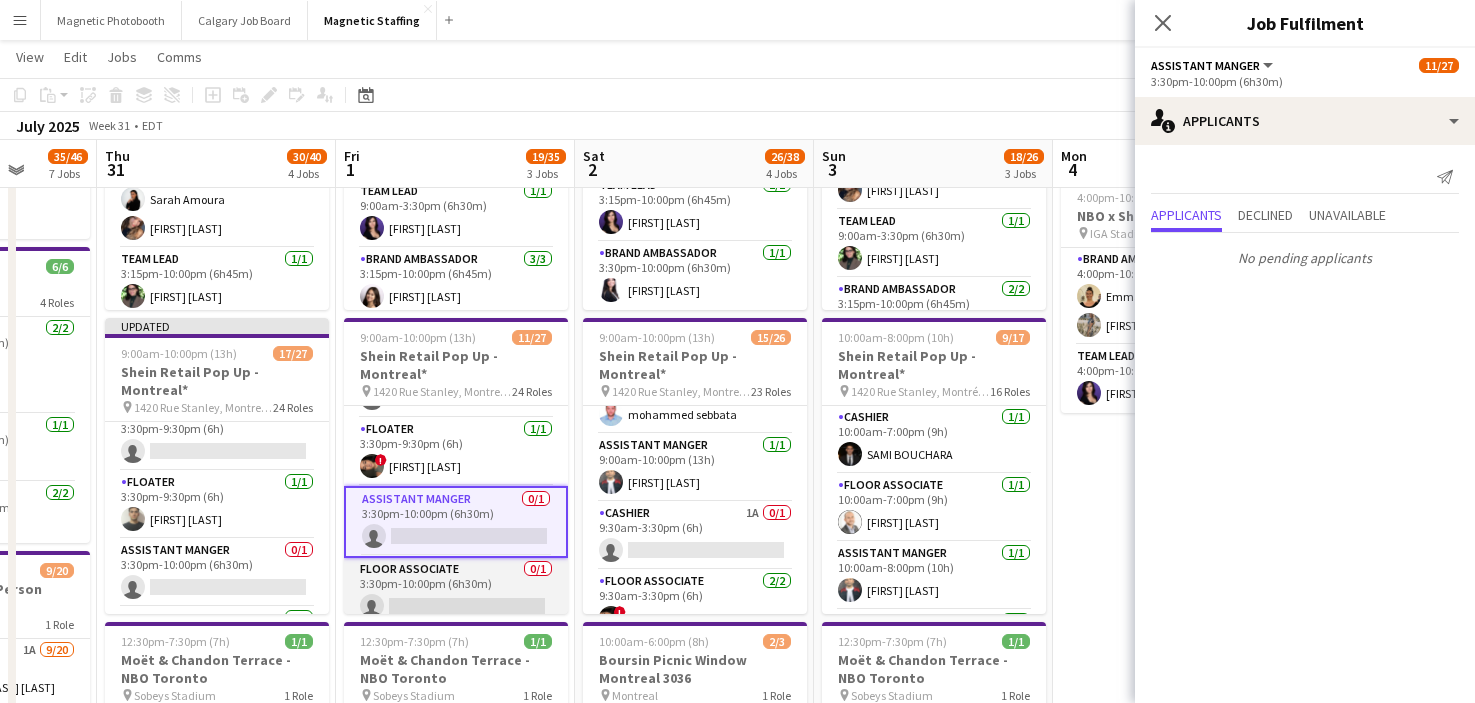 click on "Floor Associate   0/1   3:30pm-10:00pm (6h30m)
single-neutral-actions" at bounding box center [456, 592] 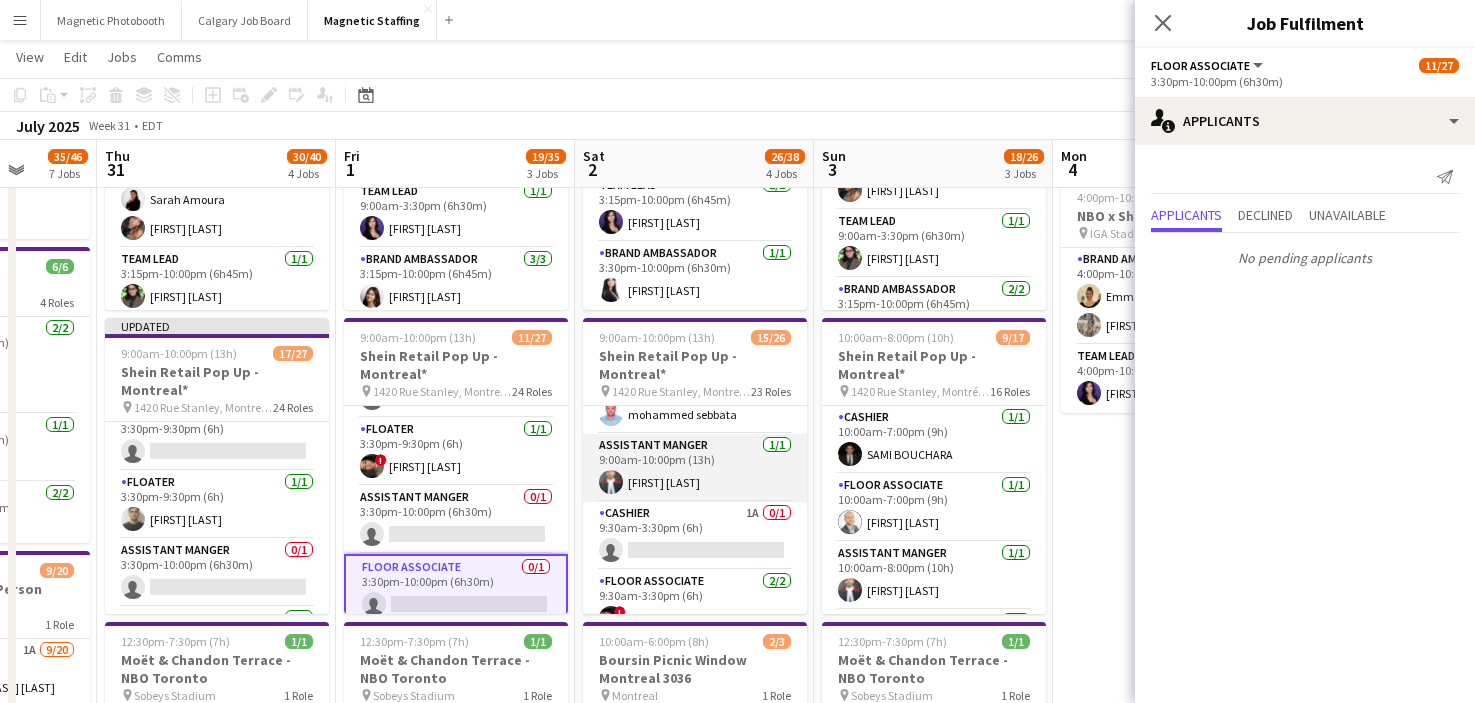 click on "Assistant Manger    1/1   9:00am-10:00pm (13h)
[FIRST] [LAST]" at bounding box center (695, 468) 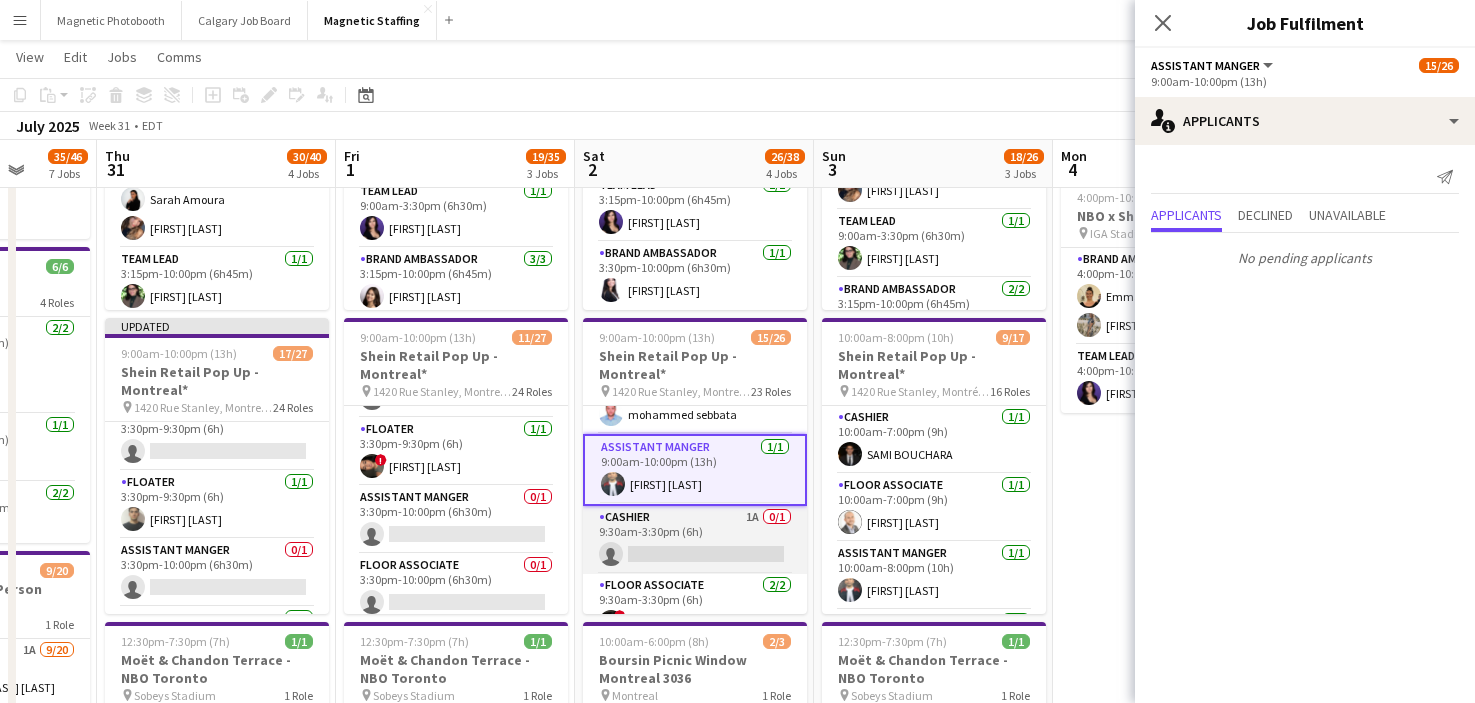 click on "Cashier   1A   0/1   9:30am-3:30pm (6h)
single-neutral-actions" at bounding box center [695, 540] 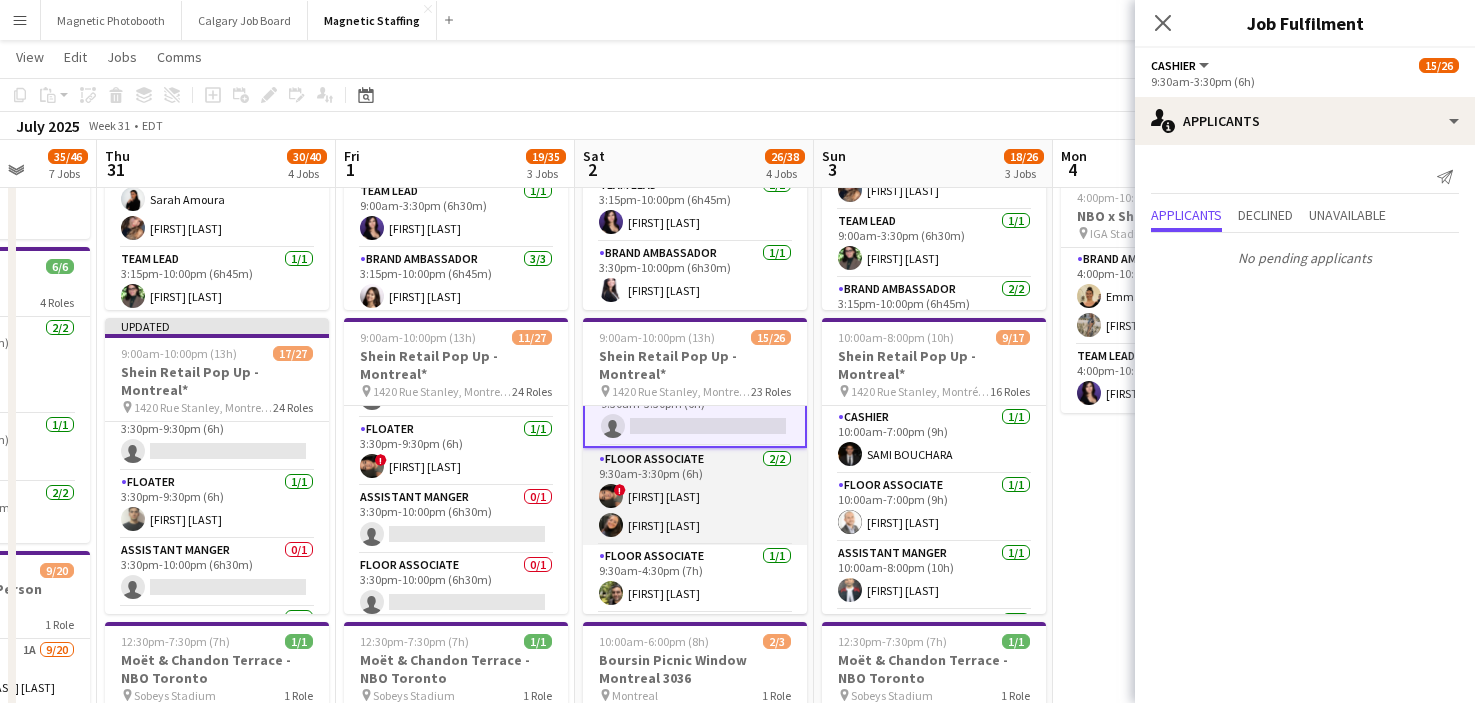 click on "Floor Associate   2/2   9:30am-3:30pm (6h)
! [FIRST] [LAST] [FIRST] [LAST]" at bounding box center (695, 496) 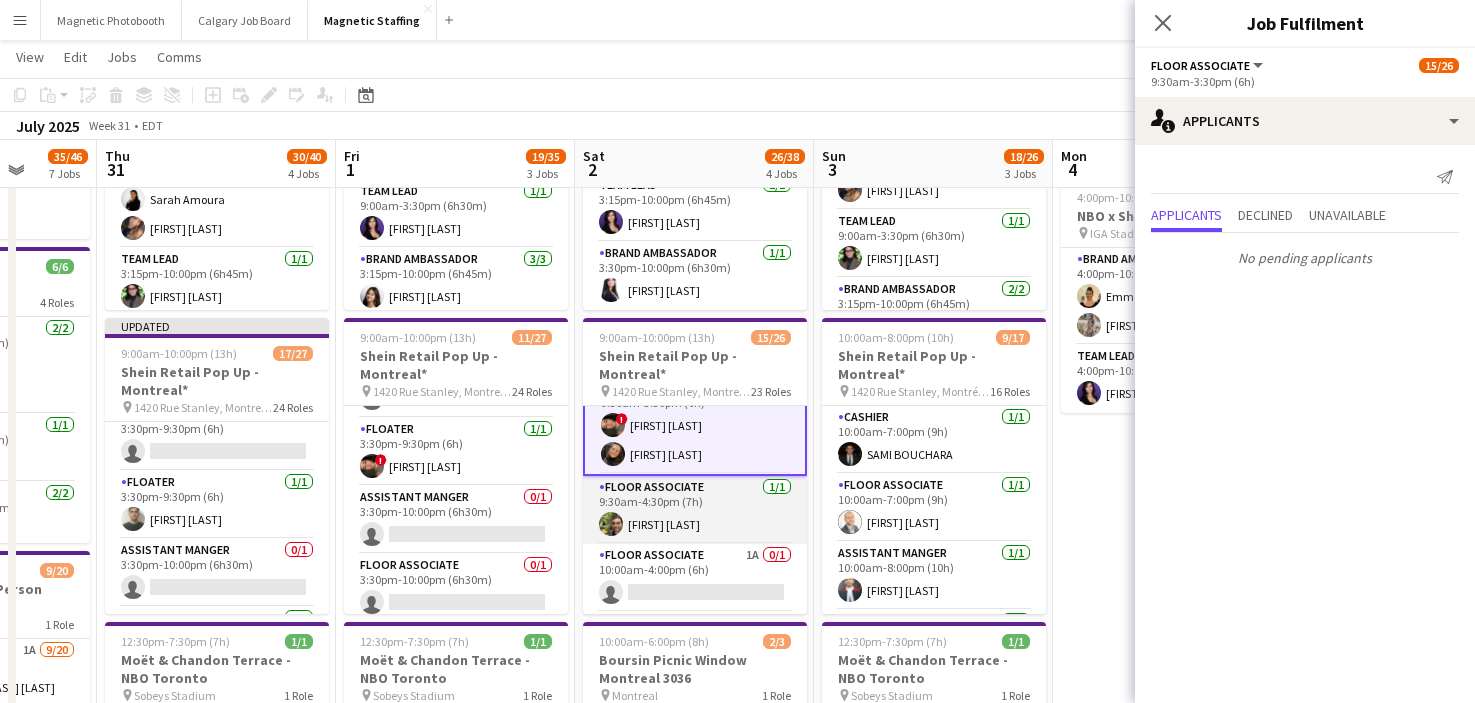 click on "Floor Associate   1A   0/1   10:00am-4:00pm (6h)
single-neutral-actions" at bounding box center (695, 578) 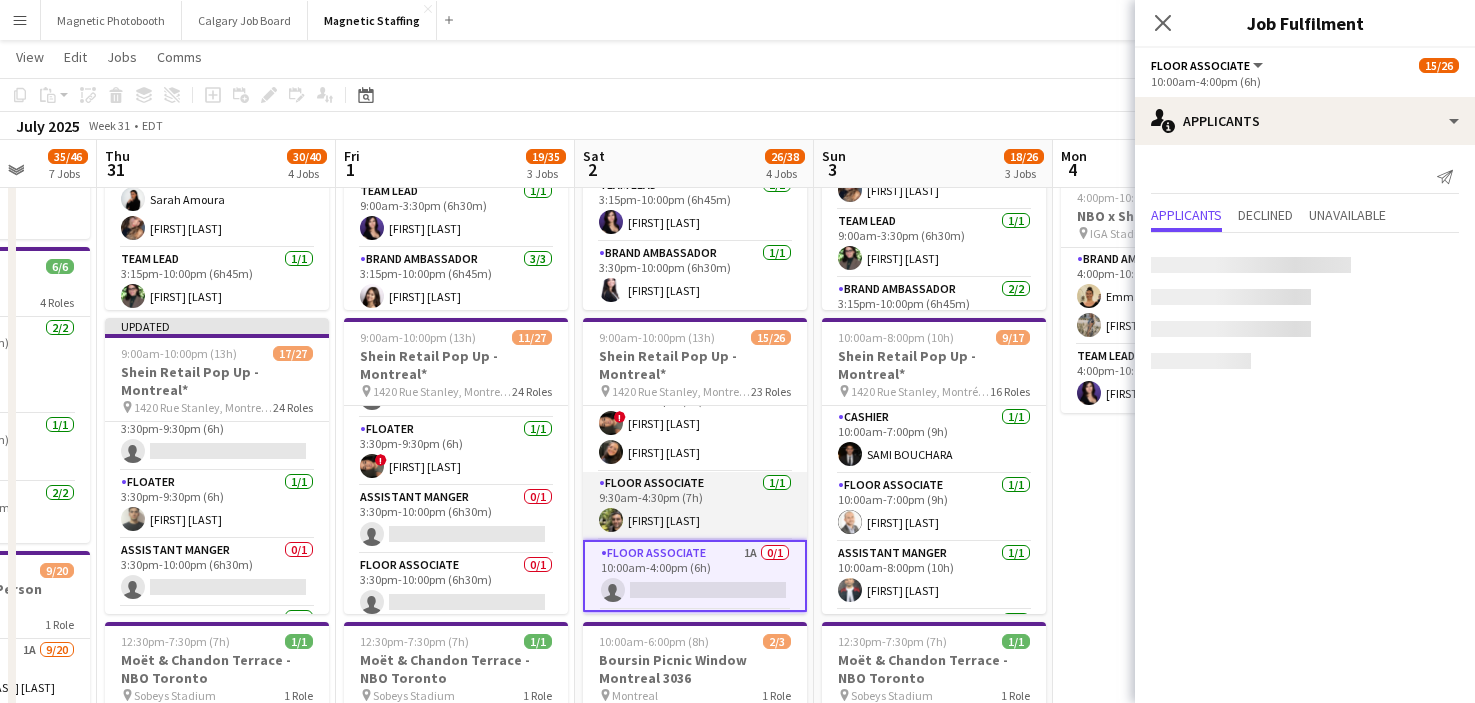scroll, scrollTop: 573, scrollLeft: 0, axis: vertical 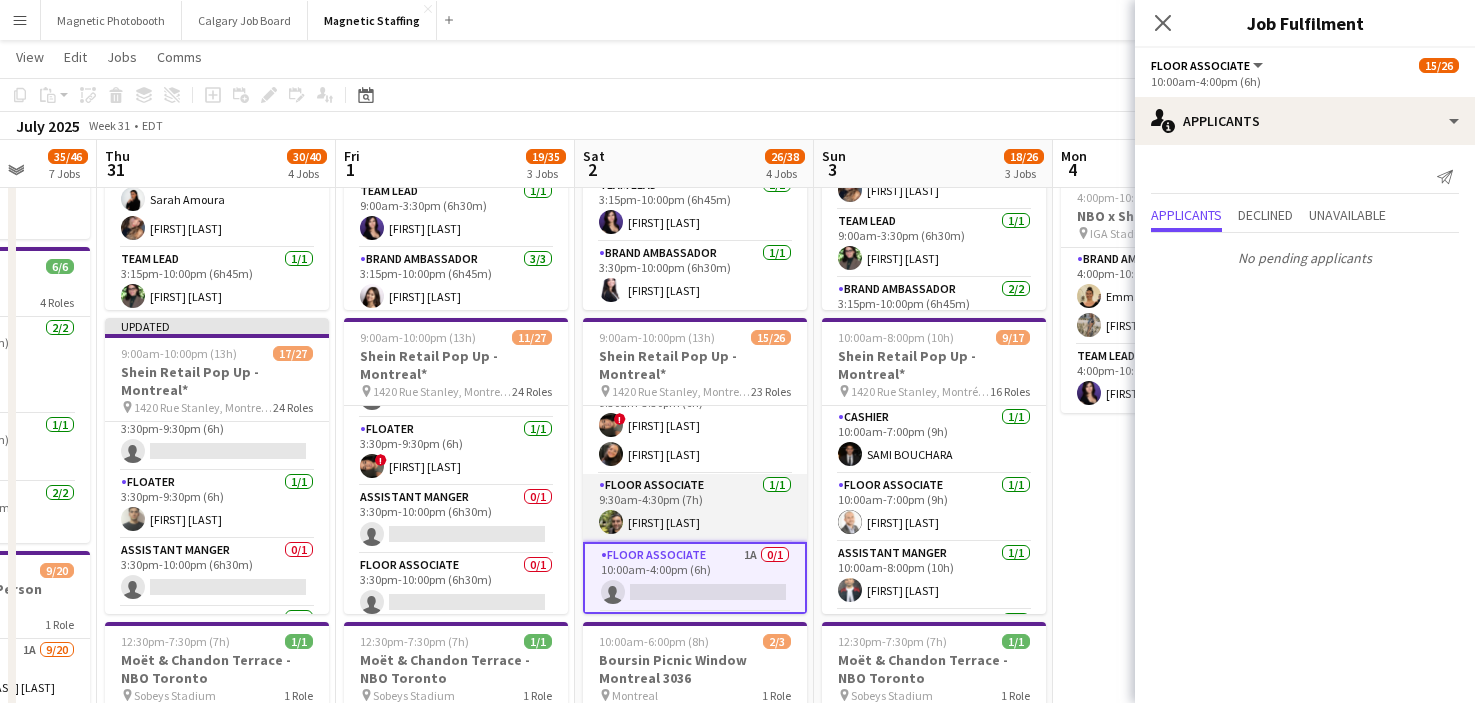 click on "Floor Associate   1/1   9:30am-4:30pm (7h)
[LAST] [LAST]" at bounding box center [695, 508] 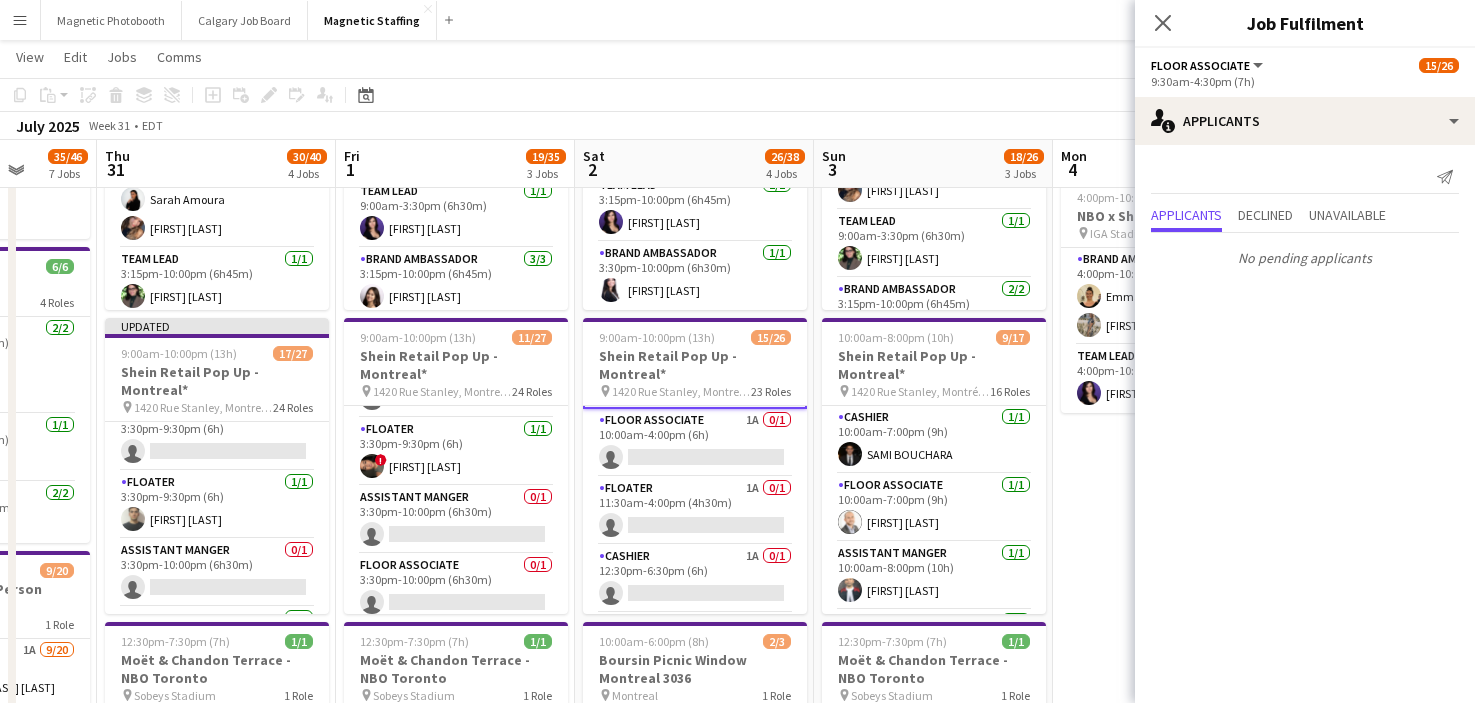 click on "Floater   1A   0/1   11:30am-4:00pm (4h30m)
single-neutral-actions" at bounding box center (695, 511) 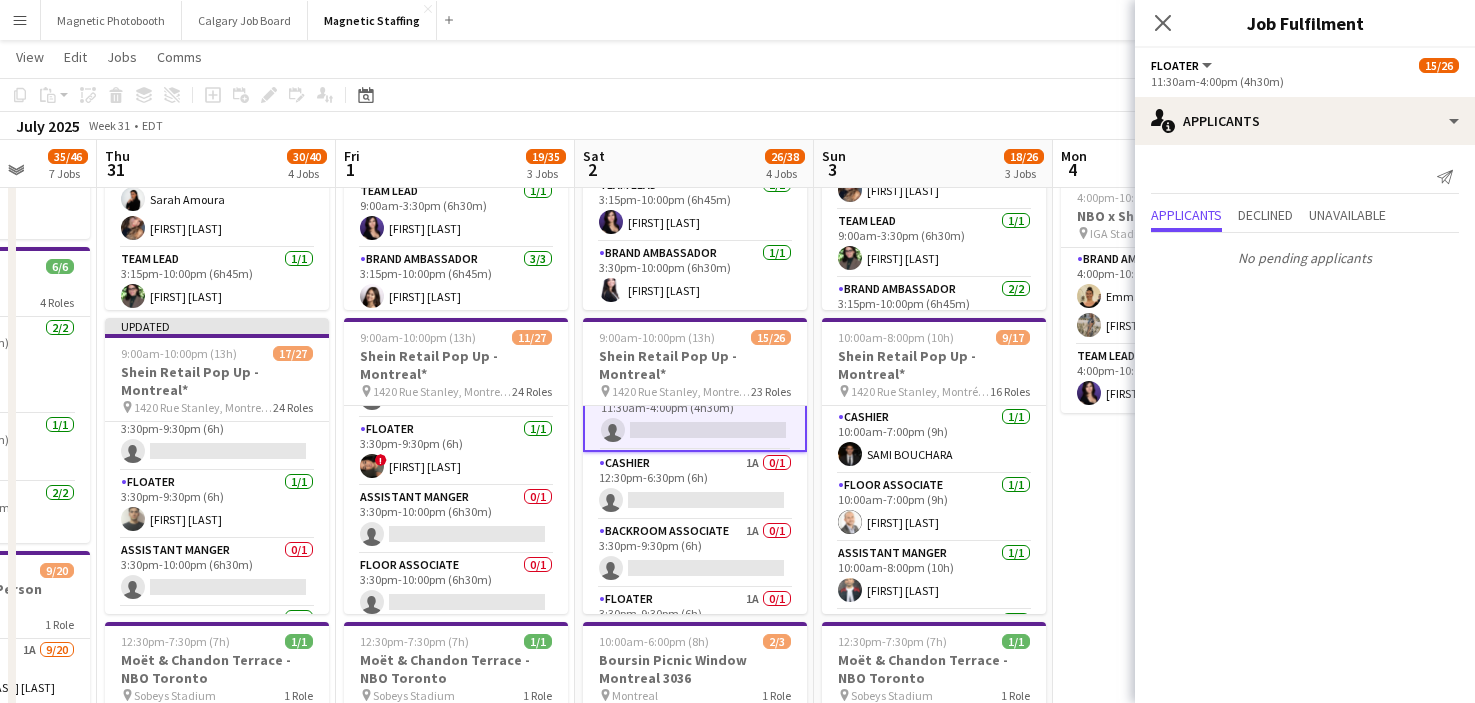 click on "Cashier   1A   0/1   12:30pm-6:30pm (6h)
single-neutral-actions" at bounding box center (695, 486) 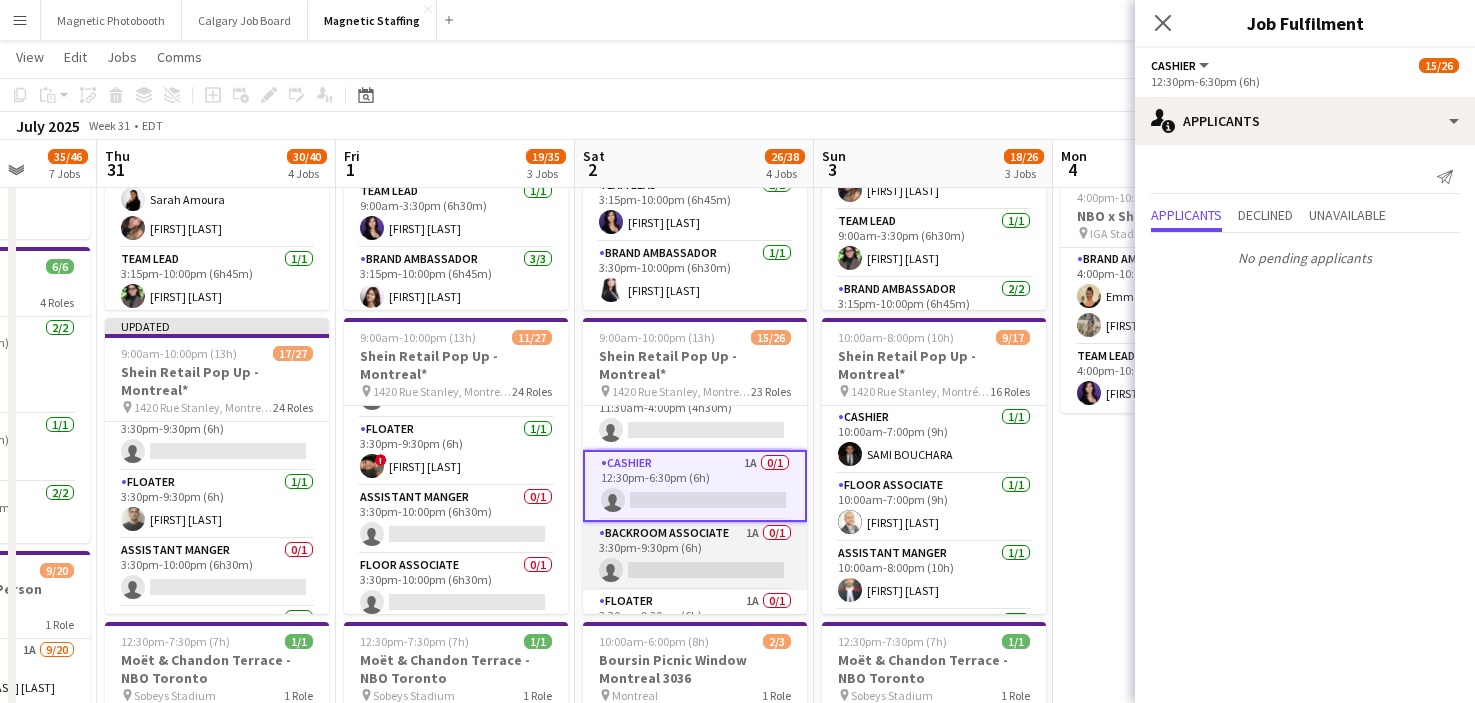 click on "Backroom Associate   1A   0/1   3:30pm-9:30pm (6h)
single-neutral-actions" at bounding box center [695, 556] 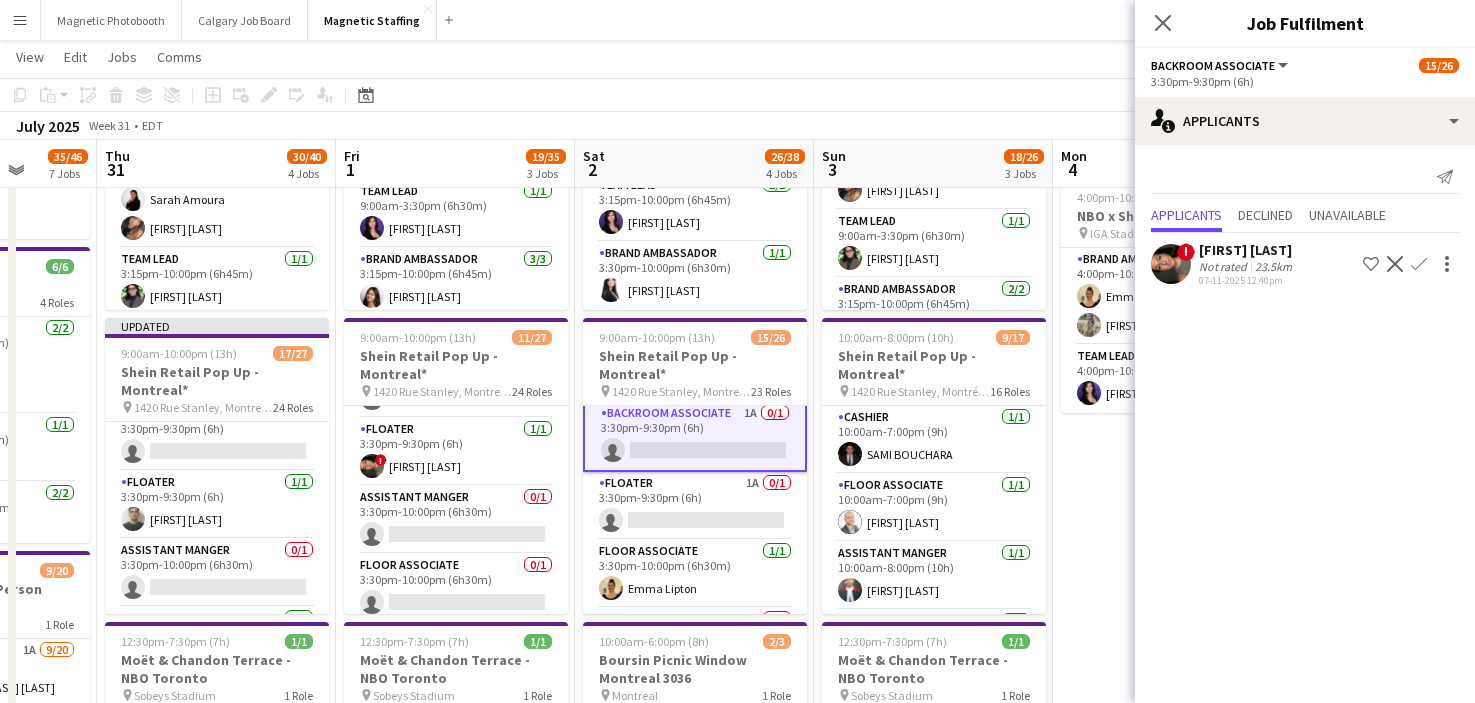 scroll, scrollTop: 920, scrollLeft: 0, axis: vertical 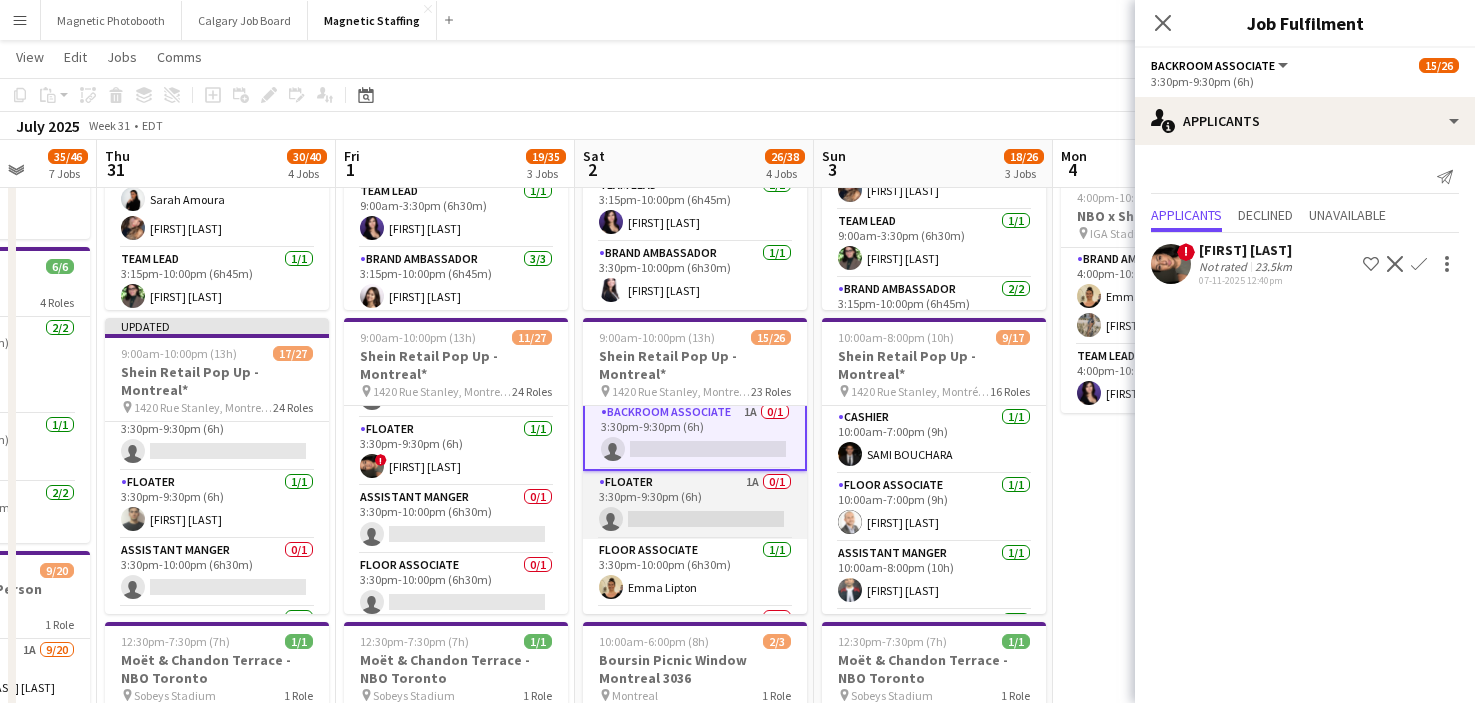click on "Floater   1A   0/1   3:30pm-9:30pm (6h)
single-neutral-actions" at bounding box center (695, 505) 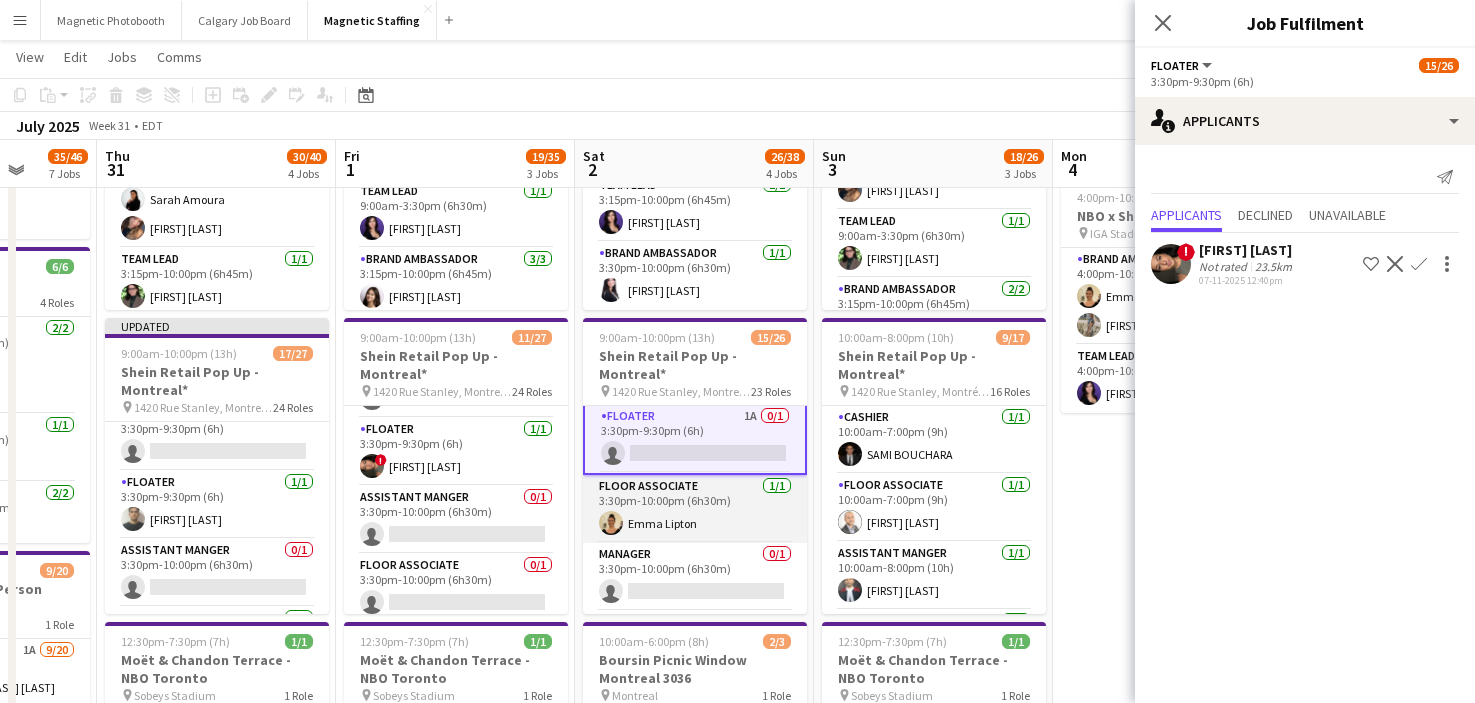 scroll, scrollTop: 993, scrollLeft: 0, axis: vertical 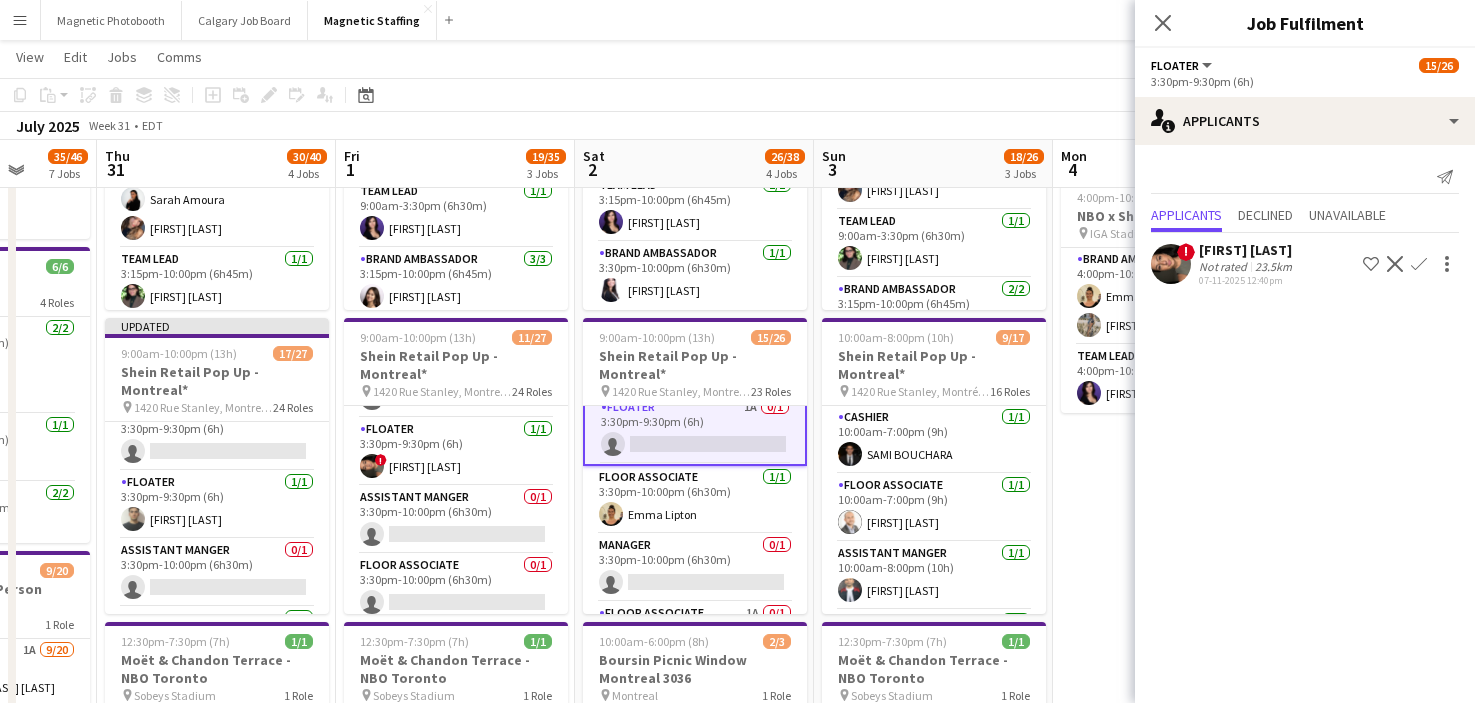 click on "Confirm" 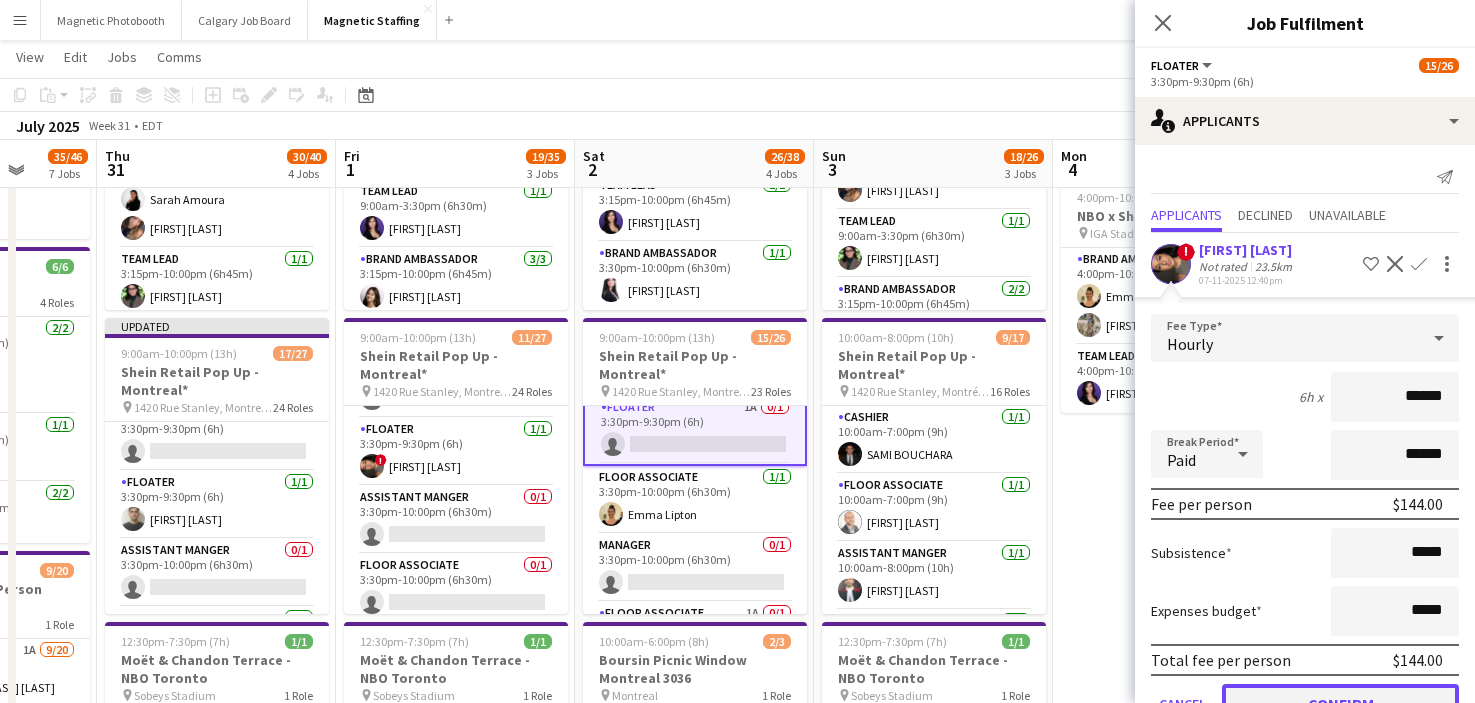 click on "Confirm" 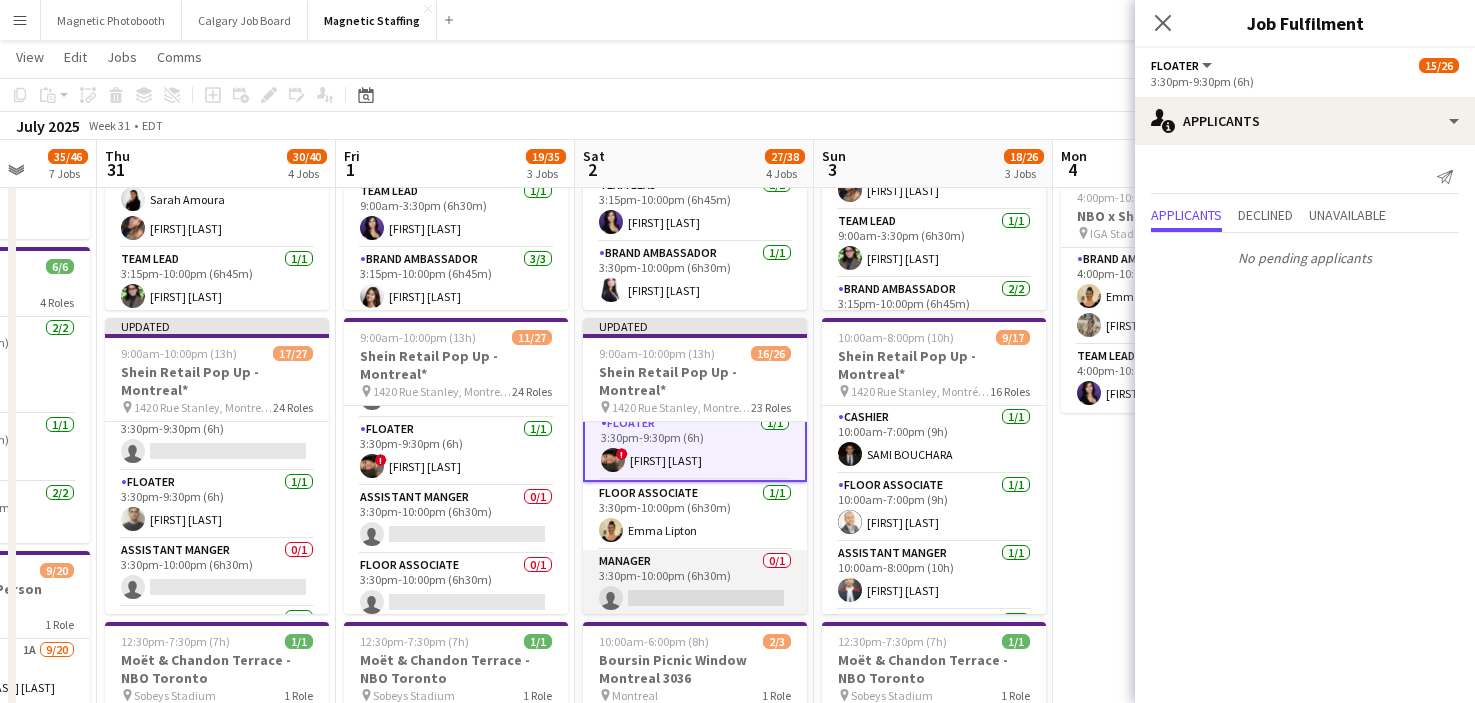 click on "Manager   0/1   3:30pm-10:00pm (6h30m)
single-neutral-actions" at bounding box center [695, 584] 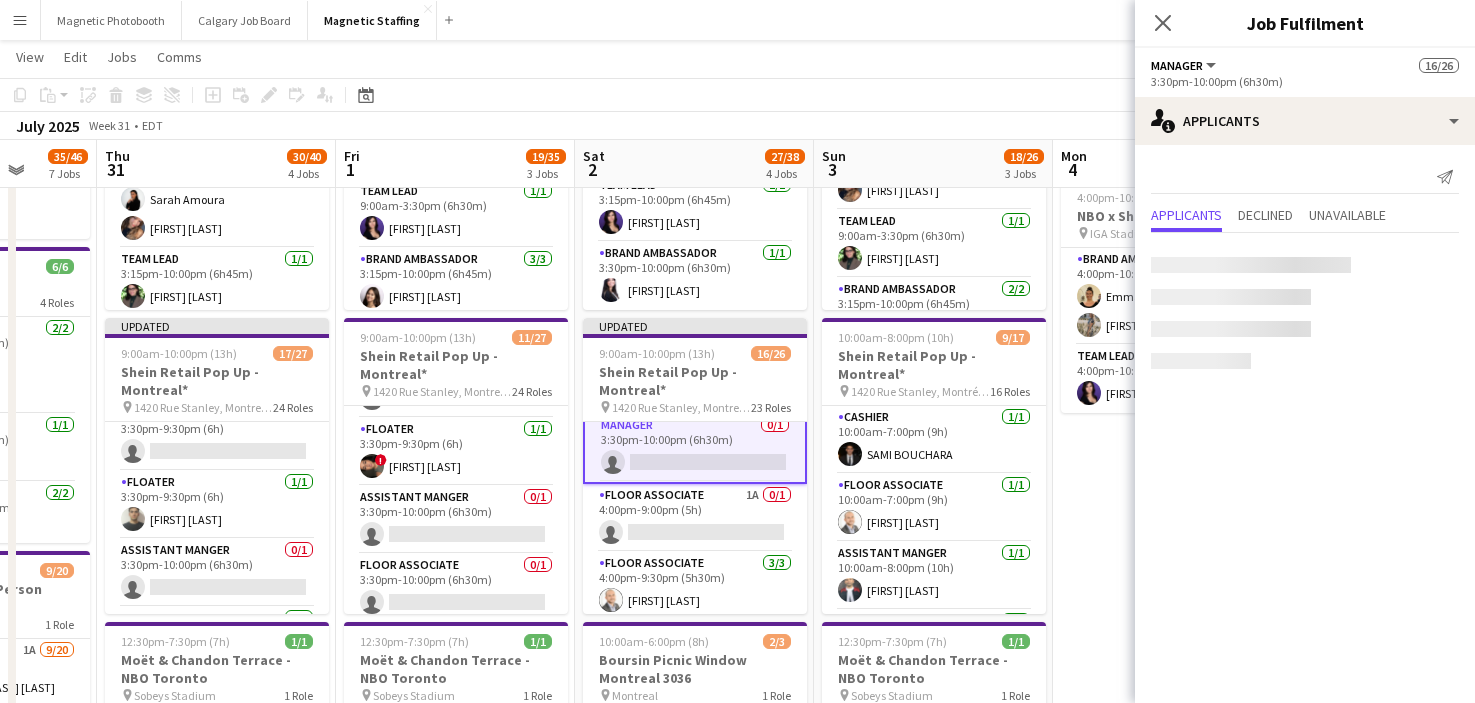 click on "Floor Associate   3/3   4:00pm-9:30pm (5h30m)
[FIRST] [LAST] [FIRST] [LAST] [FIRST] [LAST]" at bounding box center (695, 615) 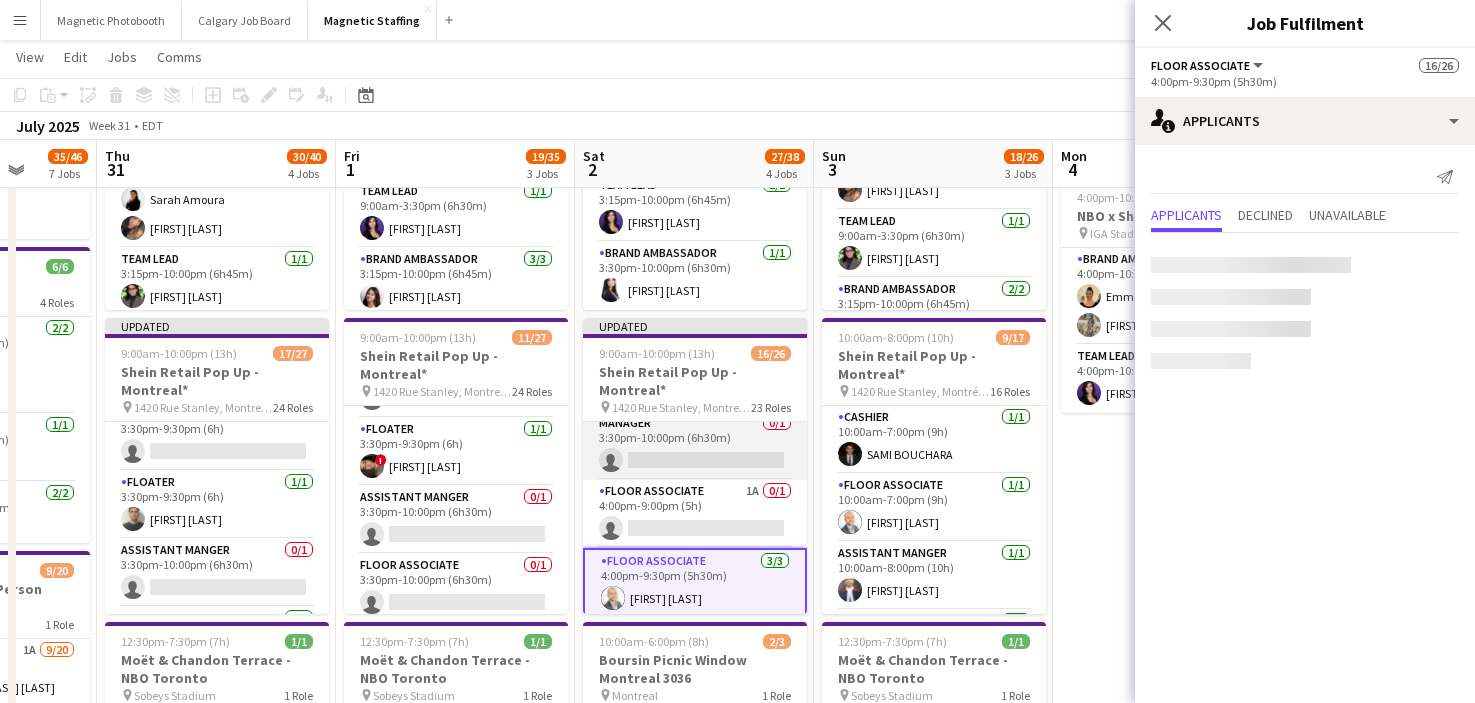 scroll, scrollTop: 1125, scrollLeft: 0, axis: vertical 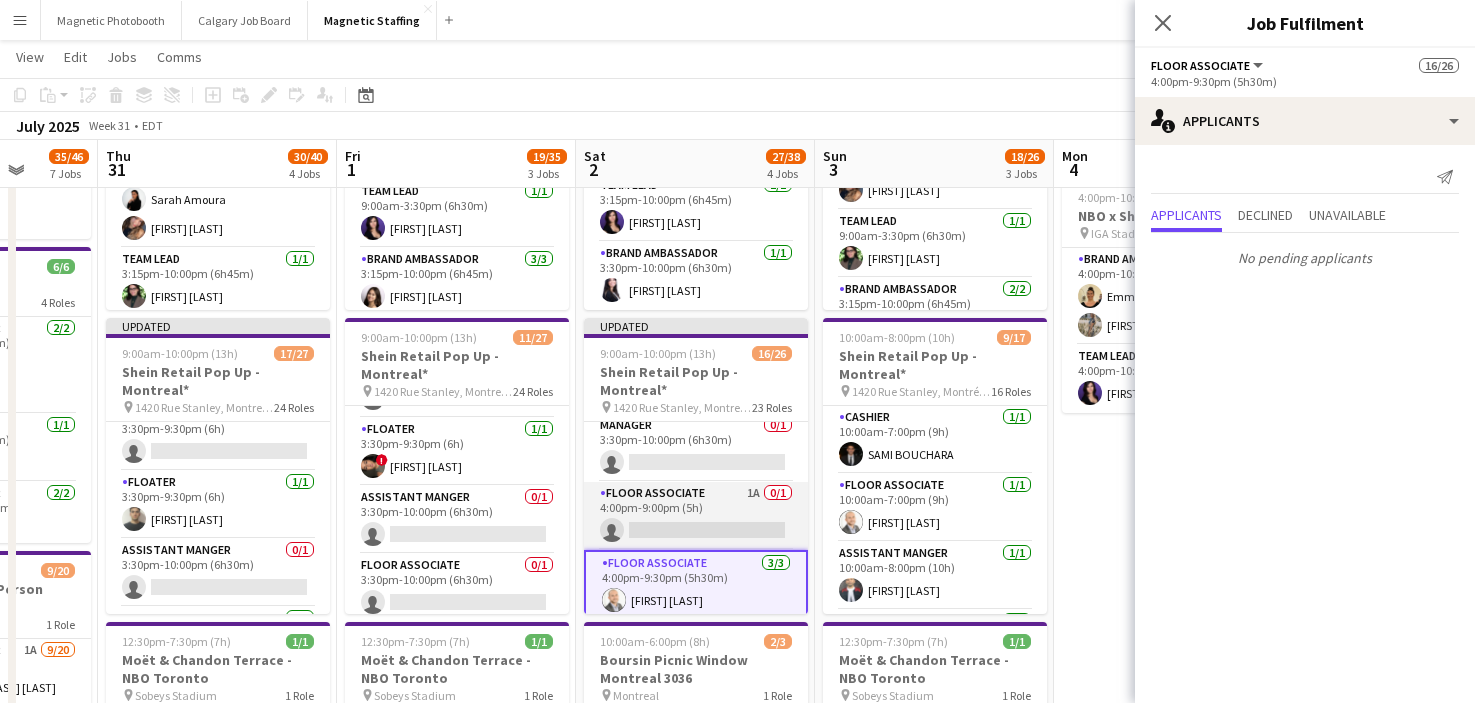 click on "Floor Associate   1A   0/1   4:00pm-9:00pm (5h)
single-neutral-actions" at bounding box center (696, 516) 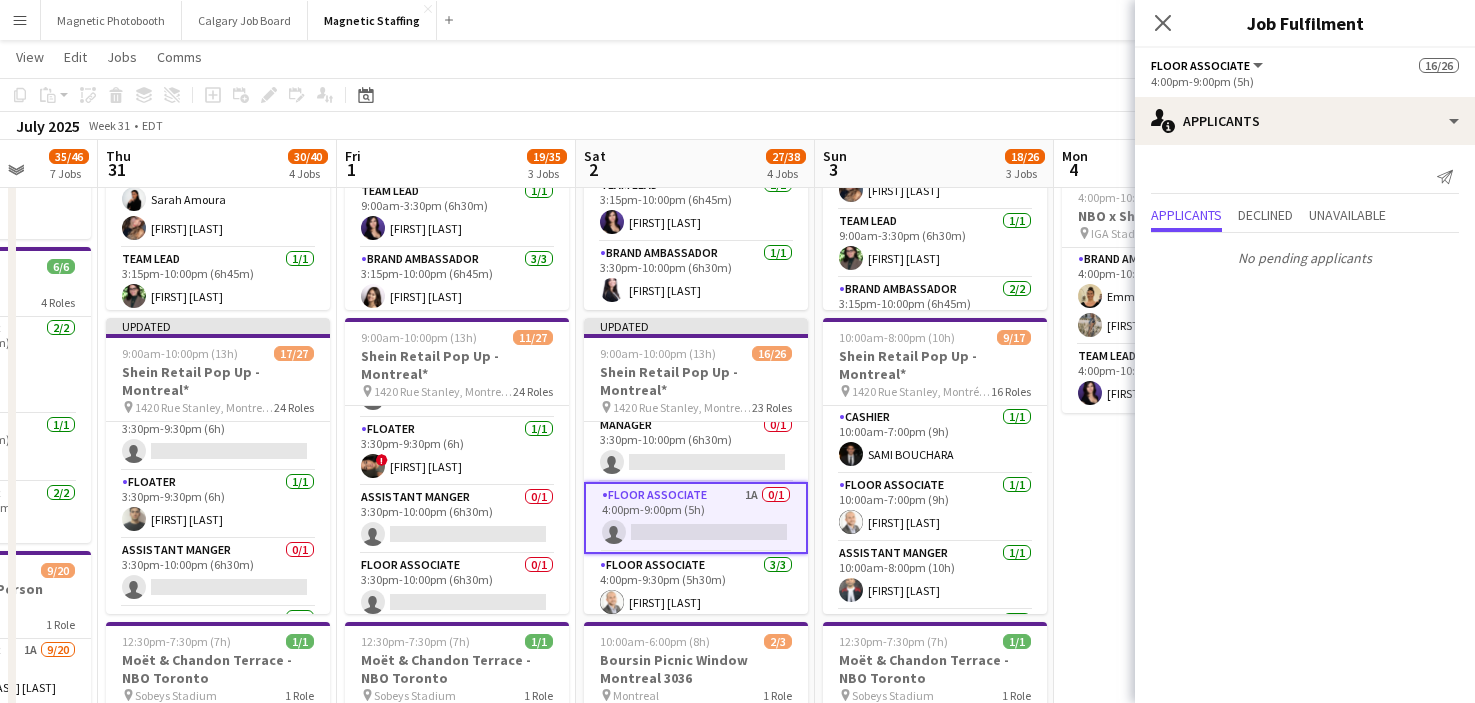 scroll, scrollTop: 1252, scrollLeft: 0, axis: vertical 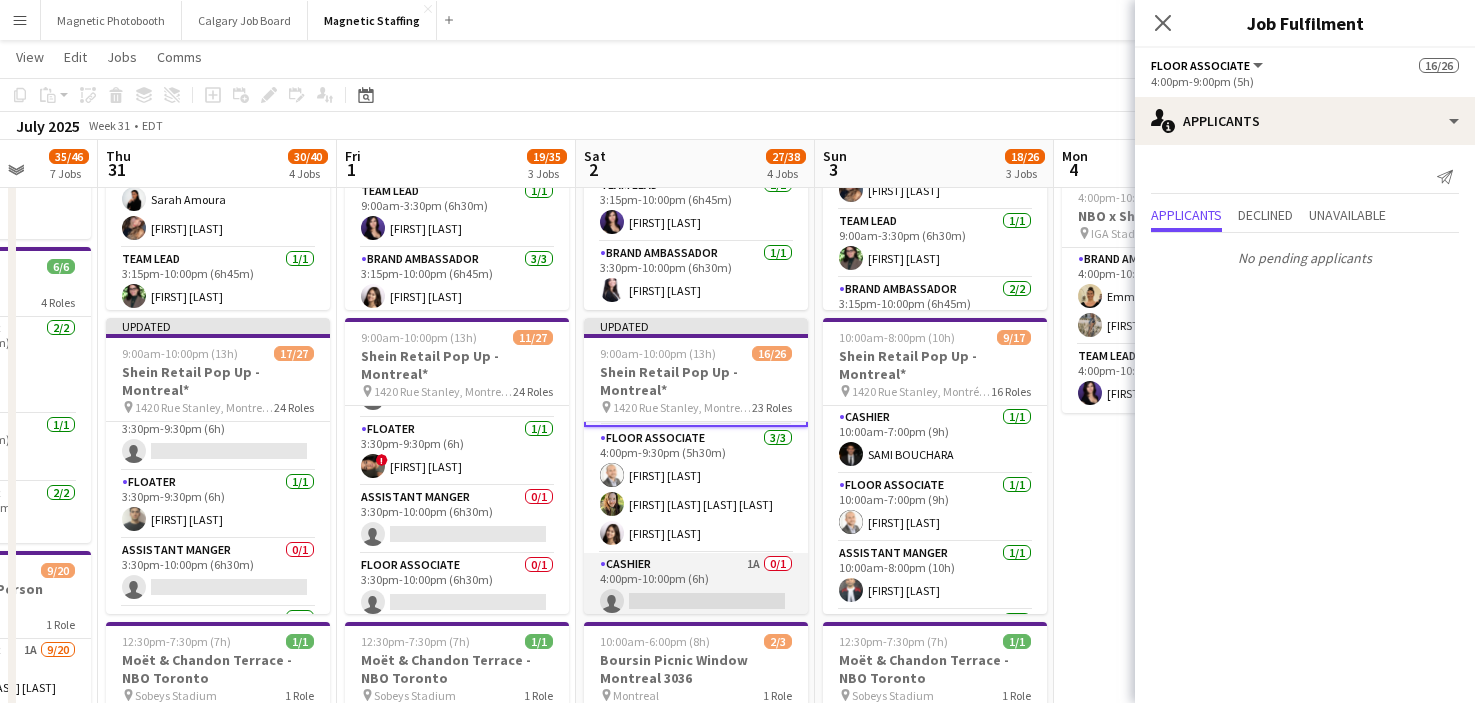 click on "Cashier   1A   0/1   4:00pm-10:00pm (6h)
single-neutral-actions" at bounding box center (696, 587) 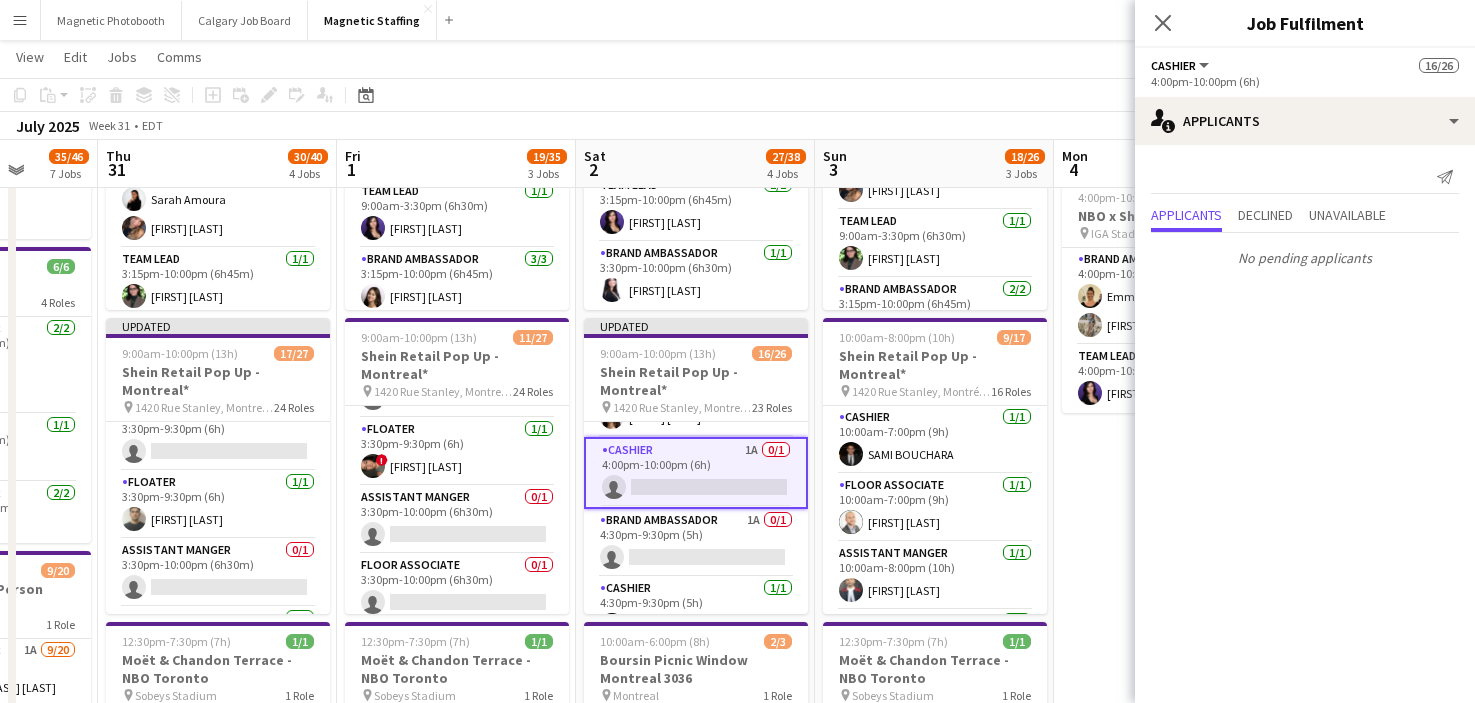 click on "Brand Ambassador   1A   0/1   4:30pm-9:30pm (5h)
single-neutral-actions" at bounding box center [696, 543] 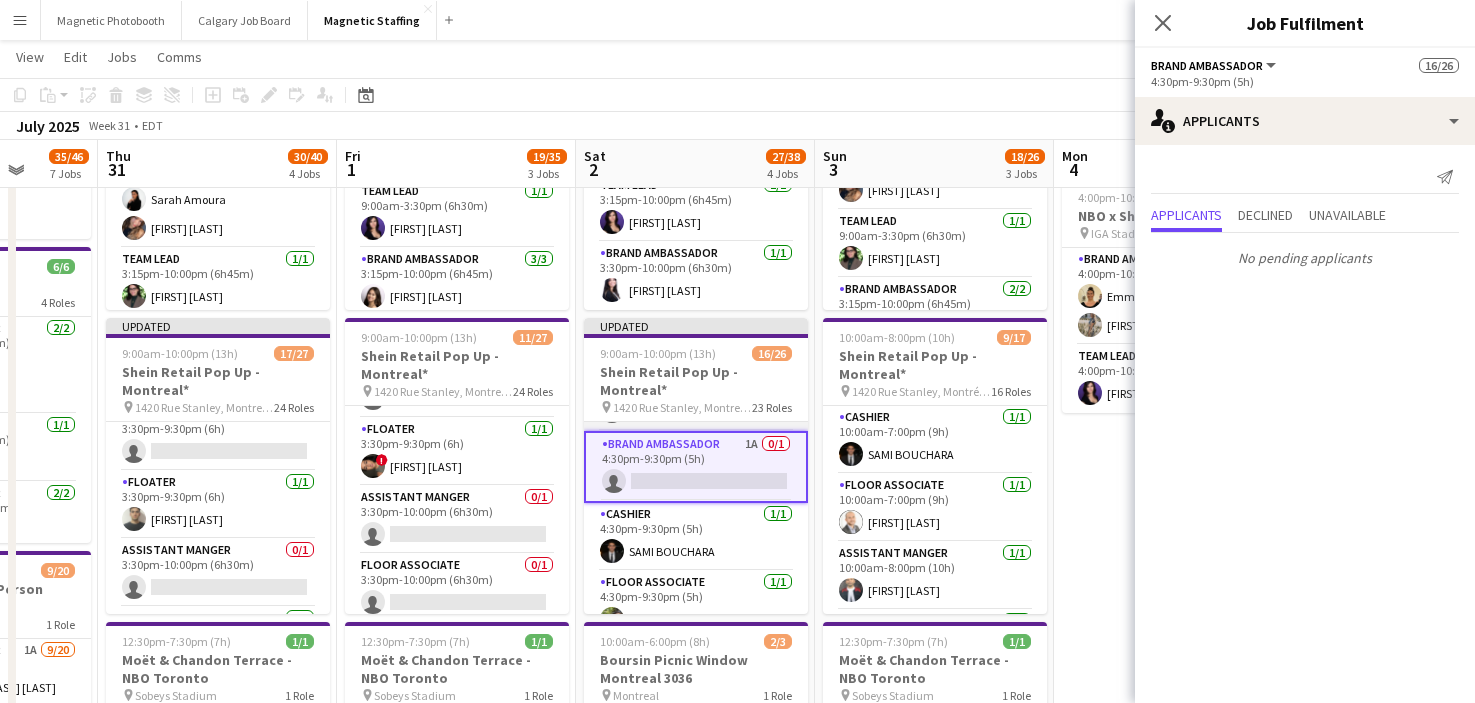 click on "Cashier   1/1   4:30pm-9:30pm (5h)
[FIRST] [LAST]" at bounding box center [696, 537] 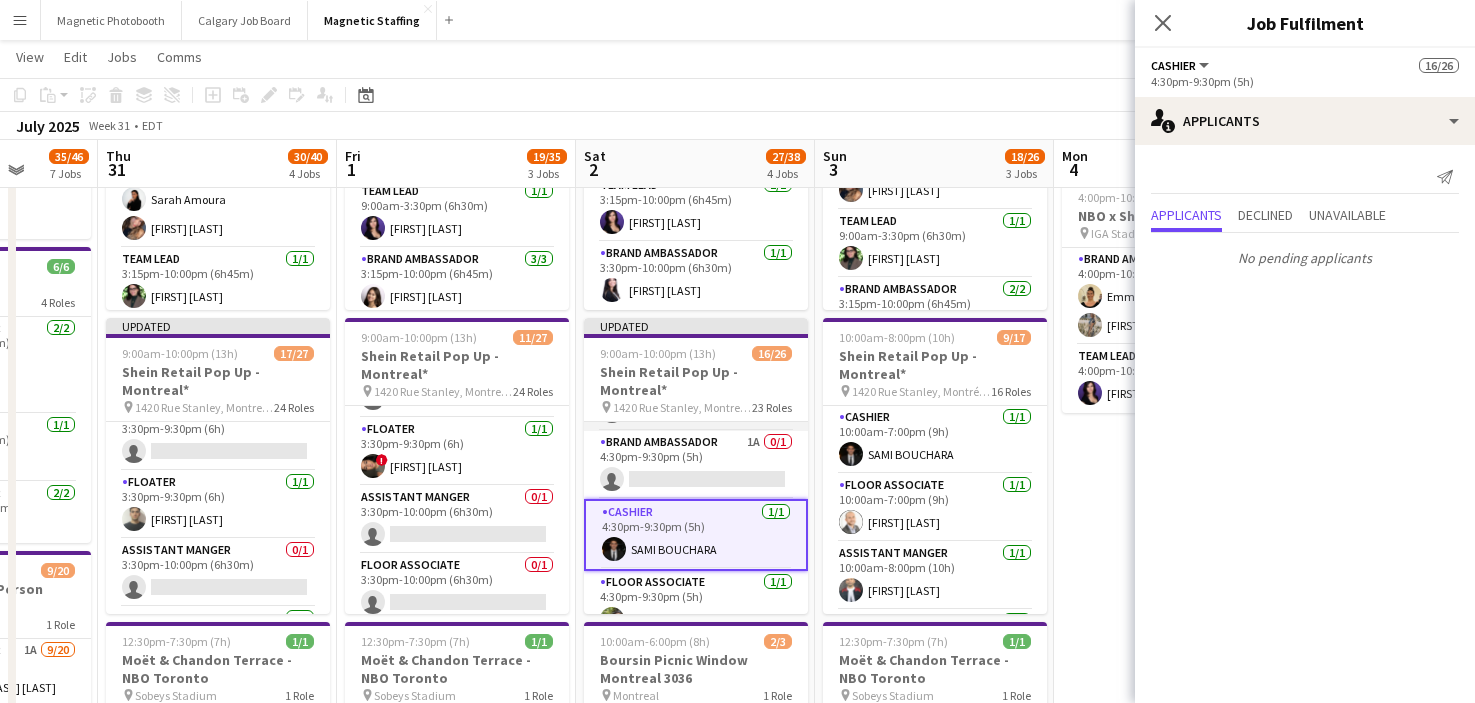 scroll, scrollTop: 1463, scrollLeft: 0, axis: vertical 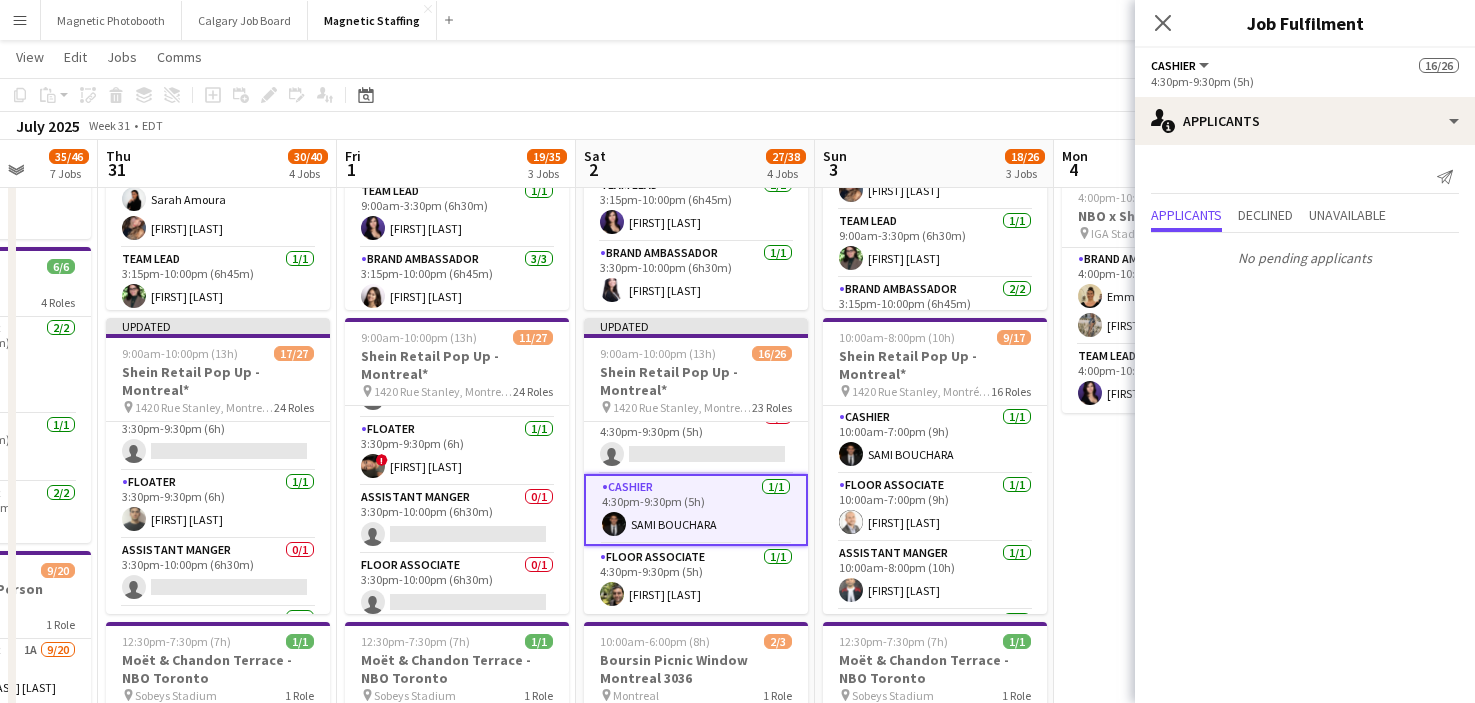 click on "Floor Associate   1/1   4:30pm-9:30pm (5h)
[FIRST] [LAST]" at bounding box center [696, 580] 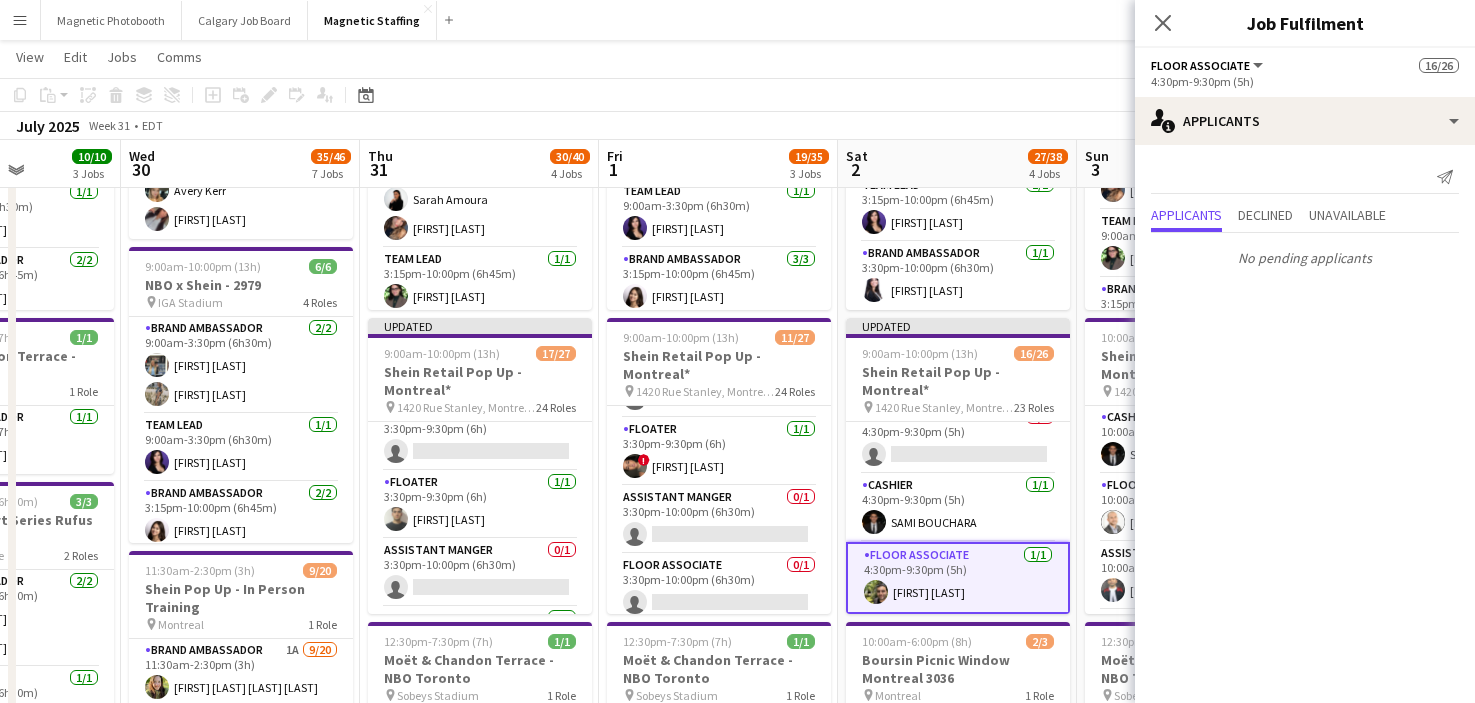 drag, startPoint x: 943, startPoint y: 530, endPoint x: 683, endPoint y: 540, distance: 260.19223 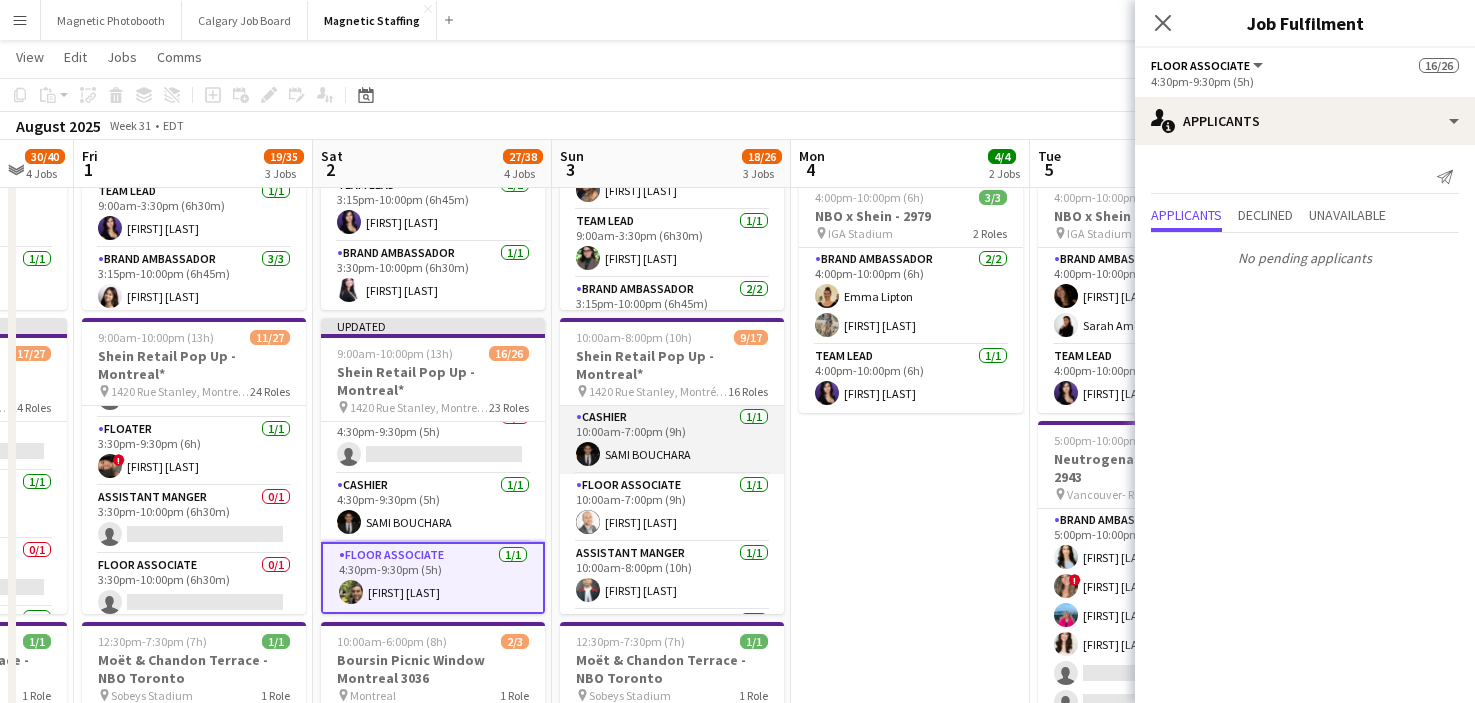 click on "Cashier   1/1   [TIME]
[FIRST] [LAST]" at bounding box center [672, 440] 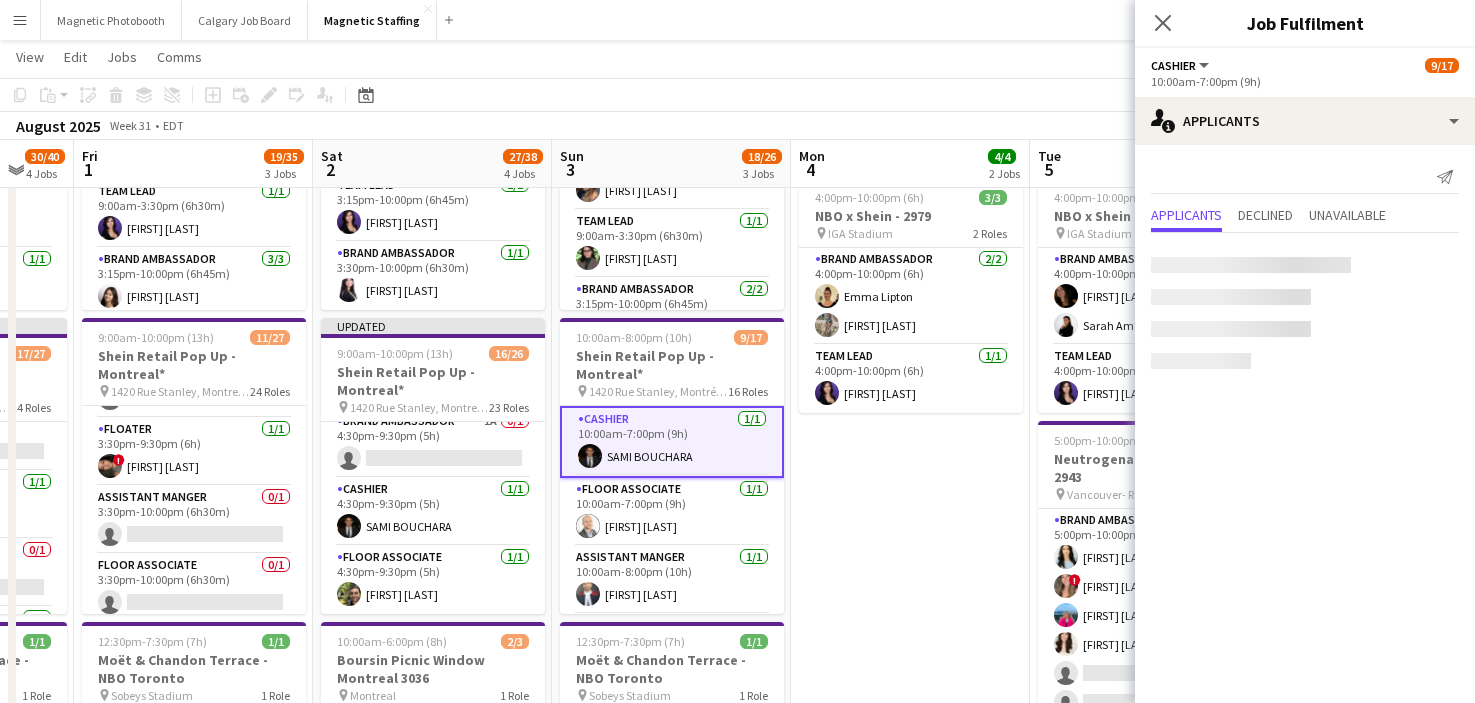 scroll, scrollTop: 1459, scrollLeft: 0, axis: vertical 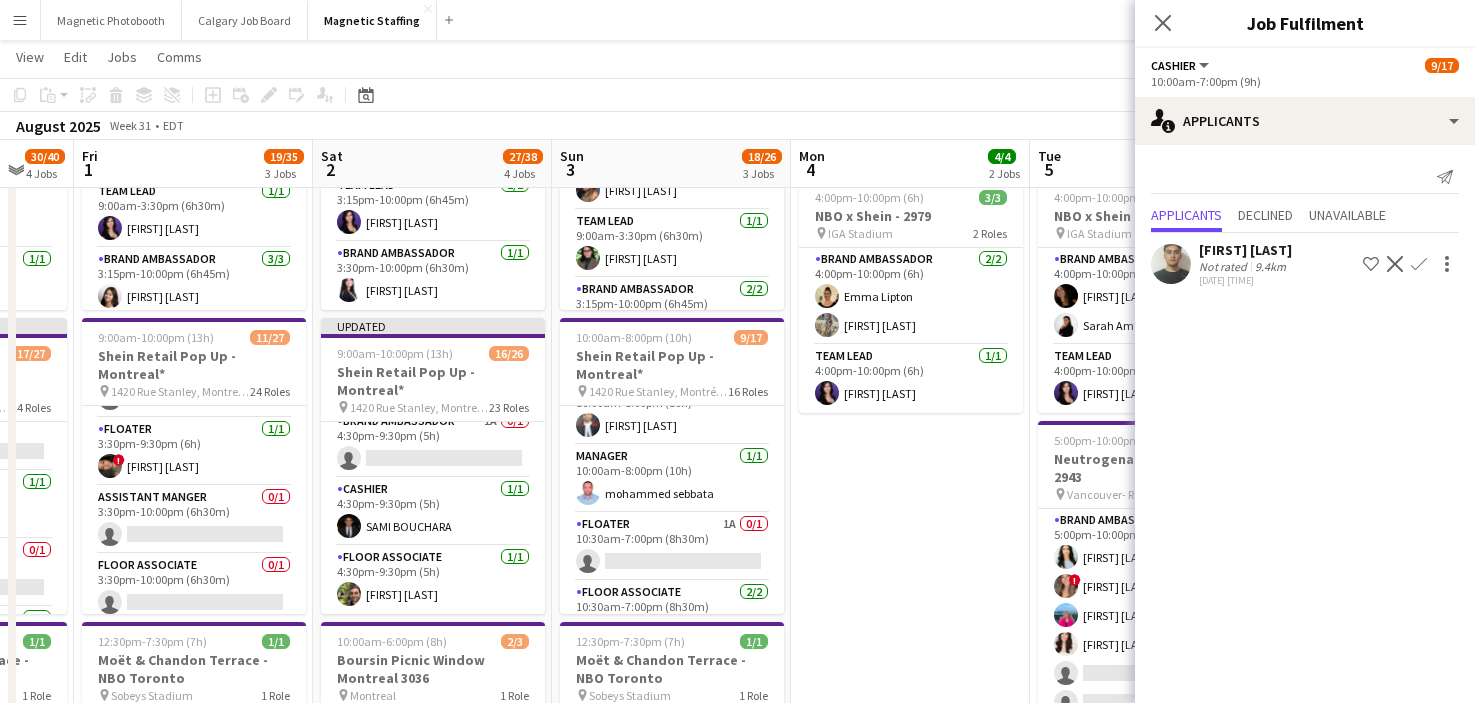 click on "Floater   1A   0/1   10:30am-7:00pm (8h30m)
single-neutral-actions" at bounding box center [672, 547] 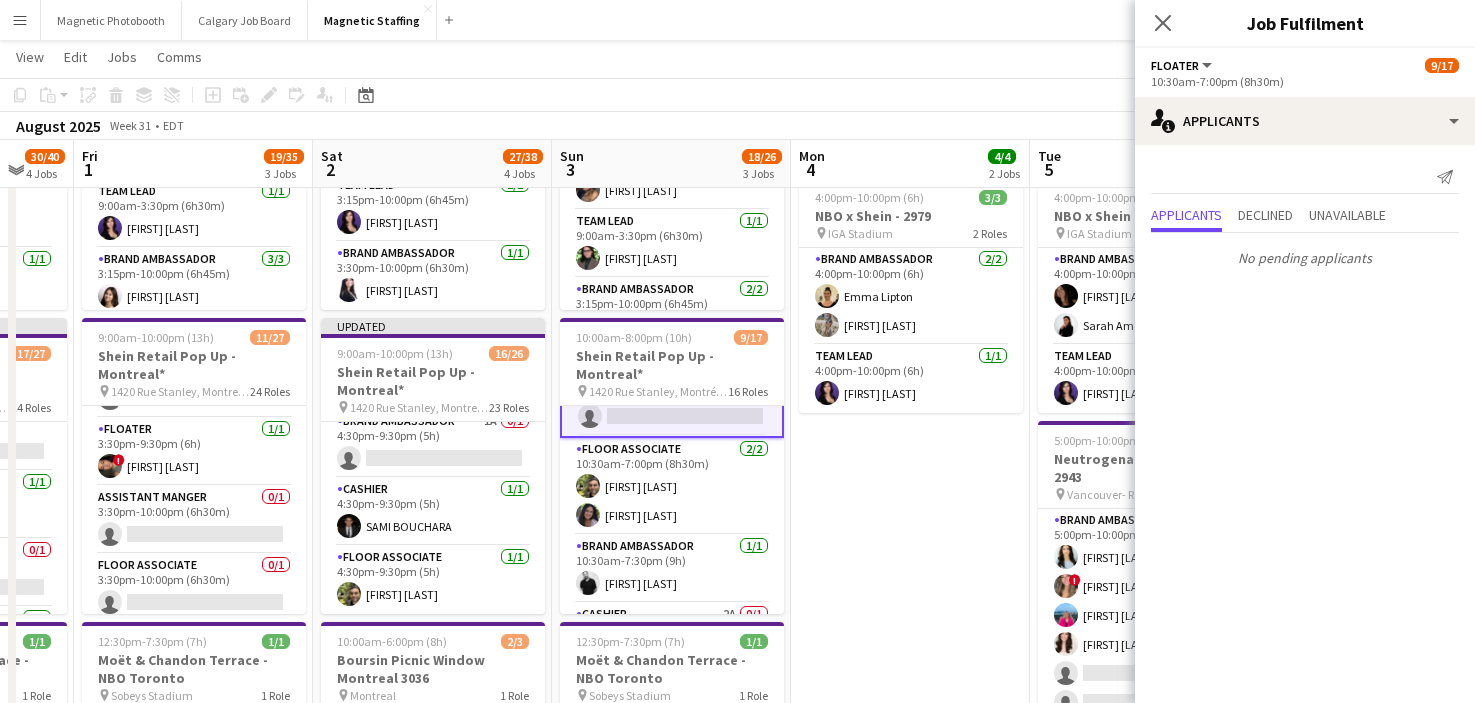 click on "Brand Ambassador   1/1   10:30am-7:30pm (9h)
[FIRST] [LAST]" at bounding box center (672, 569) 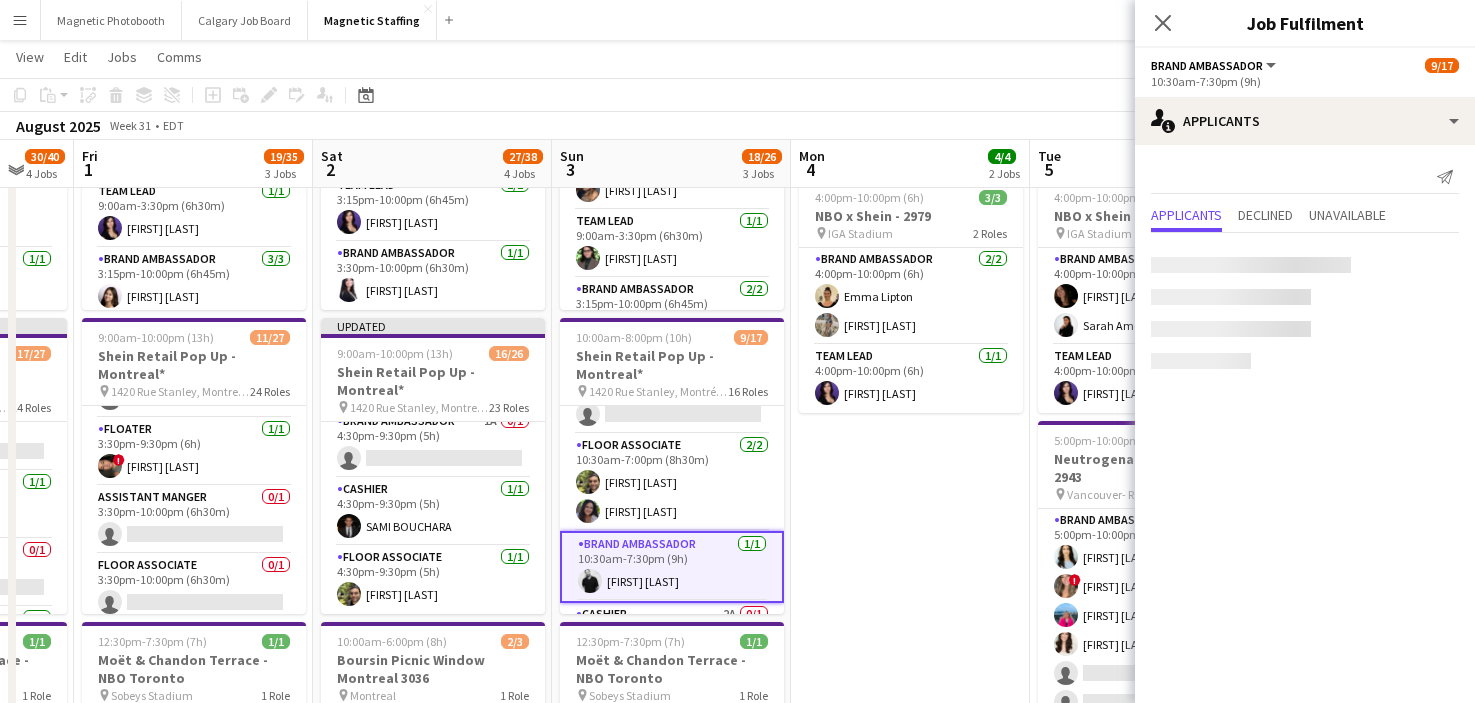 scroll, scrollTop: 310, scrollLeft: 0, axis: vertical 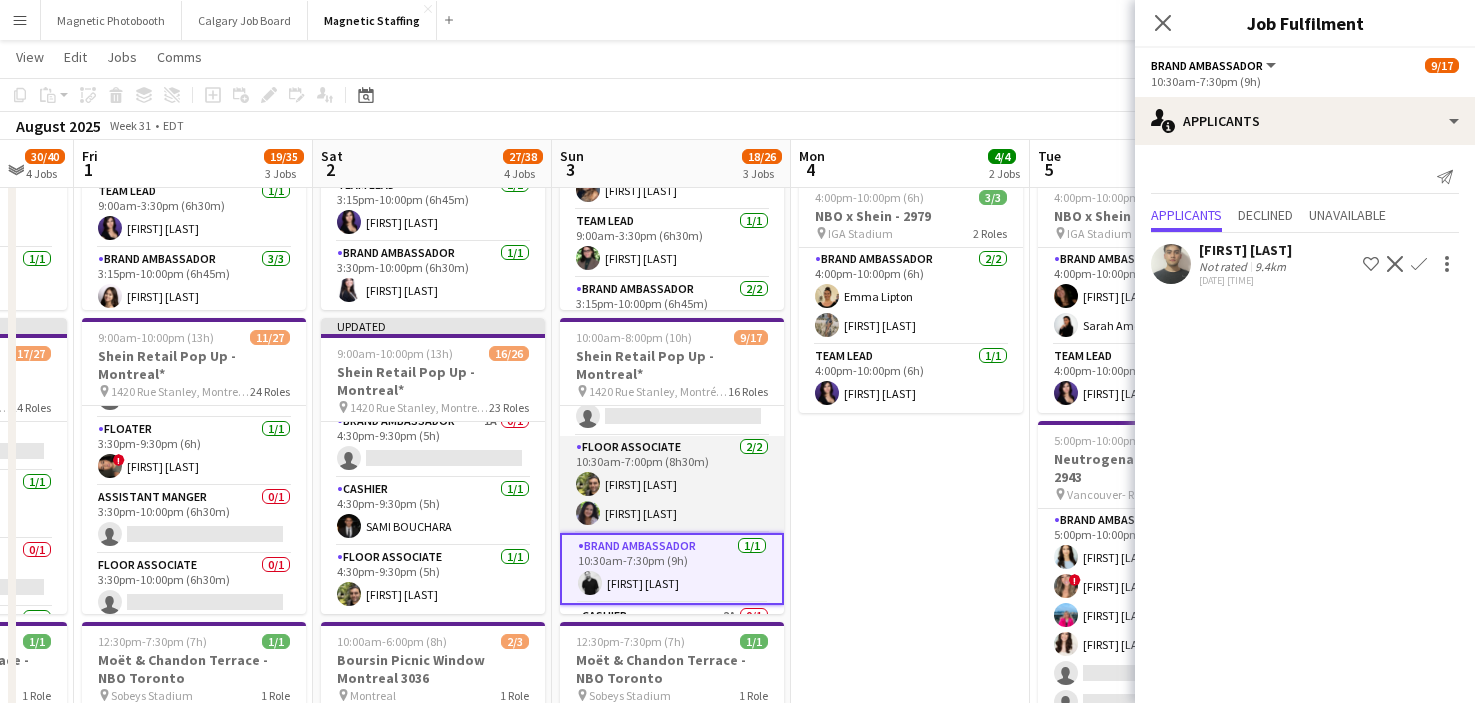 click on "Floor Associate   2/2   [TIME]
[FIRST] [LAST] [FIRST] [LAST]" at bounding box center (672, 484) 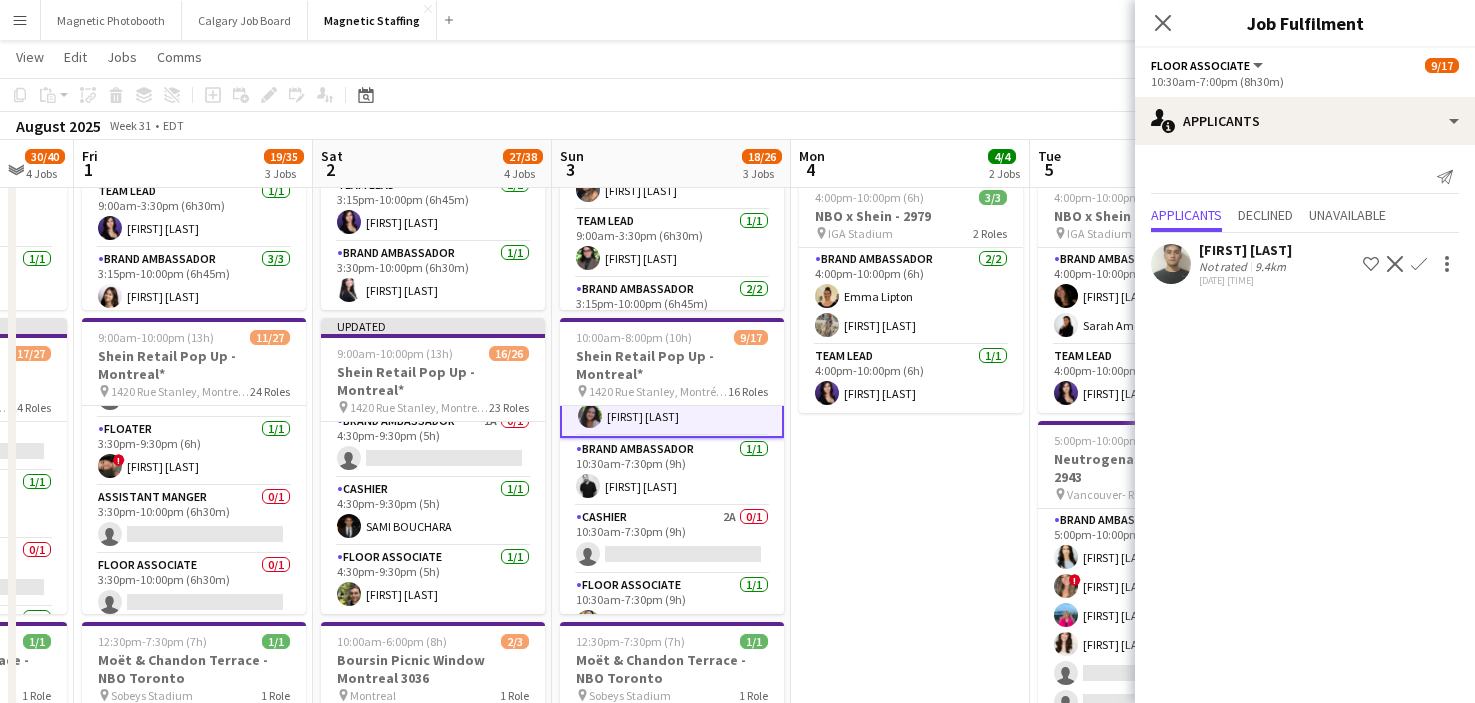 scroll, scrollTop: 429, scrollLeft: 0, axis: vertical 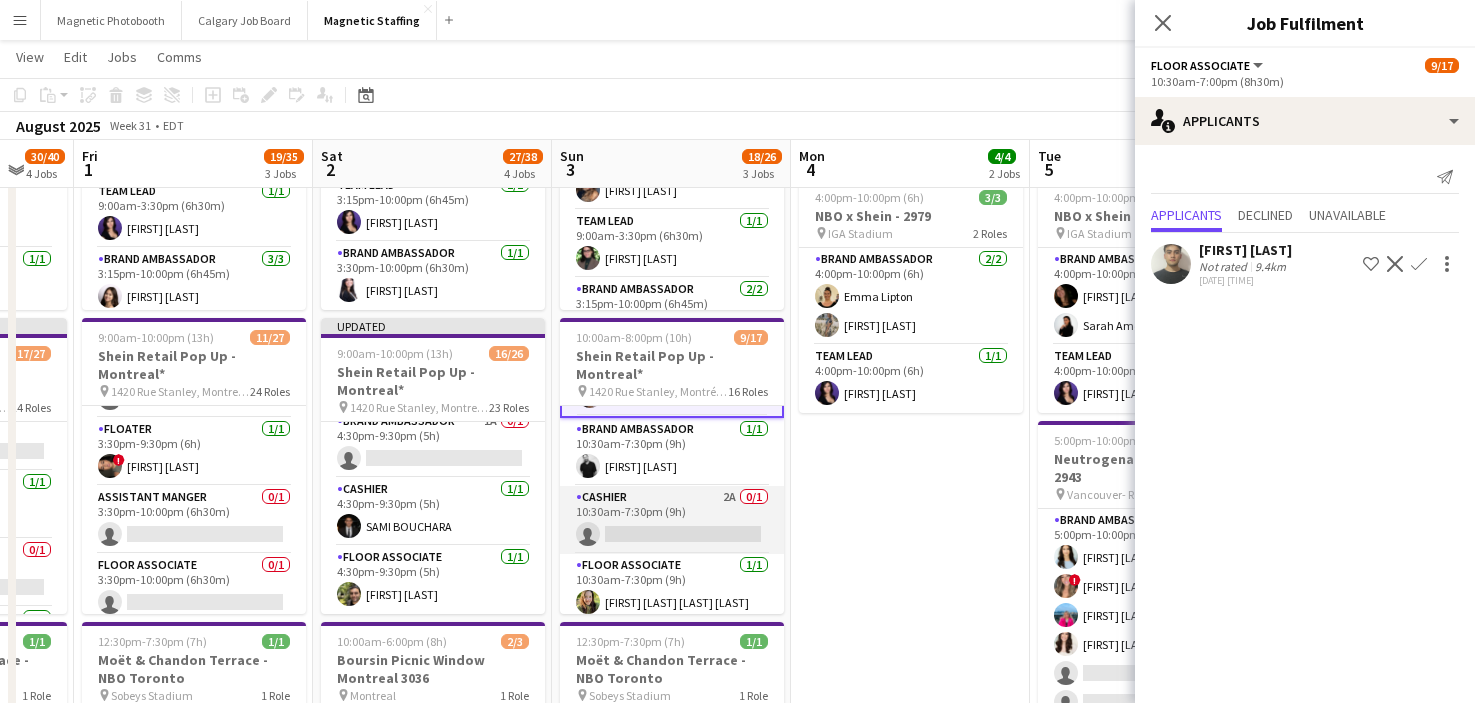 click on "Cashier   2A   0/1   10:30am-7:30pm (9h)
single-neutral-actions" at bounding box center (672, 520) 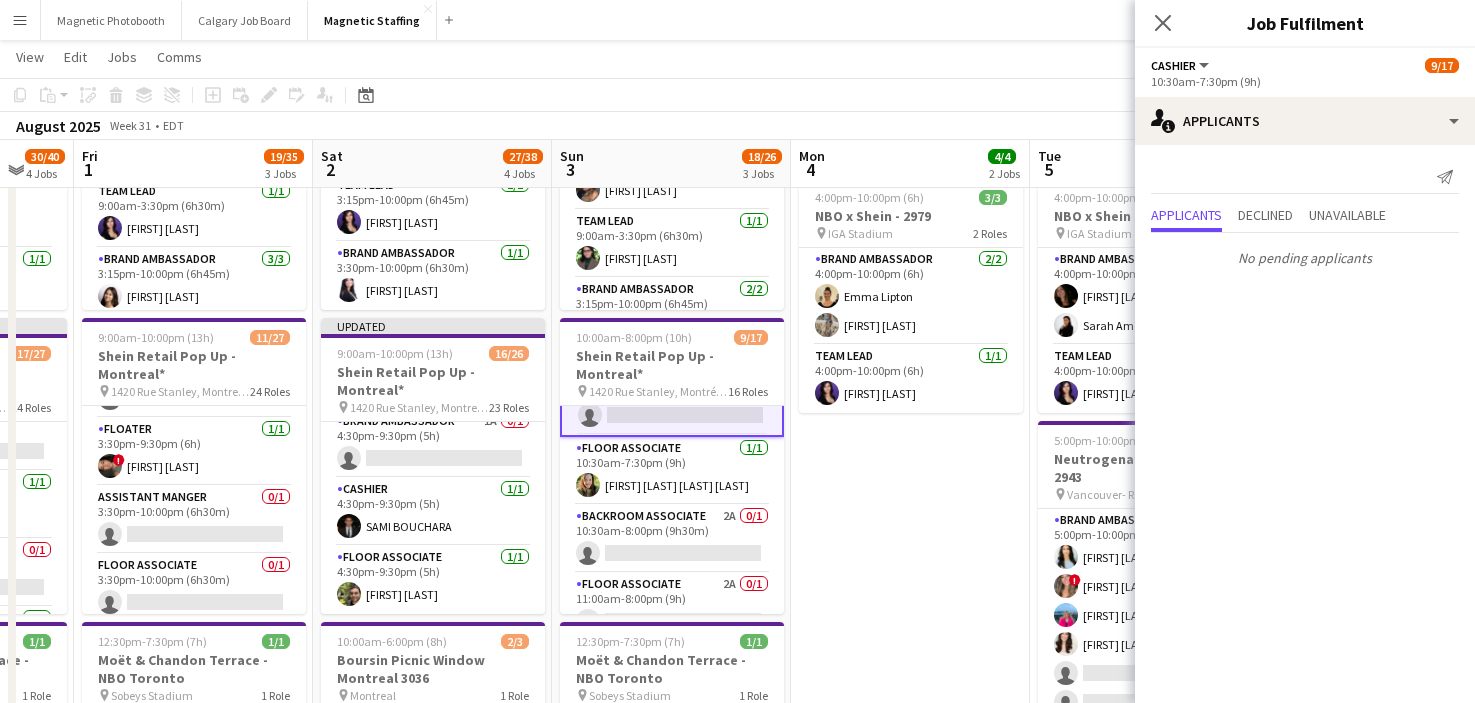 click on "Backroom Associate   2A   0/1   10:30am-8:00pm (9h30m)
single-neutral-actions" at bounding box center [672, 539] 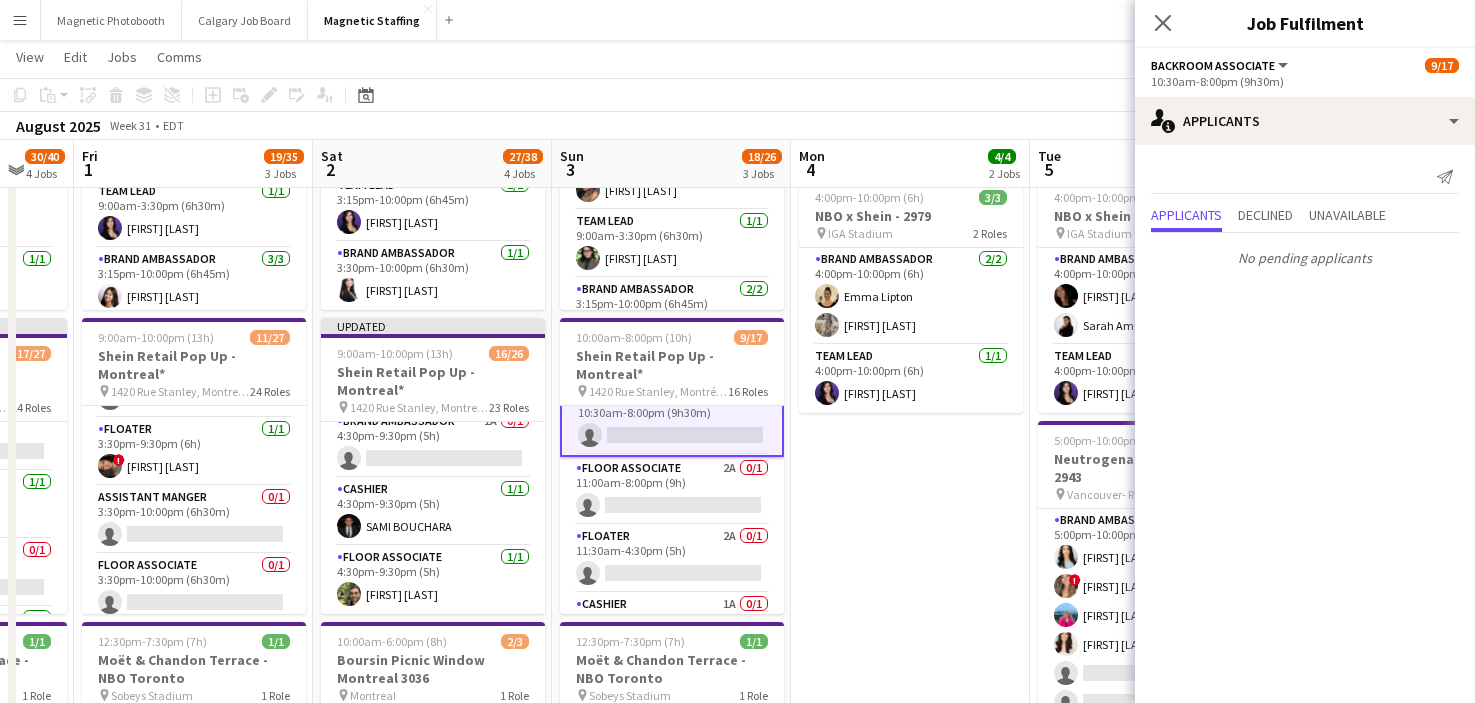 click on "Floor Associate   2A   0/1   11:00am-8:00pm (9h)
single-neutral-actions" at bounding box center (672, 491) 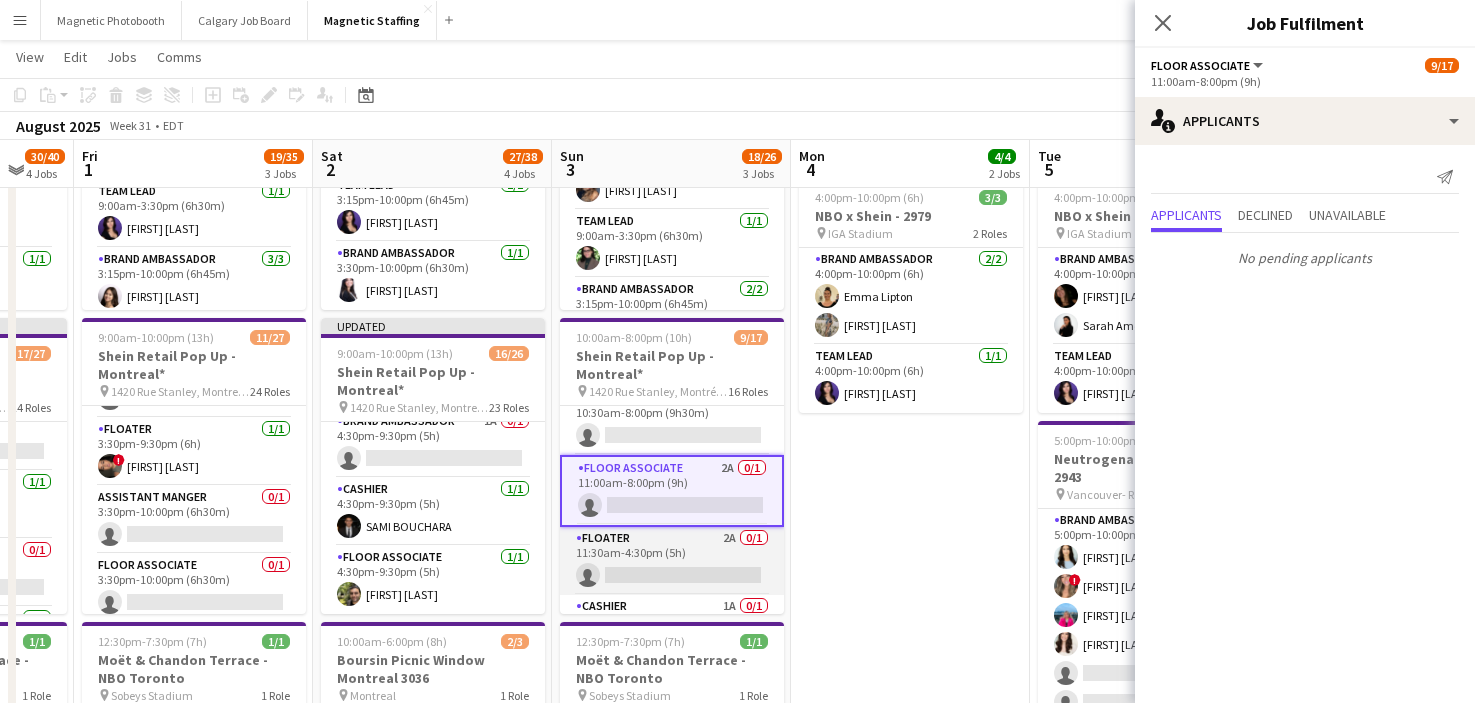 click on "Floater   2A   0/1   11:30am-4:30pm (5h)
single-neutral-actions" at bounding box center (672, 561) 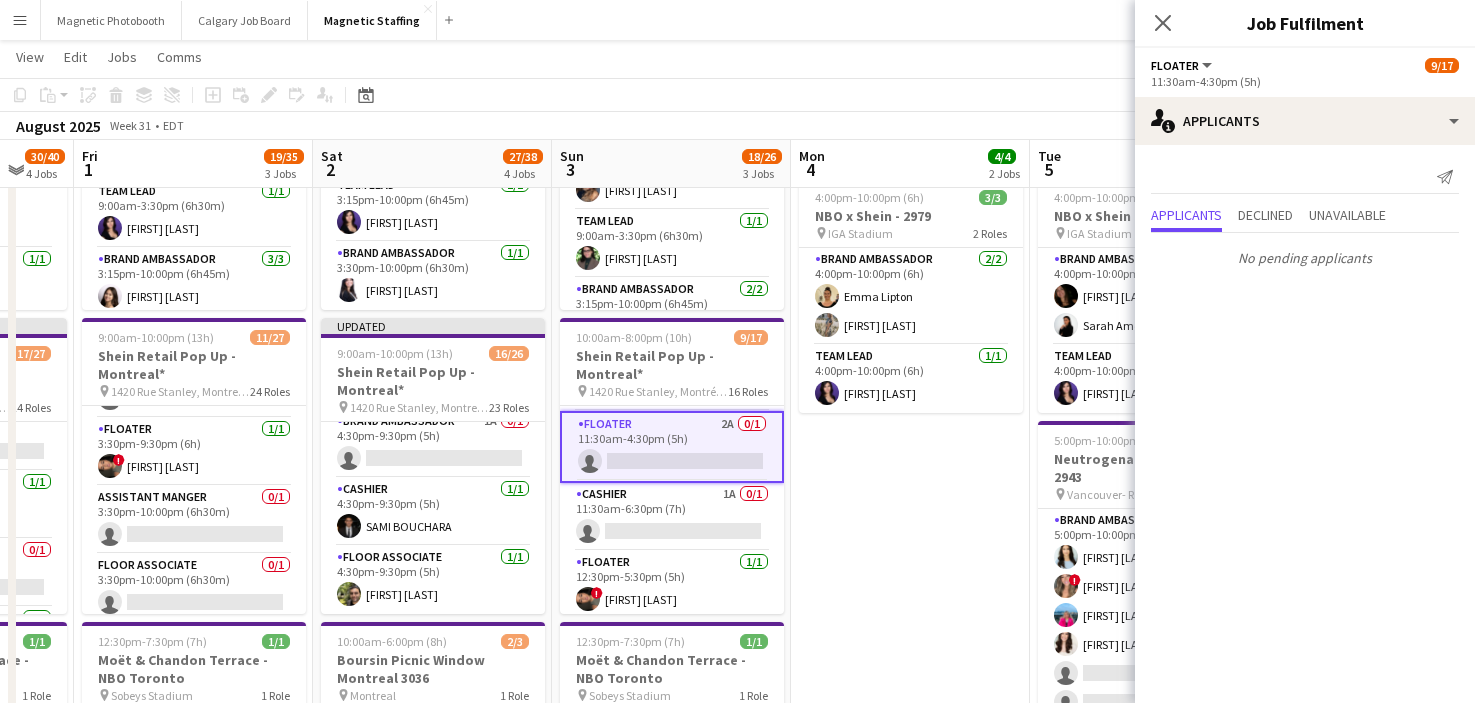 scroll, scrollTop: 777, scrollLeft: 0, axis: vertical 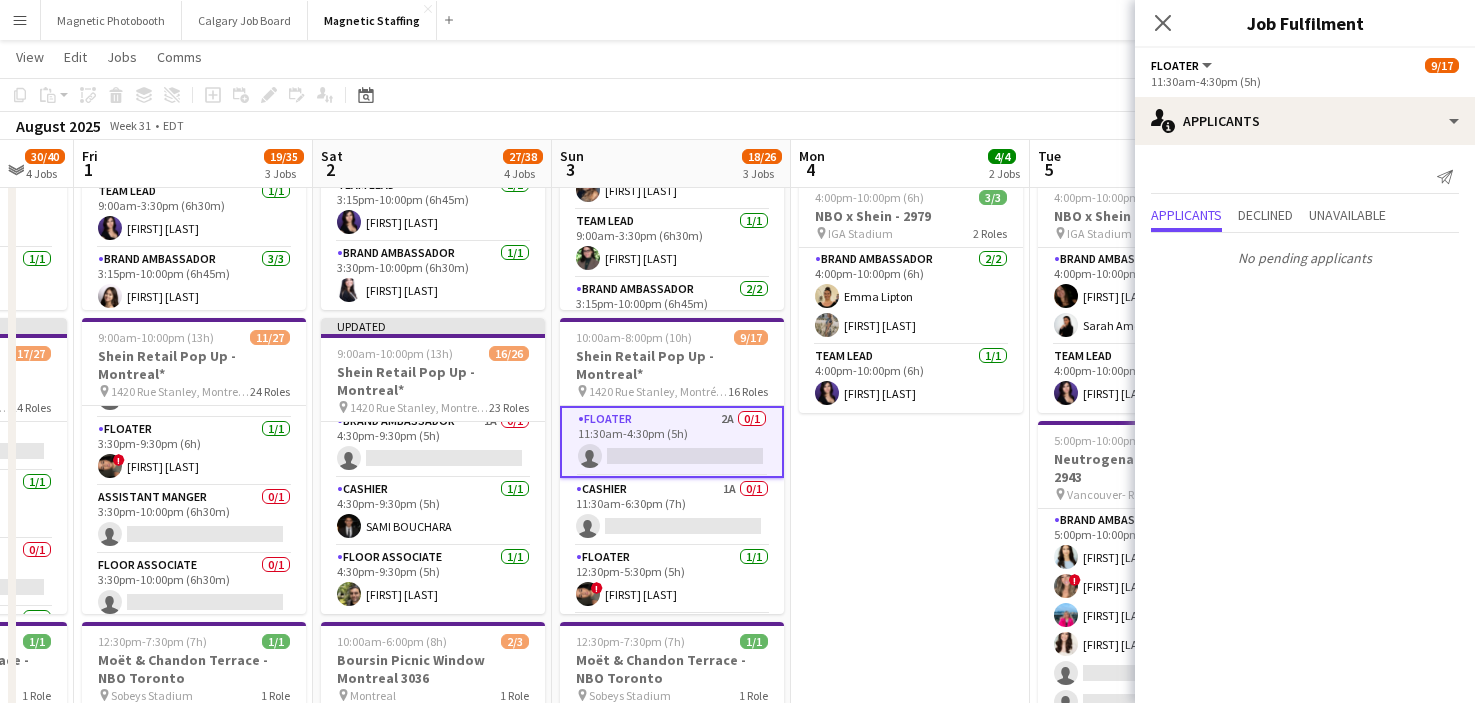 click on "Floater   1/1   [TIME]
! [FIRST] [LAST]" at bounding box center (672, 580) 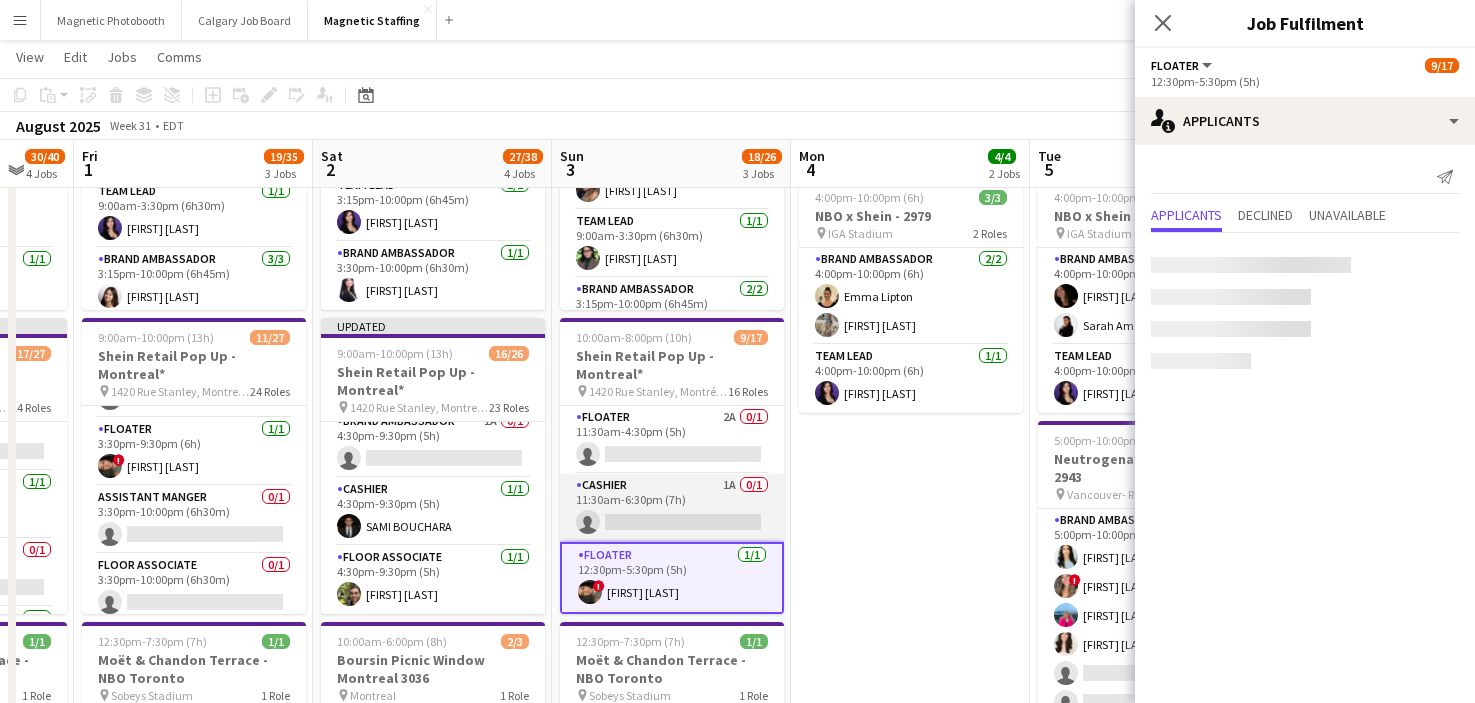 click on "Cashier   1A   0/1   11:30am-6:30pm (7h)
single-neutral-actions" at bounding box center [672, 508] 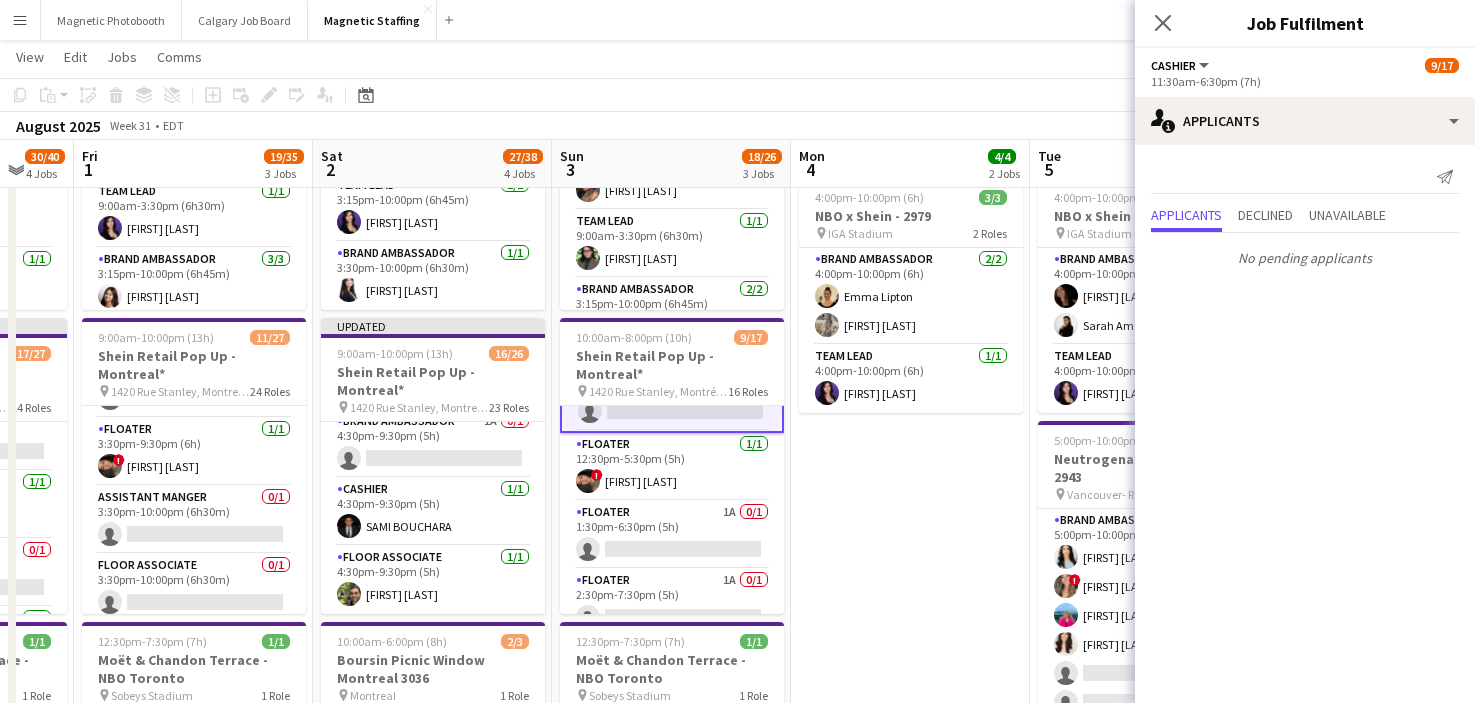 click on "Floater   1A   0/1   1:30pm-6:30pm (5h)
single-neutral-actions" at bounding box center (672, 535) 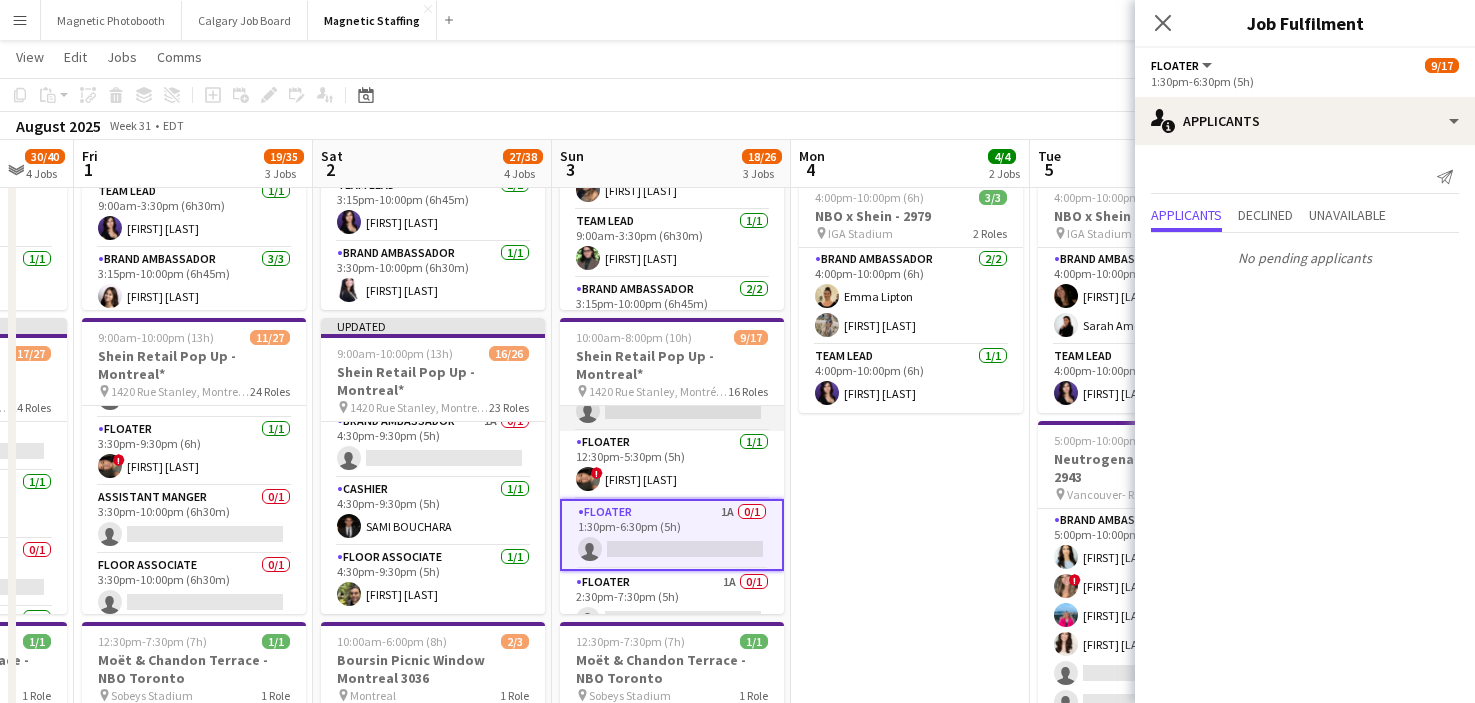 scroll, scrollTop: 913, scrollLeft: 0, axis: vertical 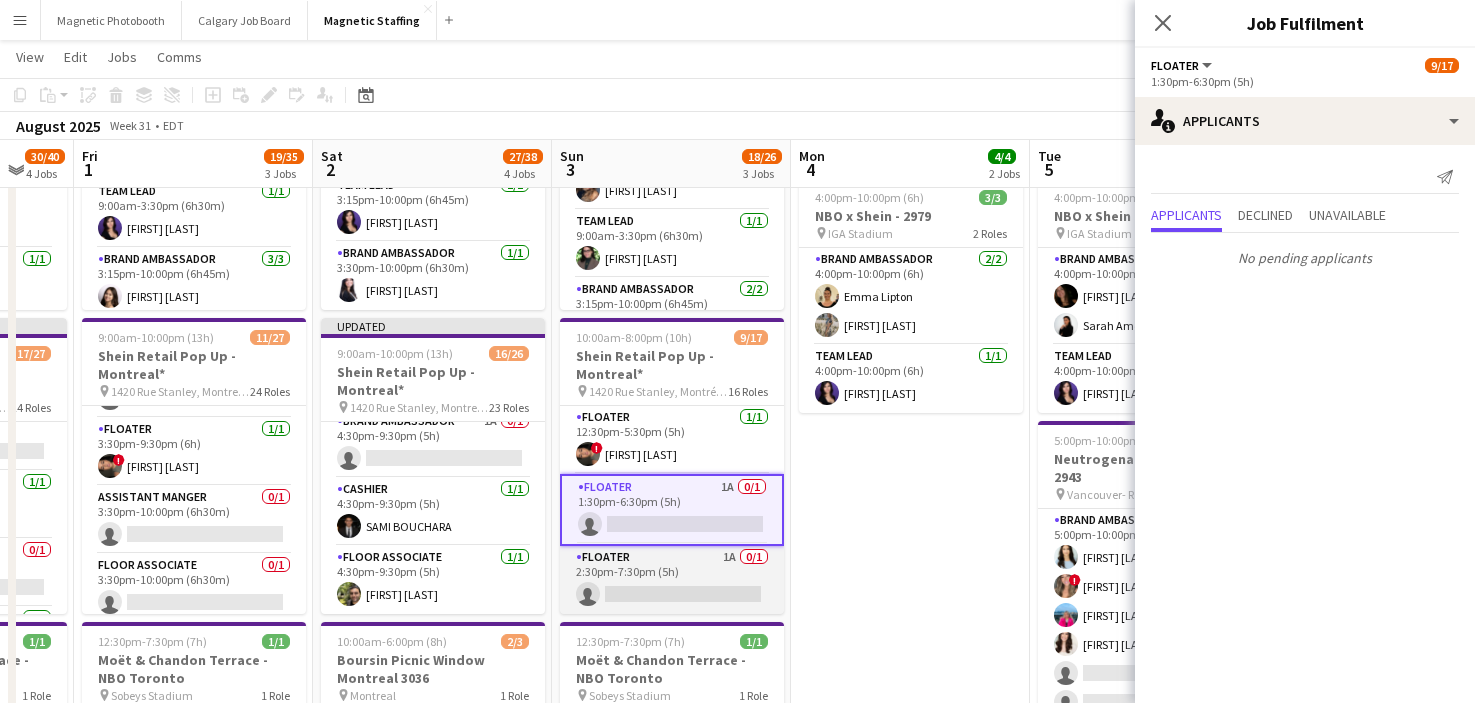 click on "Floater   1A   0/1   2:30pm-7:30pm (5h)
single-neutral-actions" at bounding box center [672, 580] 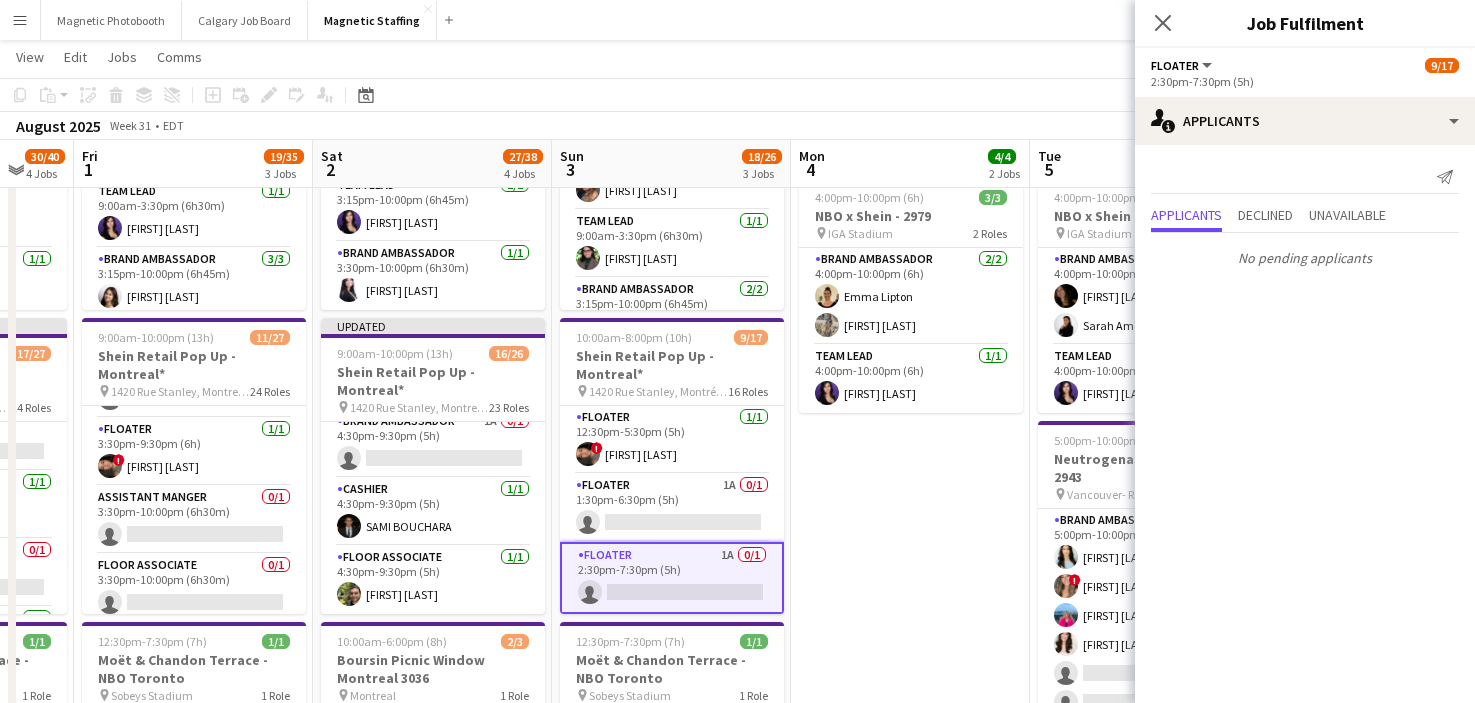 scroll, scrollTop: 0, scrollLeft: 0, axis: both 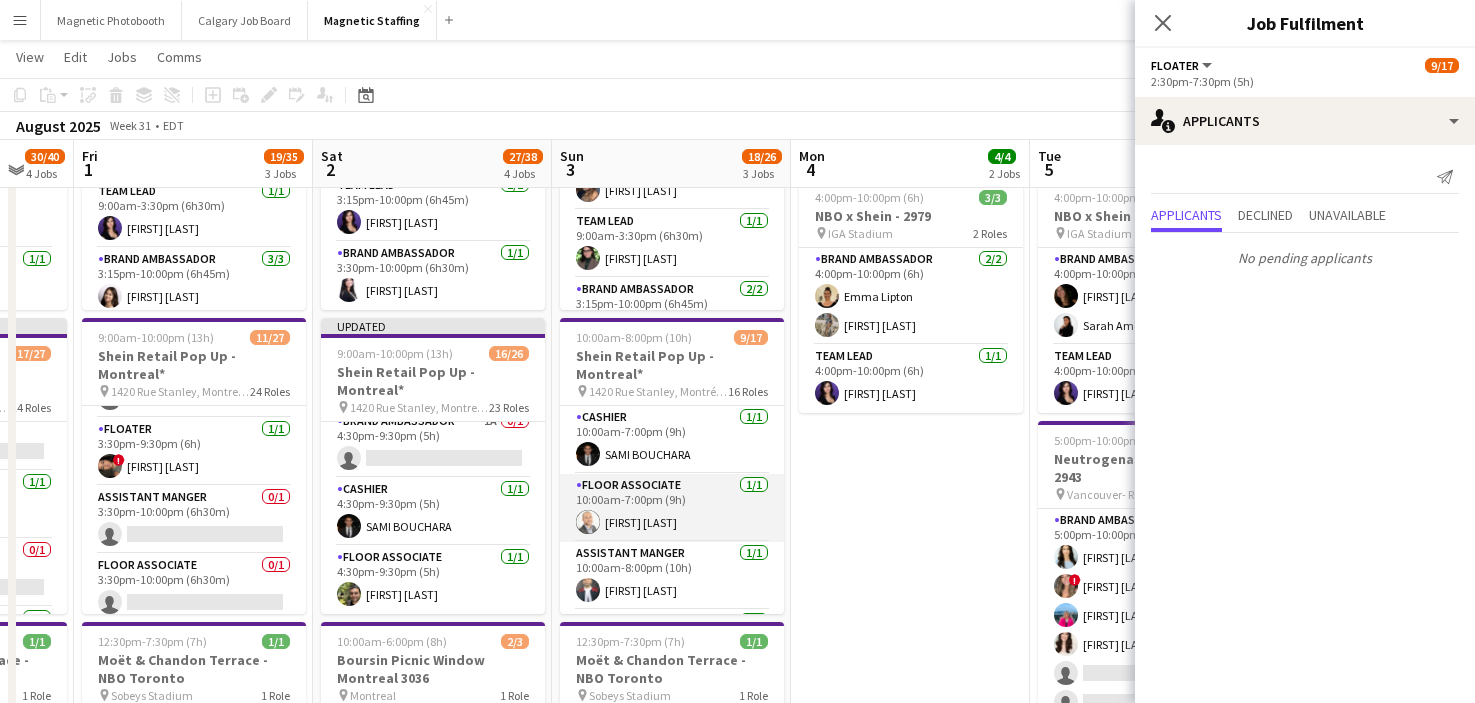 click on "Floor Associate   1/1   10:00am-7:00pm (9h)
[FIRST] [LAST]" at bounding box center [672, 508] 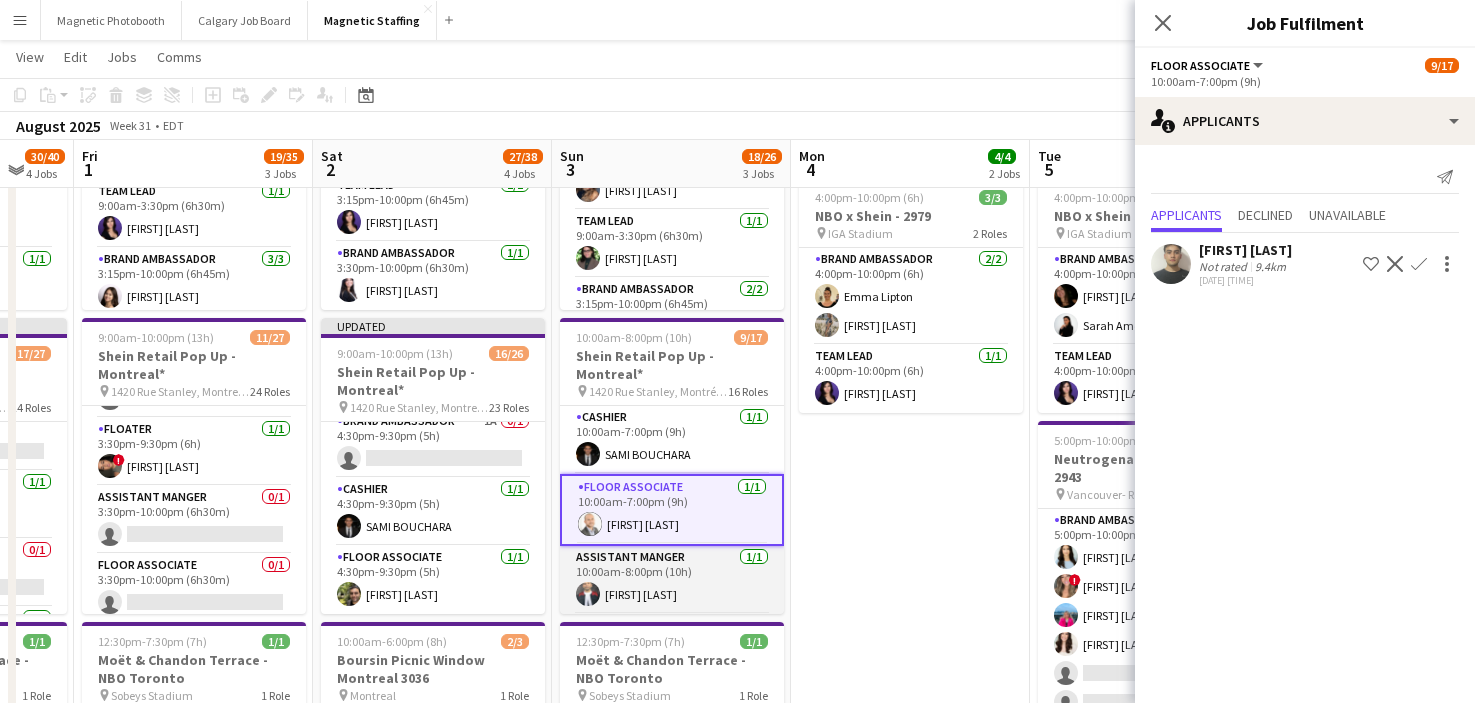 scroll, scrollTop: 10, scrollLeft: 0, axis: vertical 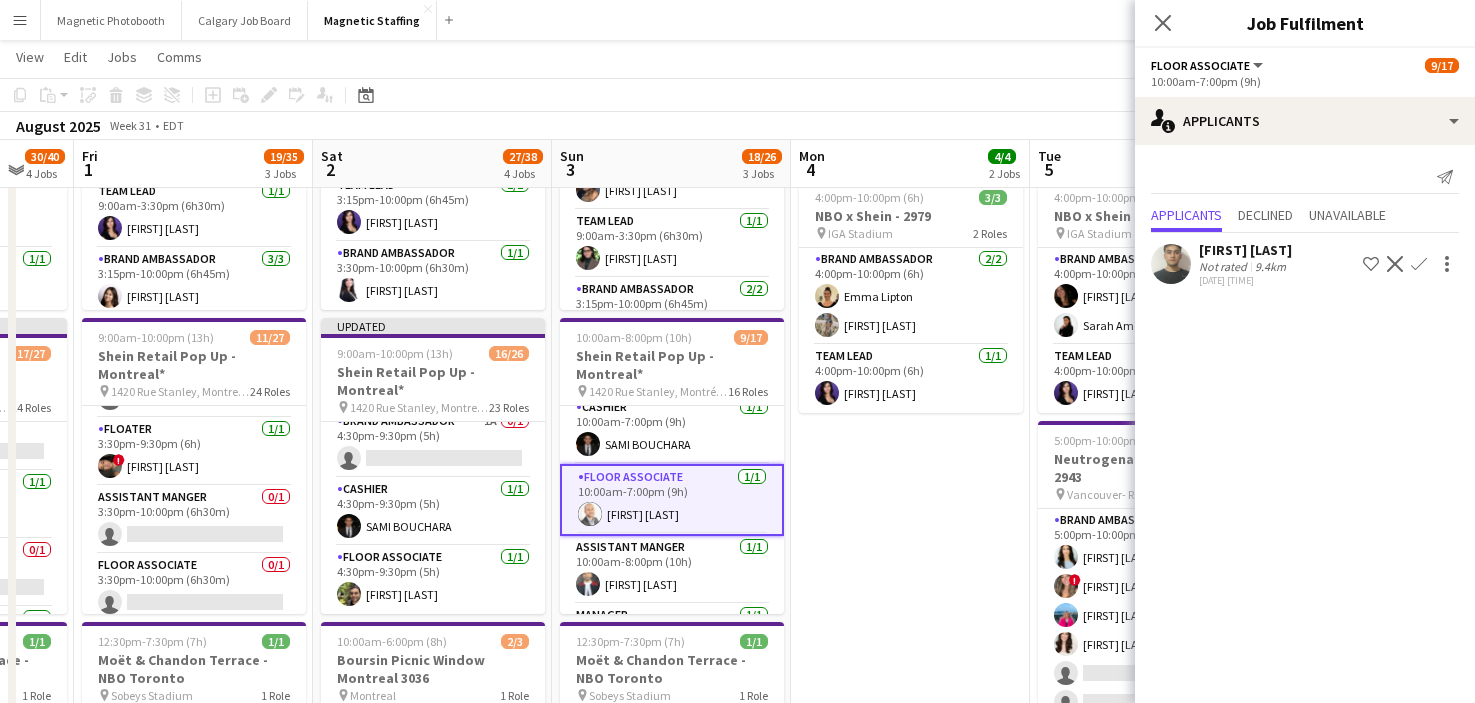 click on "Decline" 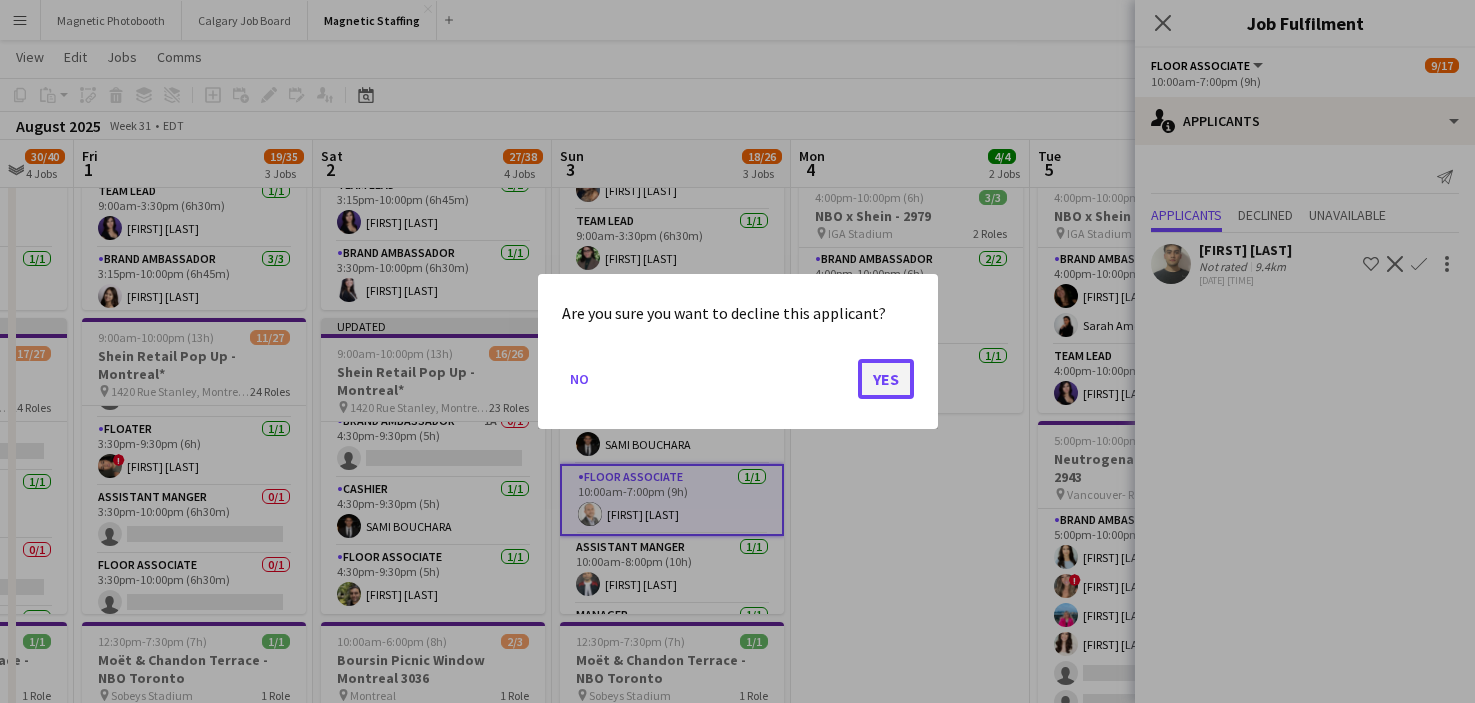 click on "Yes" 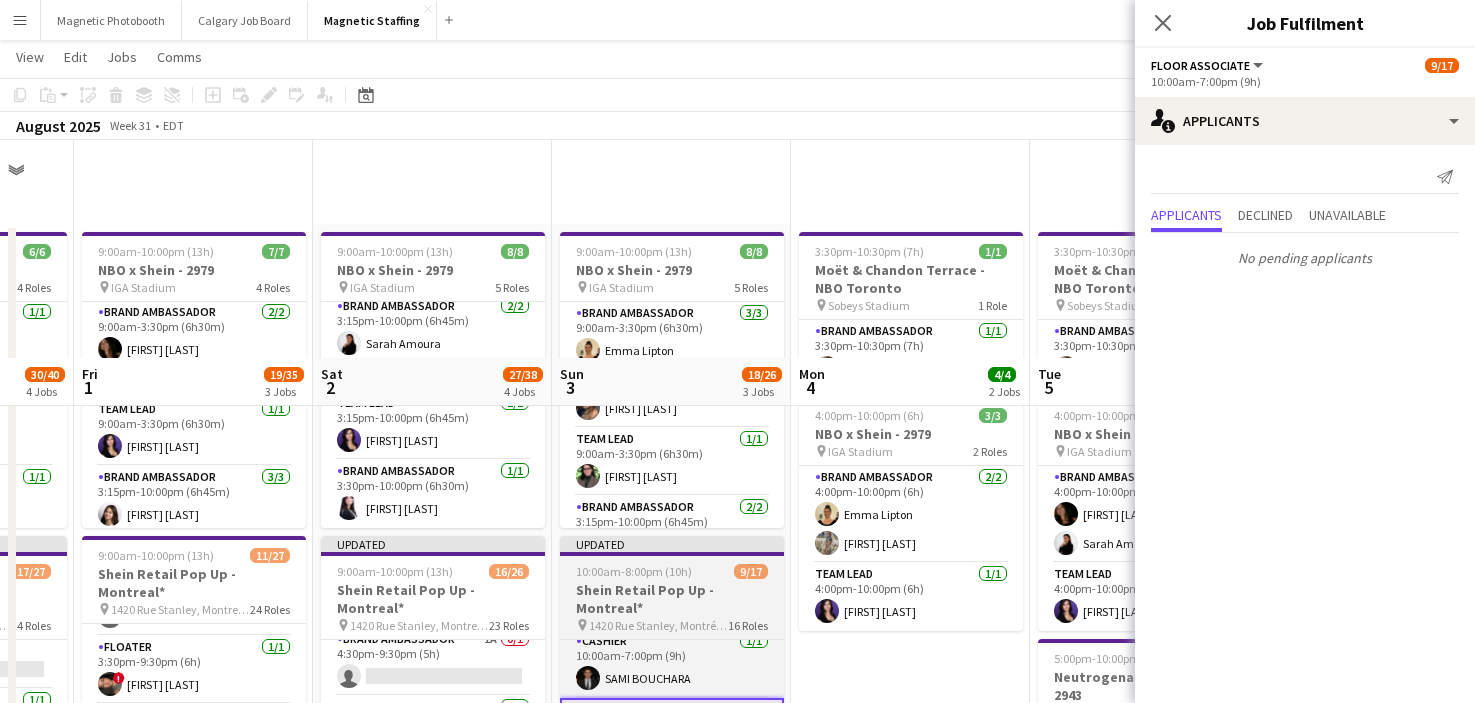 scroll, scrollTop: 218, scrollLeft: 0, axis: vertical 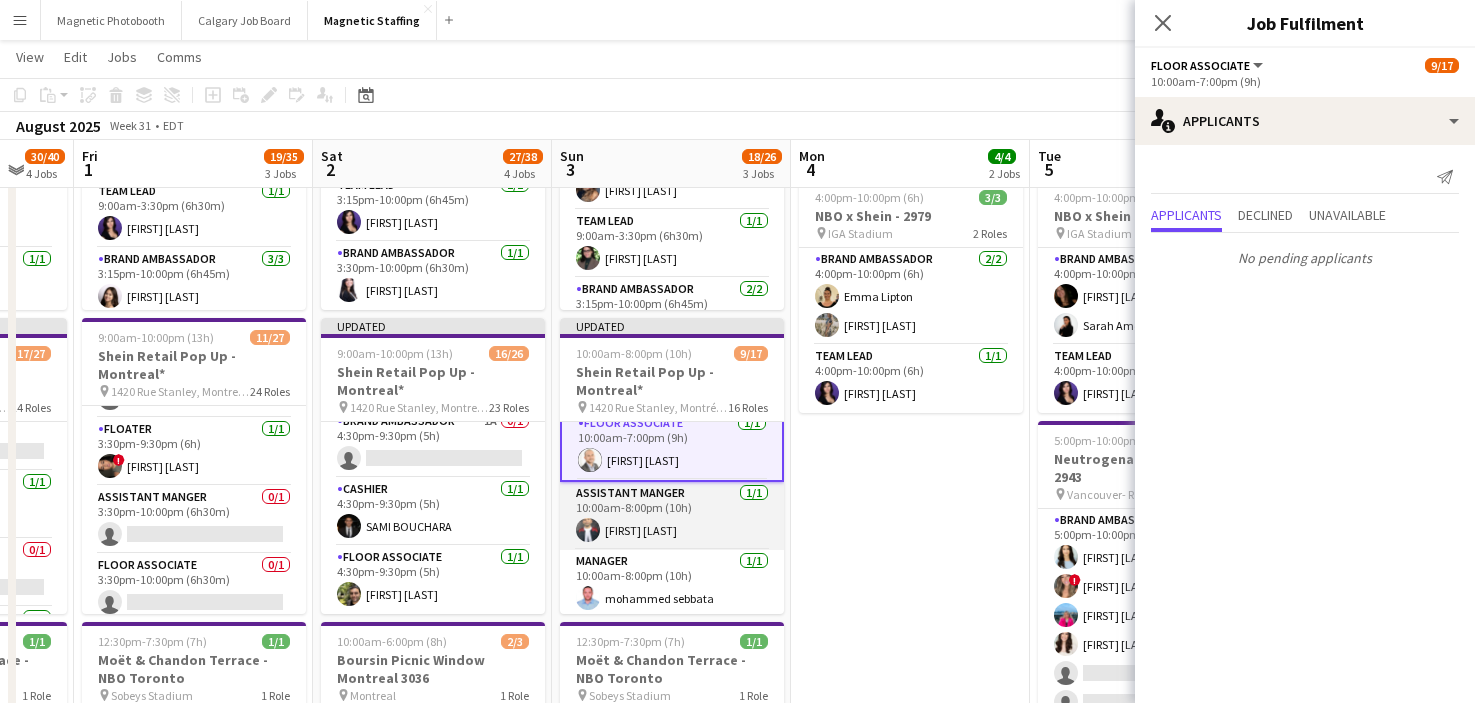 click on "Manager   1/1   [TIME]
[FIRST] [LAST]" at bounding box center [672, 584] 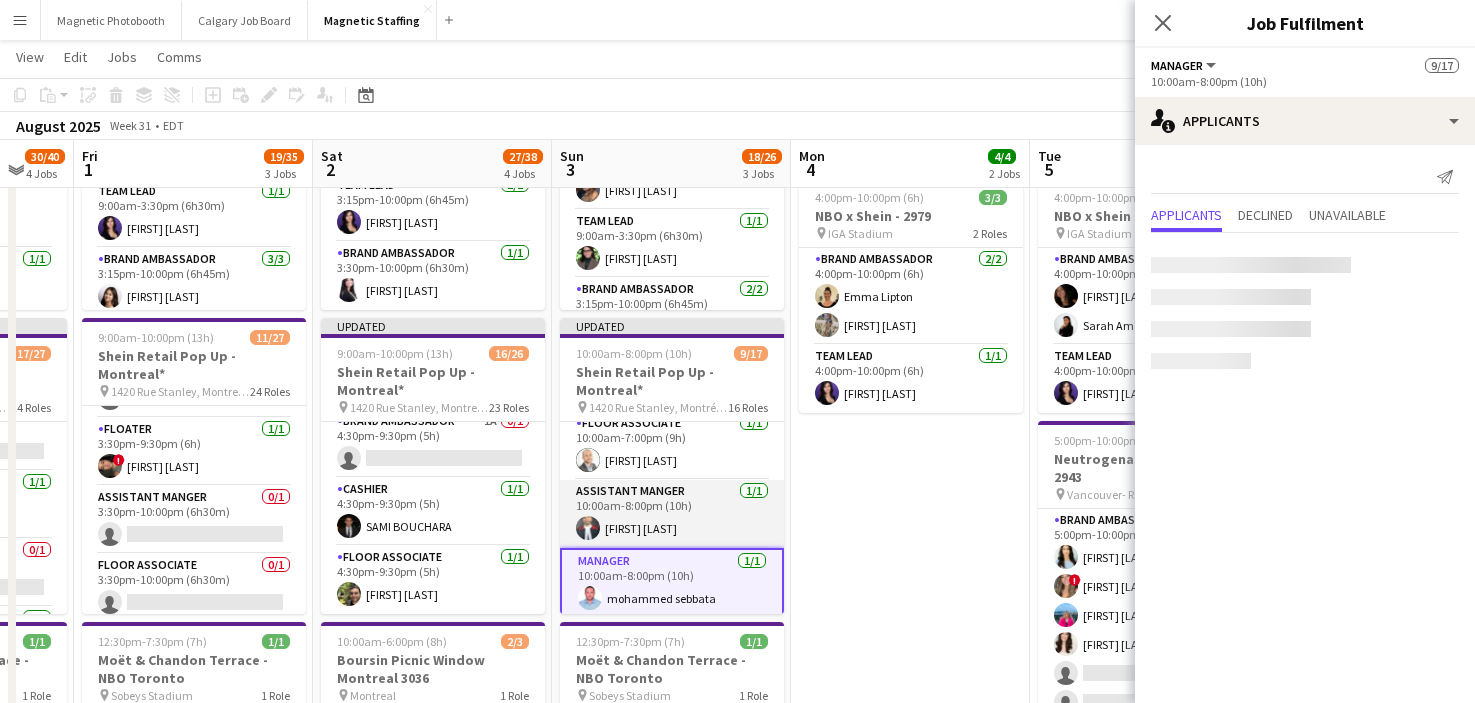 scroll, scrollTop: 0, scrollLeft: 642, axis: horizontal 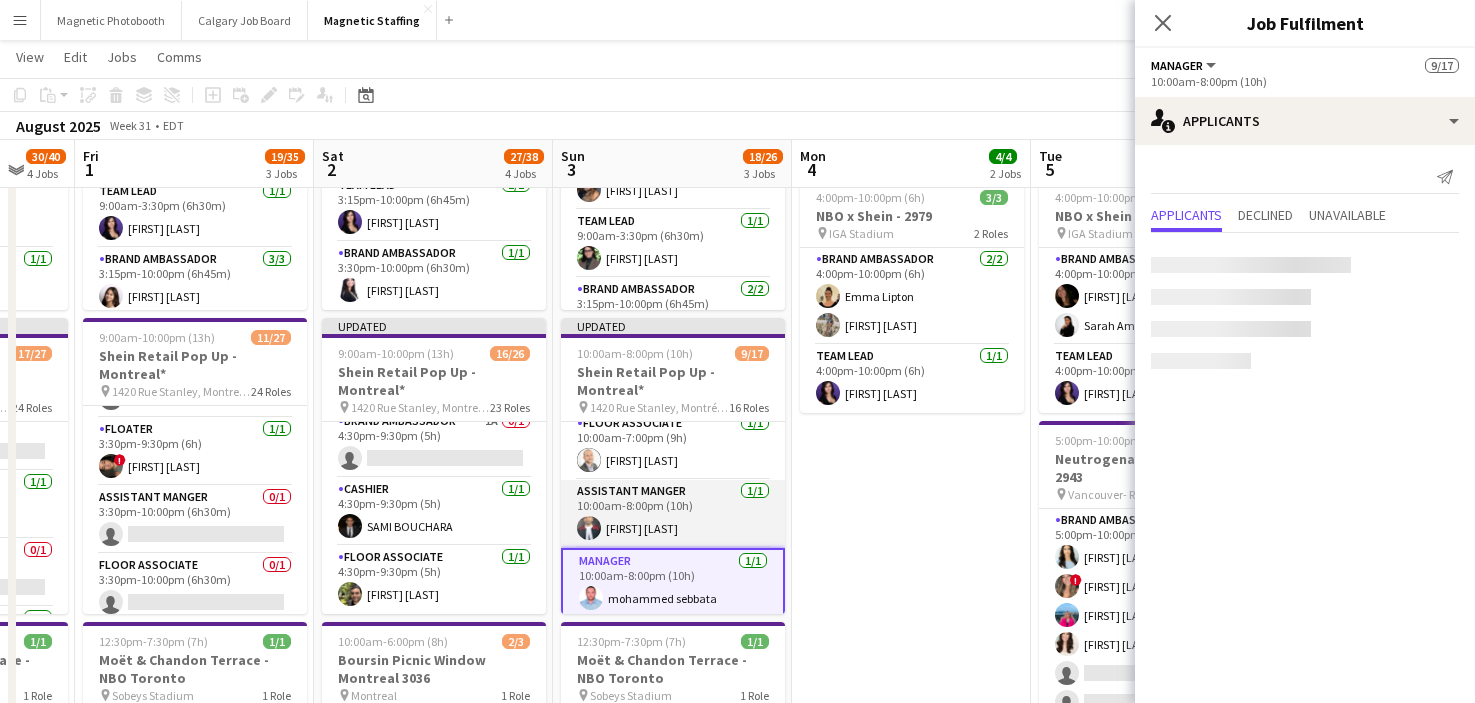 click on "Assistant Manger    1/1   10:00am-8:00pm (10h)
[FIRST] [LAST]" at bounding box center [673, 514] 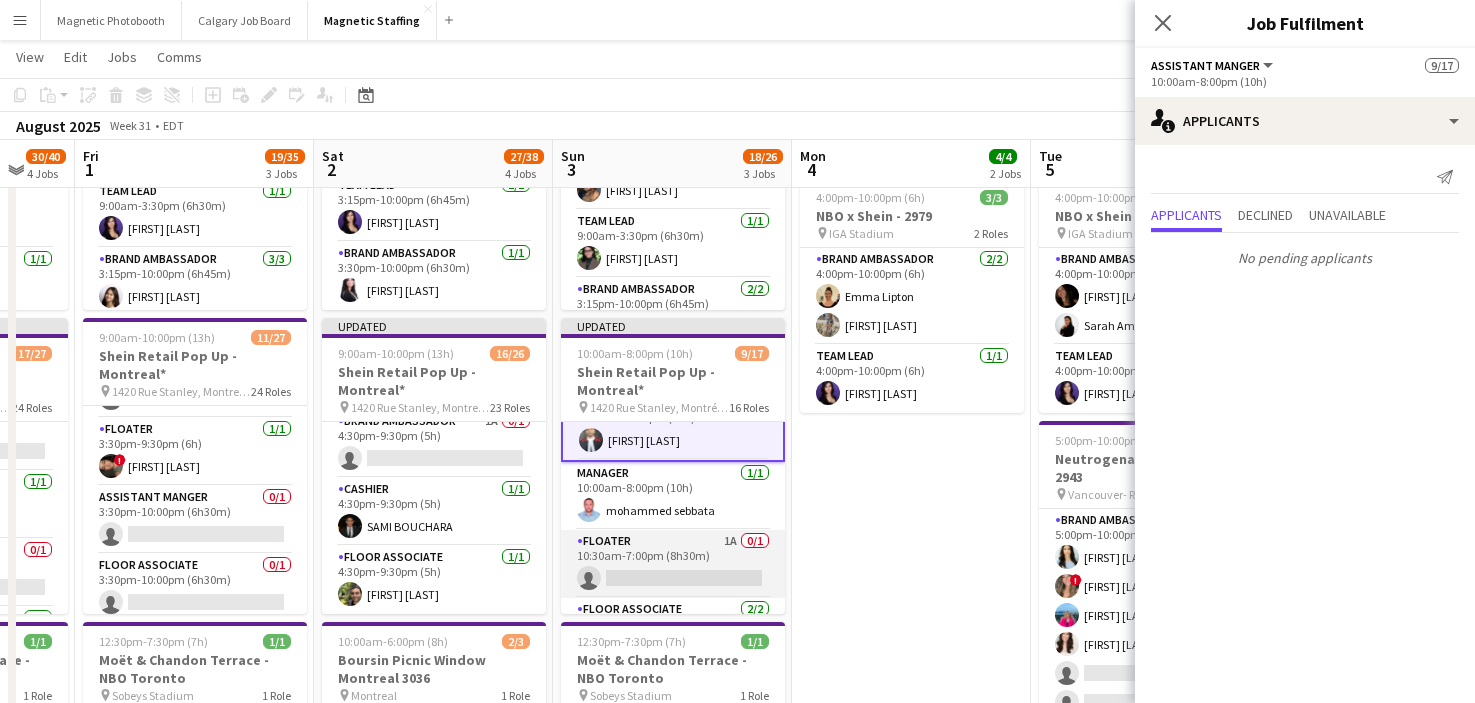 click on "Floater   1A   0/1   10:30am-7:00pm (8h30m)
single-neutral-actions" at bounding box center (673, 564) 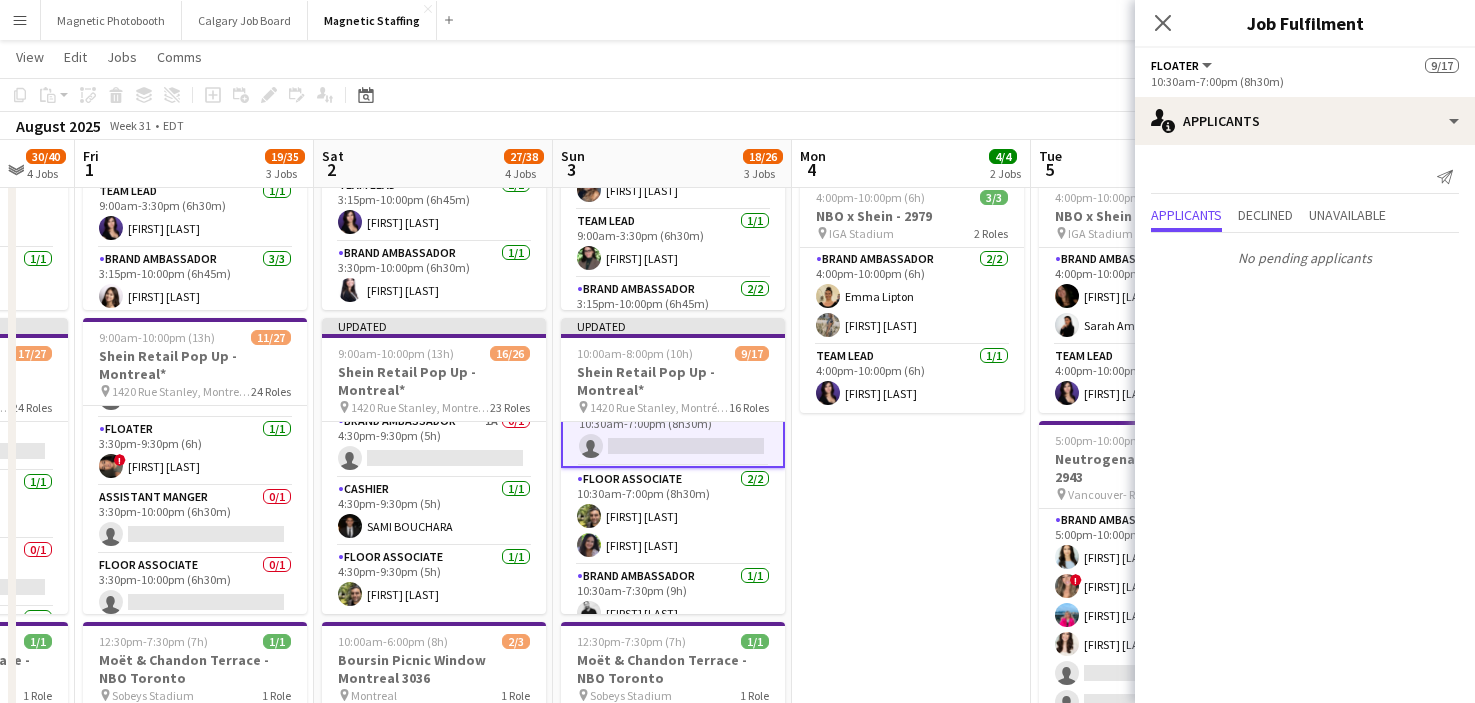click on "Floor Associate   2/2   [TIME]
[FIRST] [LAST] [FIRST] [LAST]" at bounding box center (673, 516) 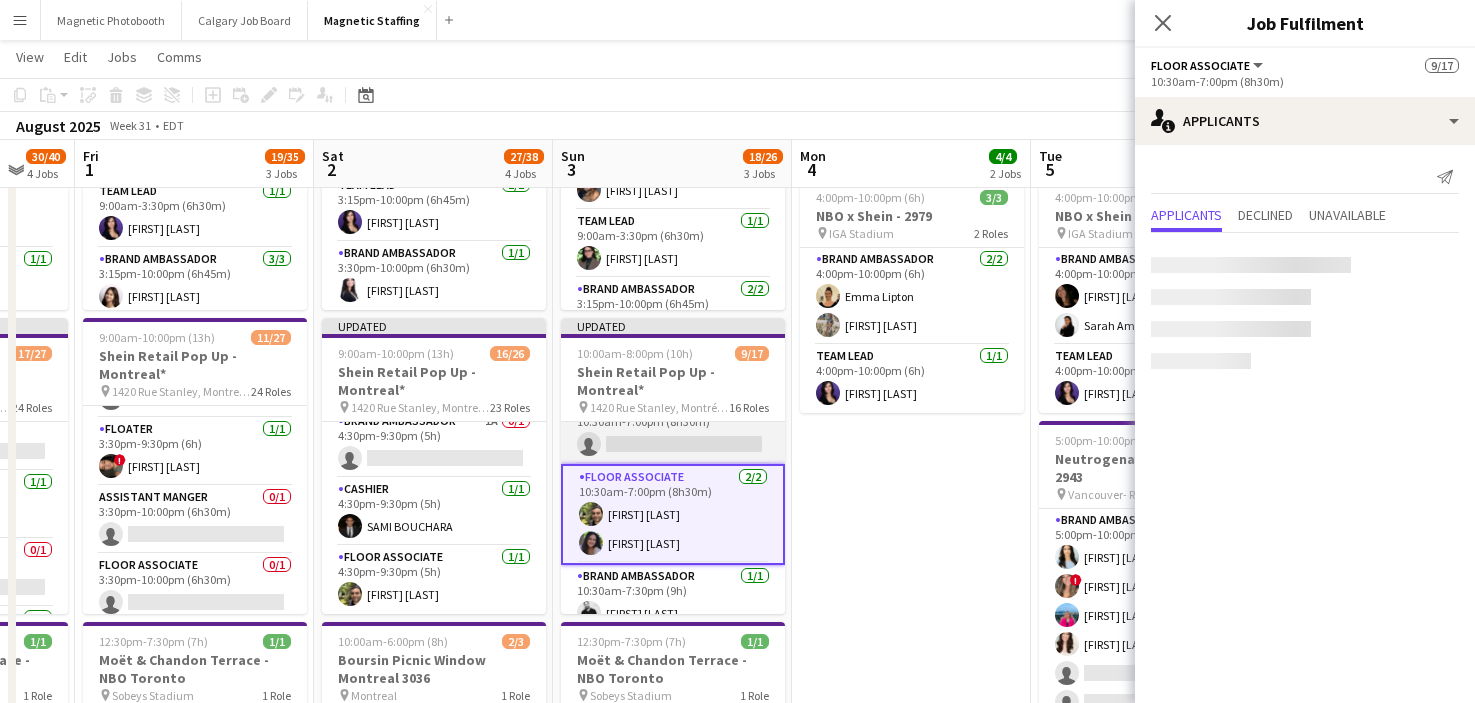 scroll, scrollTop: 296, scrollLeft: 0, axis: vertical 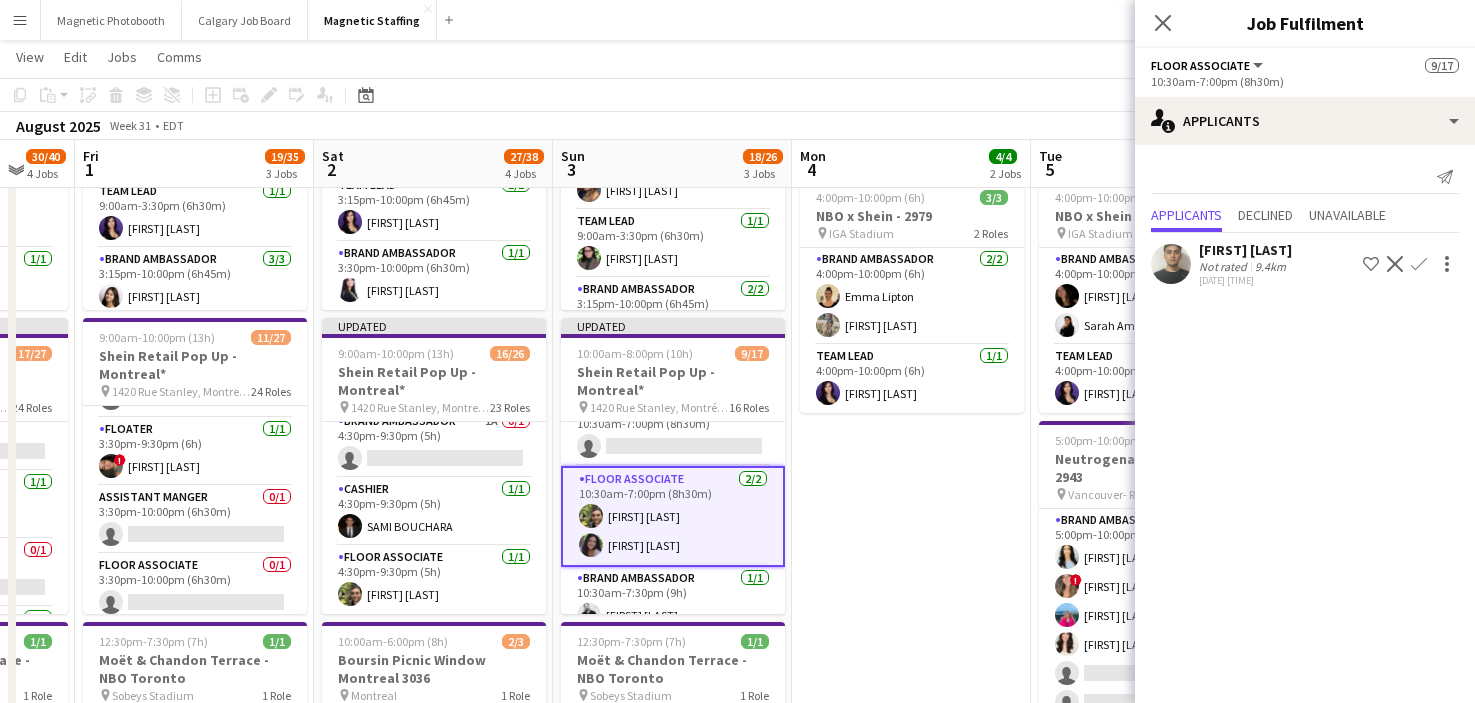 click on "Decline" 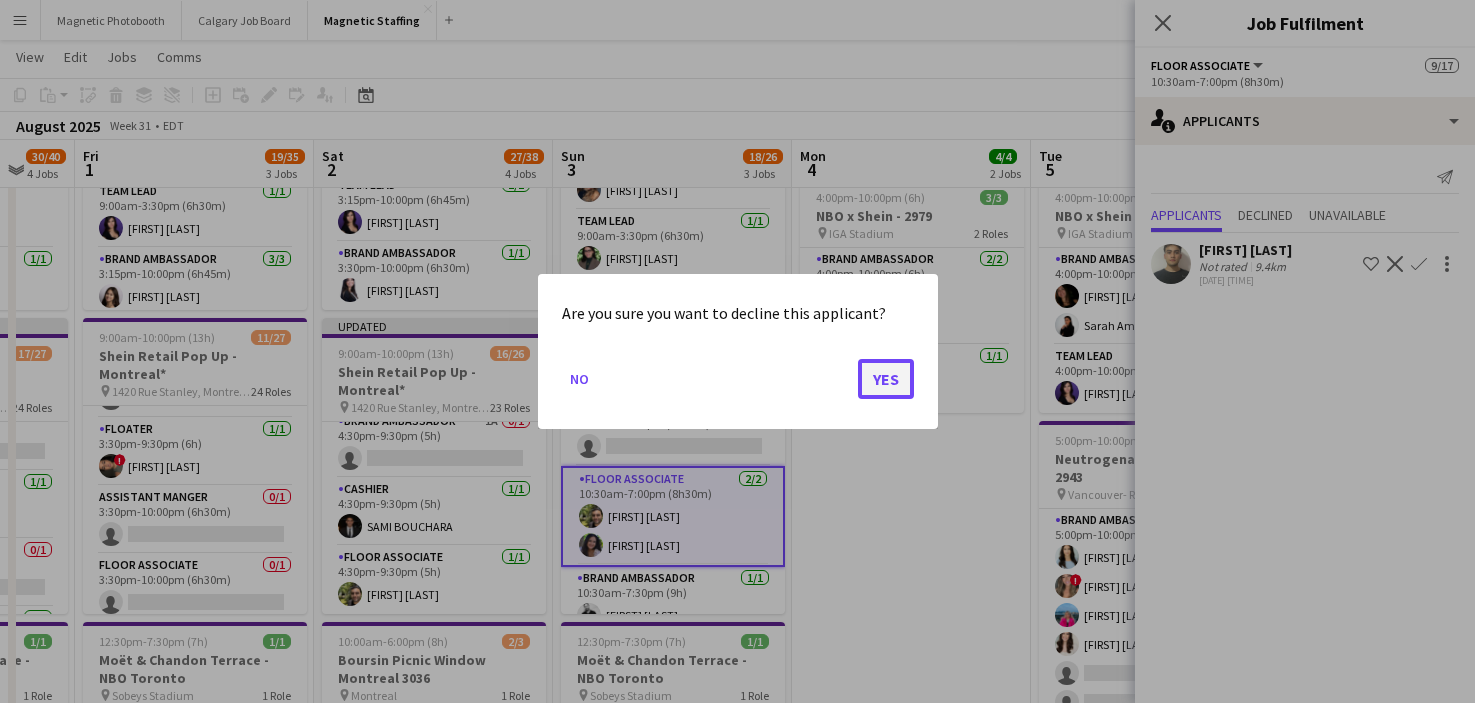 click on "Yes" 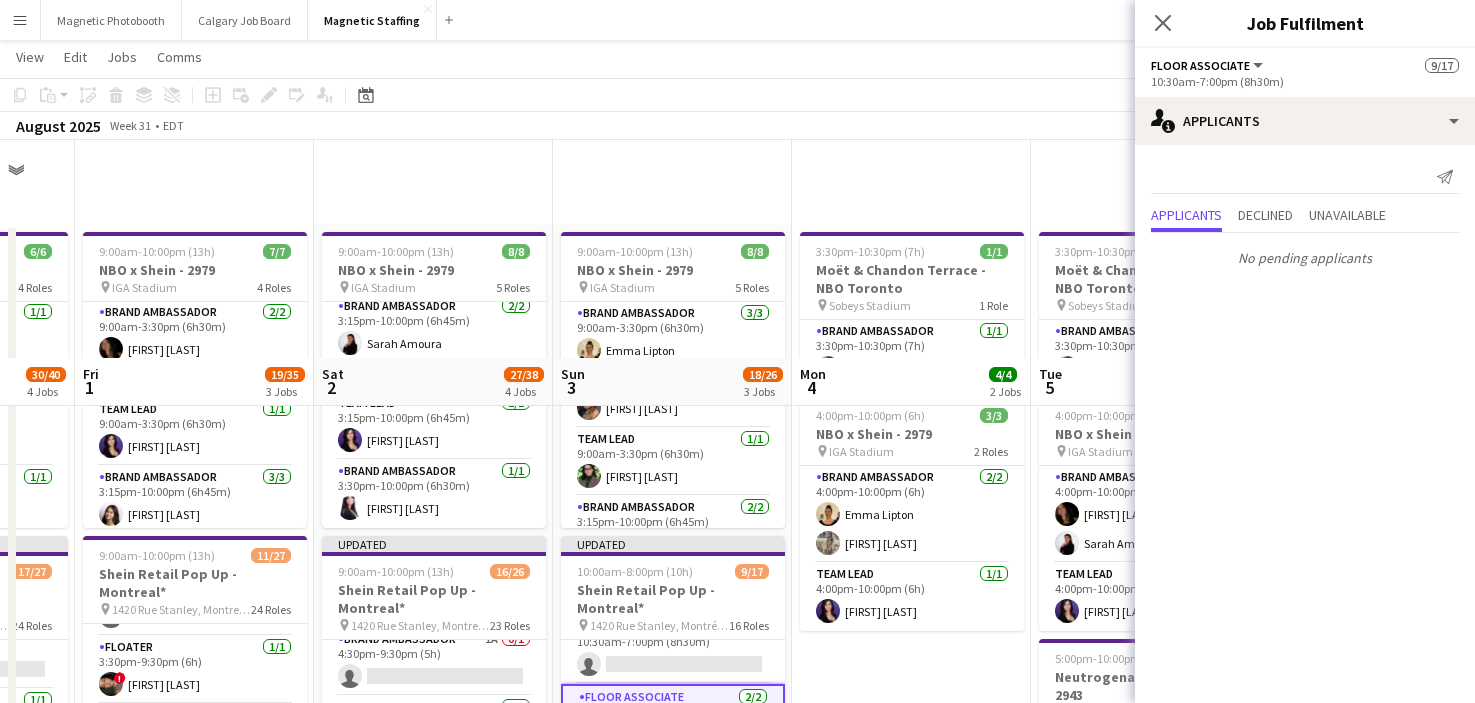 scroll, scrollTop: 218, scrollLeft: 0, axis: vertical 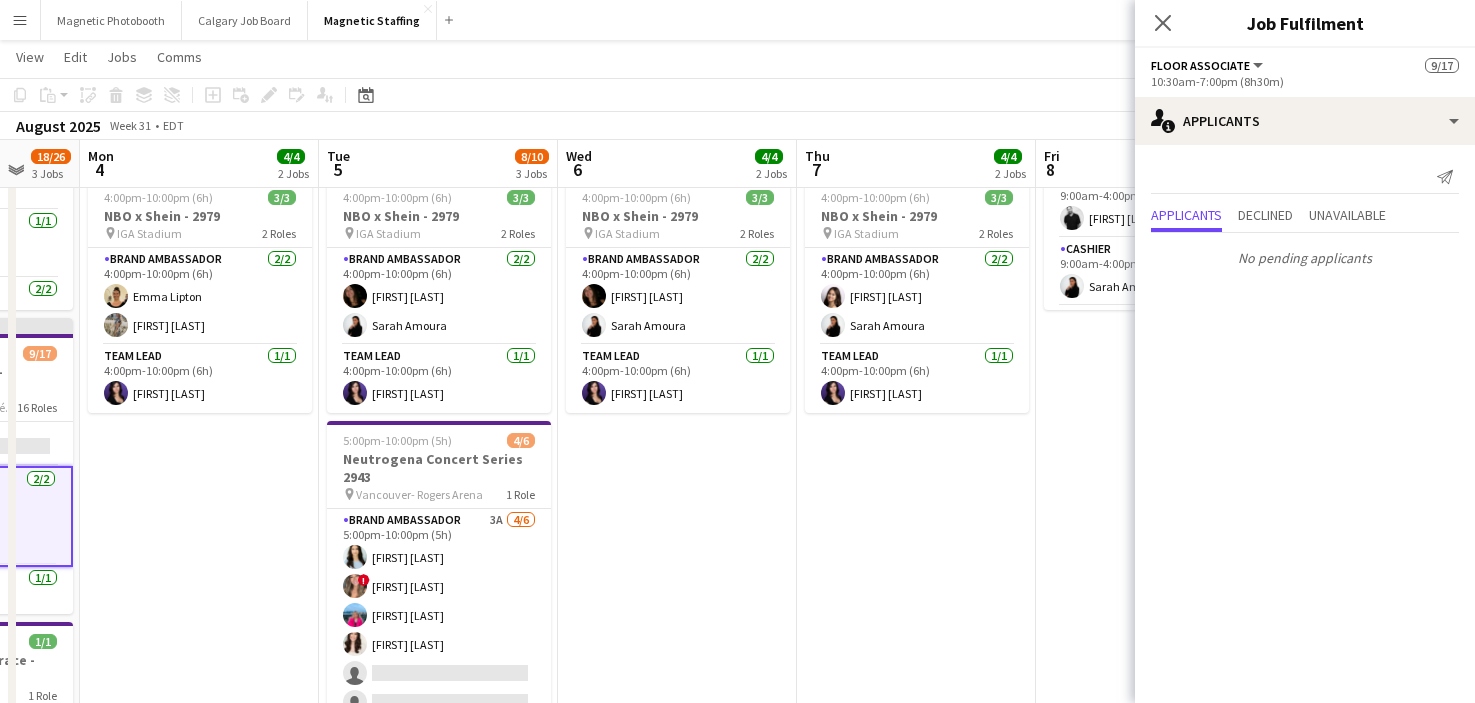 drag, startPoint x: 918, startPoint y: 483, endPoint x: 483, endPoint y: 530, distance: 437.5317 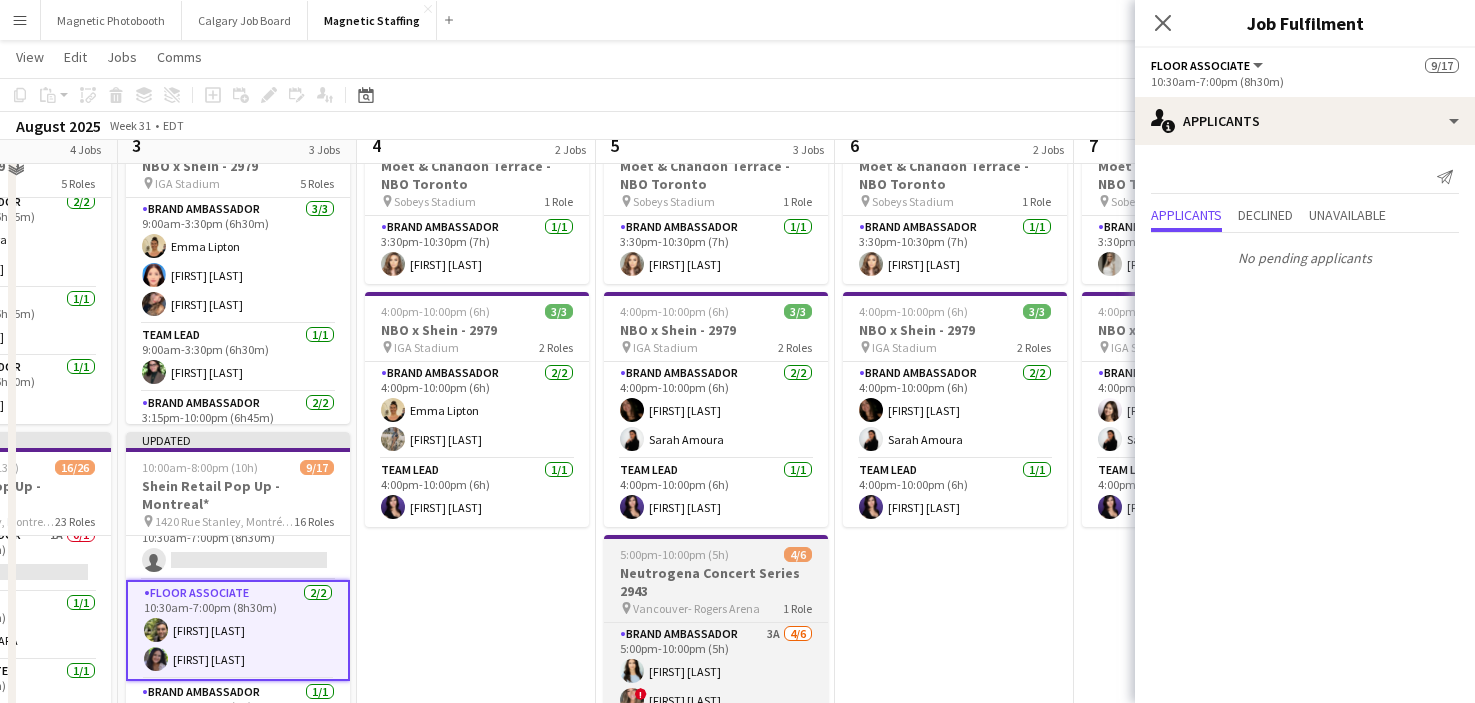scroll, scrollTop: 79, scrollLeft: 0, axis: vertical 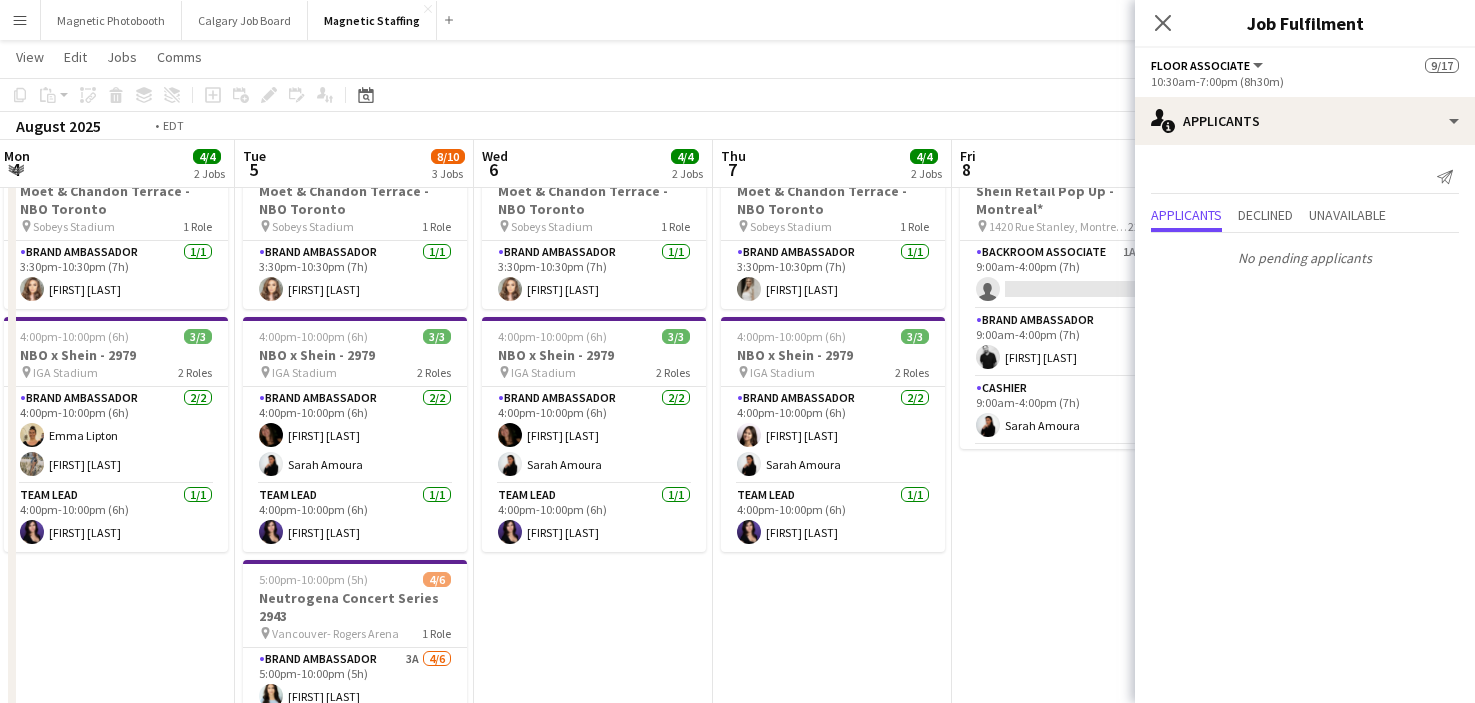 drag, startPoint x: 743, startPoint y: 588, endPoint x: 209, endPoint y: 597, distance: 534.07587 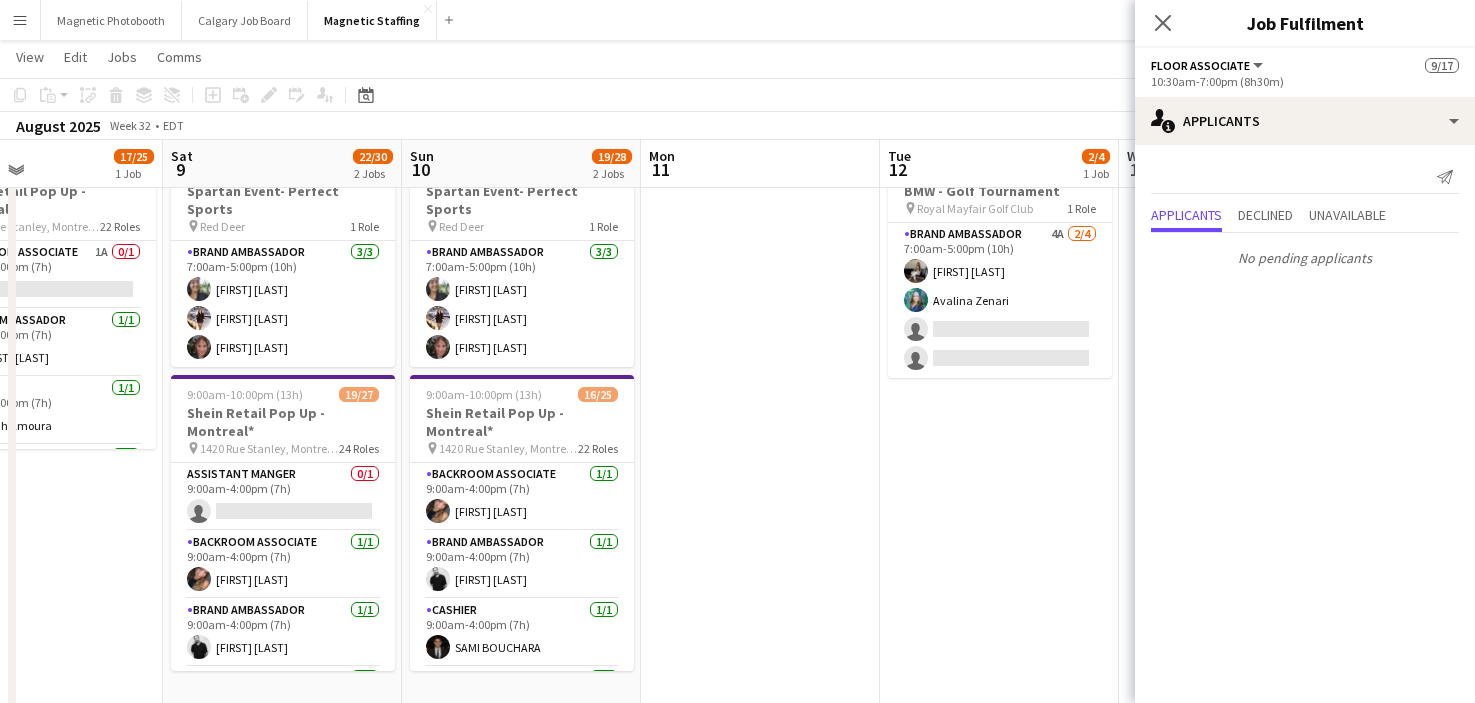 drag, startPoint x: 861, startPoint y: 536, endPoint x: 377, endPoint y: 541, distance: 484.02582 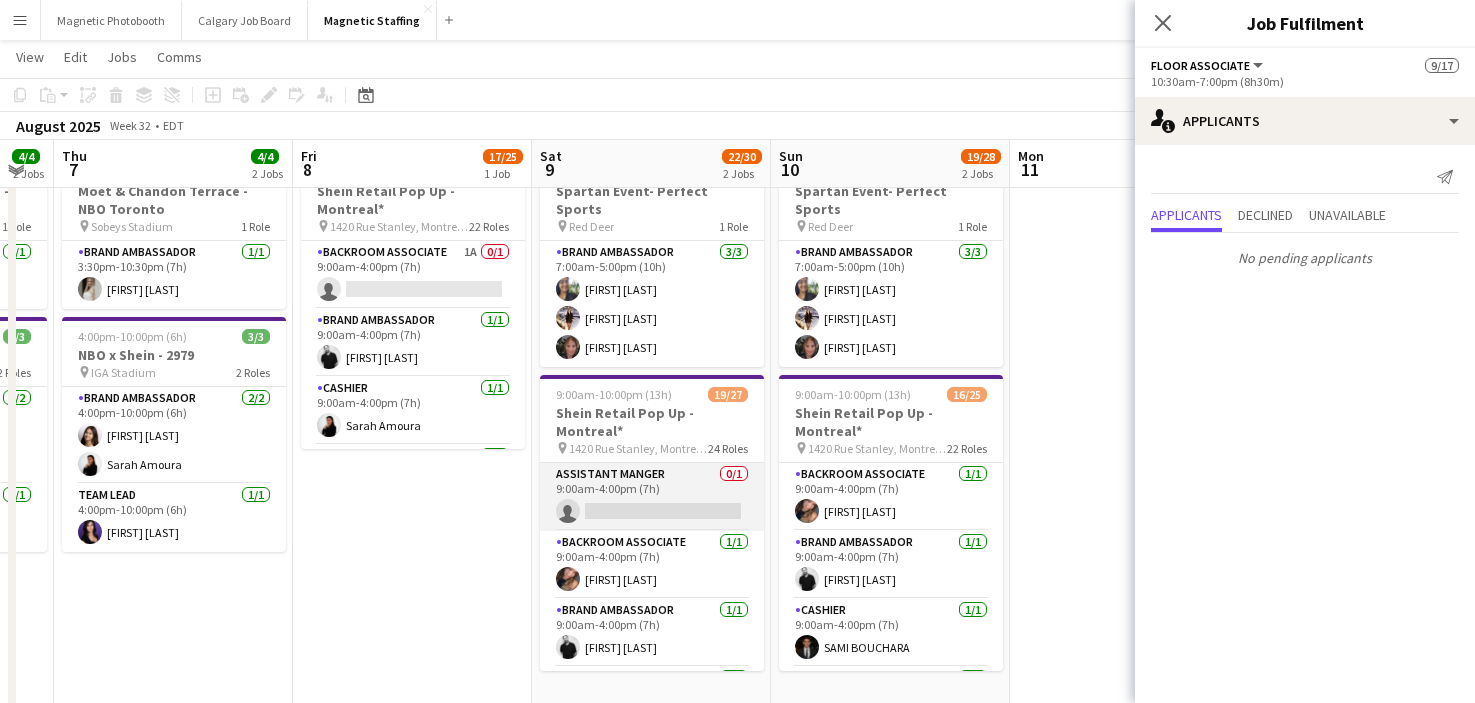 click on "Assistant Manger    0/1   9:00am-4:00pm (7h)
single-neutral-actions" at bounding box center (652, 497) 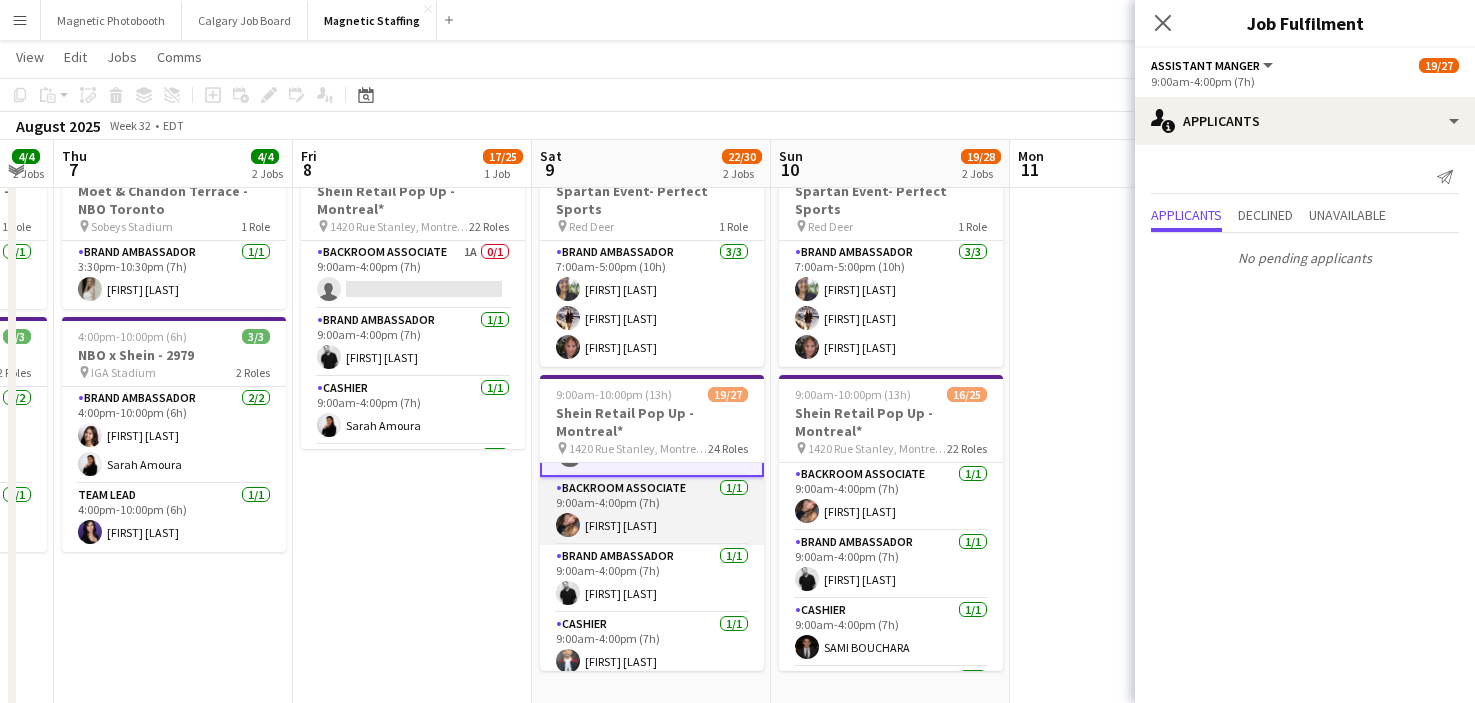 click on "Brand Ambassador   1/1   [TIME]
[FIRST] [LAST]" at bounding box center [652, 579] 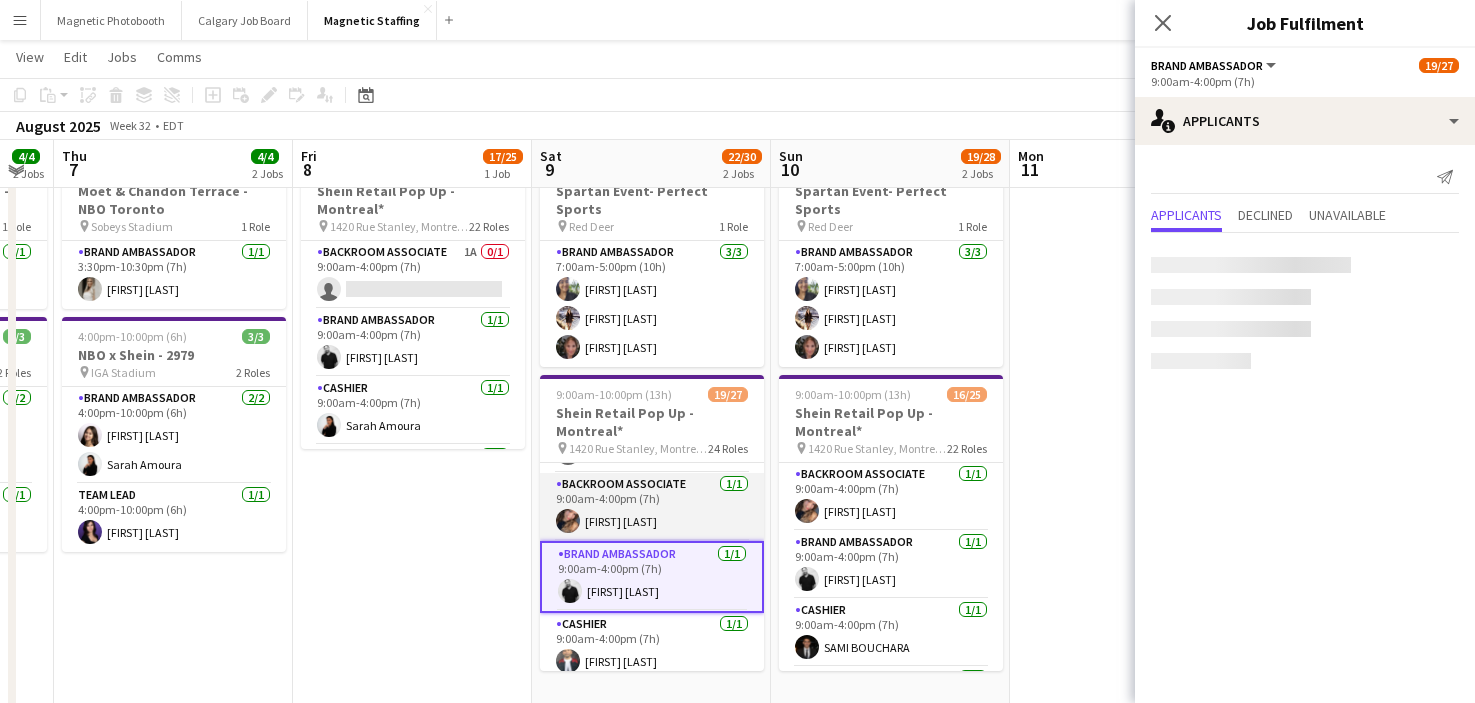 scroll, scrollTop: 56, scrollLeft: 0, axis: vertical 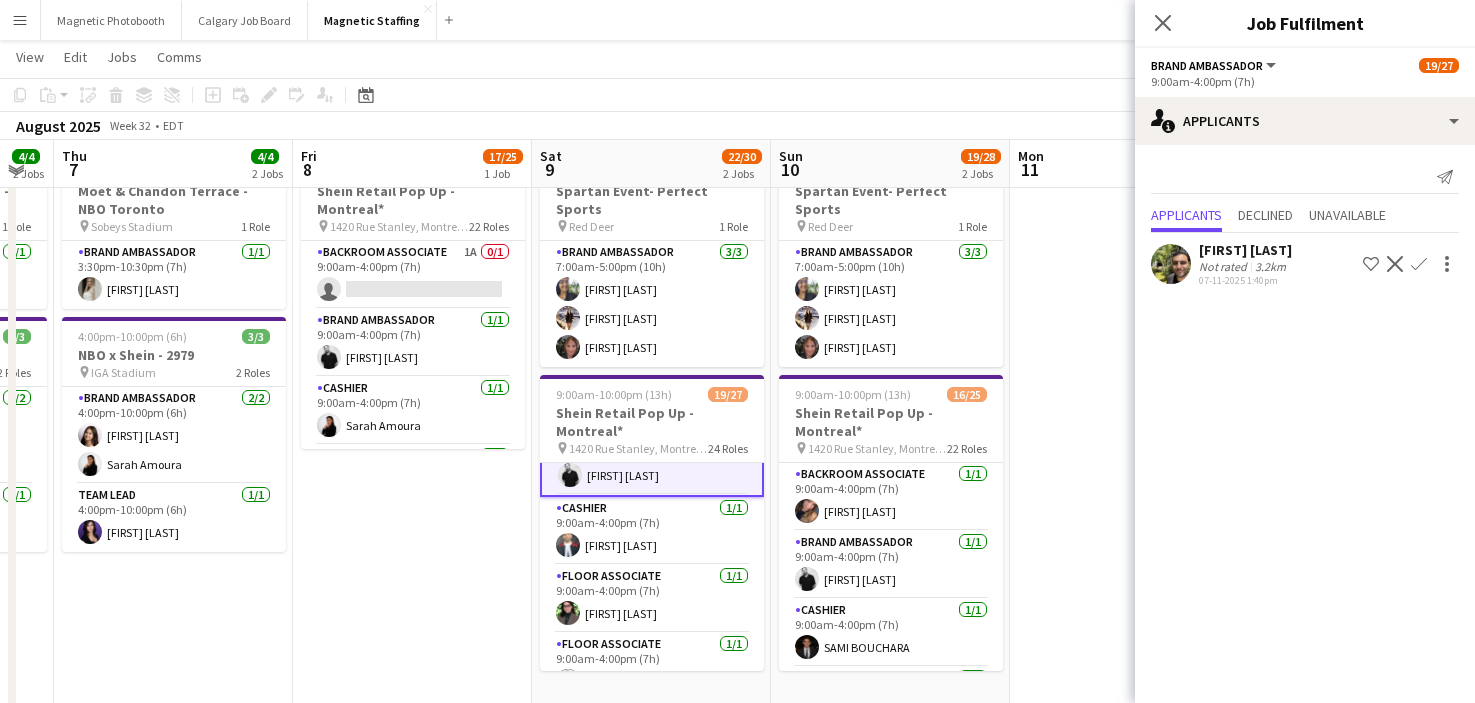click on "Floor Associate   1/1   [TIME]
[FIRST] [LAST]" at bounding box center [652, 599] 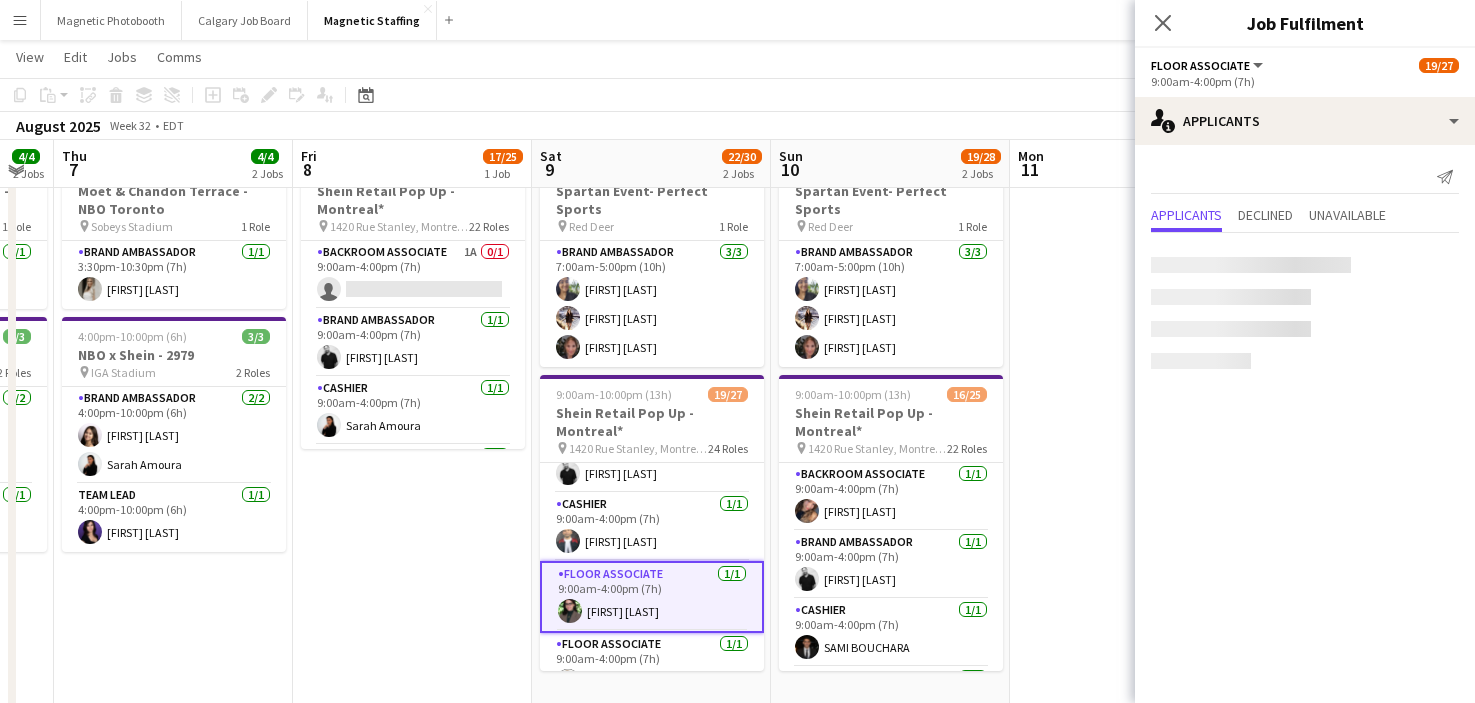 scroll, scrollTop: 172, scrollLeft: 0, axis: vertical 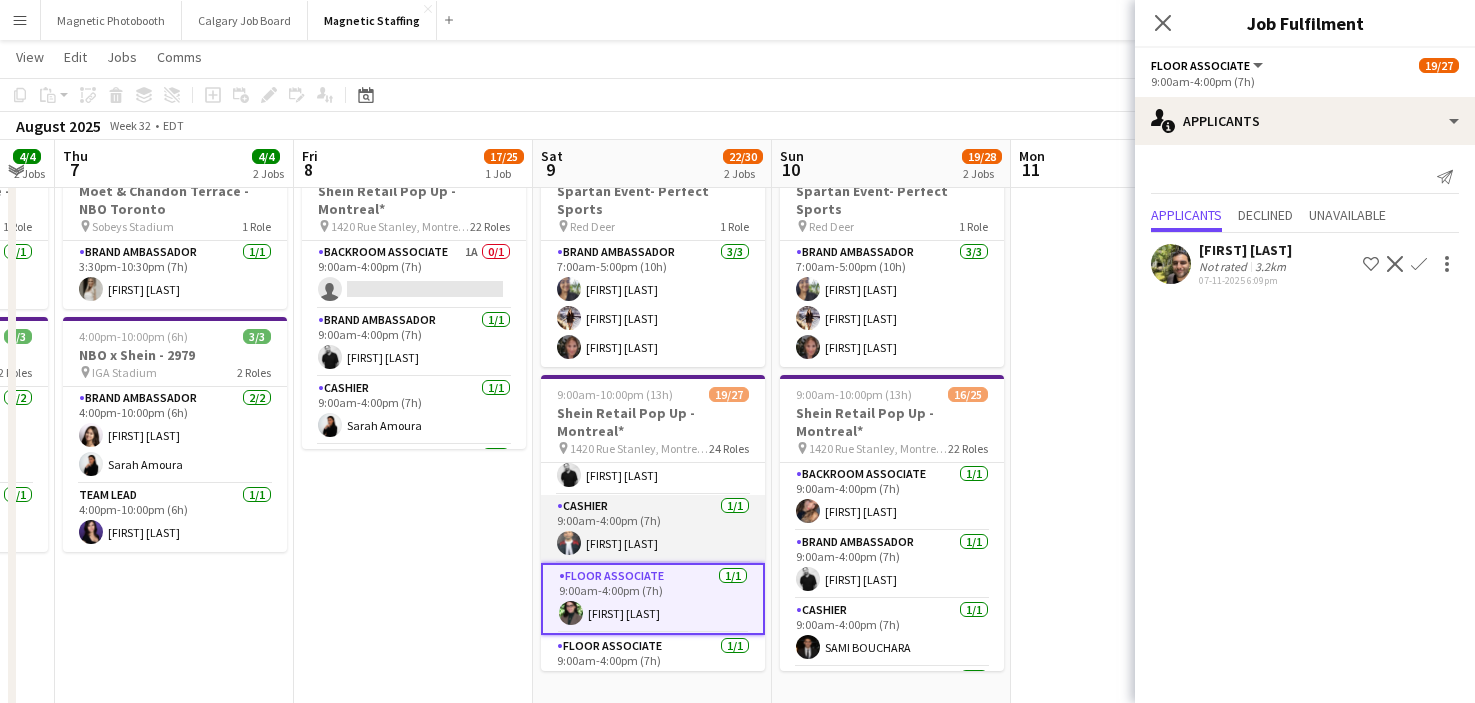 click on "Cashier   1/1   9:00am-4:00pm (7h)
[FIRST] [LAST]" at bounding box center (653, 529) 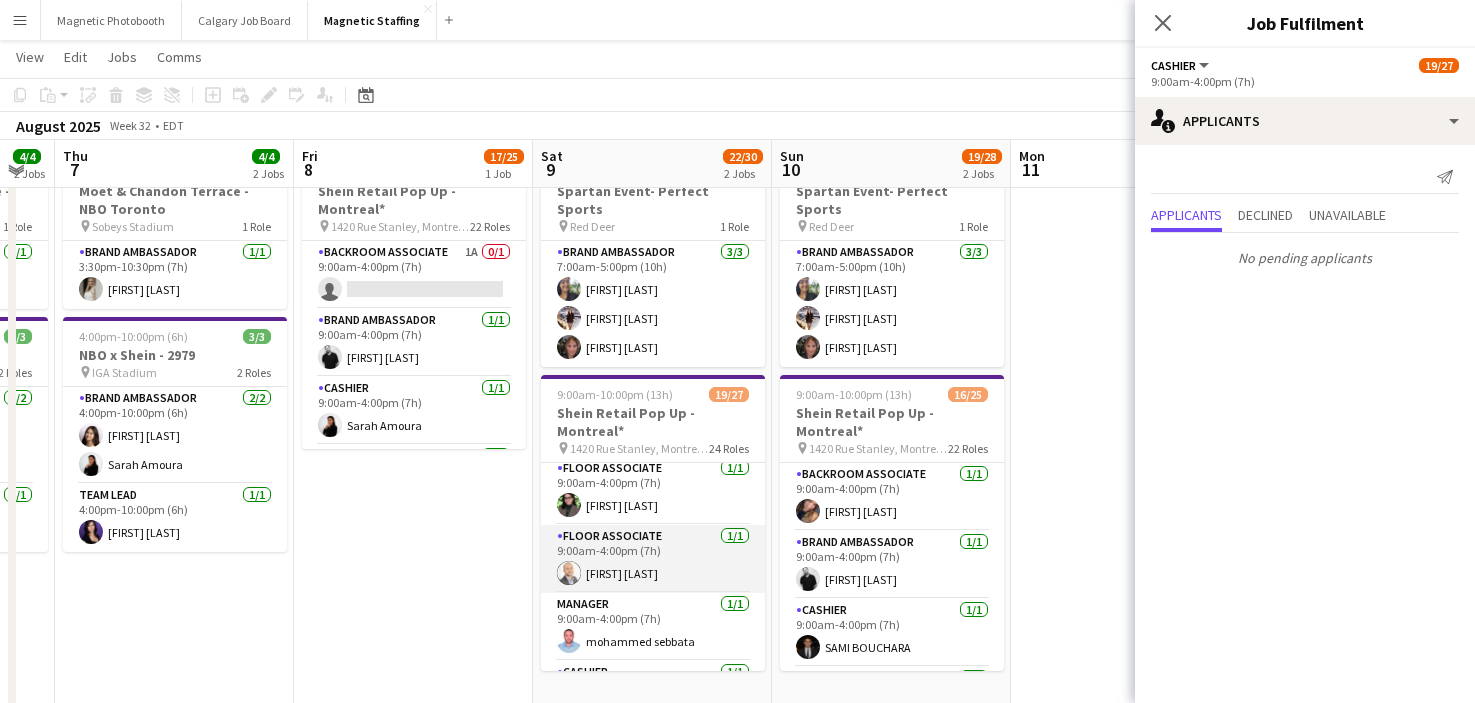 click on "Floor Associate   1/1   9:00am-4:00pm (7h)
[FIRST] [LAST]" at bounding box center [653, 559] 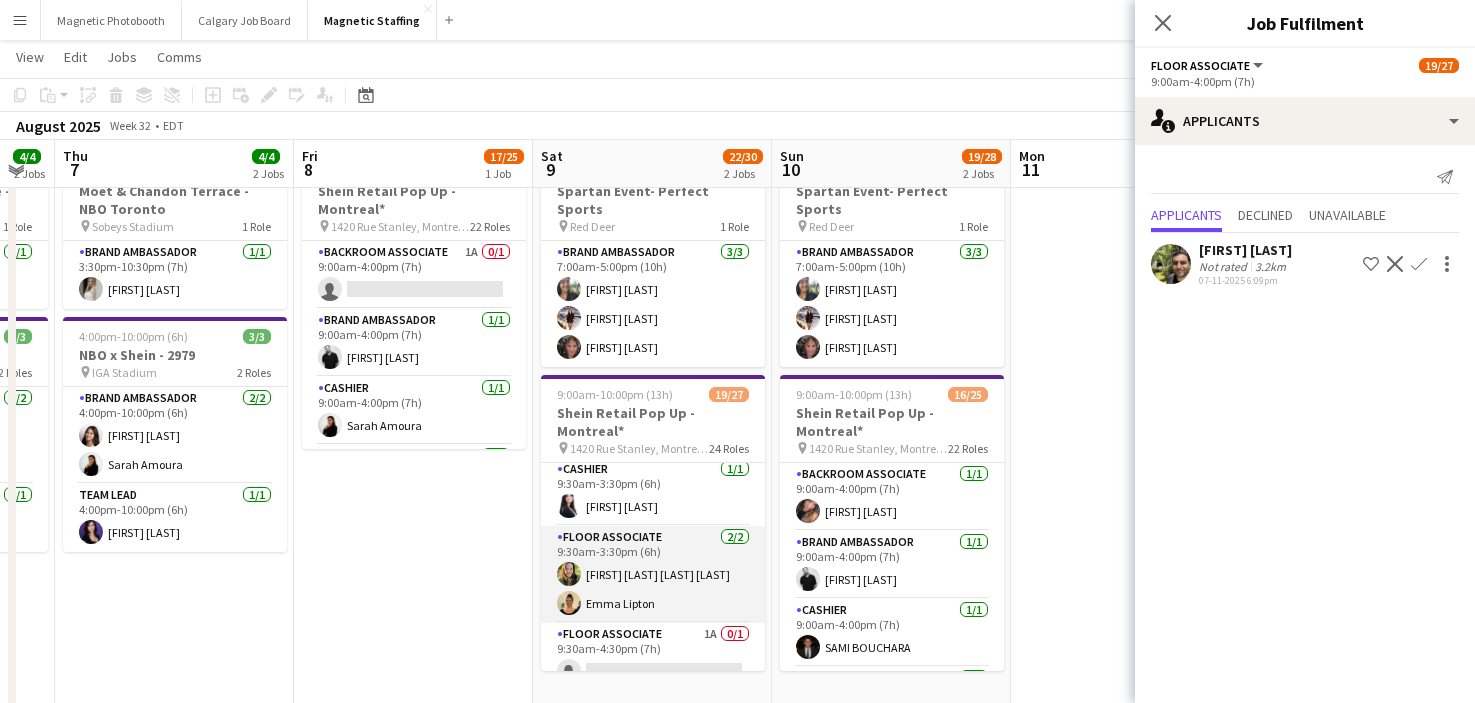 click on "Floor Associate   2/2   9:30am-3:30pm (6h)
[FIRST] [LAST] [FIRST] [LAST]" at bounding box center [653, 574] 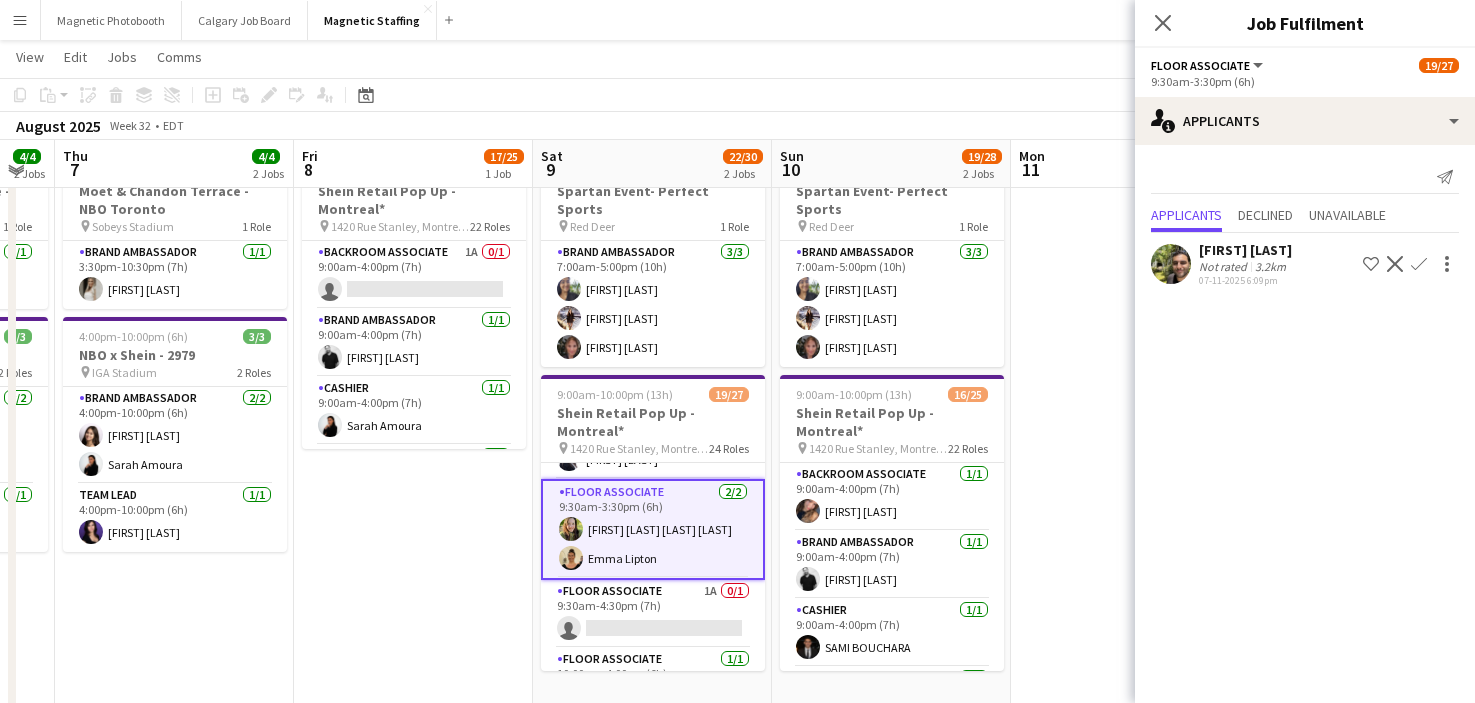 scroll, scrollTop: 530, scrollLeft: 0, axis: vertical 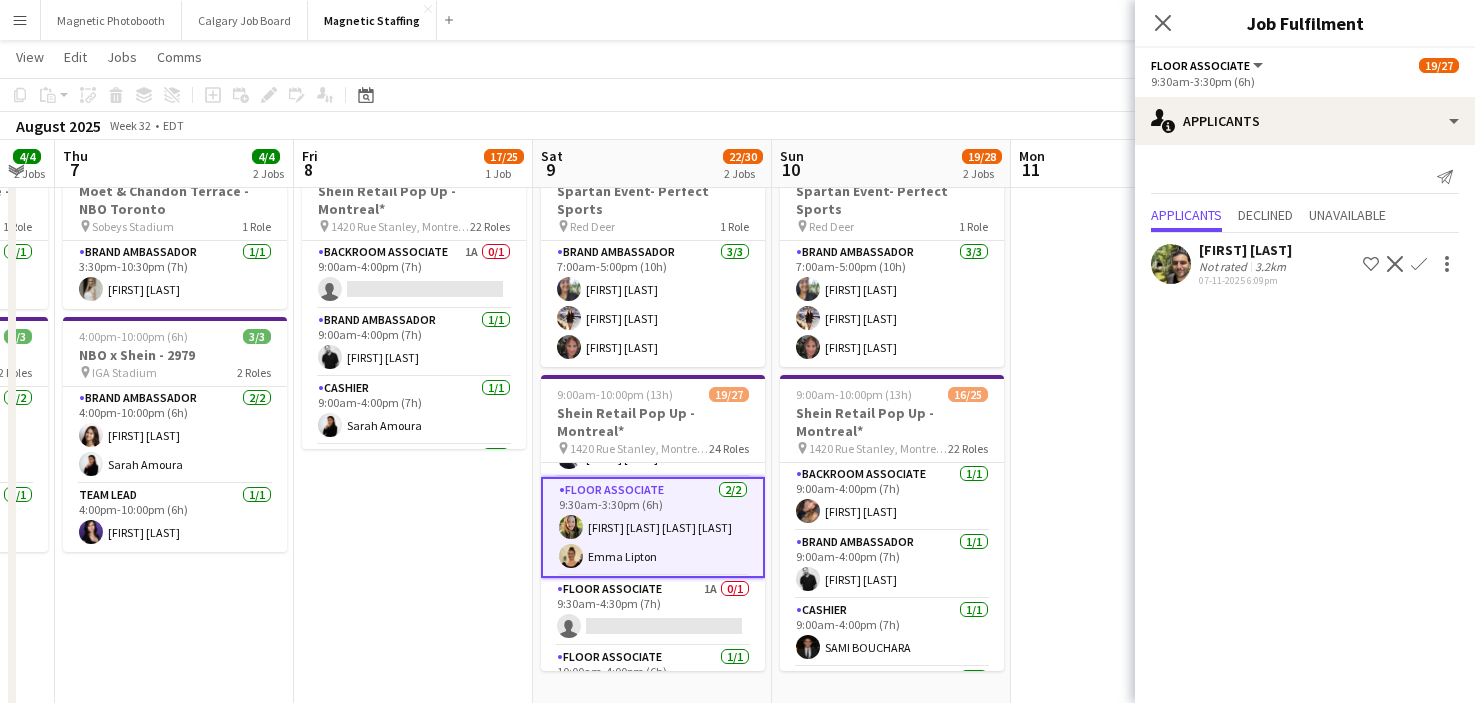 click on "Floor Associate   1A   0/1   9:30am-4:30pm (7h)
single-neutral-actions" at bounding box center [653, 612] 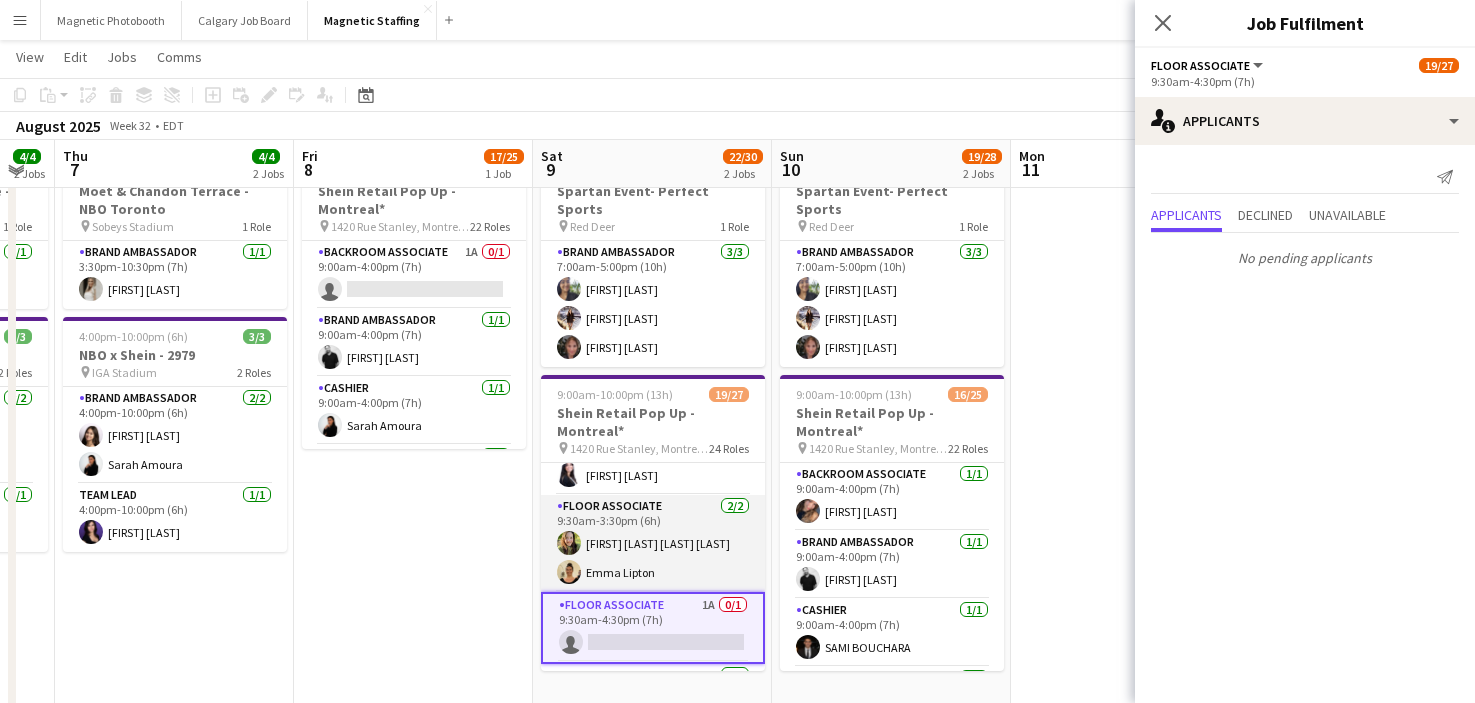 scroll, scrollTop: 505, scrollLeft: 0, axis: vertical 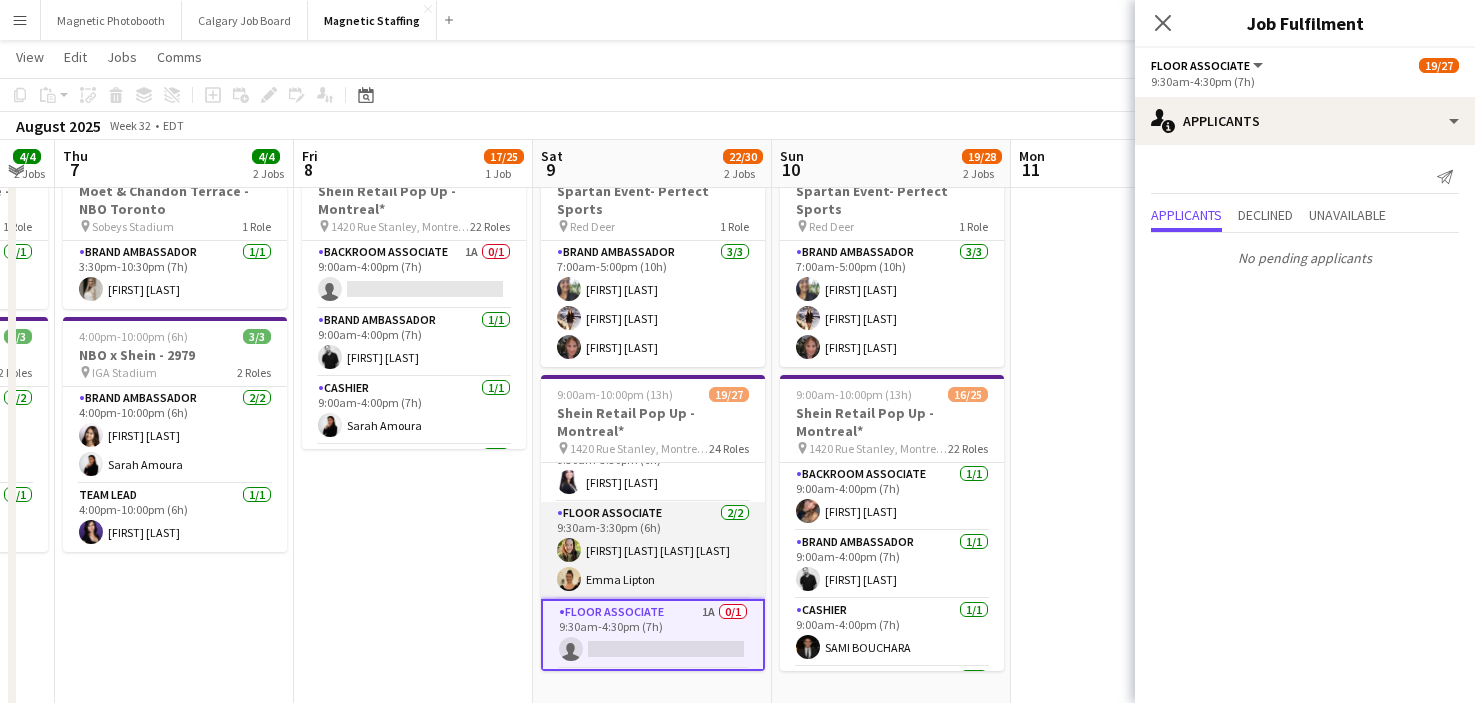 click on "Floor Associate   2/2   9:30am-3:30pm (6h)
[FIRST] [LAST] [FIRST] [LAST]" at bounding box center [653, 550] 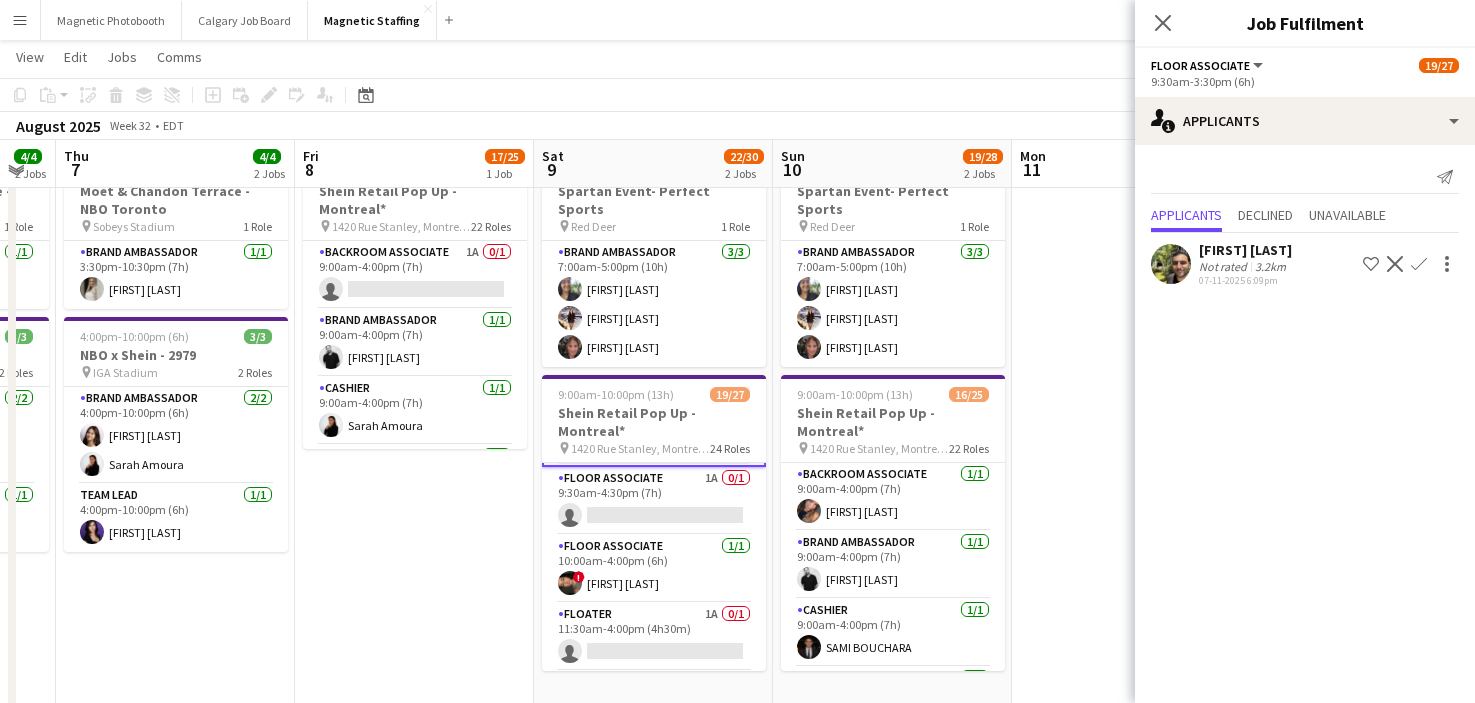 click on "Floor Associate   1/1   10:00am-4:00pm (6h)
! [FIRST] [LAST]" at bounding box center (654, 569) 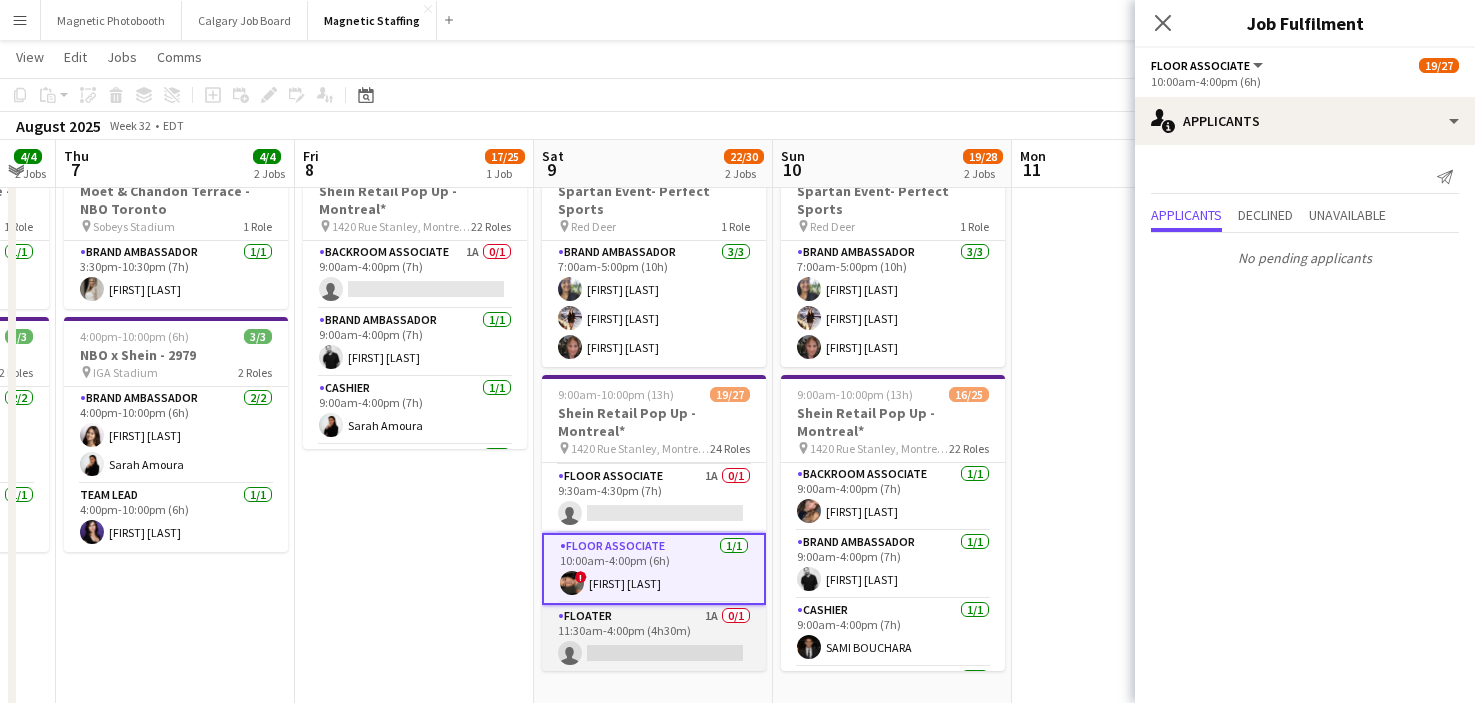 click on "Floater   1A   0/1   11:30am-4:00pm (4h30m)
single-neutral-actions" at bounding box center [654, 639] 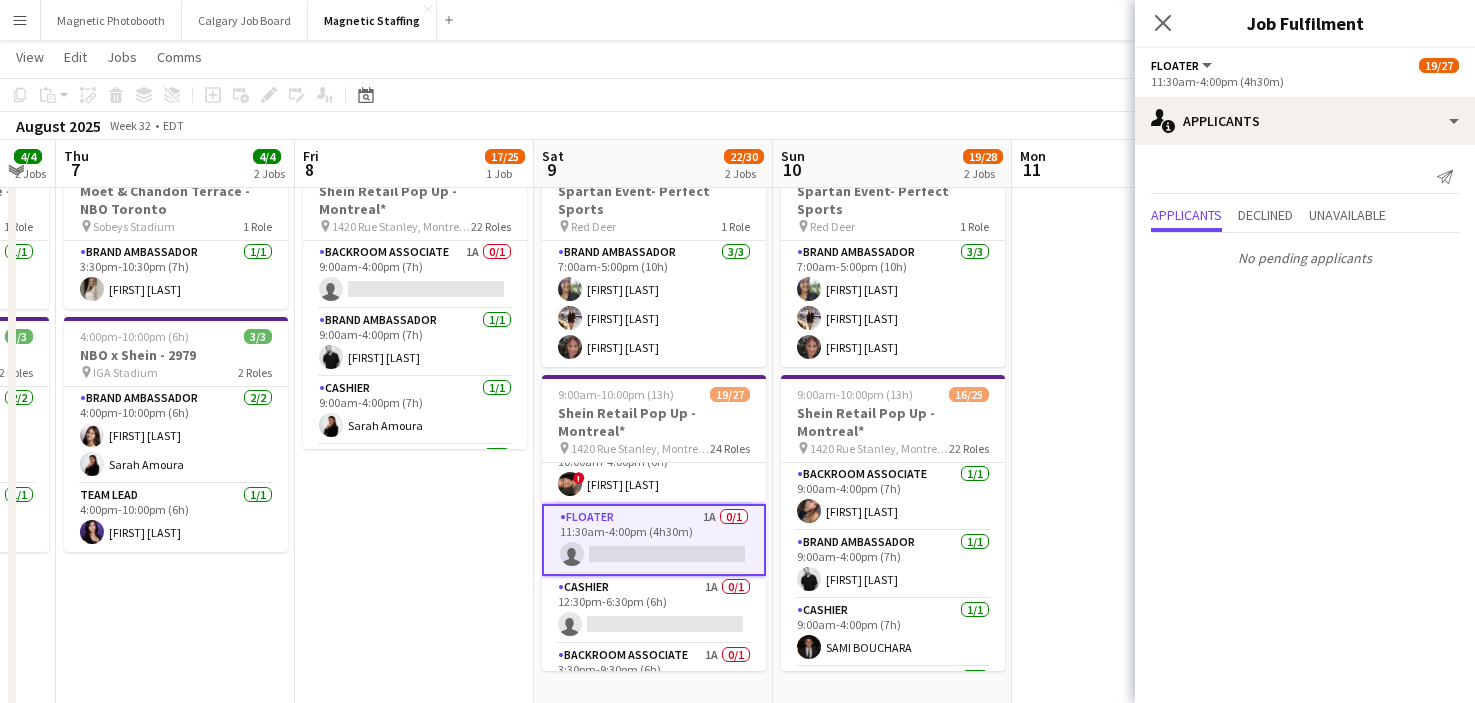 click on "Backroom Associate   1A   0/1   3:30pm-9:30pm (6h)
single-neutral-actions" at bounding box center [654, 678] 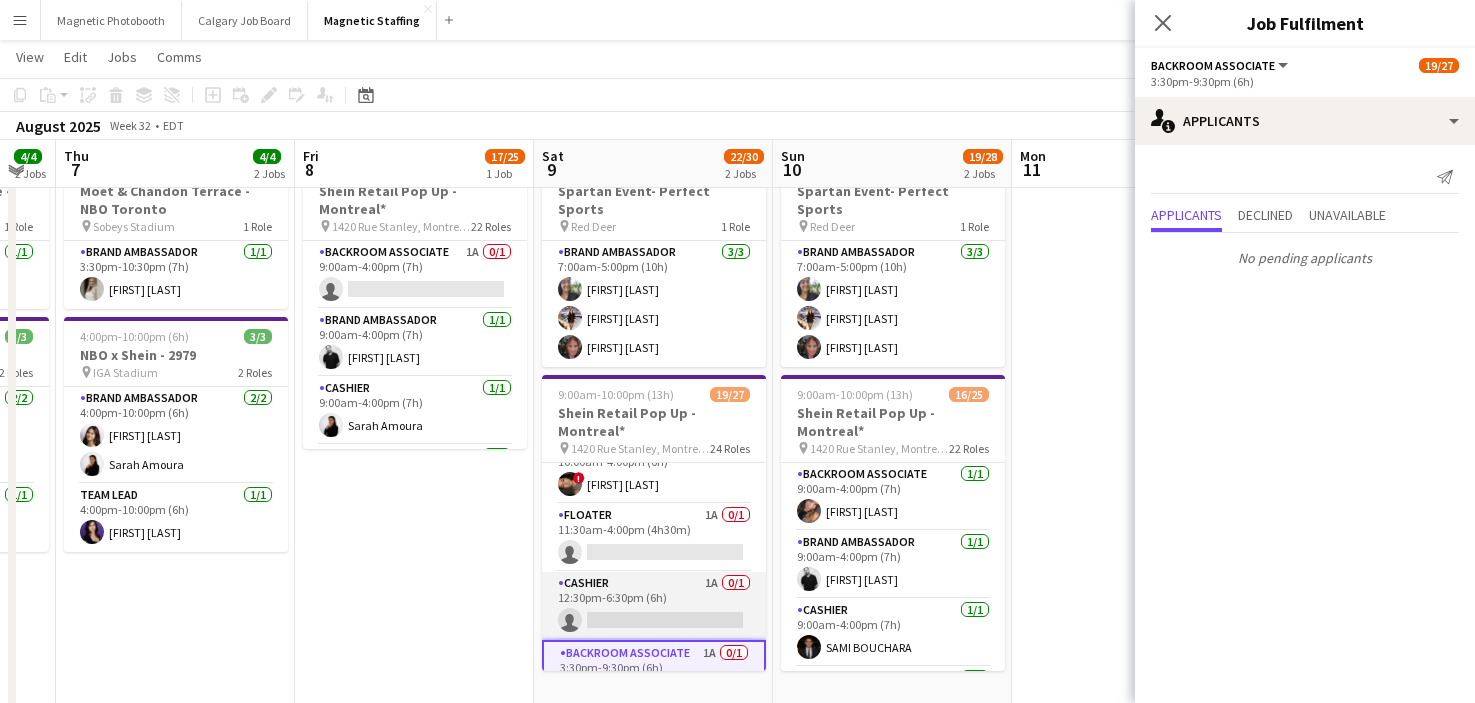 click on "Cashier   1A   0/1   12:30pm-6:30pm (6h)
single-neutral-actions" at bounding box center (654, 606) 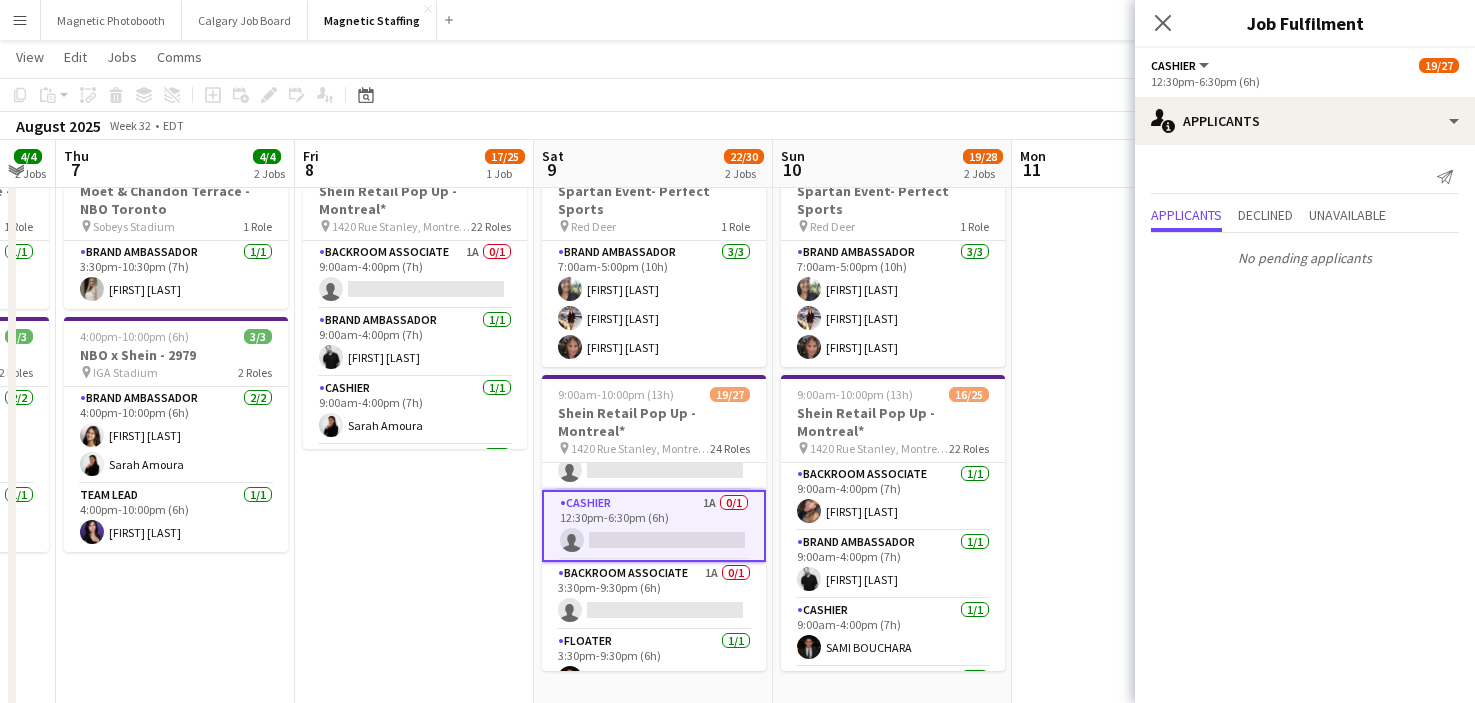 click on "Backroom Associate   1A   0/1   3:30pm-9:30pm (6h)
single-neutral-actions" at bounding box center [654, 596] 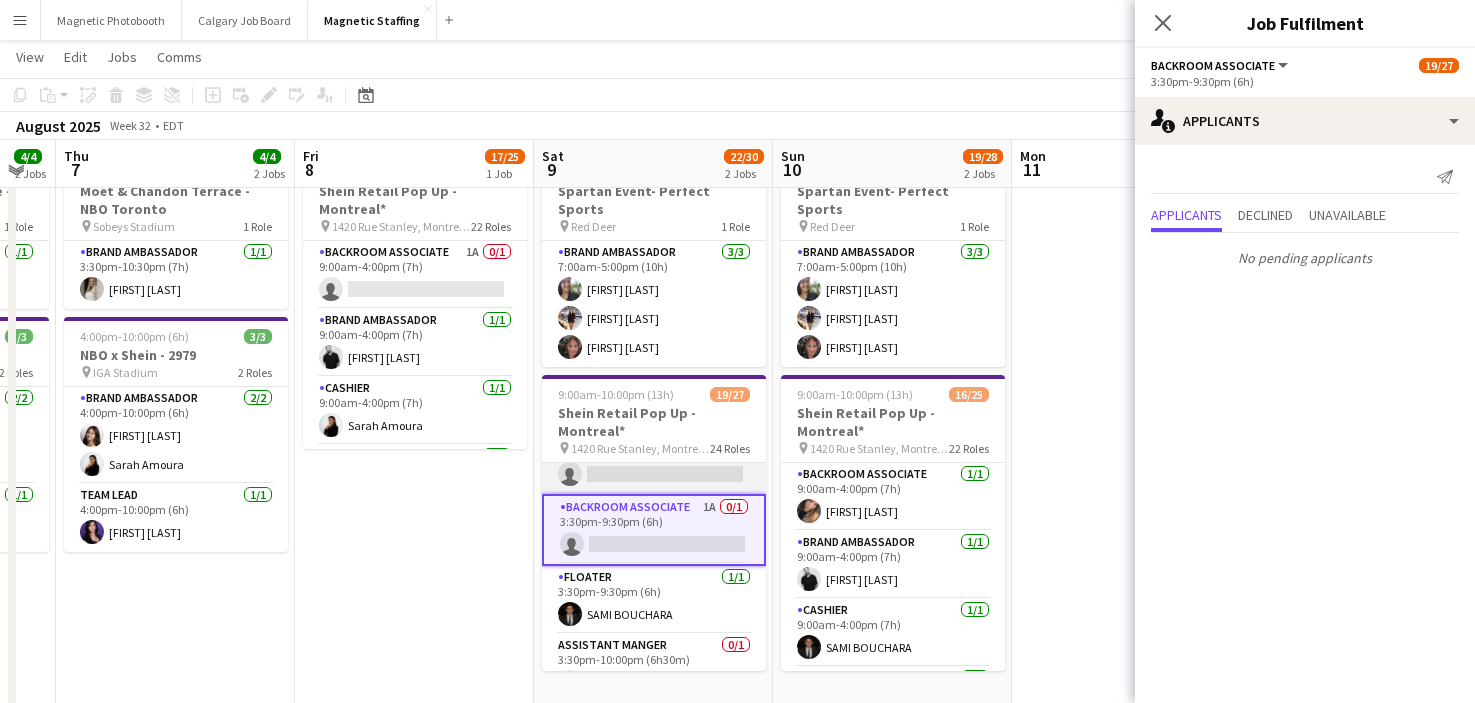 click on "Floater   1/1   3:30pm-9:30pm (6h)
[FIRST] [LAST]" at bounding box center [654, 600] 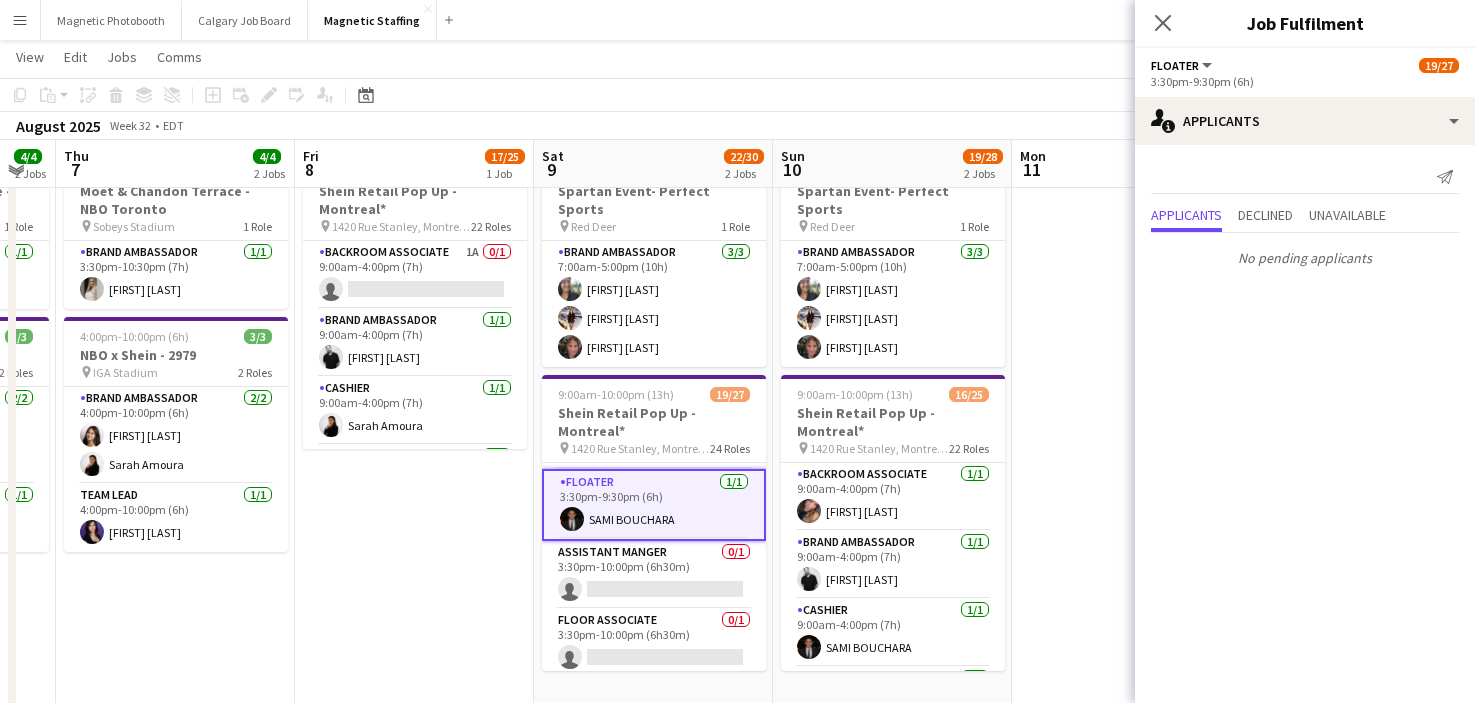 click on "Assistant Manger    0/1   3:30pm-10:00pm (6h30m)
single-neutral-actions" at bounding box center [654, 575] 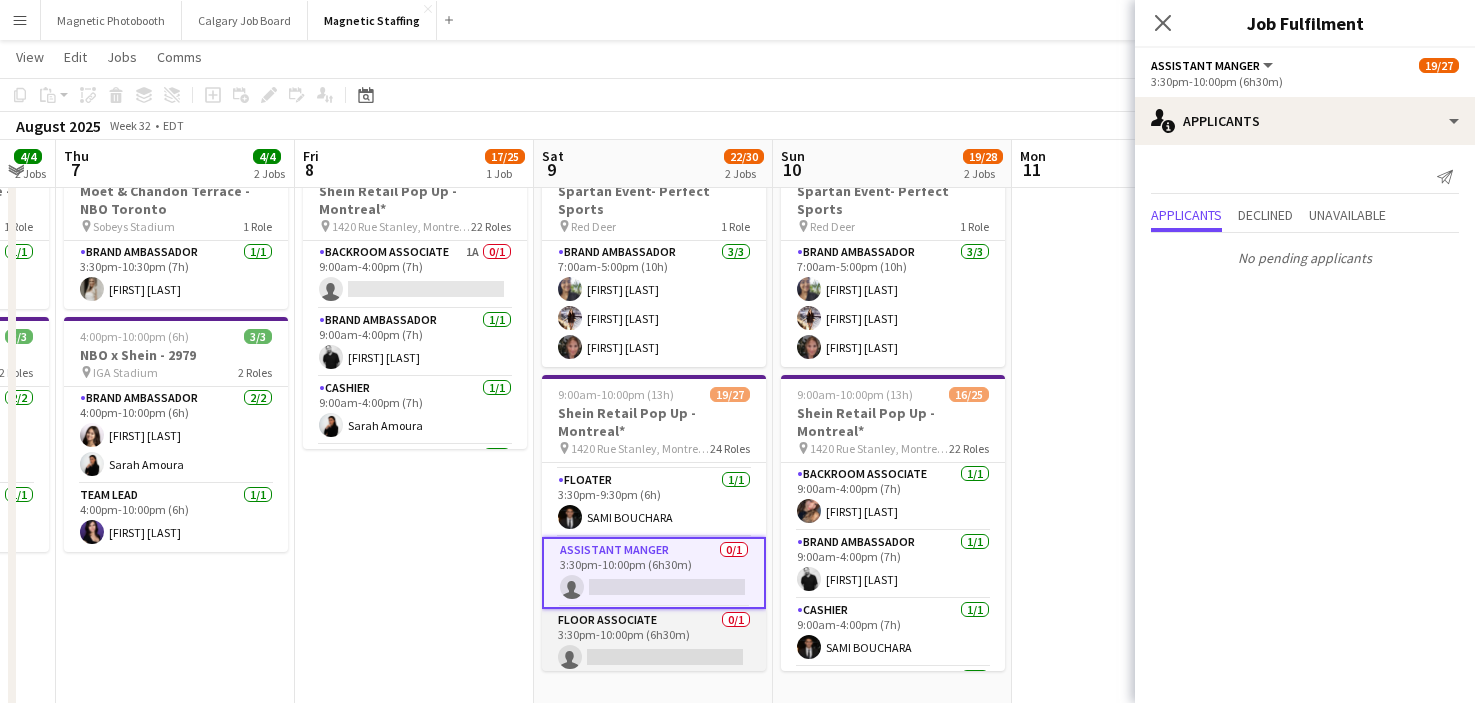 click on "Floor Associate   0/1   3:30pm-10:00pm (6h30m)
single-neutral-actions" at bounding box center [654, 643] 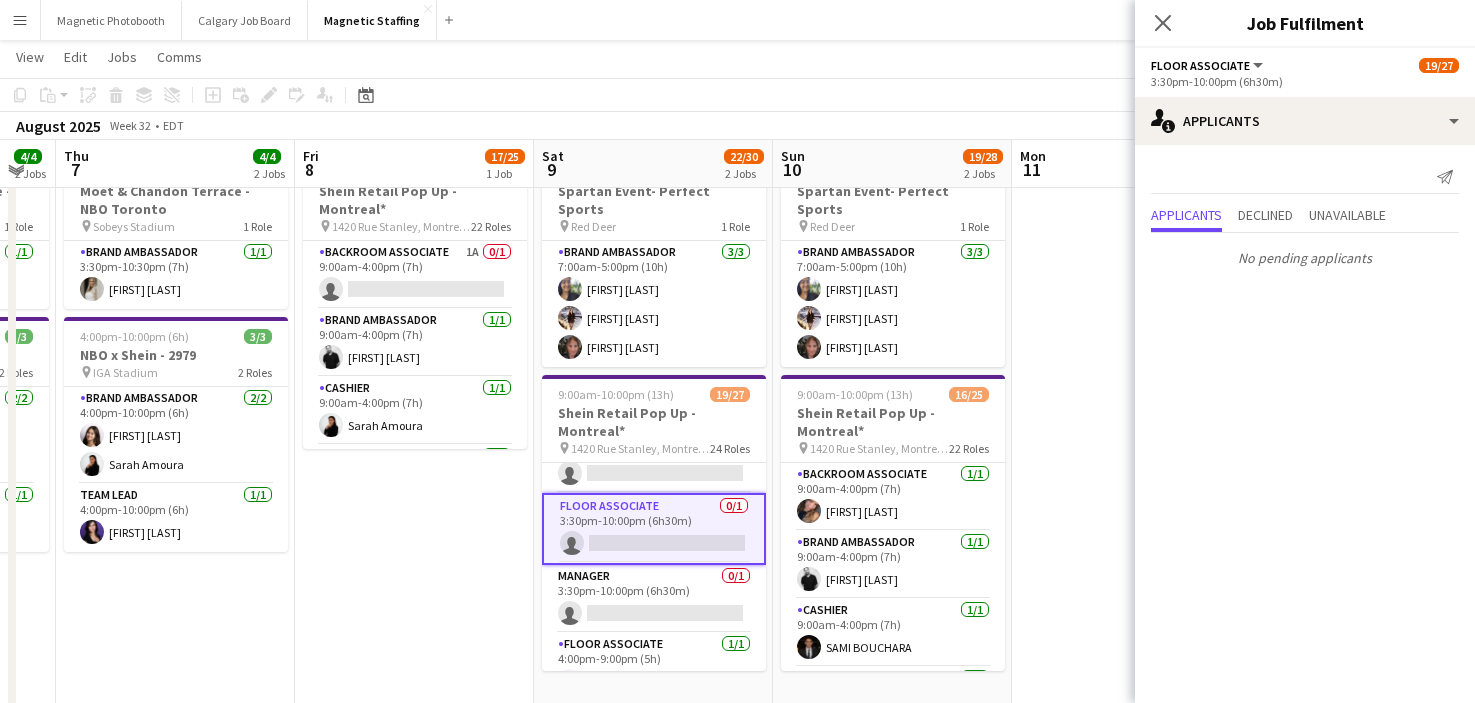 click on "Floor Associate   1/1   [TIME]
[FIRST] [LAST]" at bounding box center (654, 667) 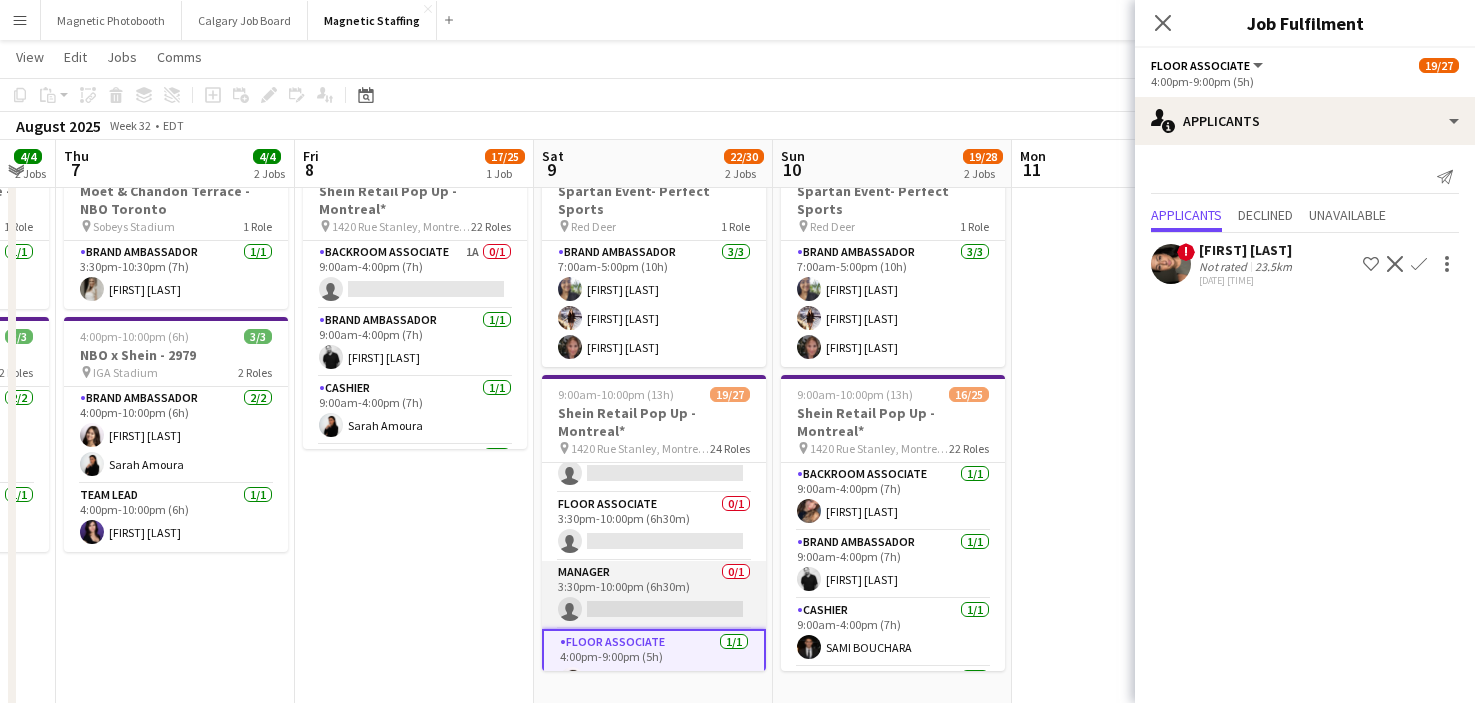 click on "Manager   0/1   3:30pm-10:00pm (6h30m)
single-neutral-actions" at bounding box center (654, 595) 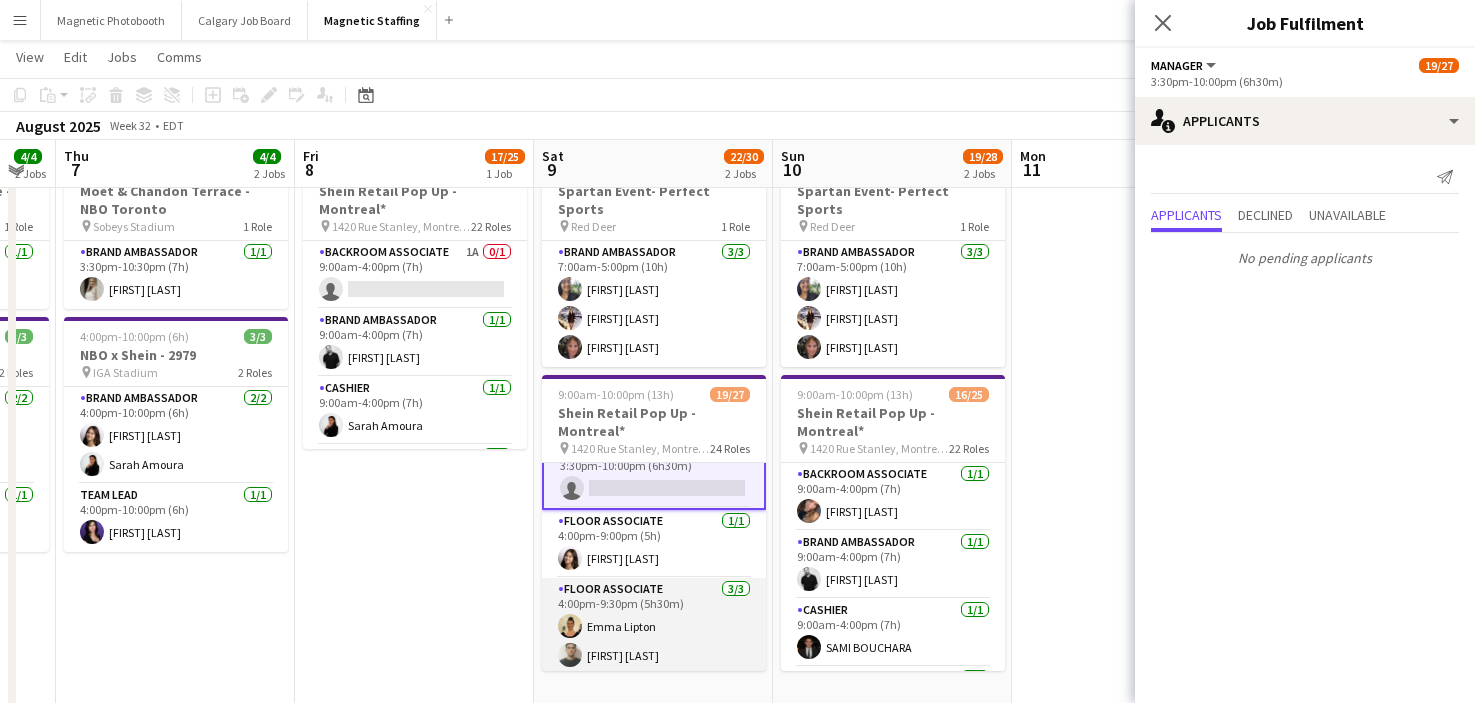 click on "Floor Associate   3/3   4:00pm-9:30pm (5h30m)
[FIRST] [LAST] [FIRST] [LAST] [FIRST] [LAST]" at bounding box center [654, 641] 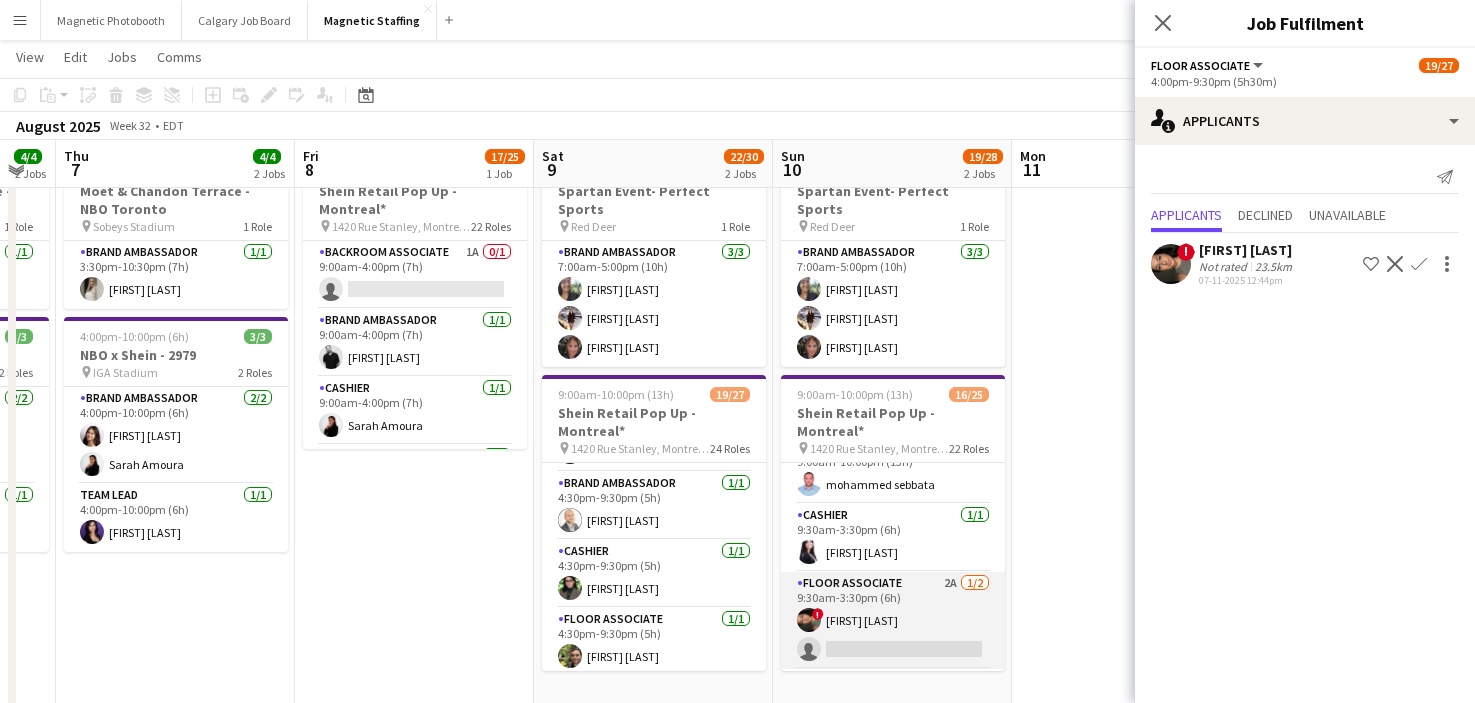 click on "Floor Associate   2A   1/2   9:30am-3:30pm (6h)
! [FIRST] [LAST]
single-neutral-actions" at bounding box center [893, 620] 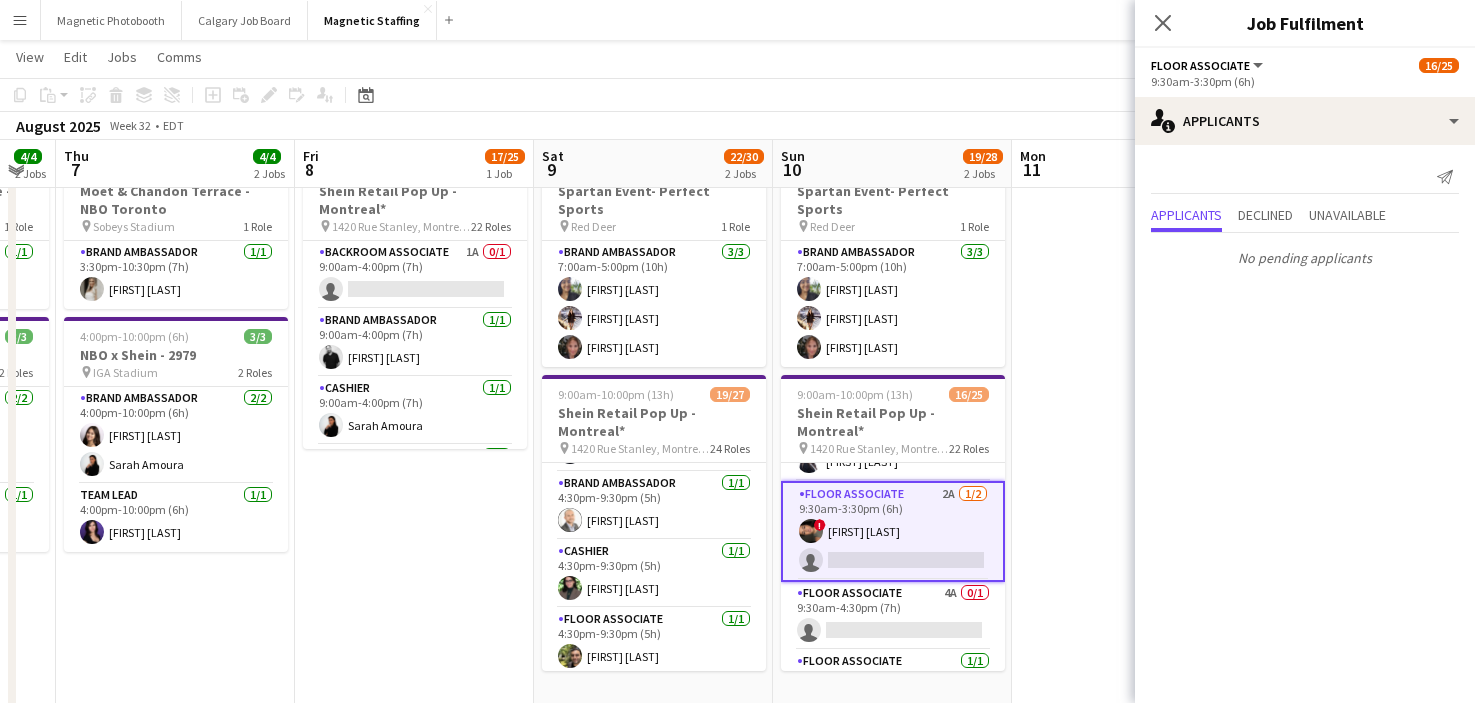 click on "Floor Associate   4A   0/1   9:30am-4:30pm (7h)
single-neutral-actions" at bounding box center [893, 616] 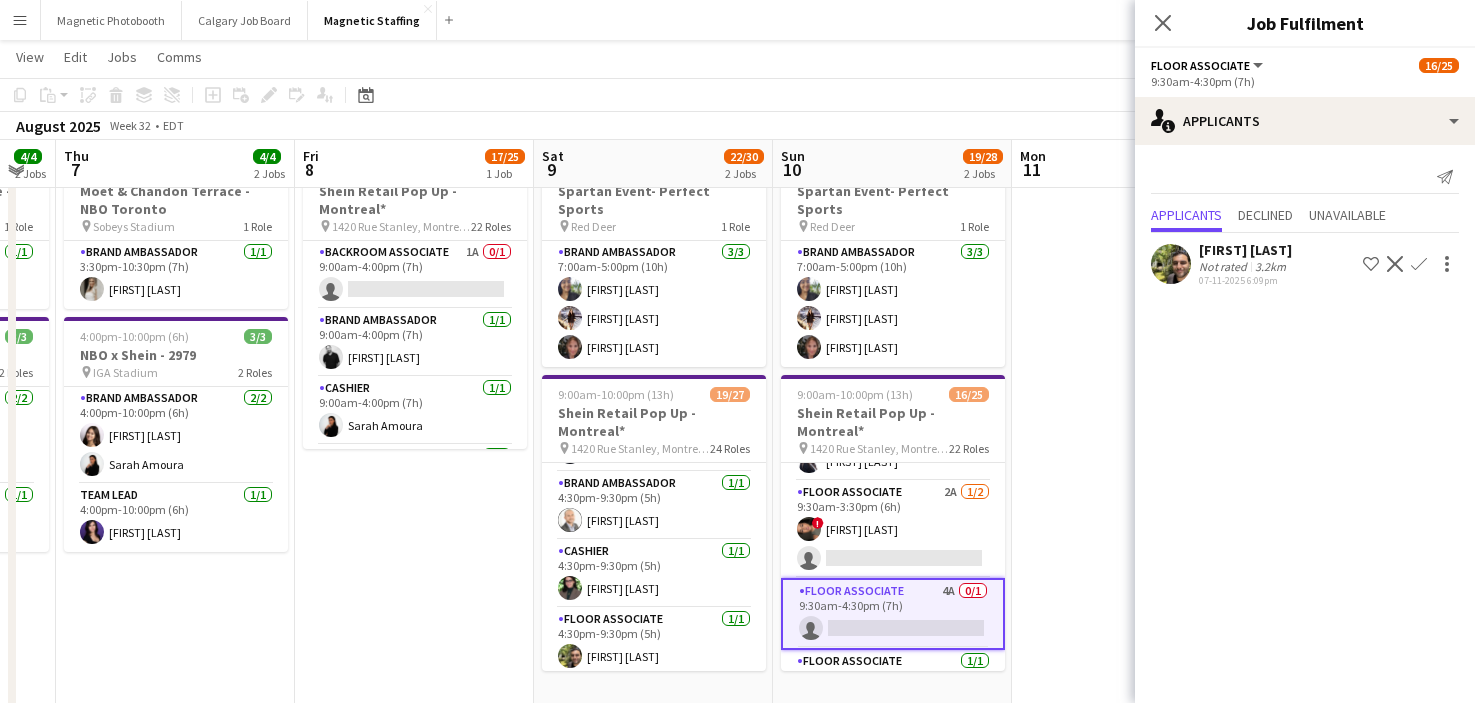 click on "Confirm" 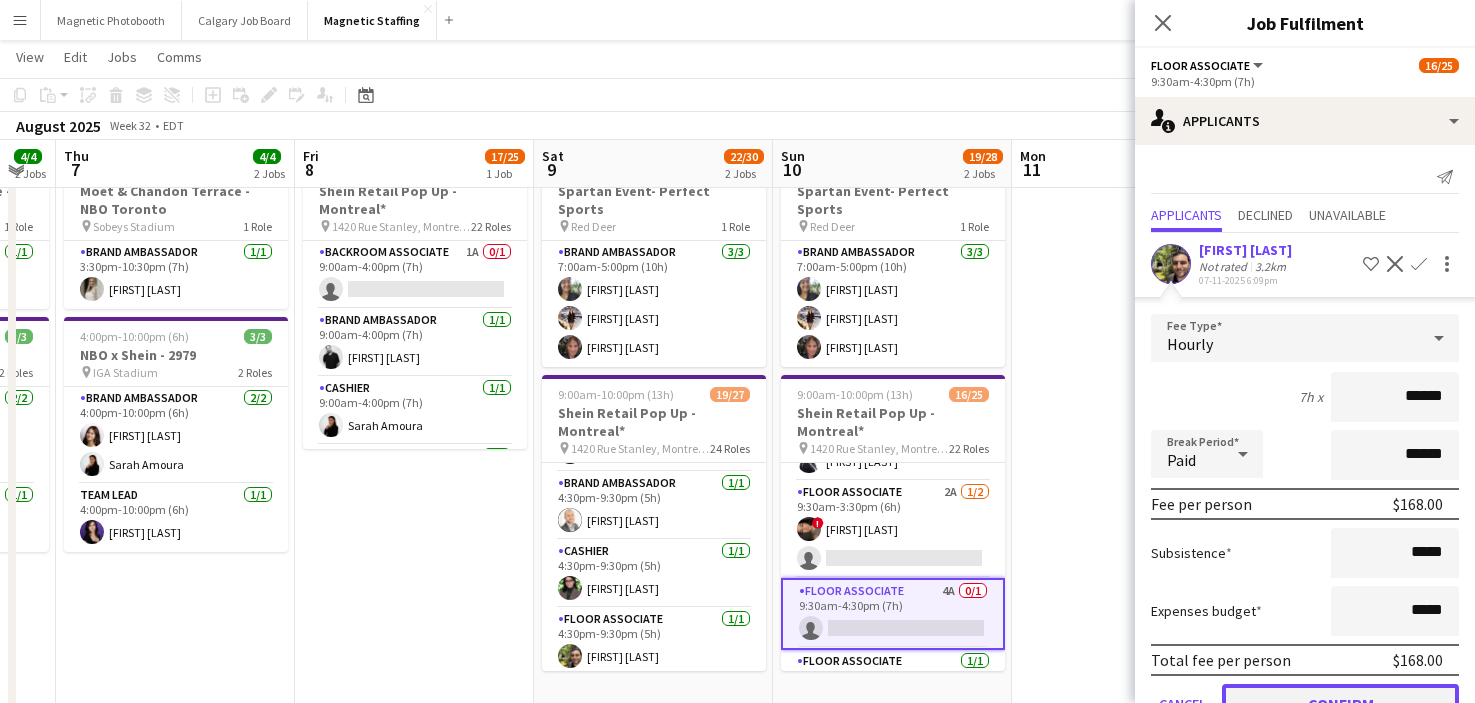 click on "Confirm" 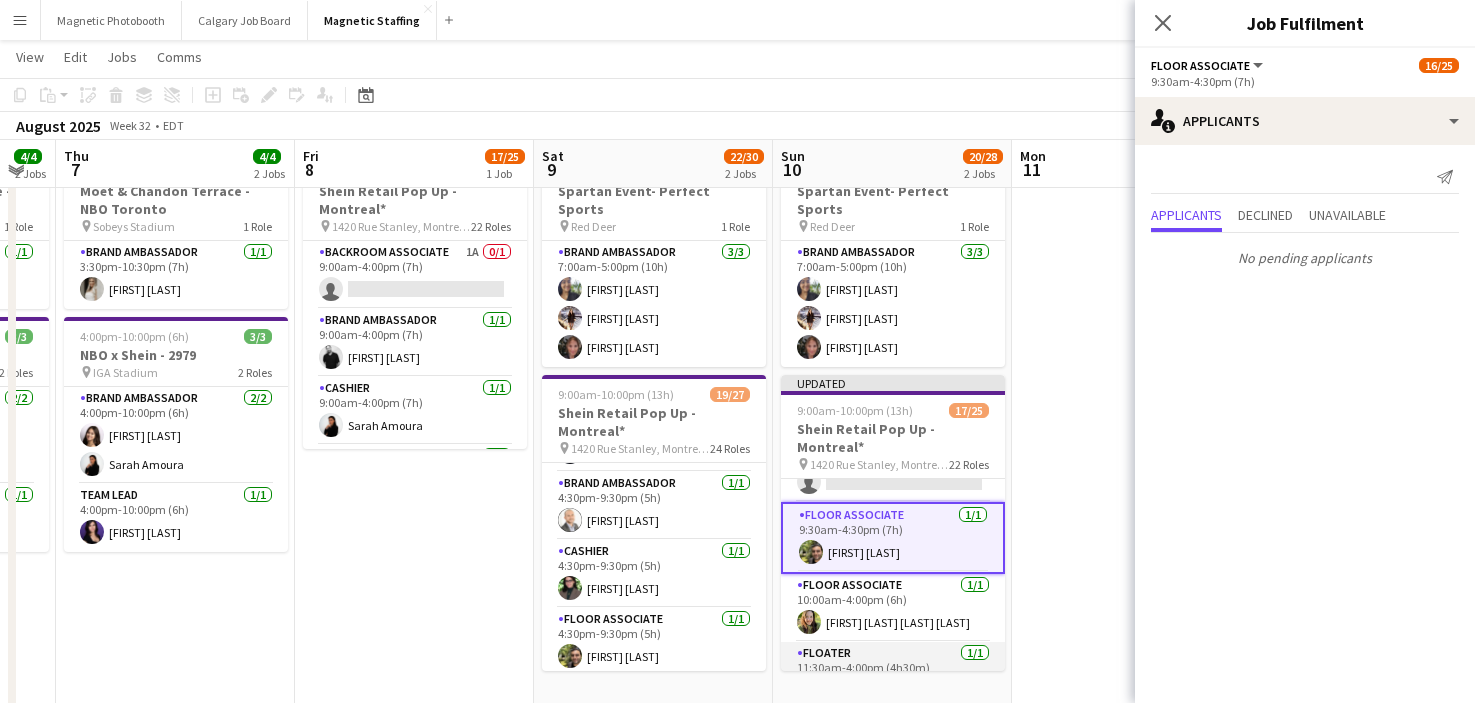 click on "Floater   1/1   11:30am-4:00pm (4h30m)
[FIRST] [LAST]" at bounding box center [893, 676] 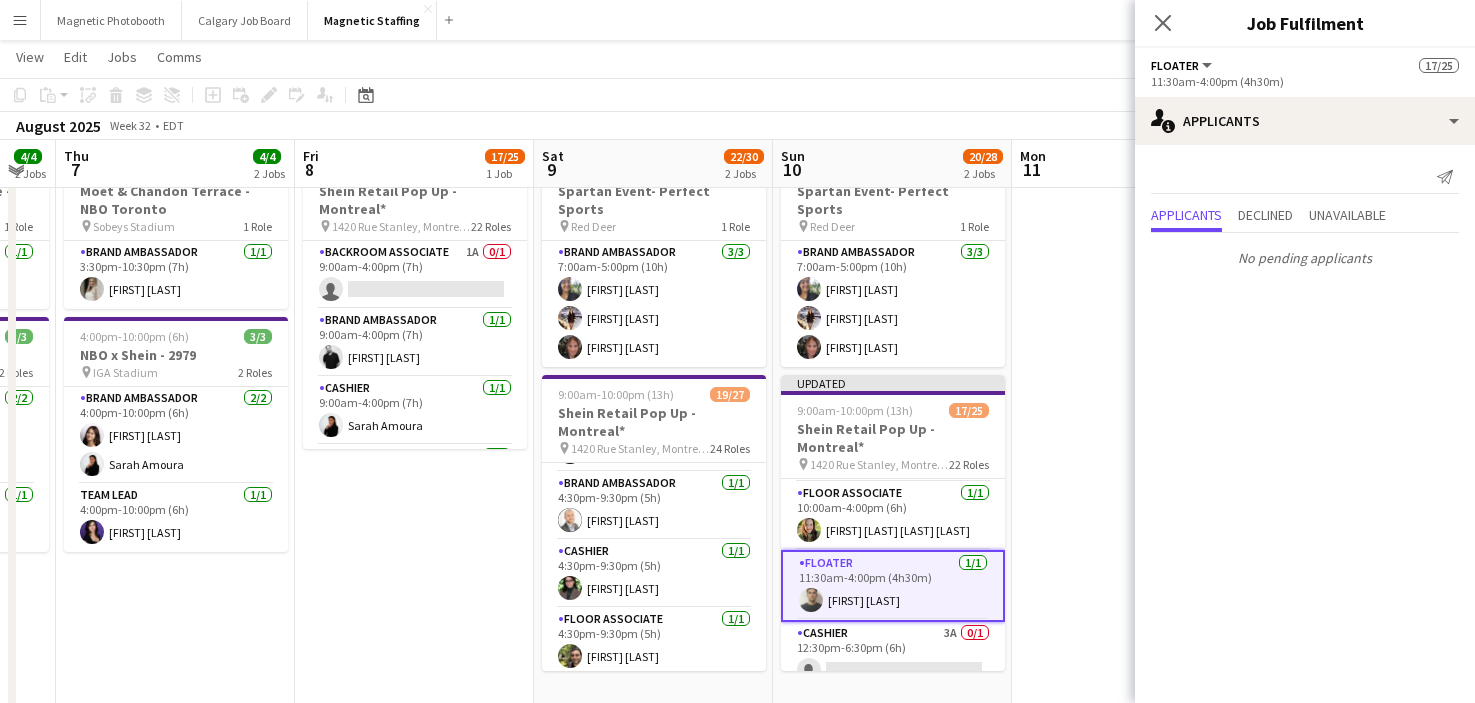 click on "Cashier   3A   0/1   12:30pm-6:30pm (6h)
single-neutral-actions" at bounding box center (893, 656) 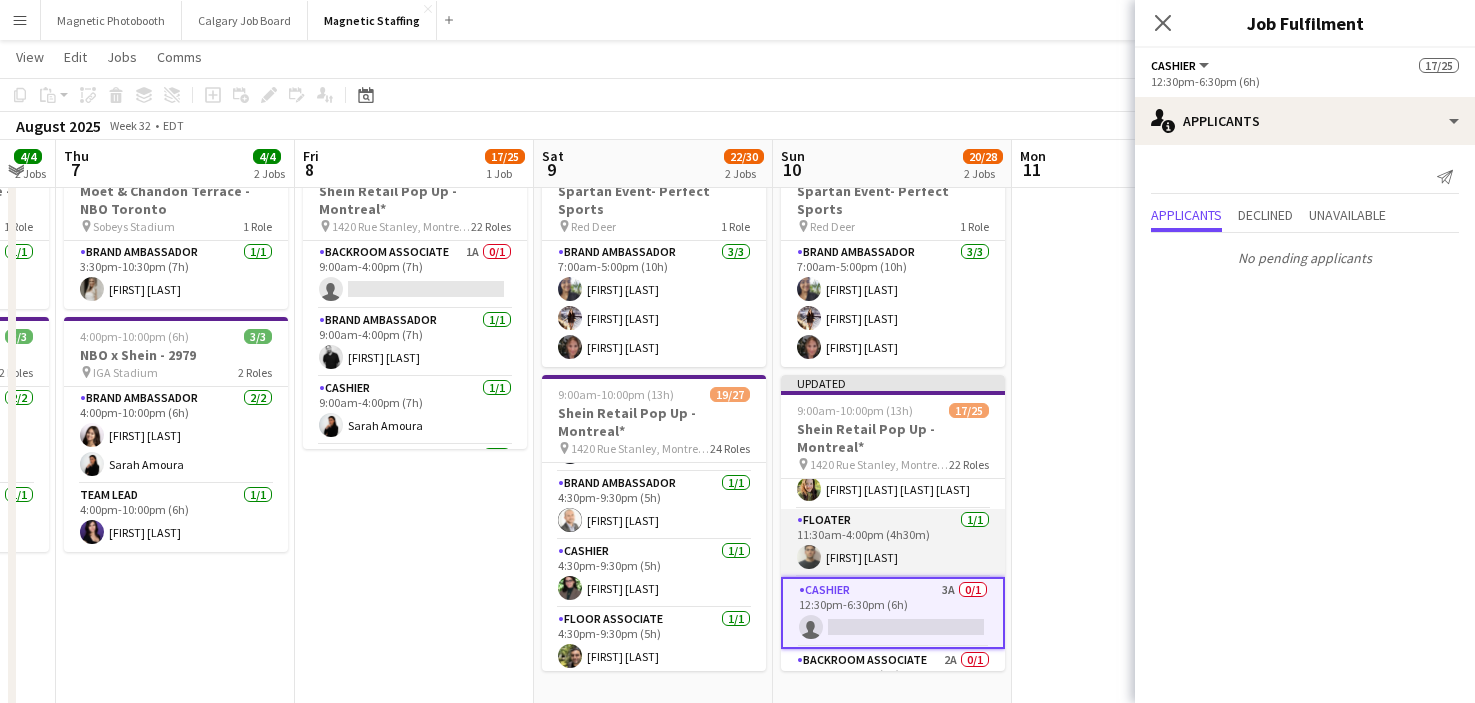 click on "Cashier   3A   0/1   12:30pm-6:30pm (6h)
single-neutral-actions" at bounding box center (893, 613) 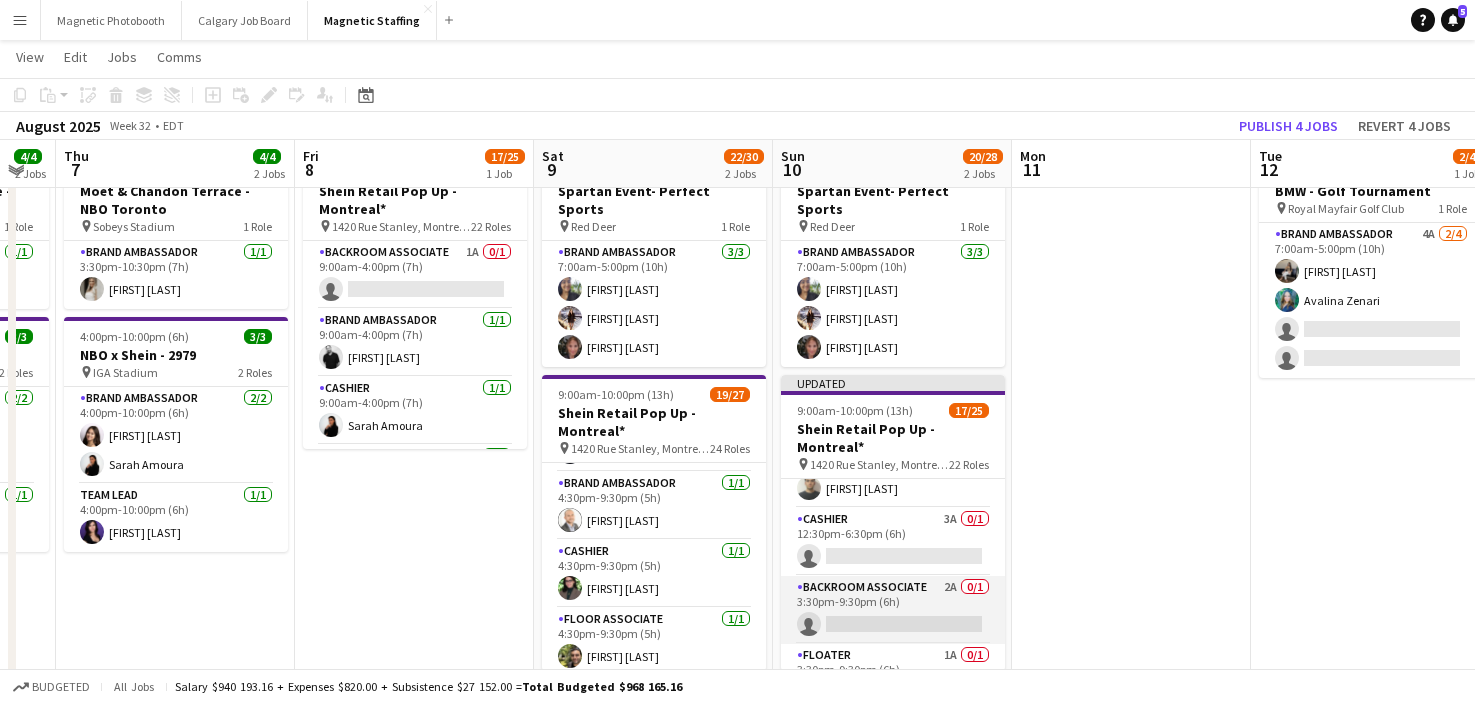 click on "Backroom Associate   2A   0/1   3:30pm-9:30pm (6h)
single-neutral-actions" at bounding box center [893, 610] 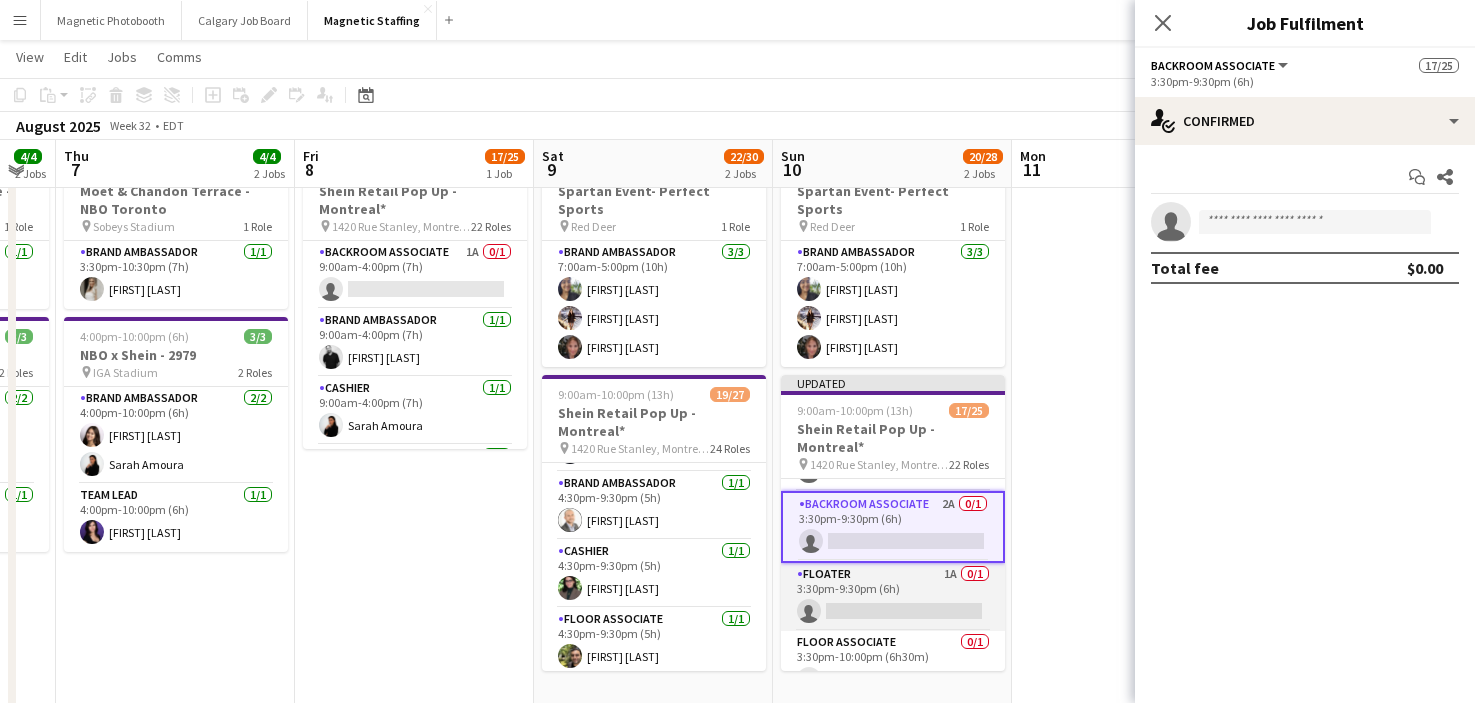 click on "Floater   1A   0/1   3:30pm-9:30pm (6h)
single-neutral-actions" at bounding box center [893, 597] 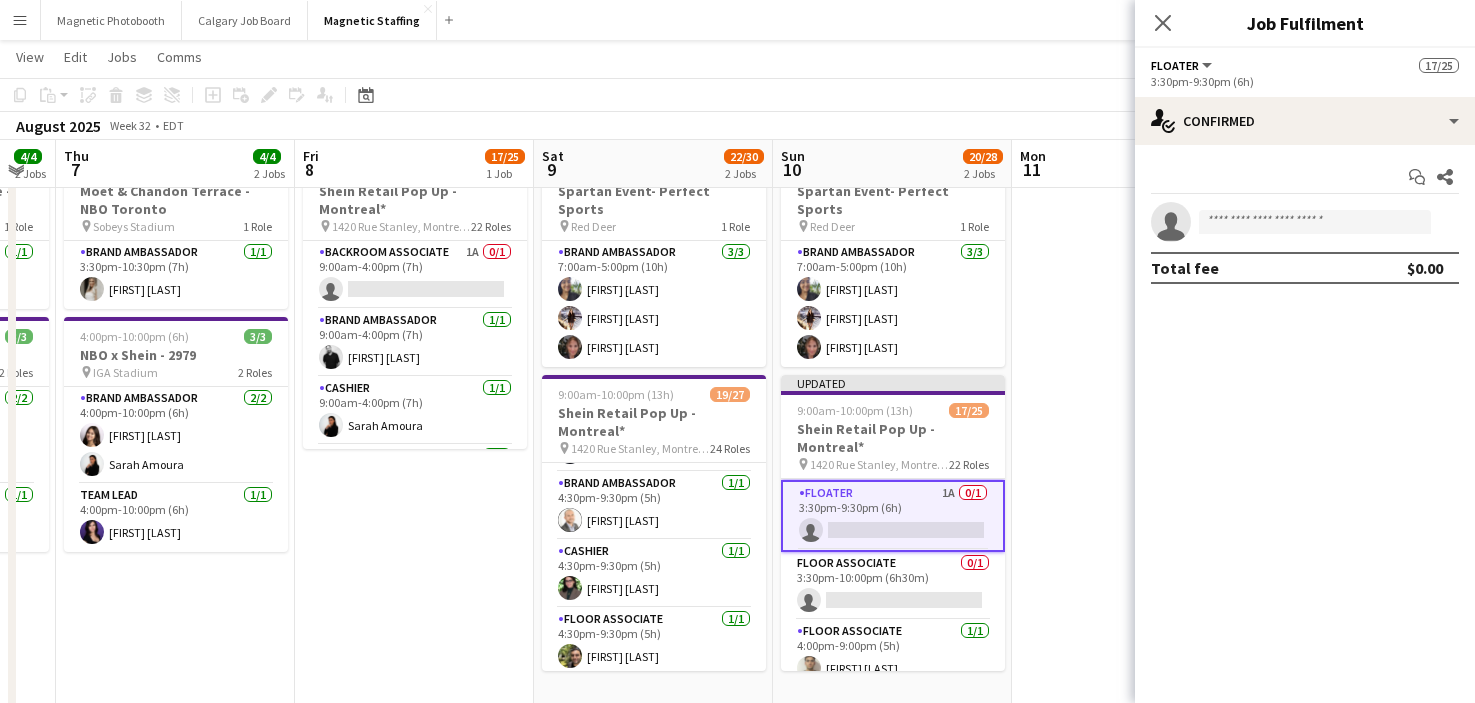 click on "Floor Associate   0/1   3:30pm-10:00pm (6h30m)
single-neutral-actions" at bounding box center [893, 586] 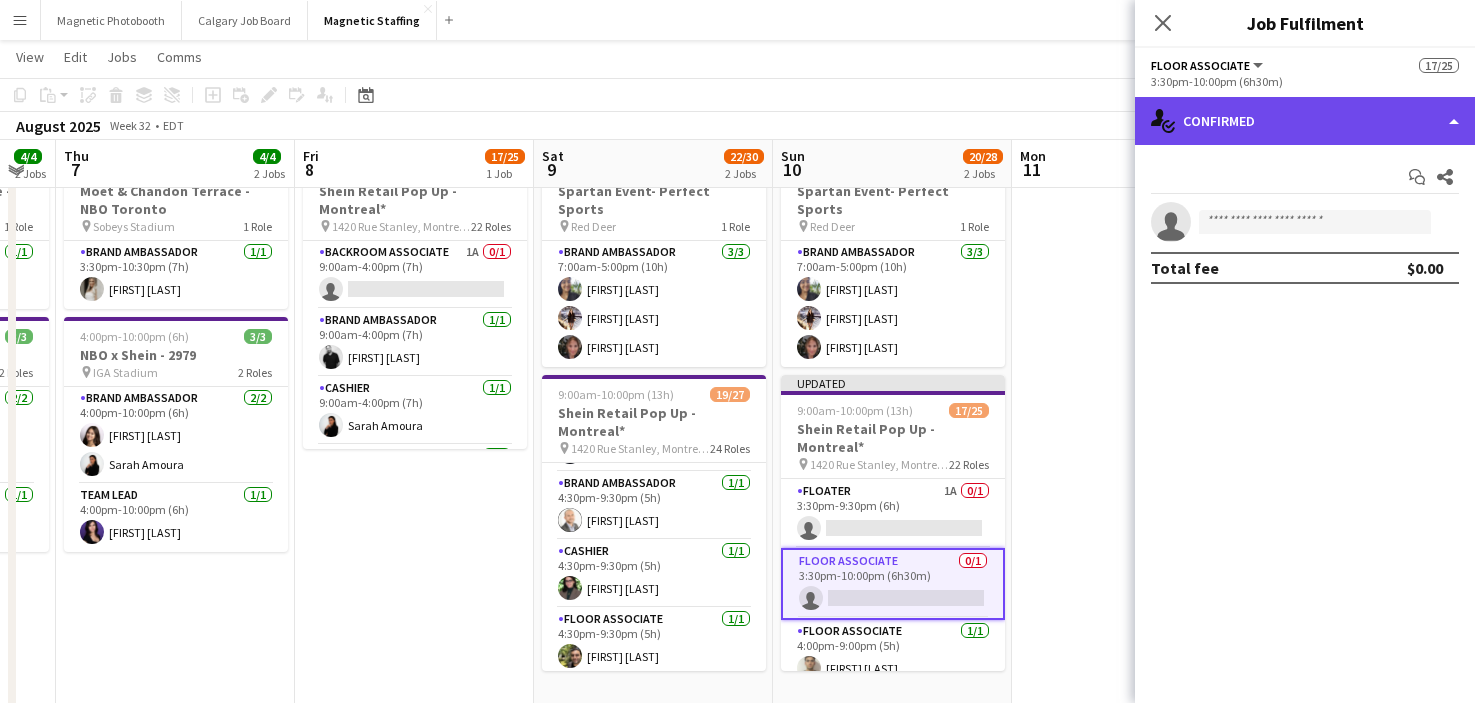 click on "single-neutral-actions-check-2
Confirmed" 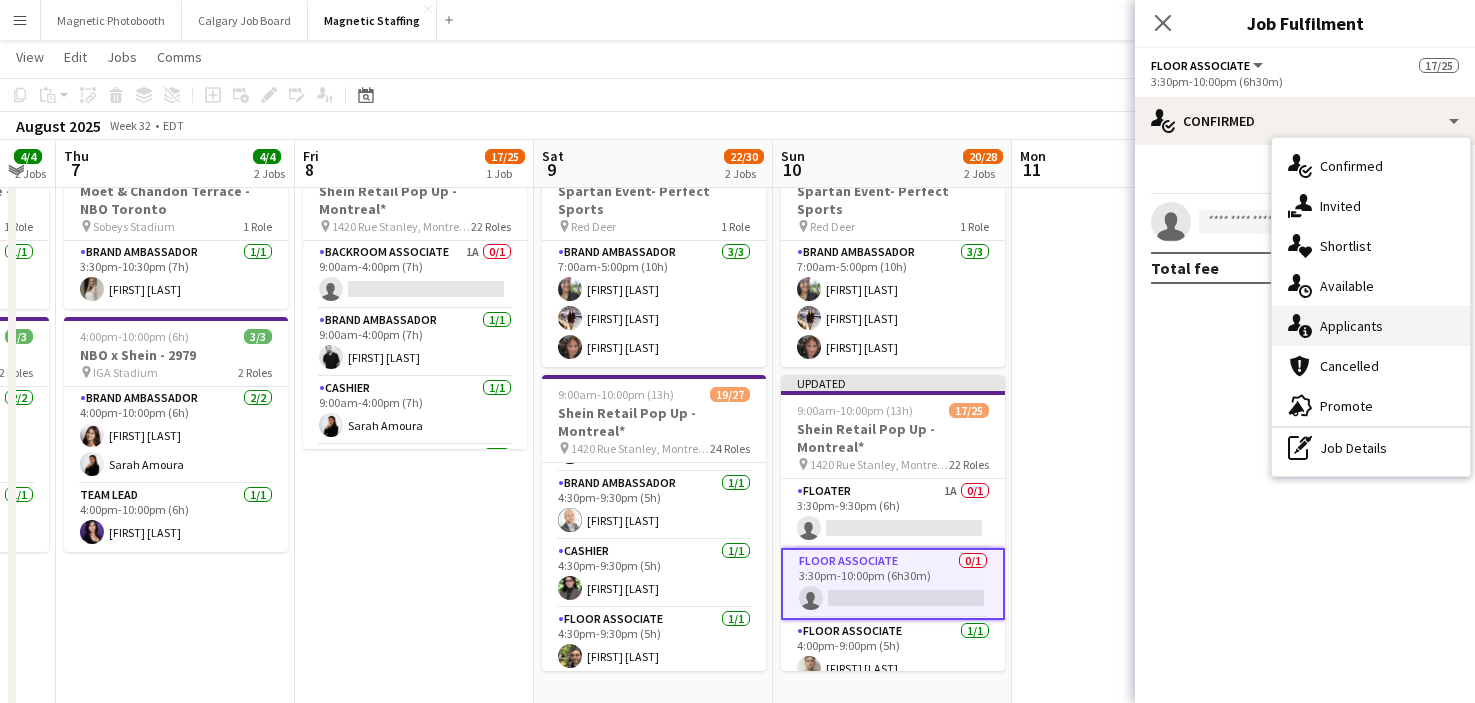 click on "single-neutral-actions-information
Applicants" at bounding box center [1371, 326] 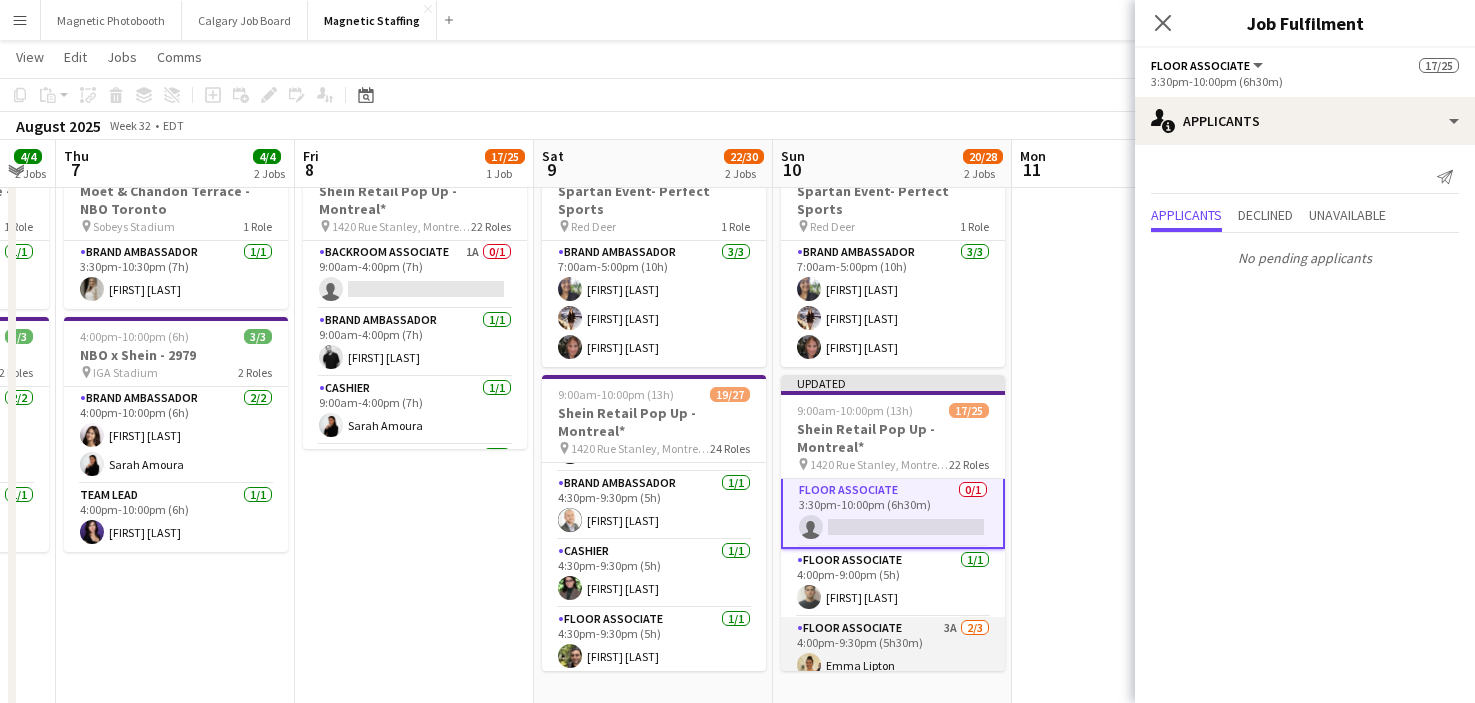 click on "Floor Associate   3A   2/3   4:00pm-9:30pm (5h30m)
[FIRST] [LAST] [FIRST] [LAST]
single-neutral-actions" at bounding box center [893, 680] 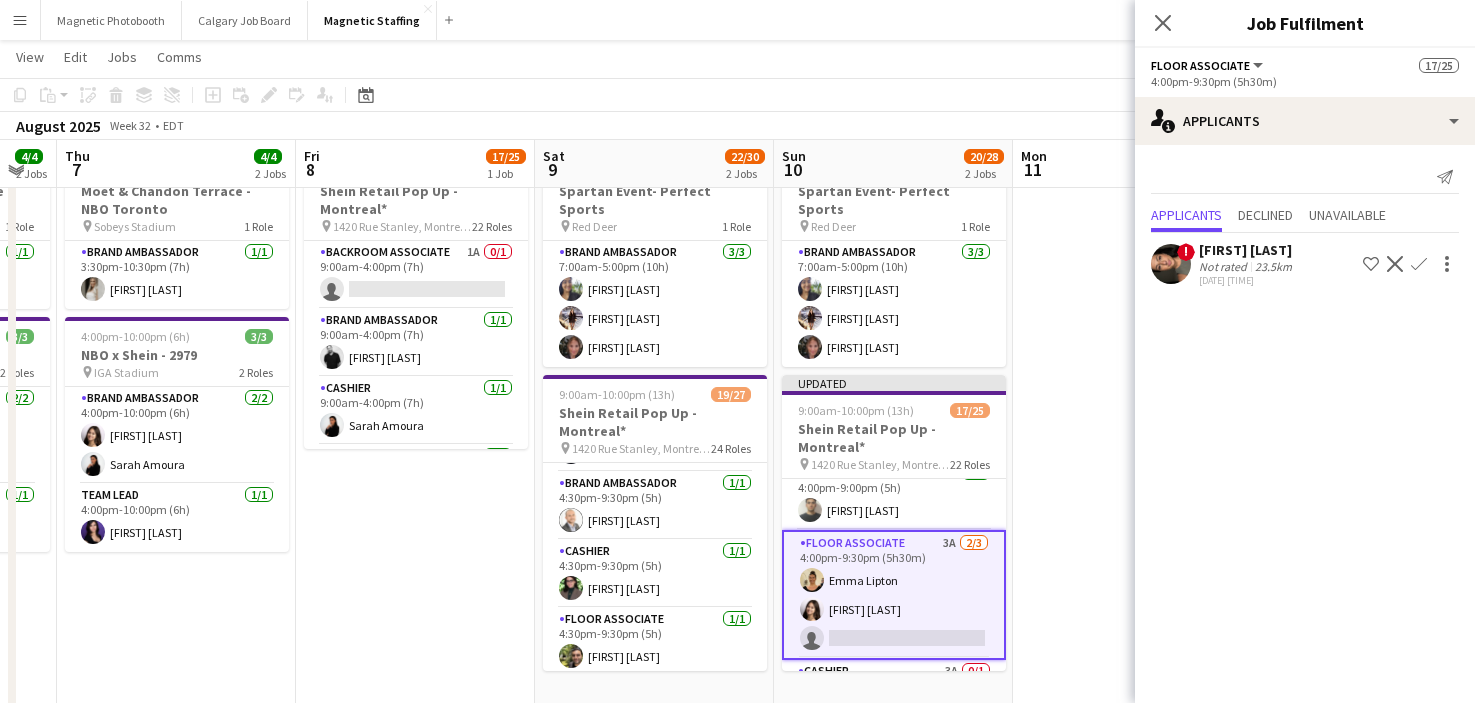 click on "Confirm" 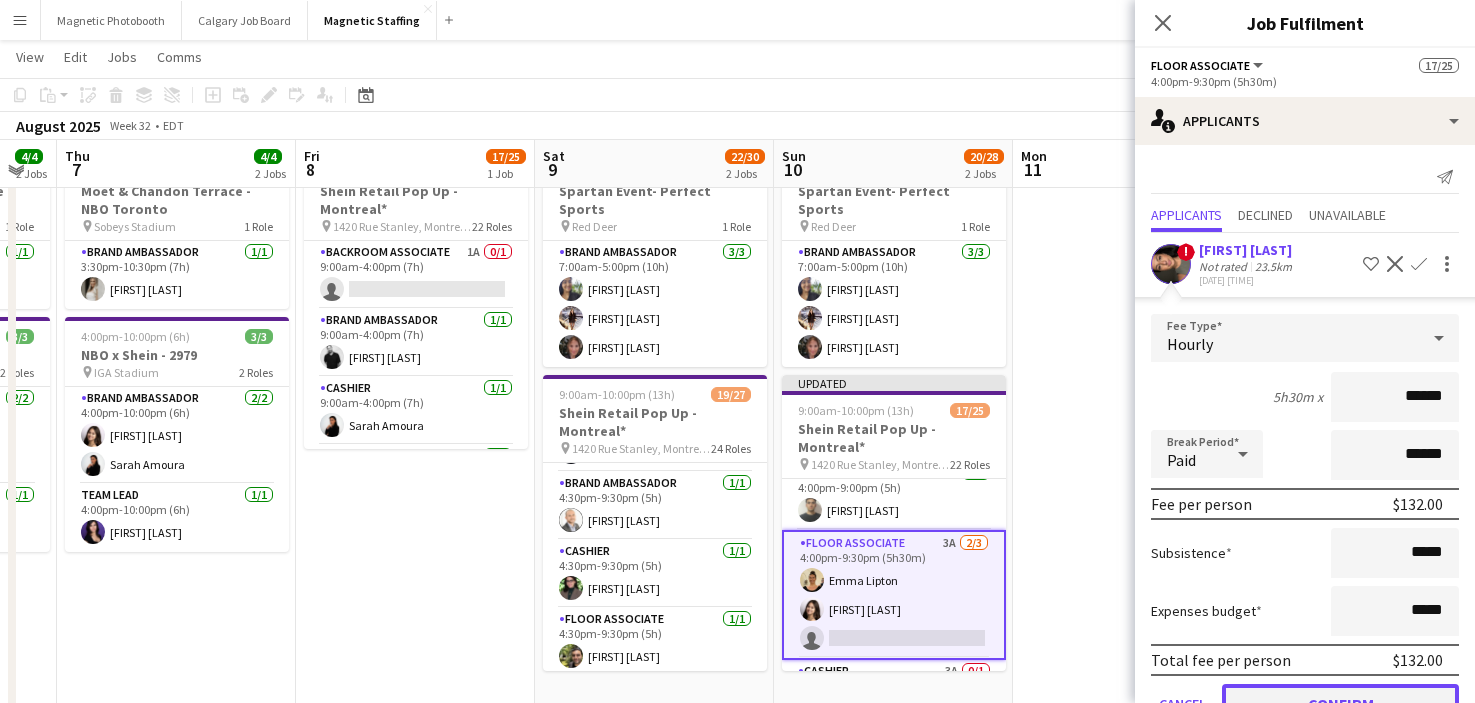 click on "Confirm" 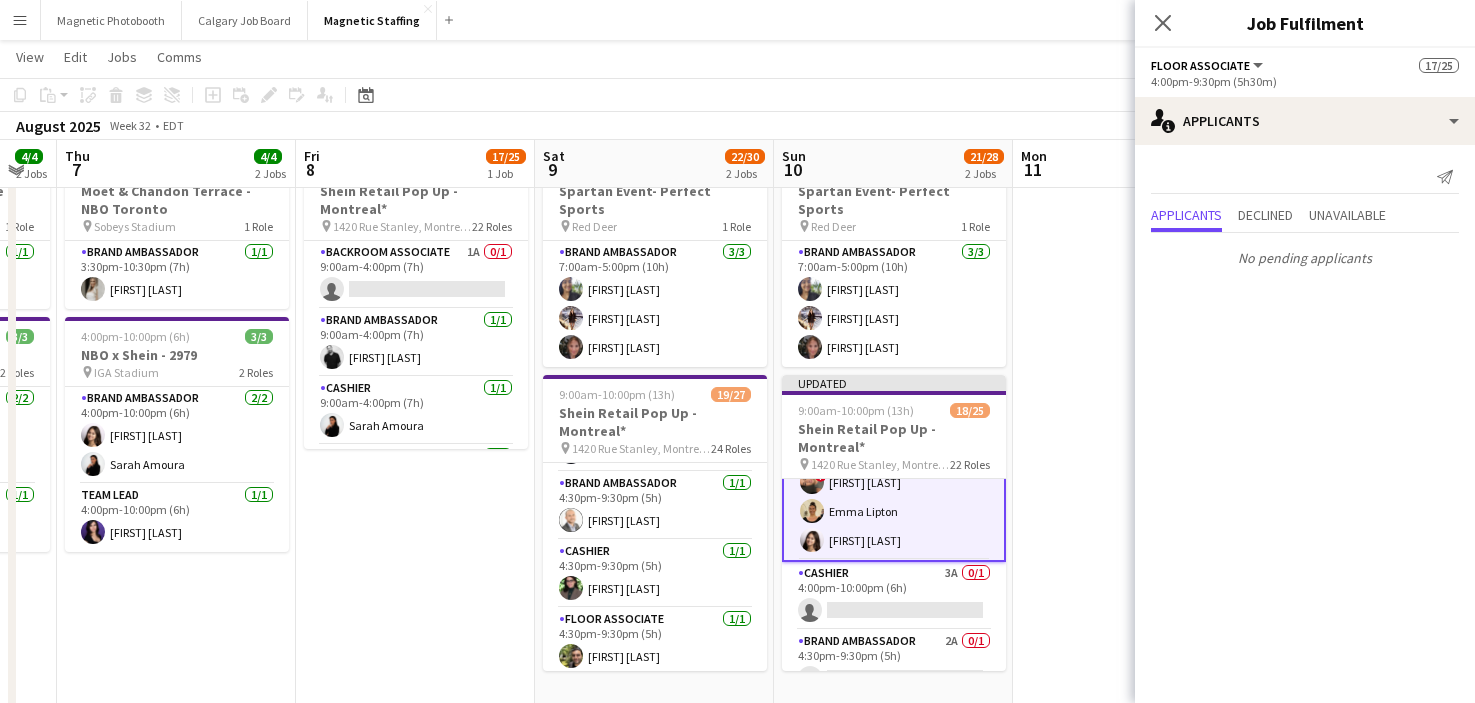 click on "Cashier   3A   0/1   4:00pm-10:00pm (6h)
single-neutral-actions" at bounding box center [894, 596] 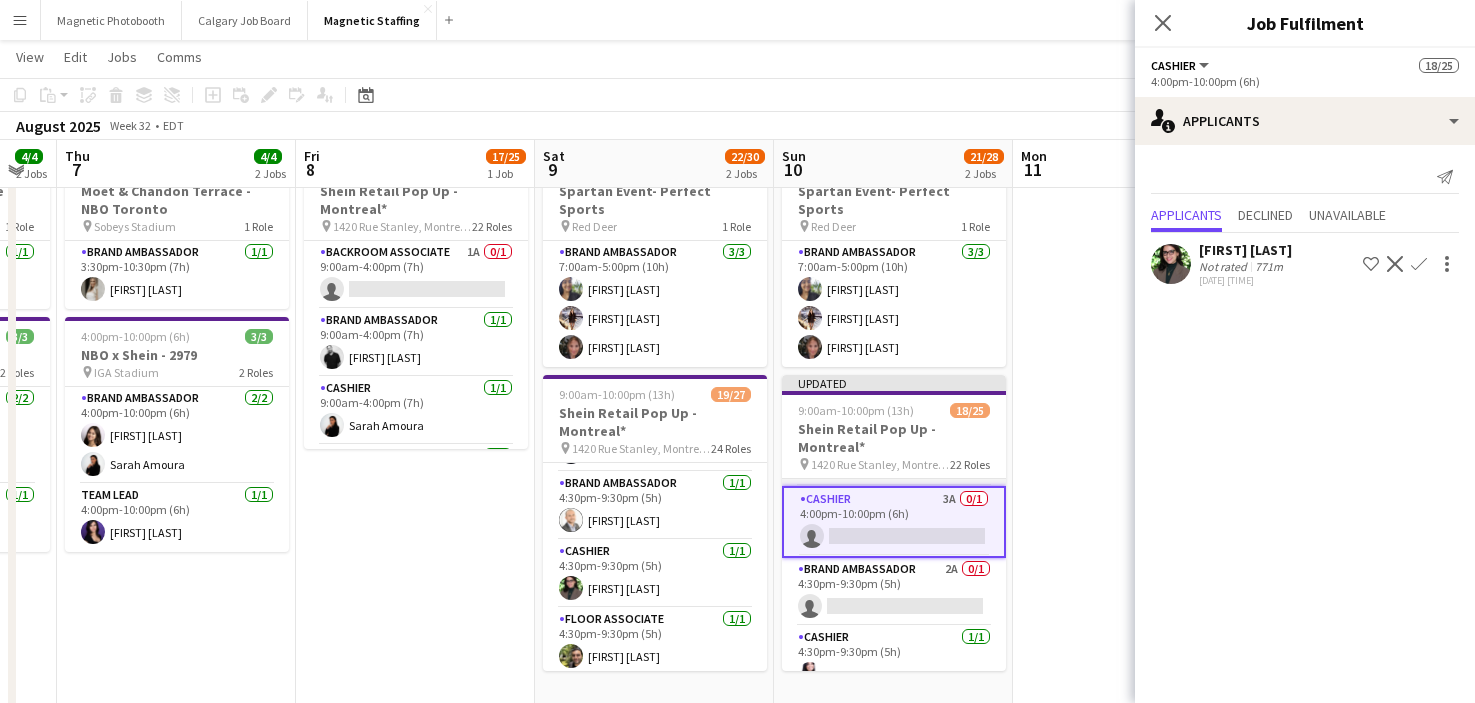 click on "Brand Ambassador   2A   0/1   4:30pm-9:30pm (5h)
single-neutral-actions" at bounding box center [894, 592] 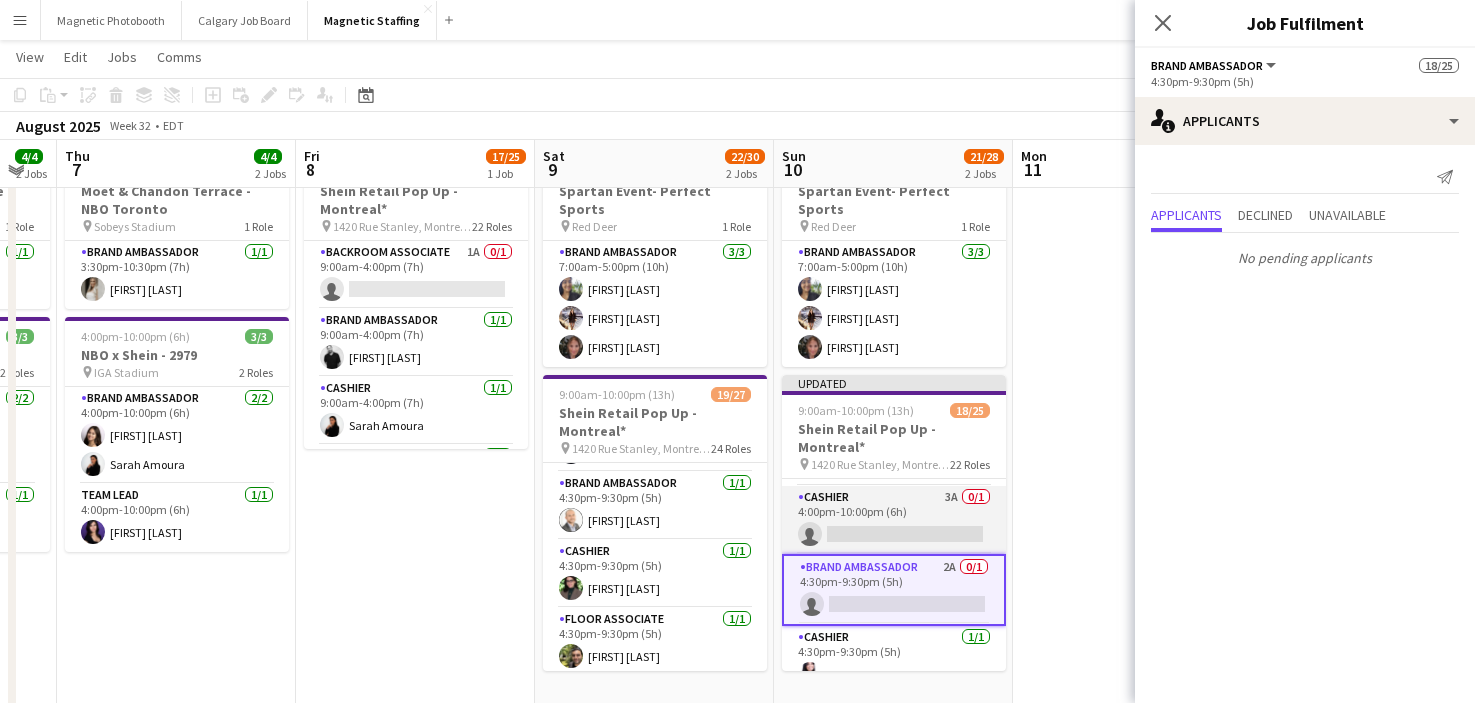 click on "Cashier   3A   0/1   4:00pm-10:00pm (6h)
single-neutral-actions" at bounding box center [894, 520] 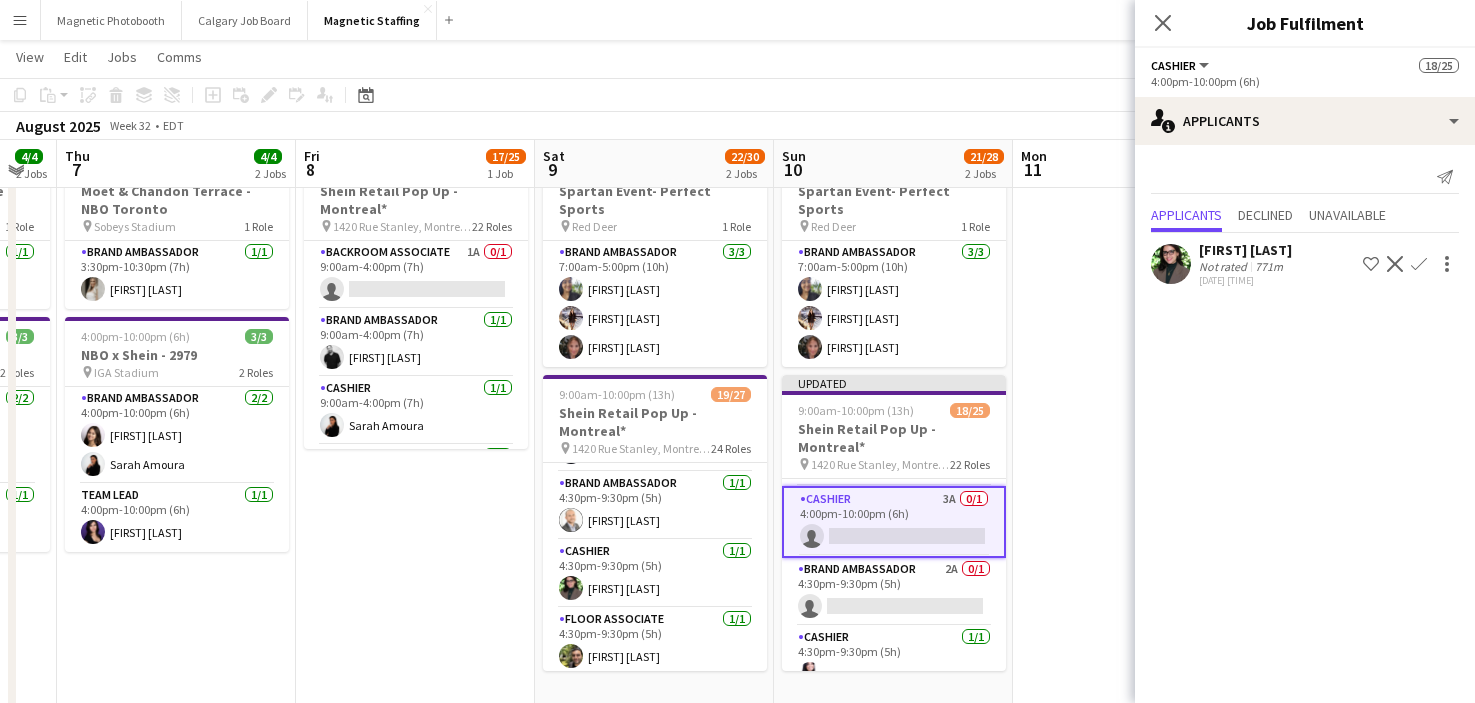 click on "Confirm" 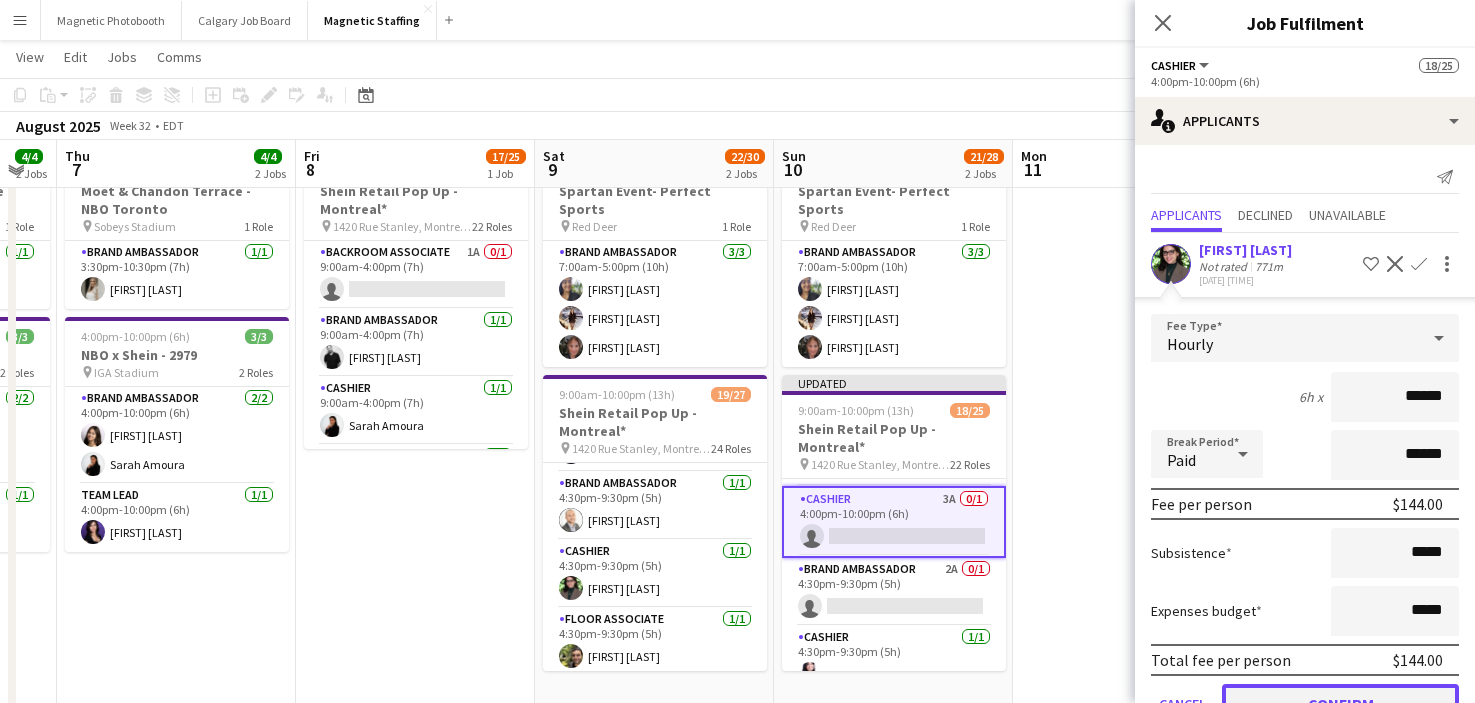 click on "Confirm" 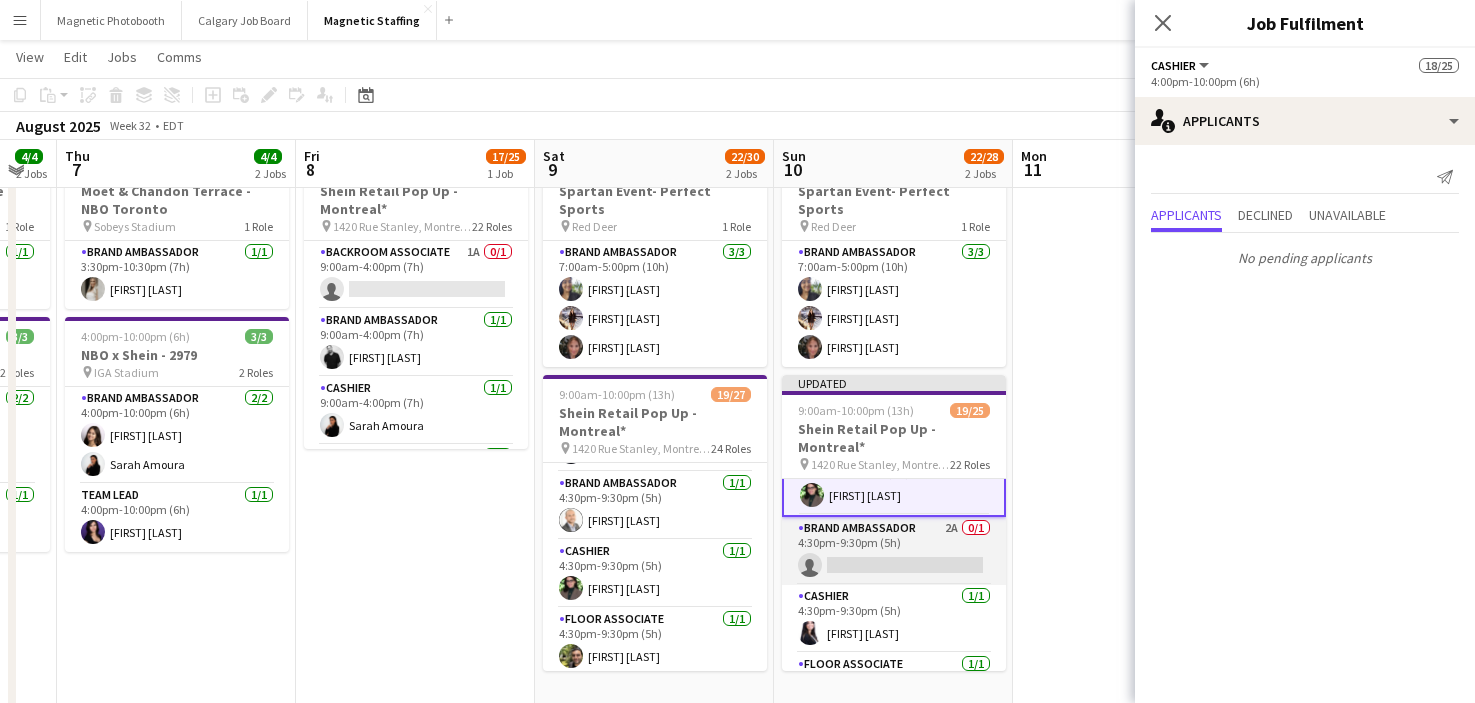 click on "Brand Ambassador   2A   0/1   4:30pm-9:30pm (5h)
single-neutral-actions" at bounding box center [894, 551] 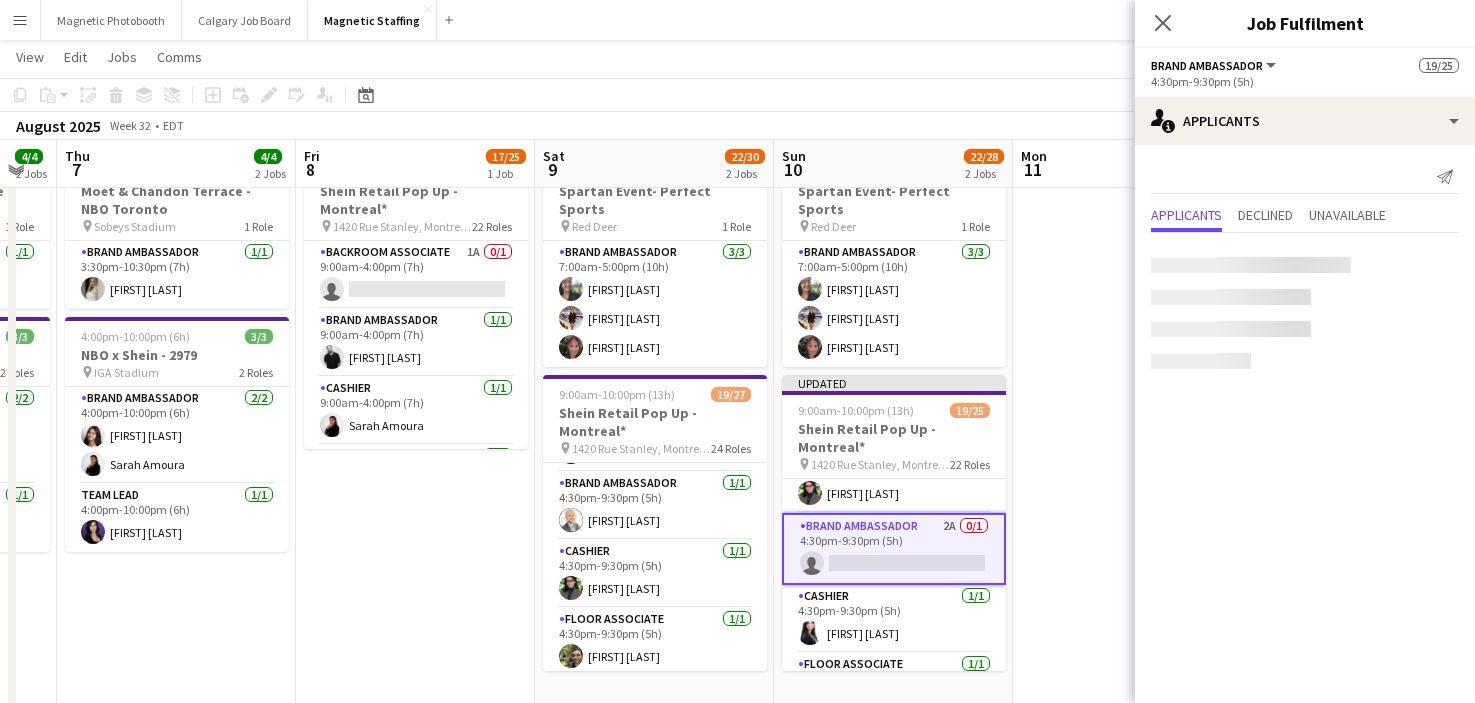 scroll, scrollTop: 1343, scrollLeft: 0, axis: vertical 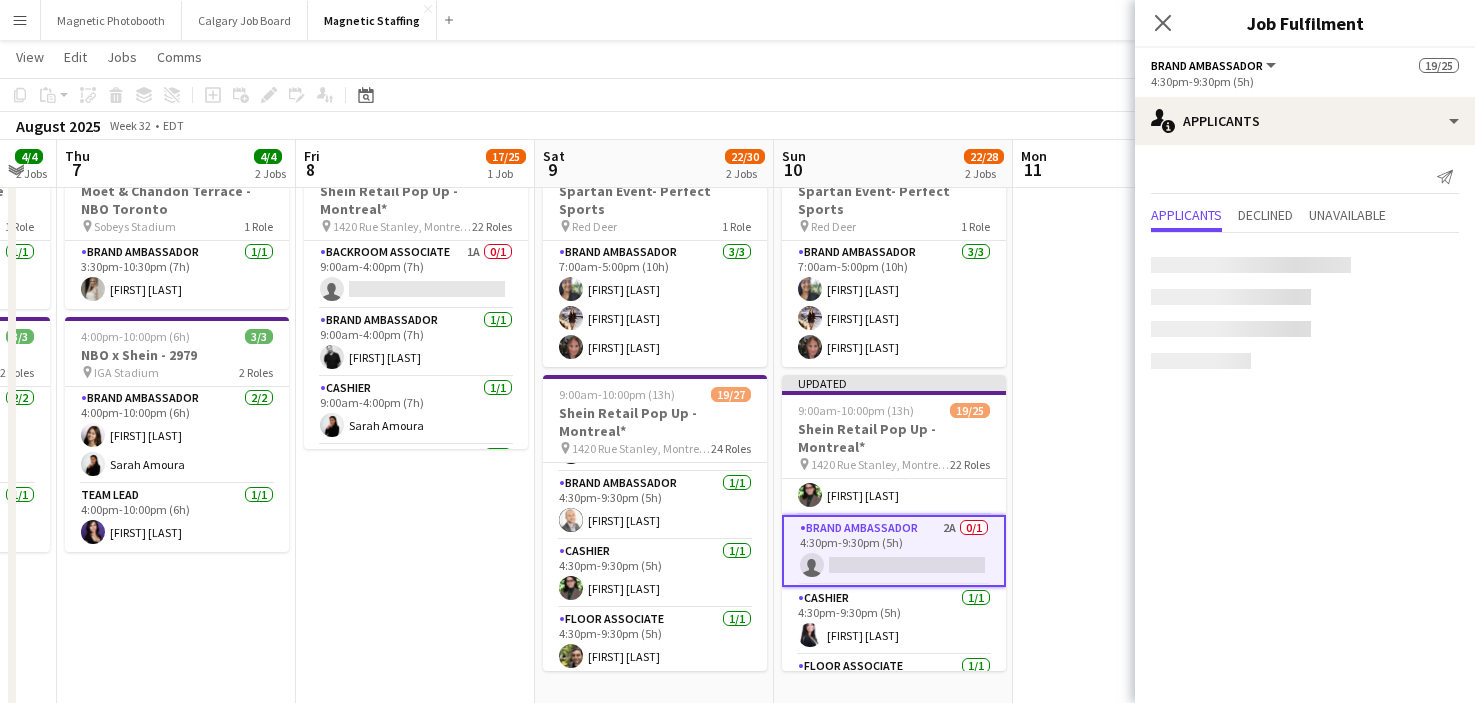 click on "Brand Ambassador   2A   0/1   4:30pm-9:30pm (5h)
single-neutral-actions" at bounding box center [894, 551] 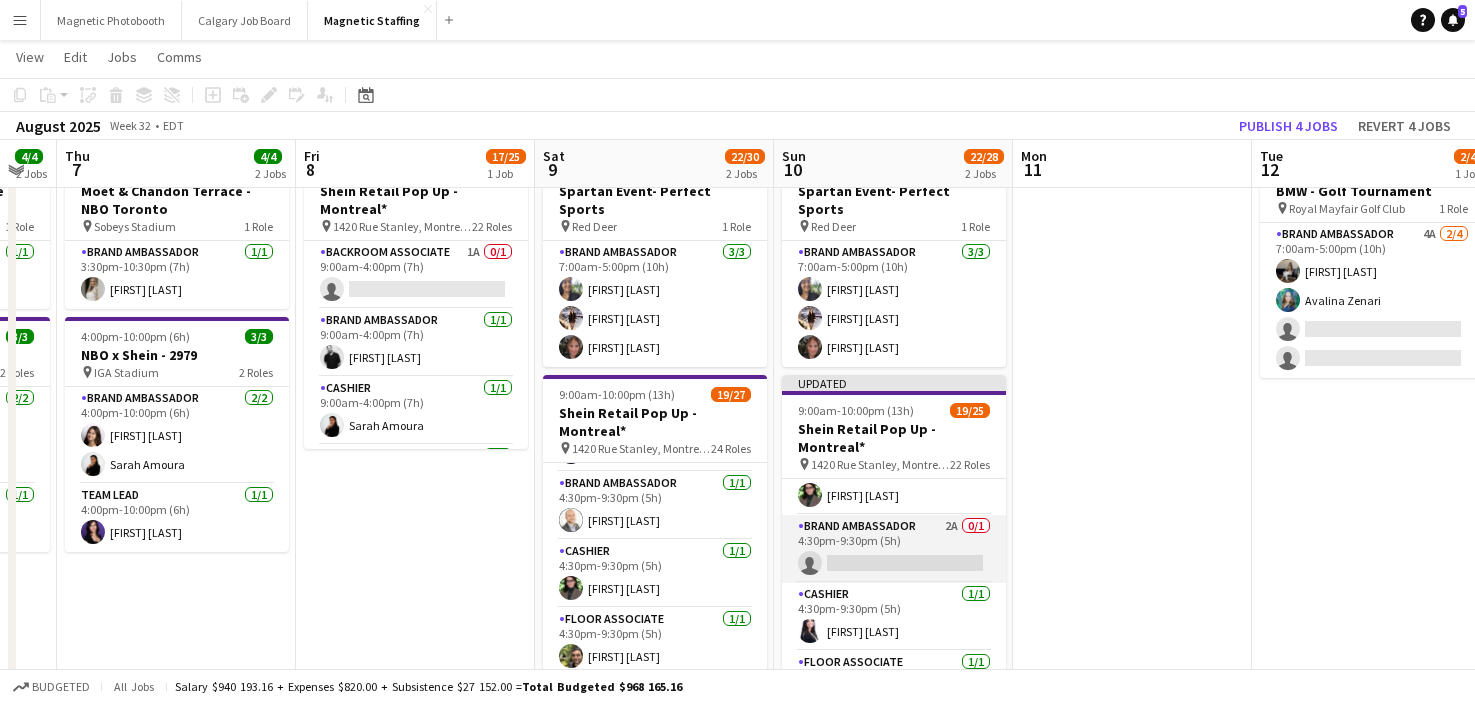click on "Brand Ambassador   2A   0/1   4:30pm-9:30pm (5h)
single-neutral-actions" at bounding box center [894, 549] 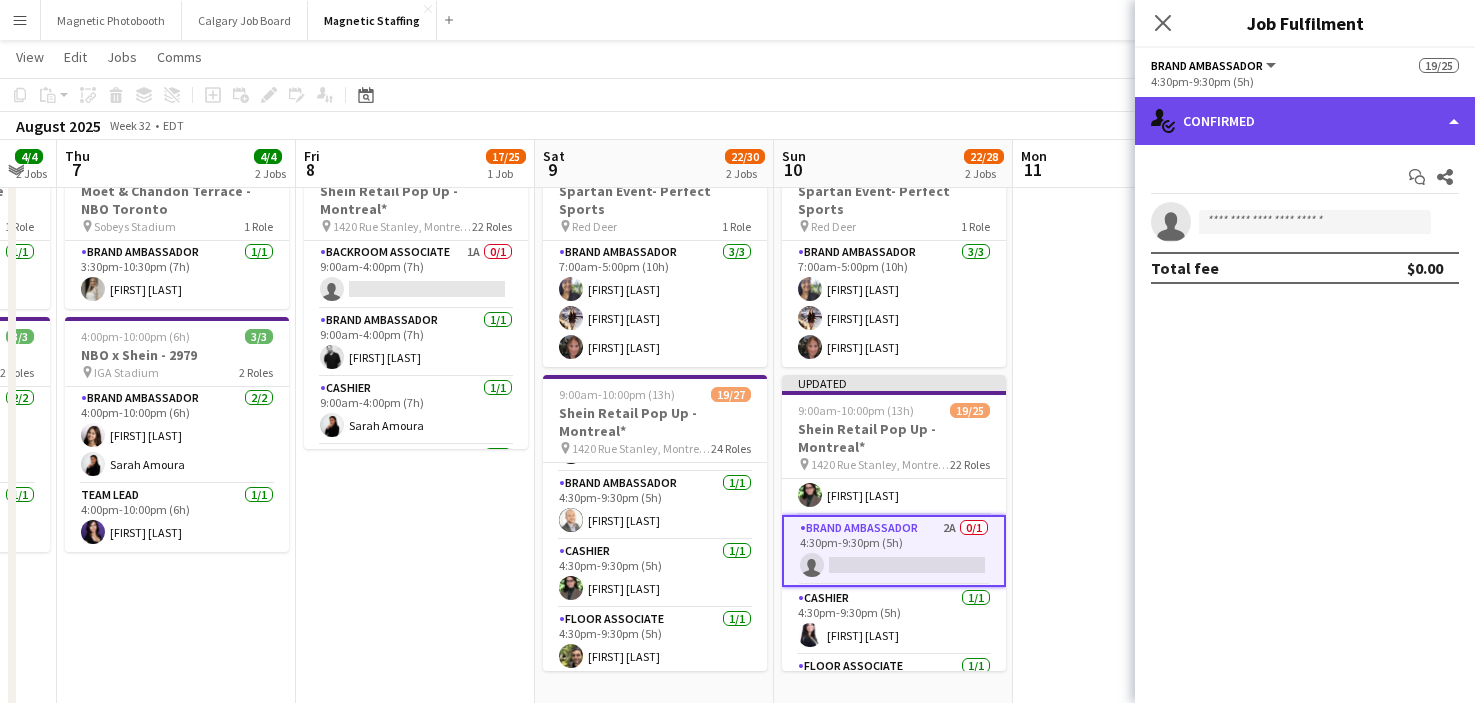 click on "single-neutral-actions-check-2
Confirmed" 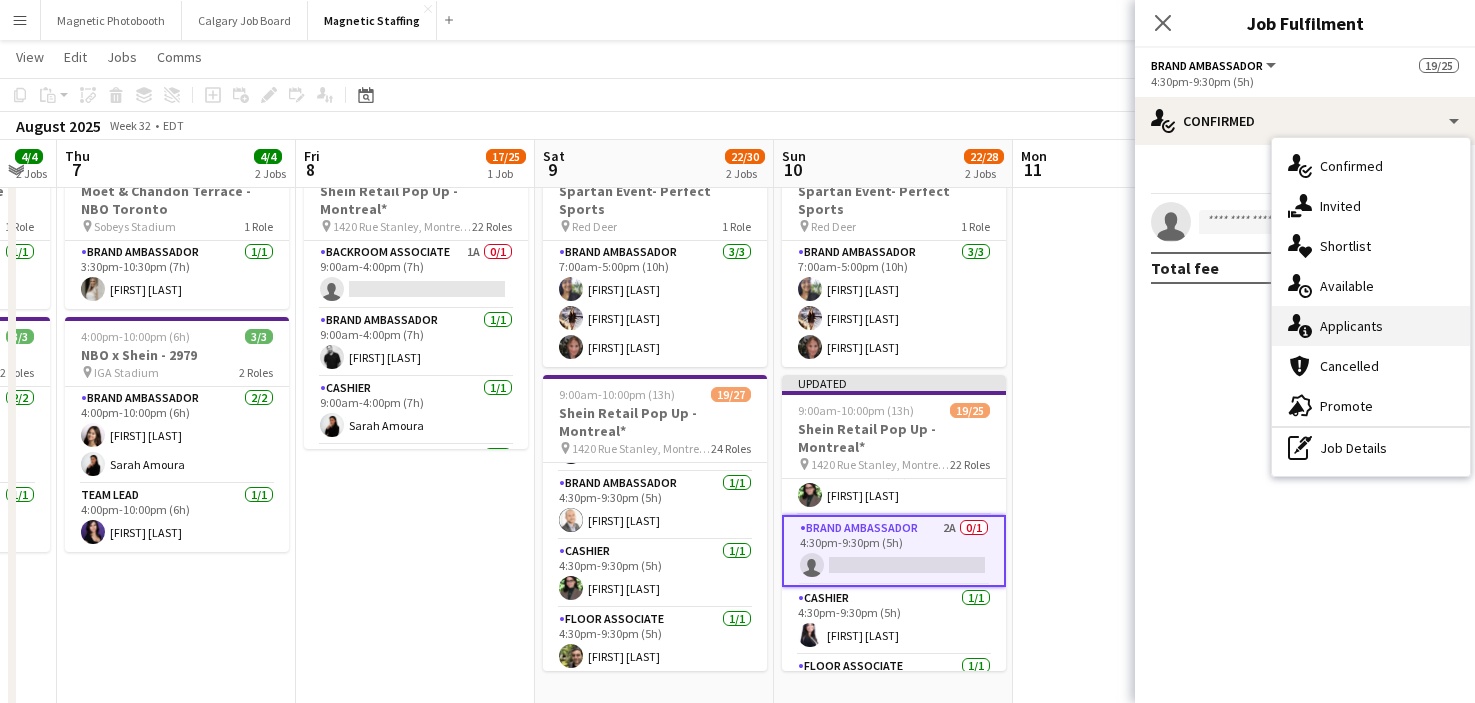 click on "single-neutral-actions-information
Applicants" at bounding box center [1371, 326] 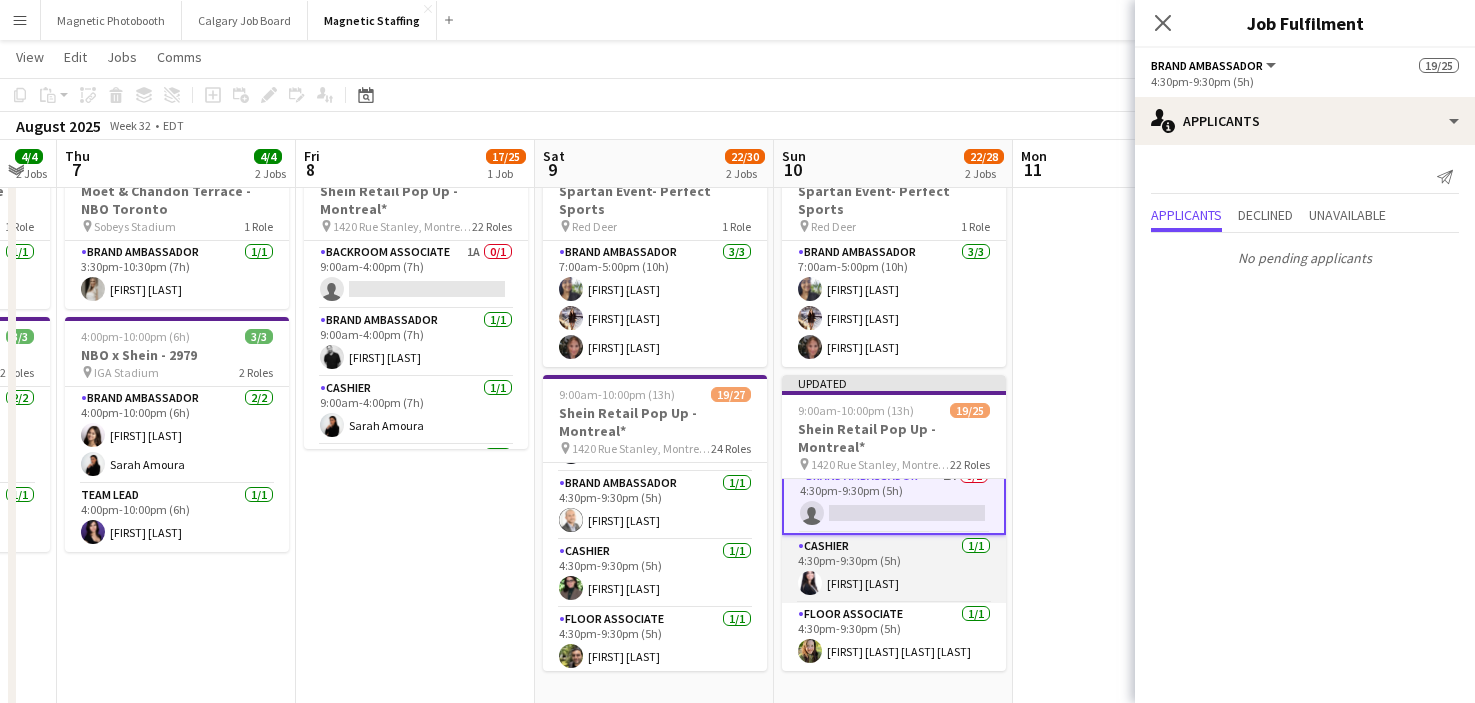 click on "Floor Associate   1/1   4:30pm-9:30pm (5h)
[FIRST] [LAST]" at bounding box center (894, 637) 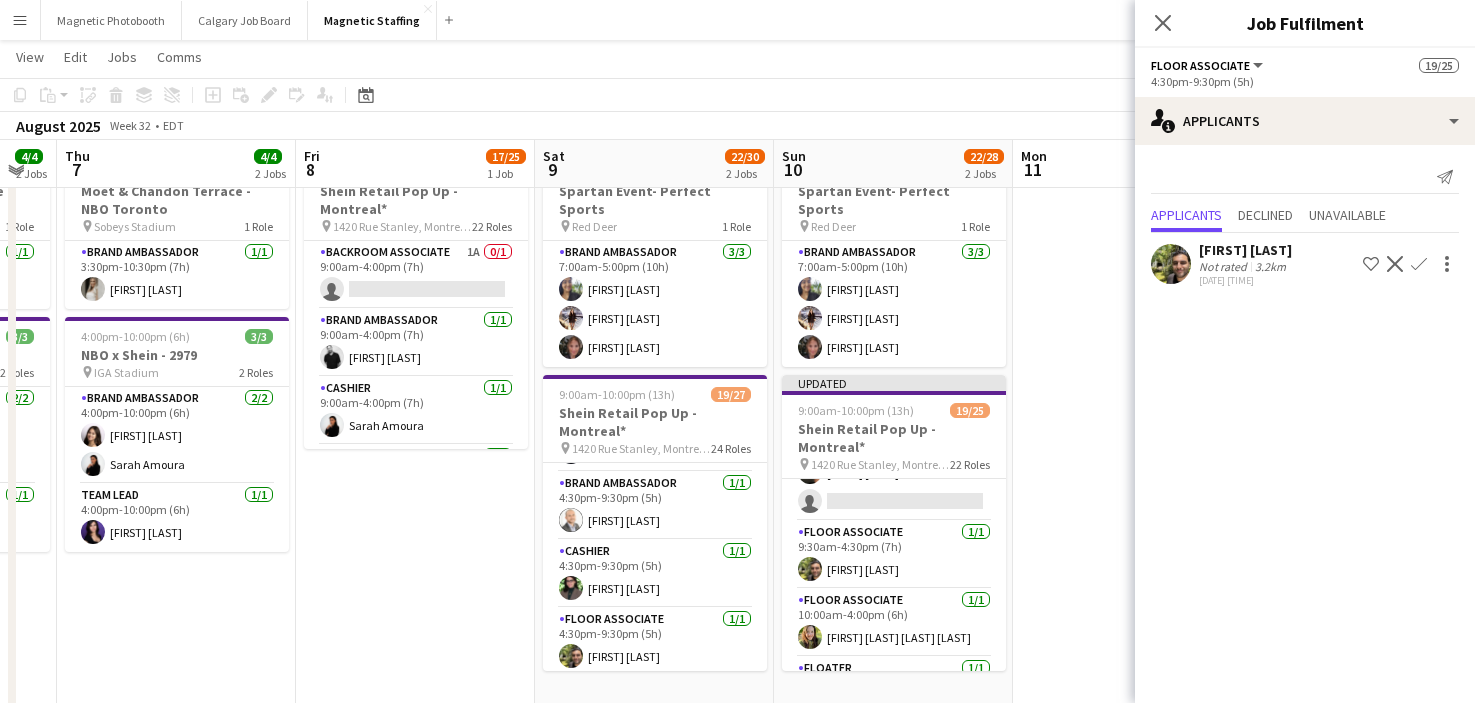 scroll, scrollTop: 577, scrollLeft: 0, axis: vertical 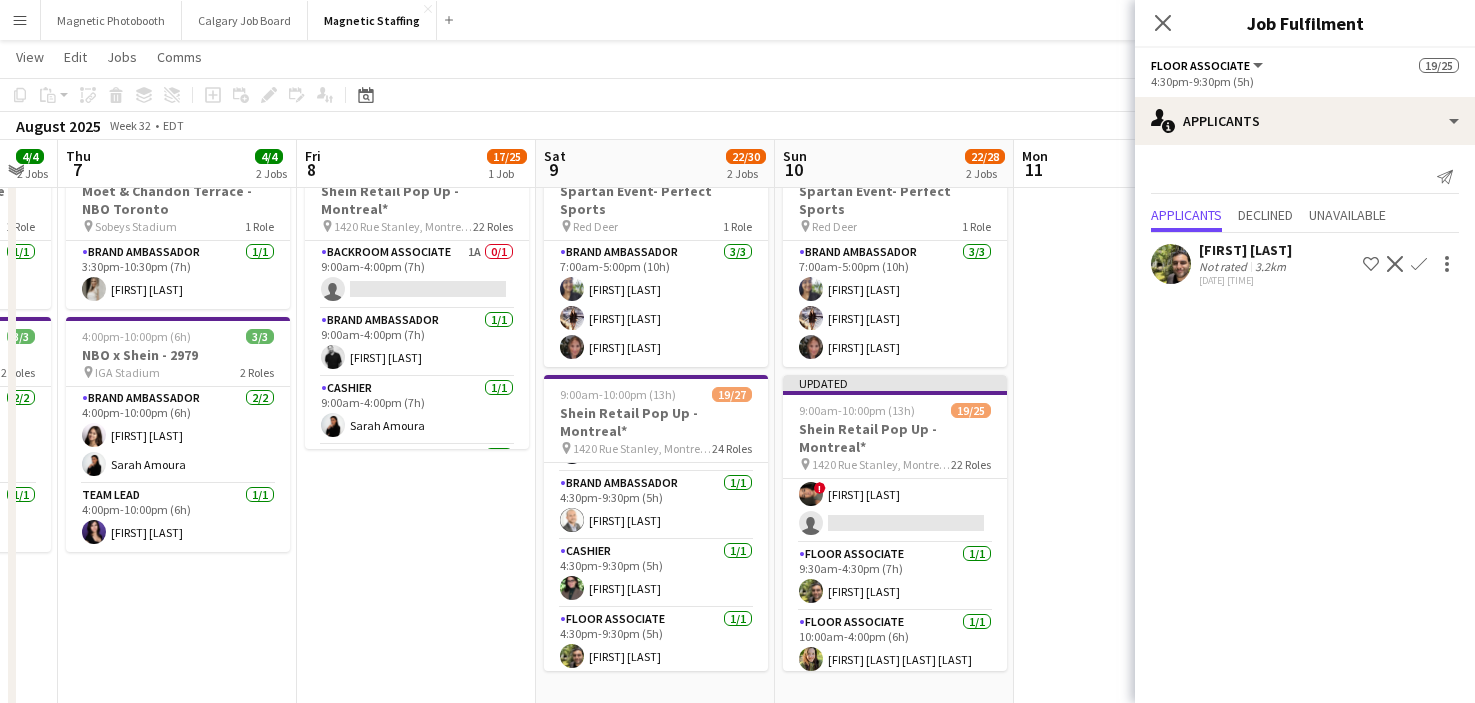 click at bounding box center [1133, 1113] 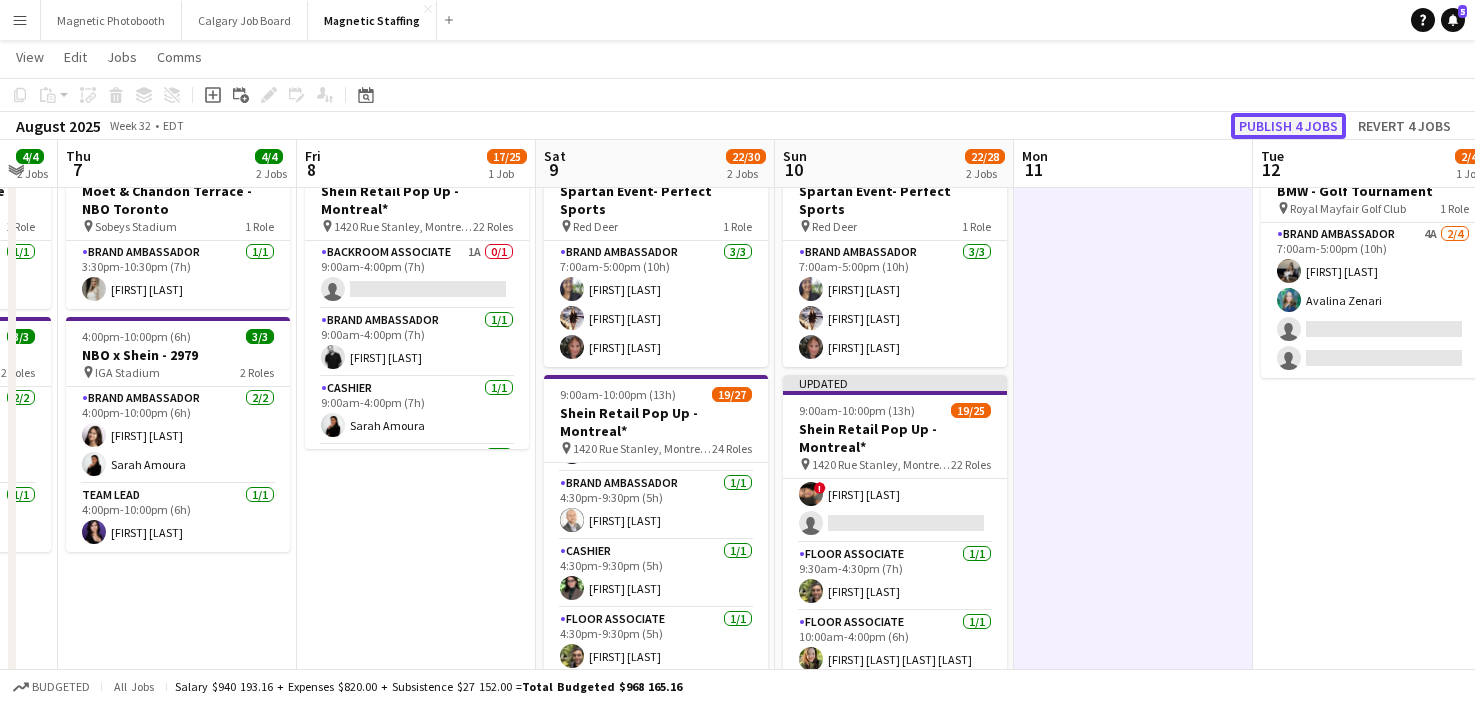click on "Publish 4 jobs" 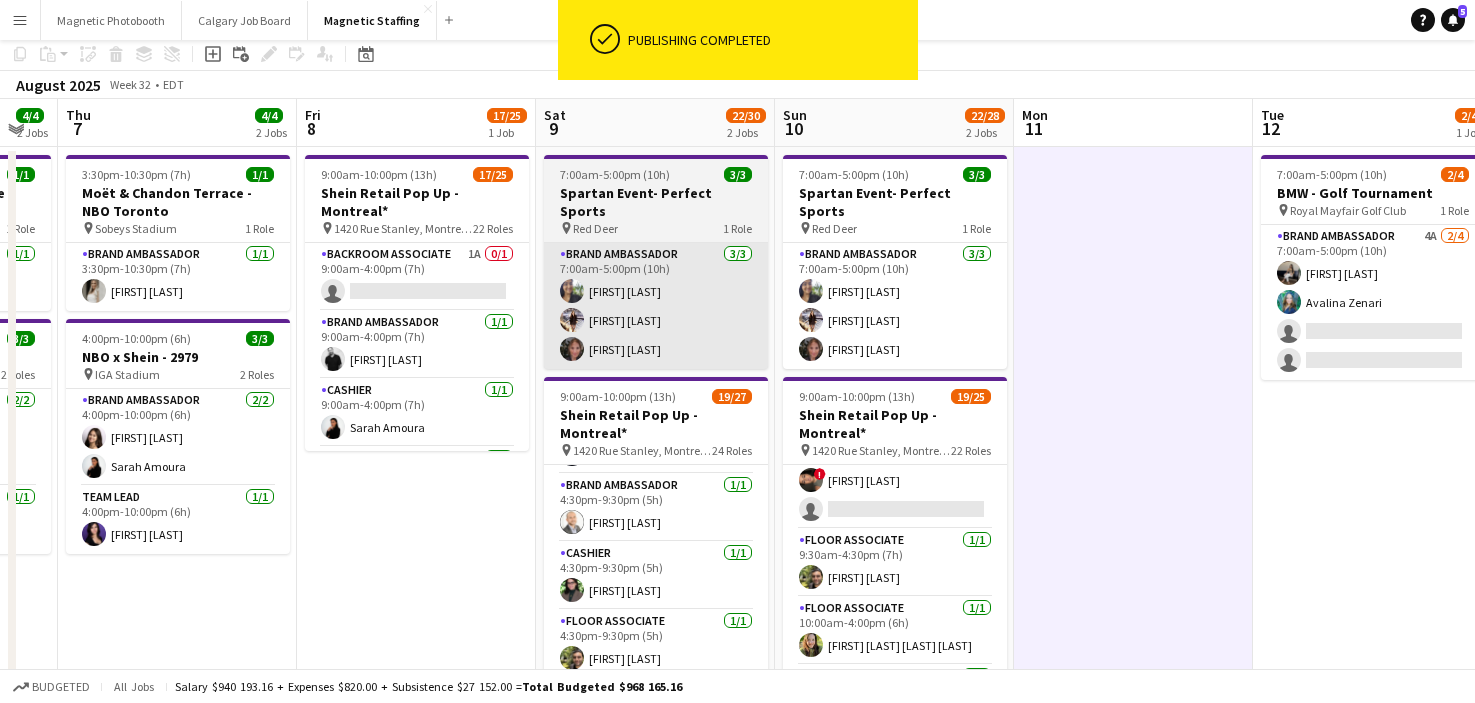 scroll, scrollTop: 0, scrollLeft: 0, axis: both 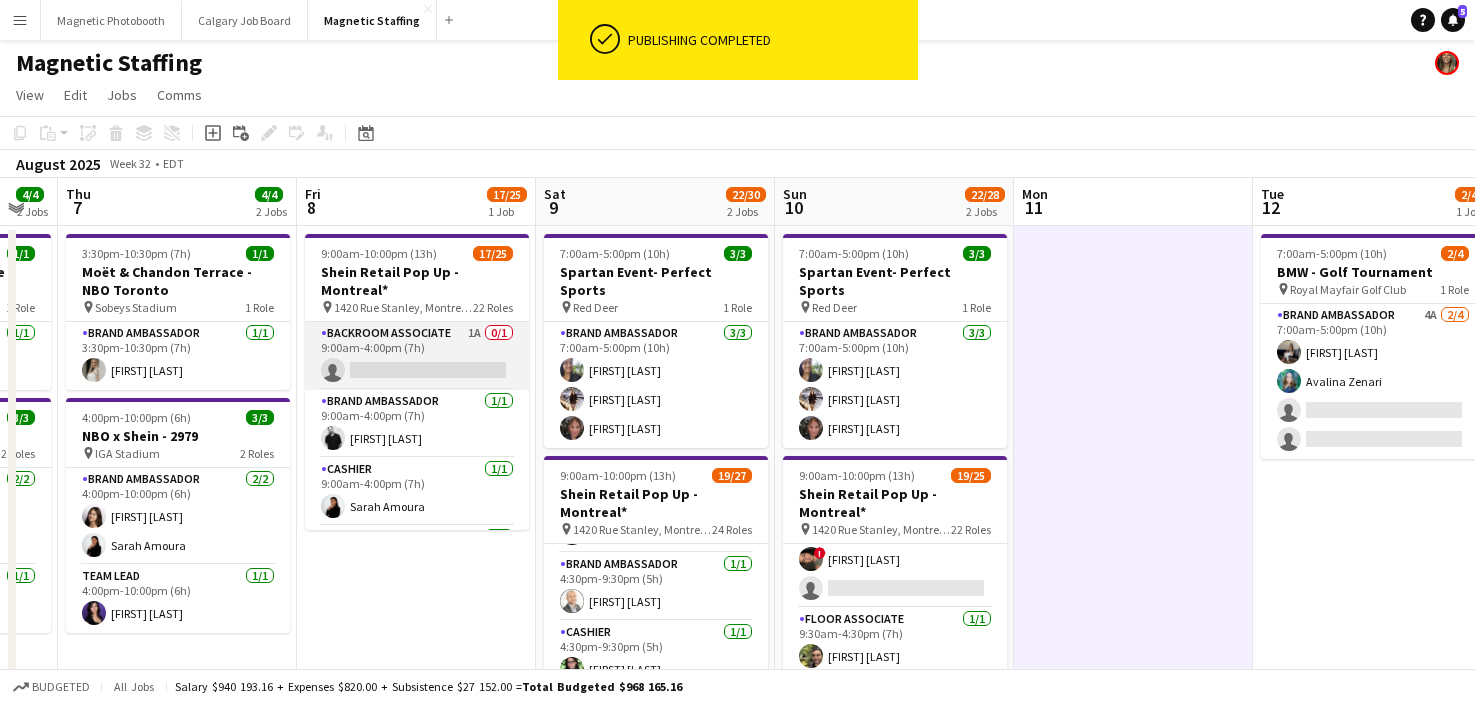 click on "Backroom Associate   1A   0/1   9:00am-4:00pm (7h)
single-neutral-actions" at bounding box center (417, 356) 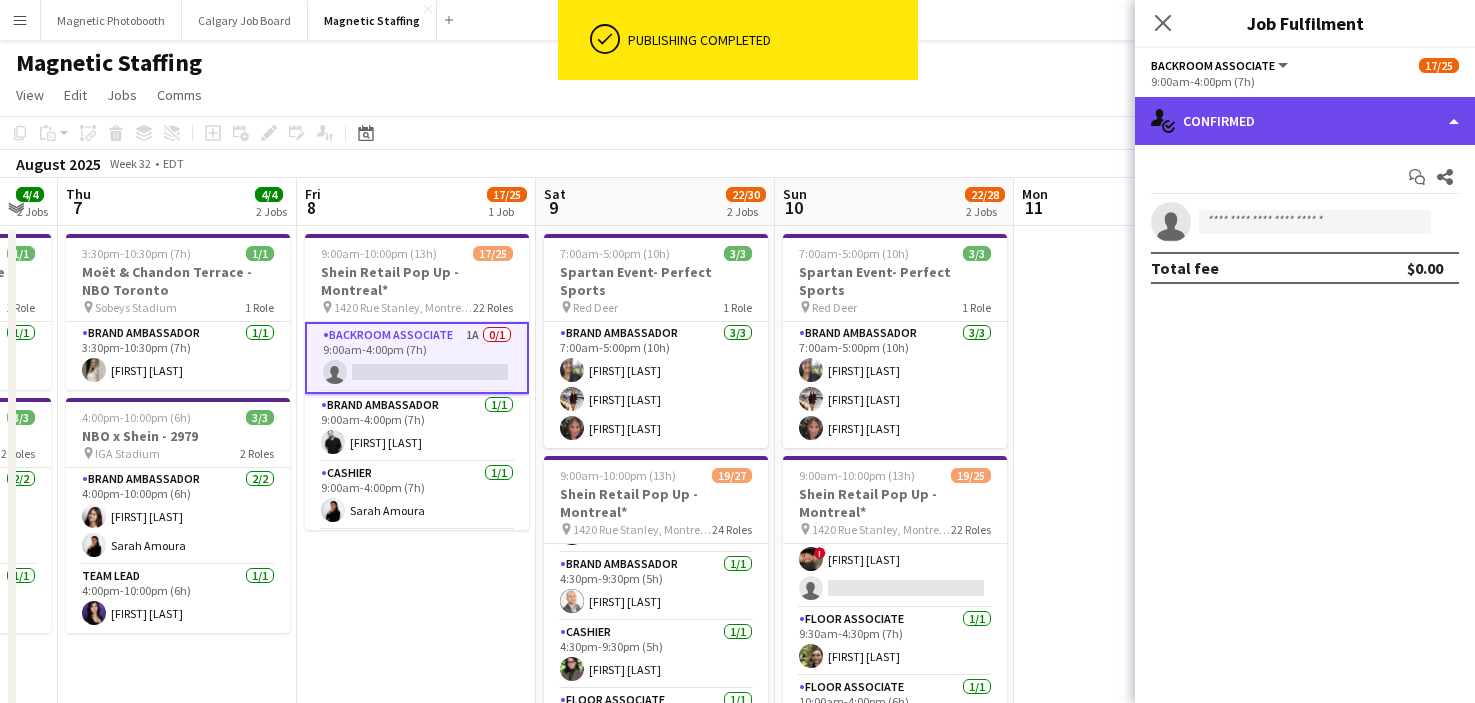 click on "single-neutral-actions-check-2
Confirmed" 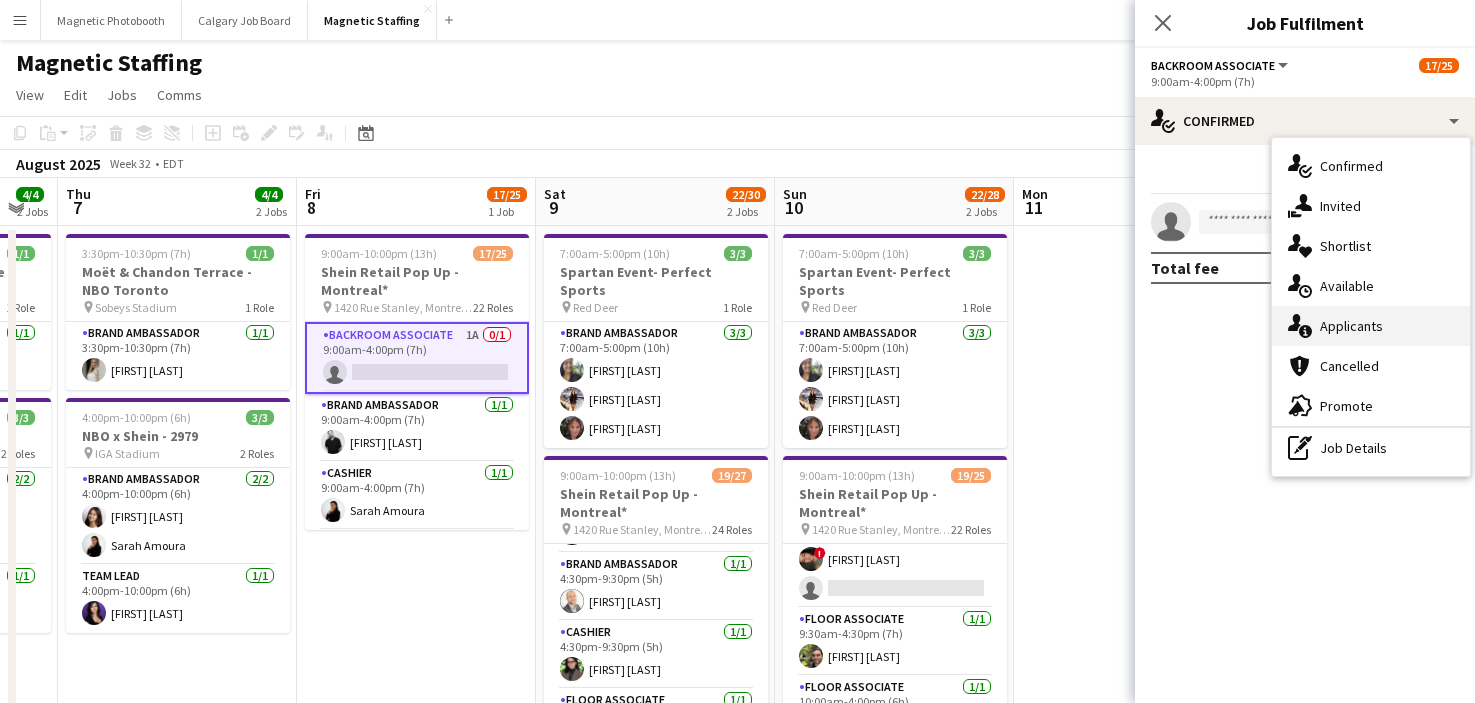 click on "single-neutral-actions-information
Applicants" at bounding box center (1371, 326) 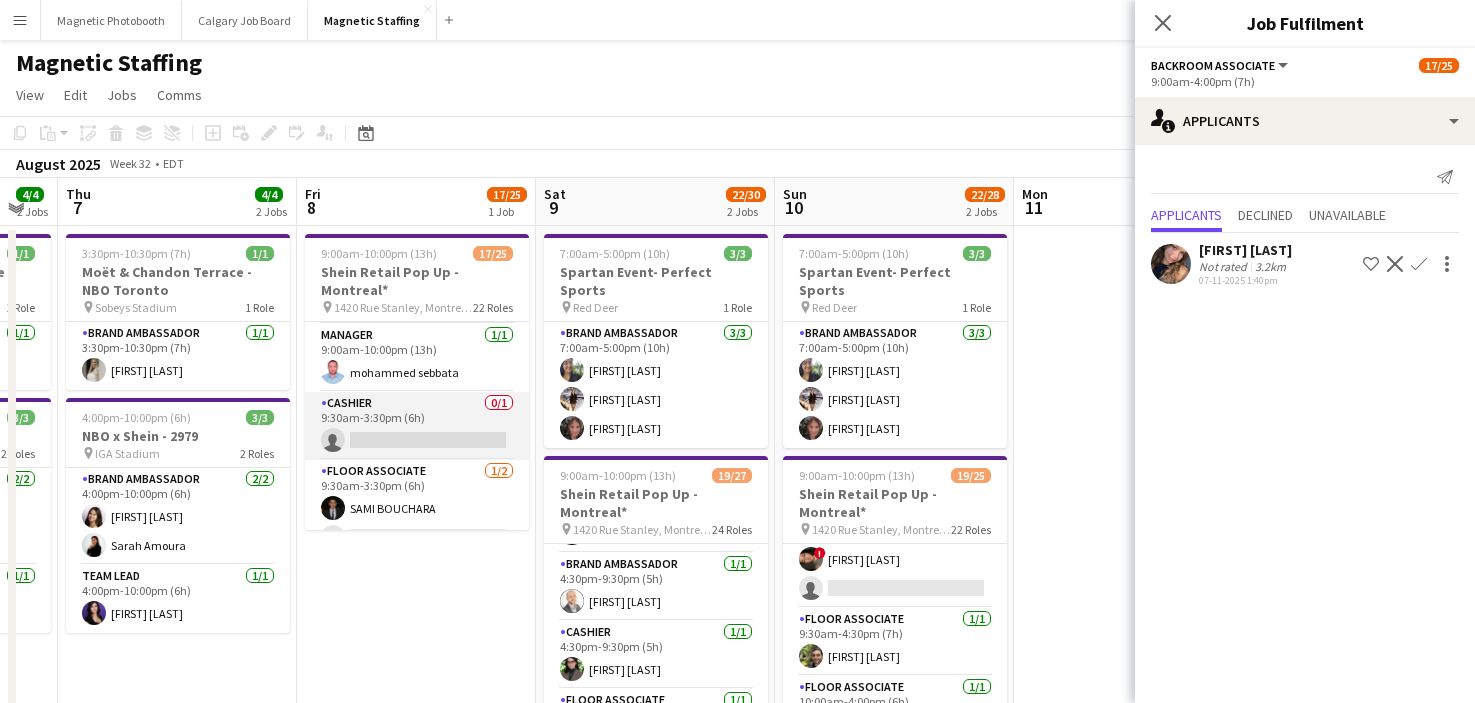 click on "Cashier   0/1   9:30am-3:30pm (6h)
single-neutral-actions" at bounding box center (417, 426) 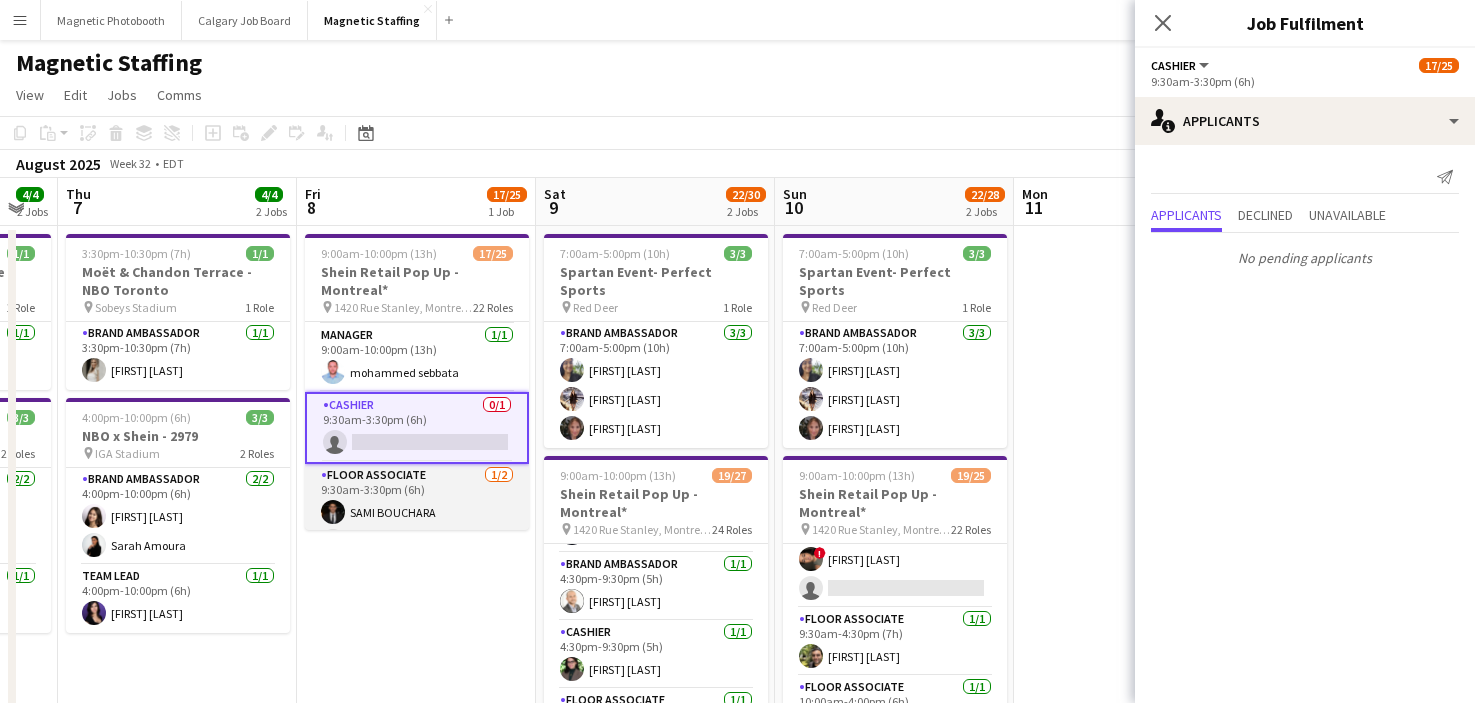 click on "Floor Associate   1/2   9:30am-3:30pm (6h)
[FIRST] [LAST]
single-neutral-actions" at bounding box center [417, 512] 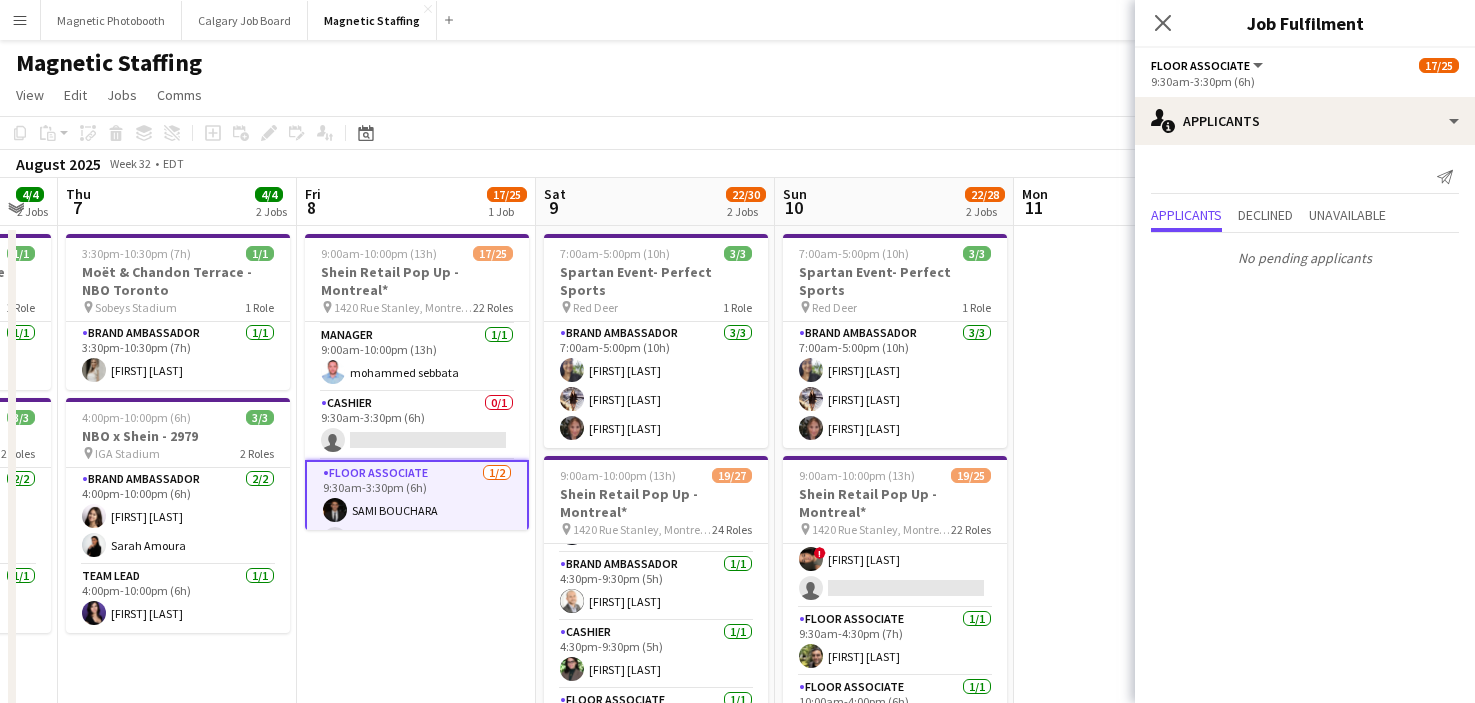 scroll, scrollTop: 494, scrollLeft: 0, axis: vertical 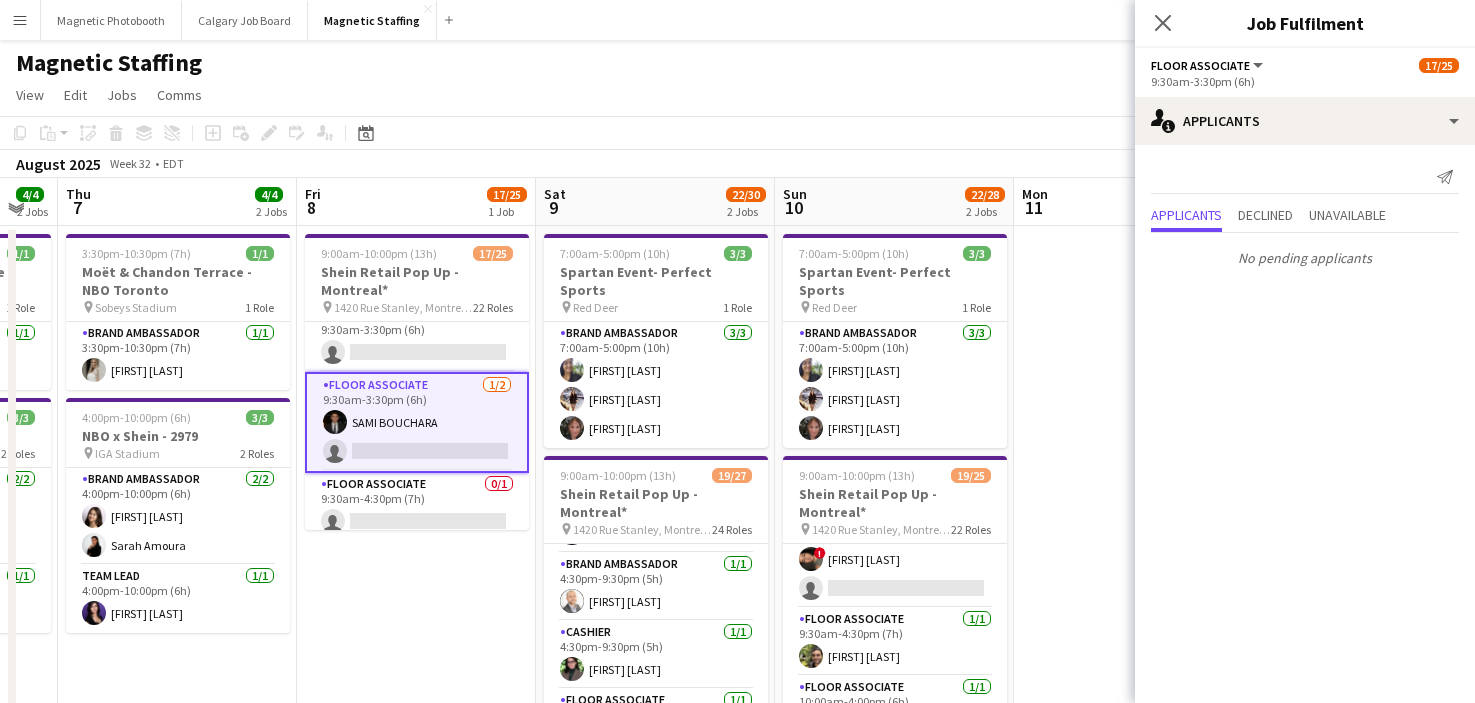 click on "Floor Associate   0/1   9:30am-4:30pm (7h)
single-neutral-actions" at bounding box center (417, 507) 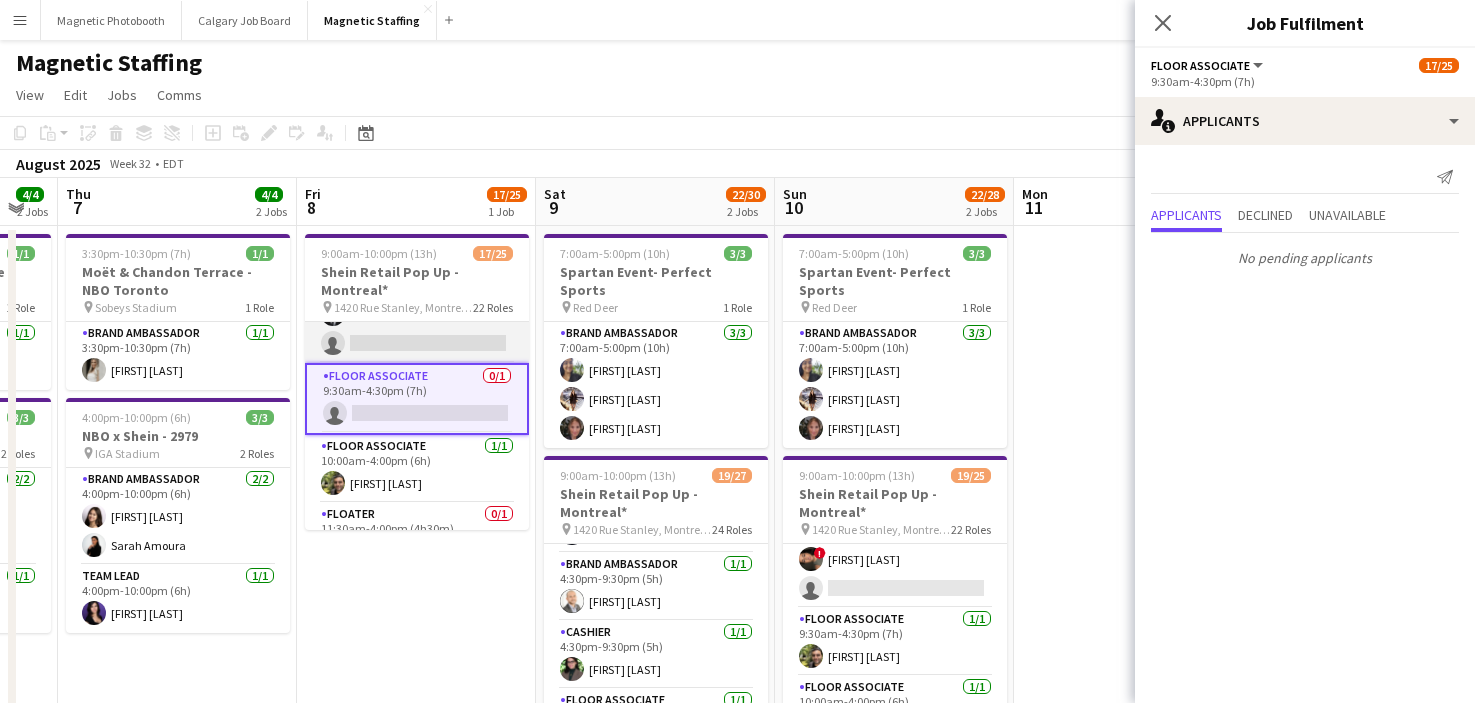 click on "Floor Associate   1/1   [TIME]
[FIRST] [LAST]" at bounding box center (417, 469) 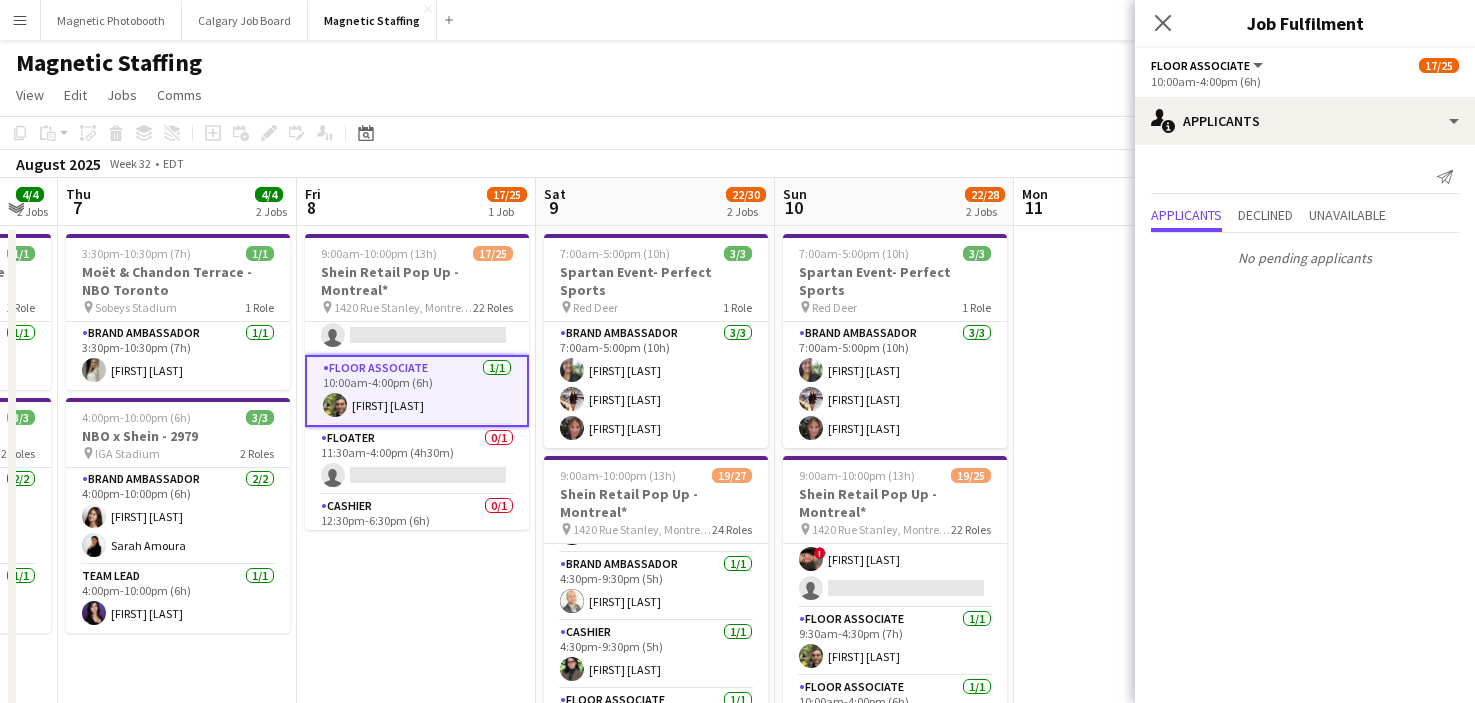 click on "Floater   0/1   11:30am-4:00pm (4h30m)
single-neutral-actions" at bounding box center (417, 461) 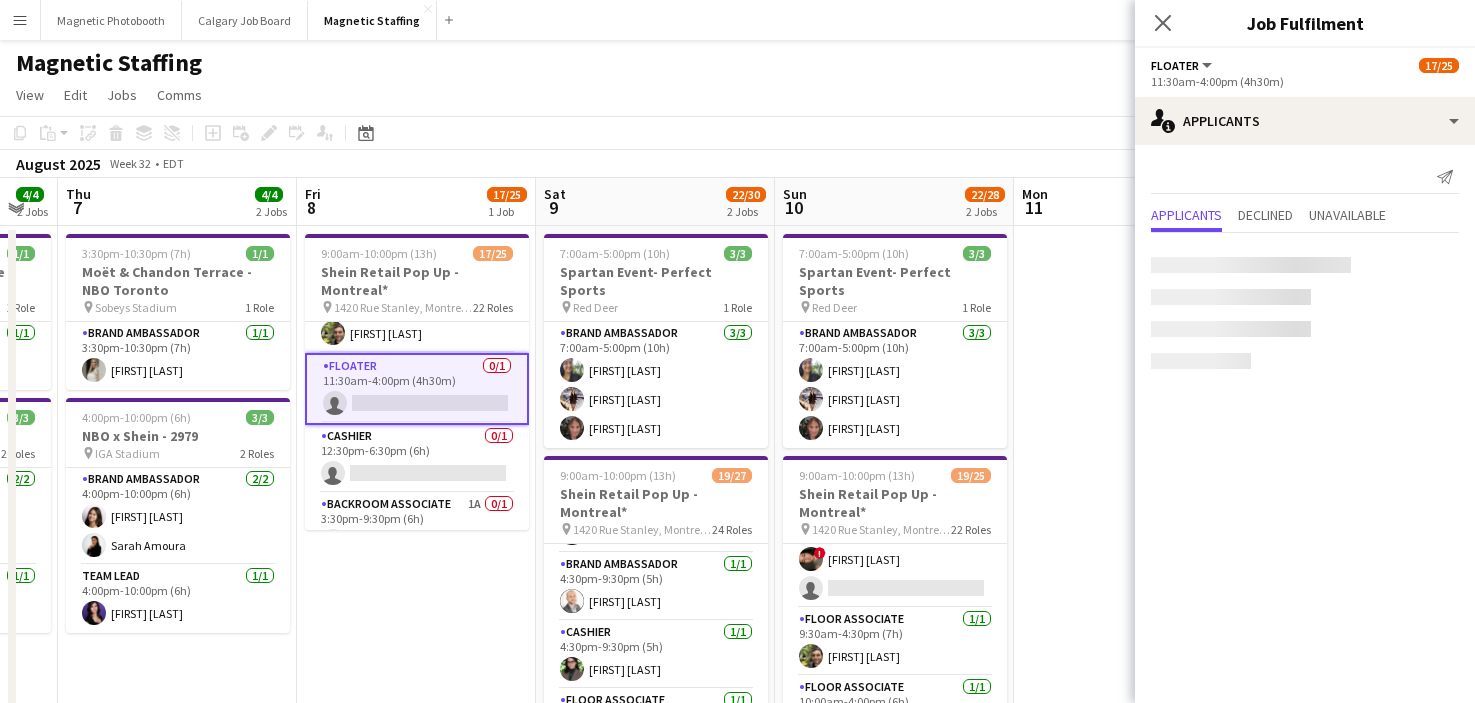 scroll, scrollTop: 762, scrollLeft: 0, axis: vertical 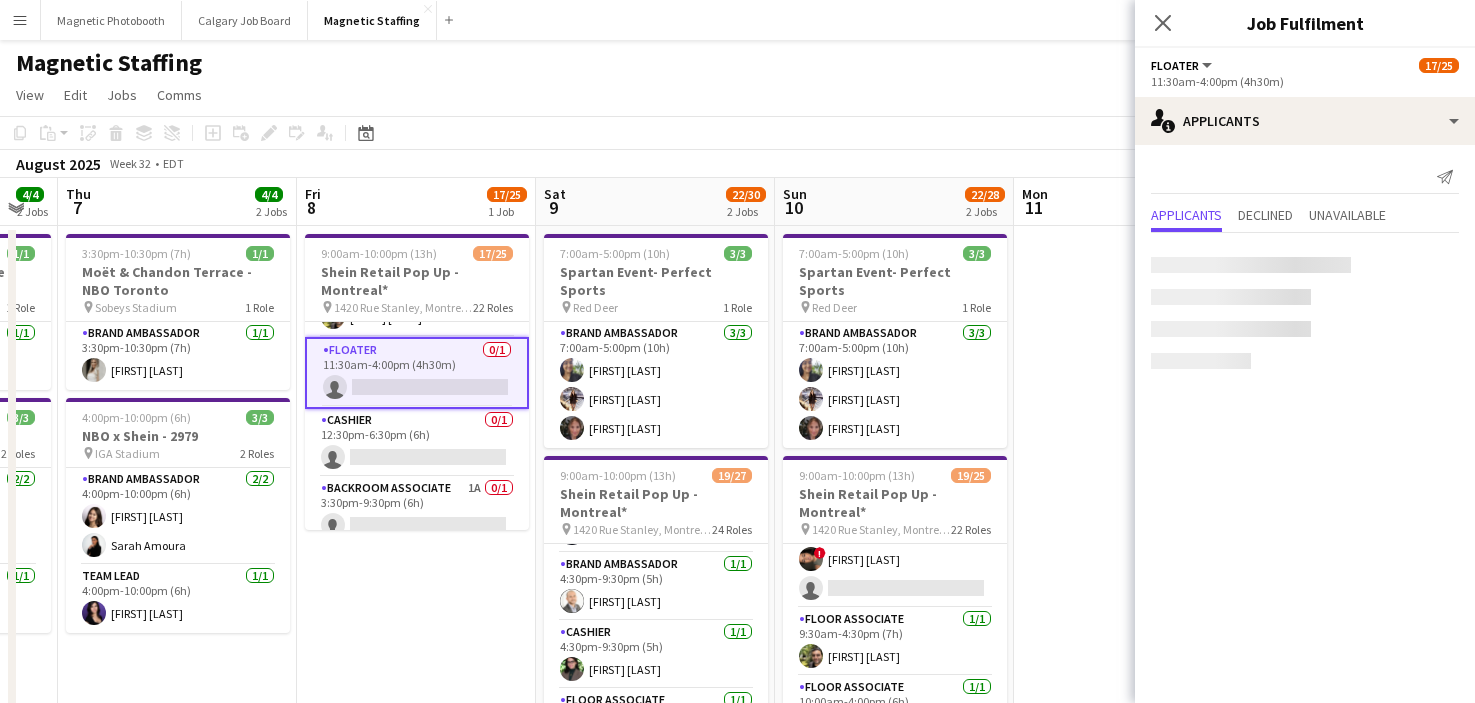 click on "Backroom Associate   1A   0/1   3:30pm-9:30pm (6h)
single-neutral-actions" at bounding box center (417, 511) 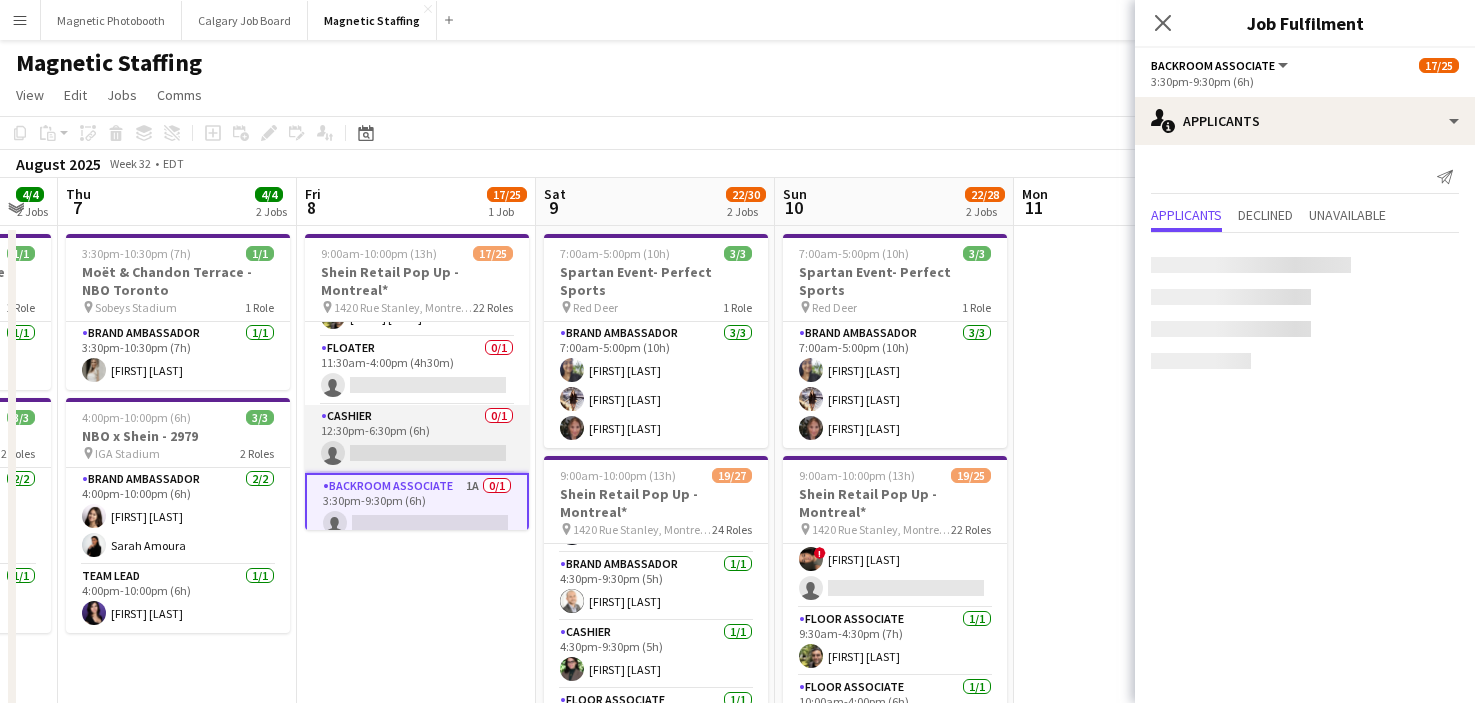 scroll, scrollTop: 0, scrollLeft: 658, axis: horizontal 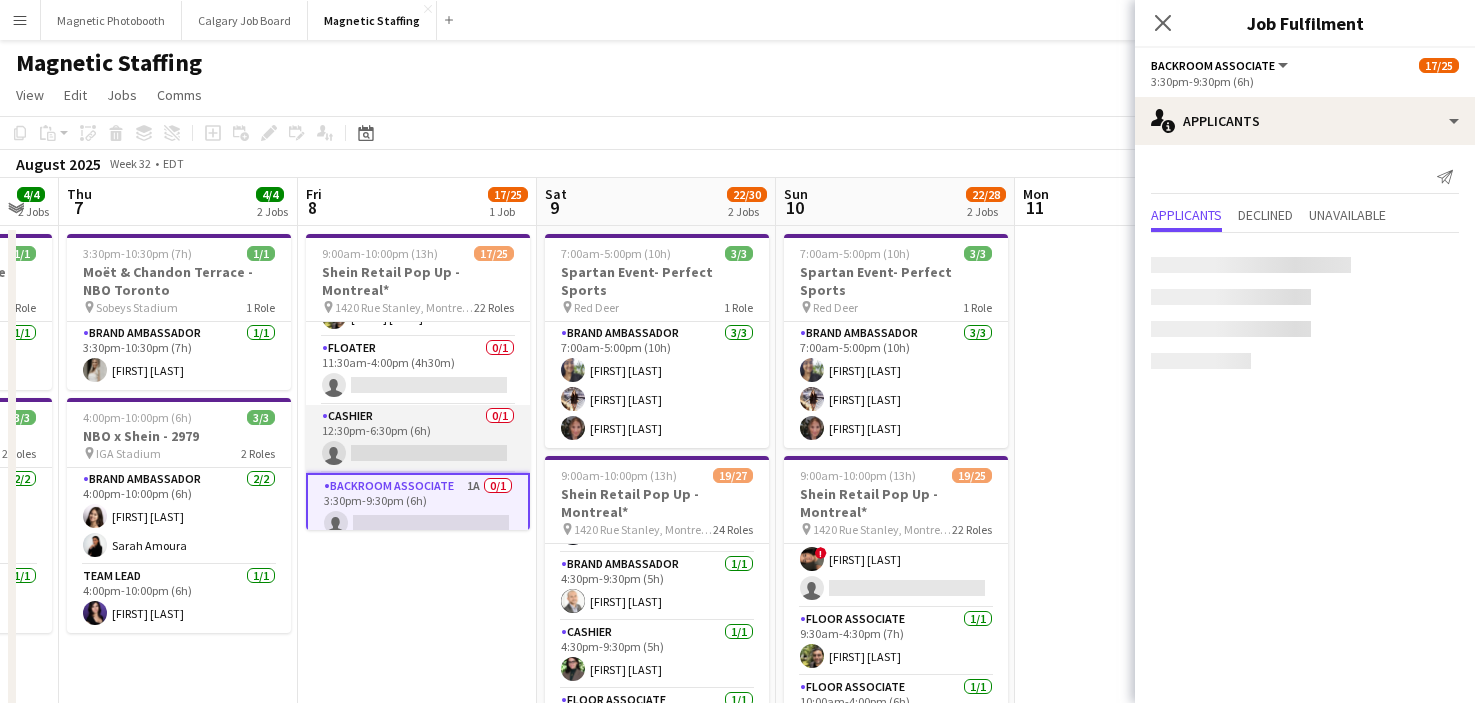 click on "Cashier   0/1   12:30pm-6:30pm (6h)
single-neutral-actions" at bounding box center [418, 439] 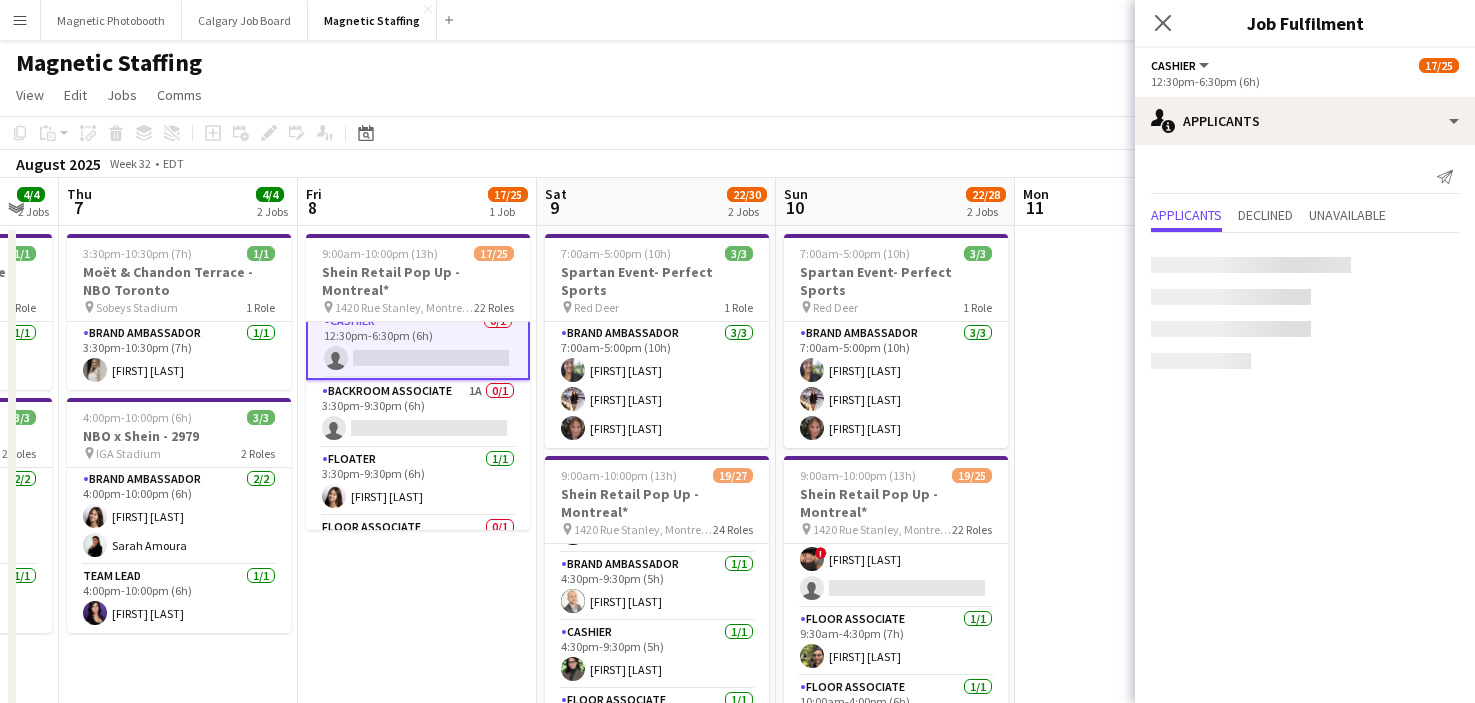 click on "Backroom Associate   1A   0/1   3:30pm-9:30pm (6h)
single-neutral-actions" at bounding box center [418, 414] 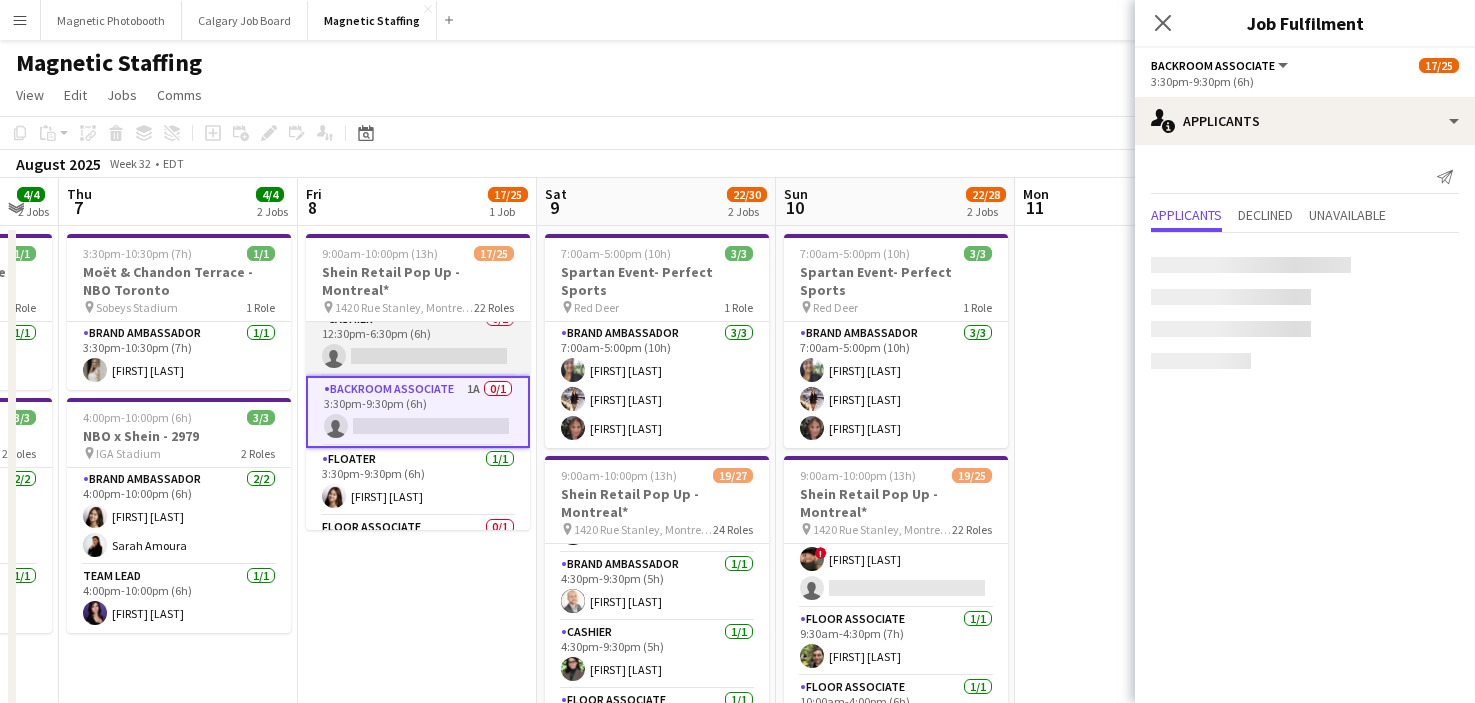 scroll, scrollTop: 857, scrollLeft: 0, axis: vertical 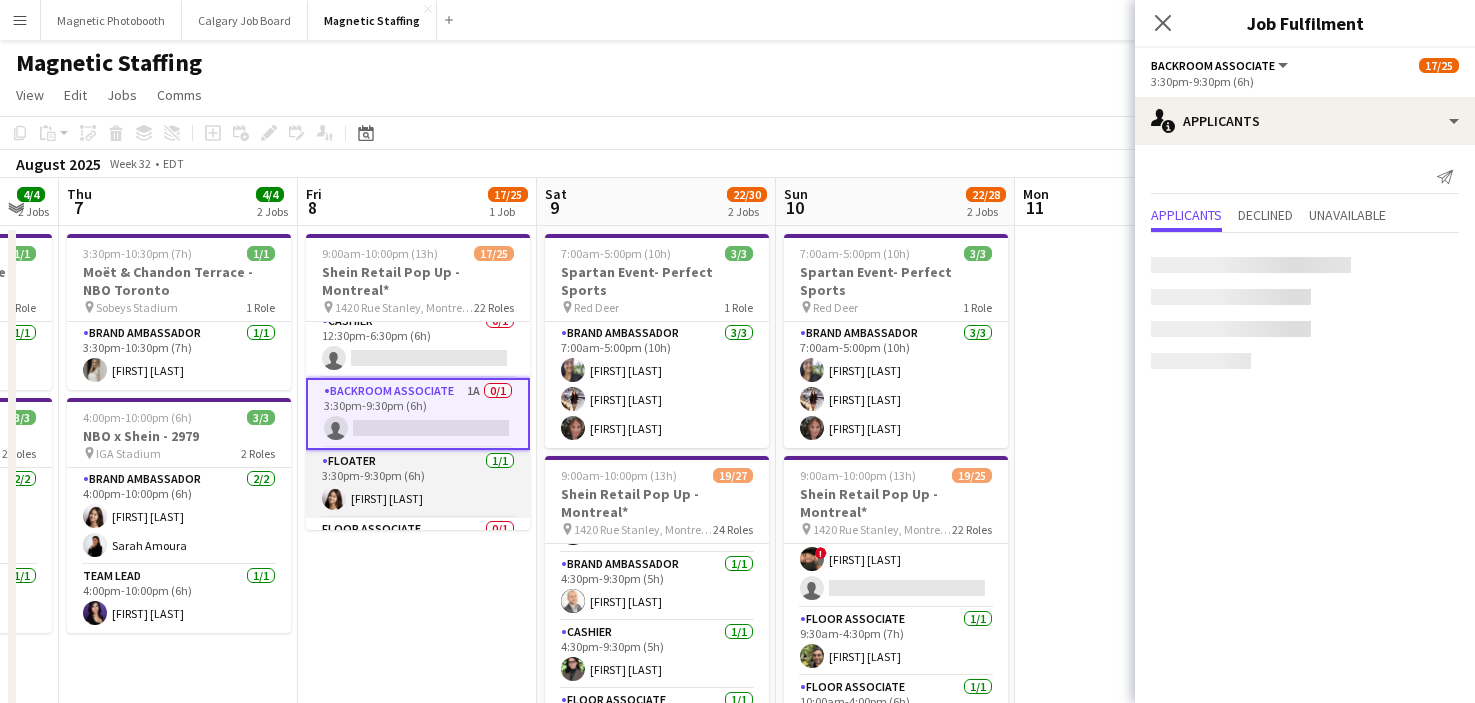click on "Floater   1/1   [TIME]
[FIRST] [LAST]" at bounding box center [418, 484] 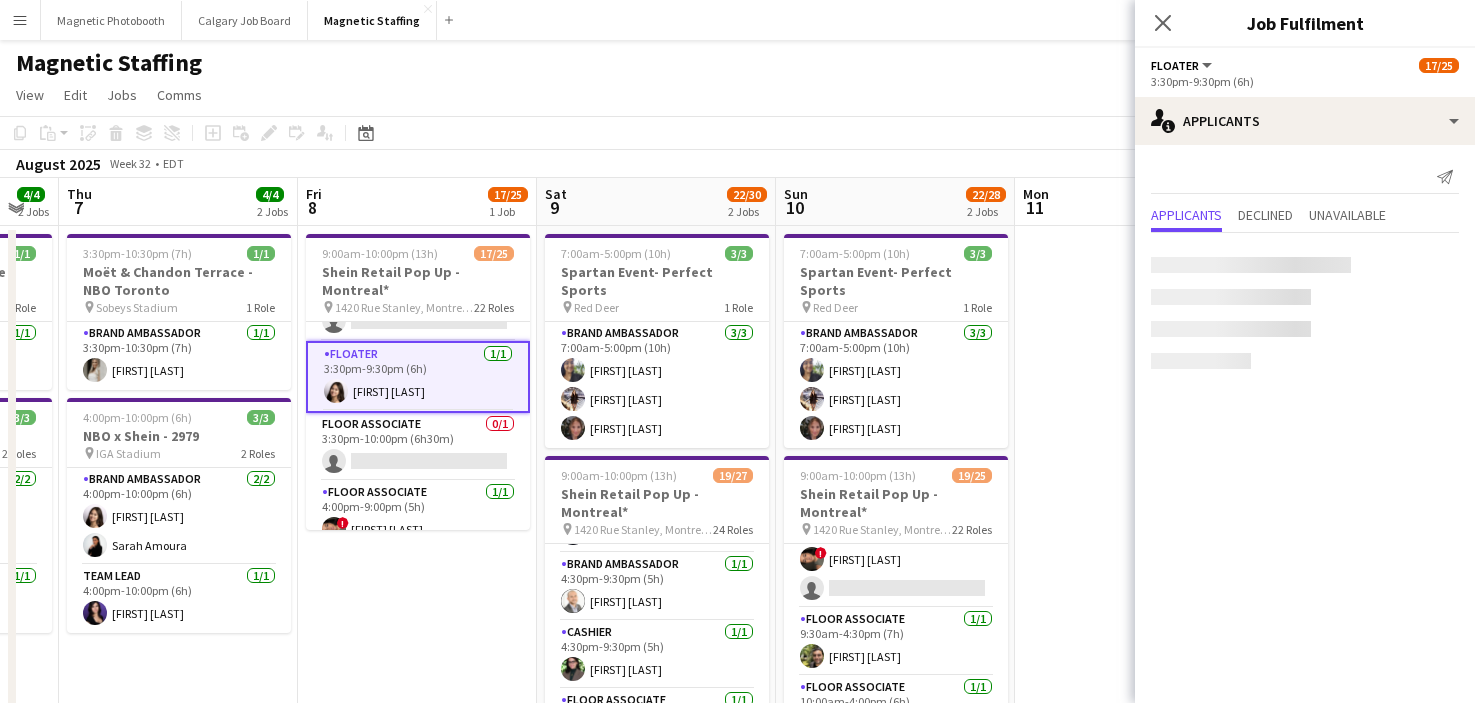 scroll, scrollTop: 974, scrollLeft: 0, axis: vertical 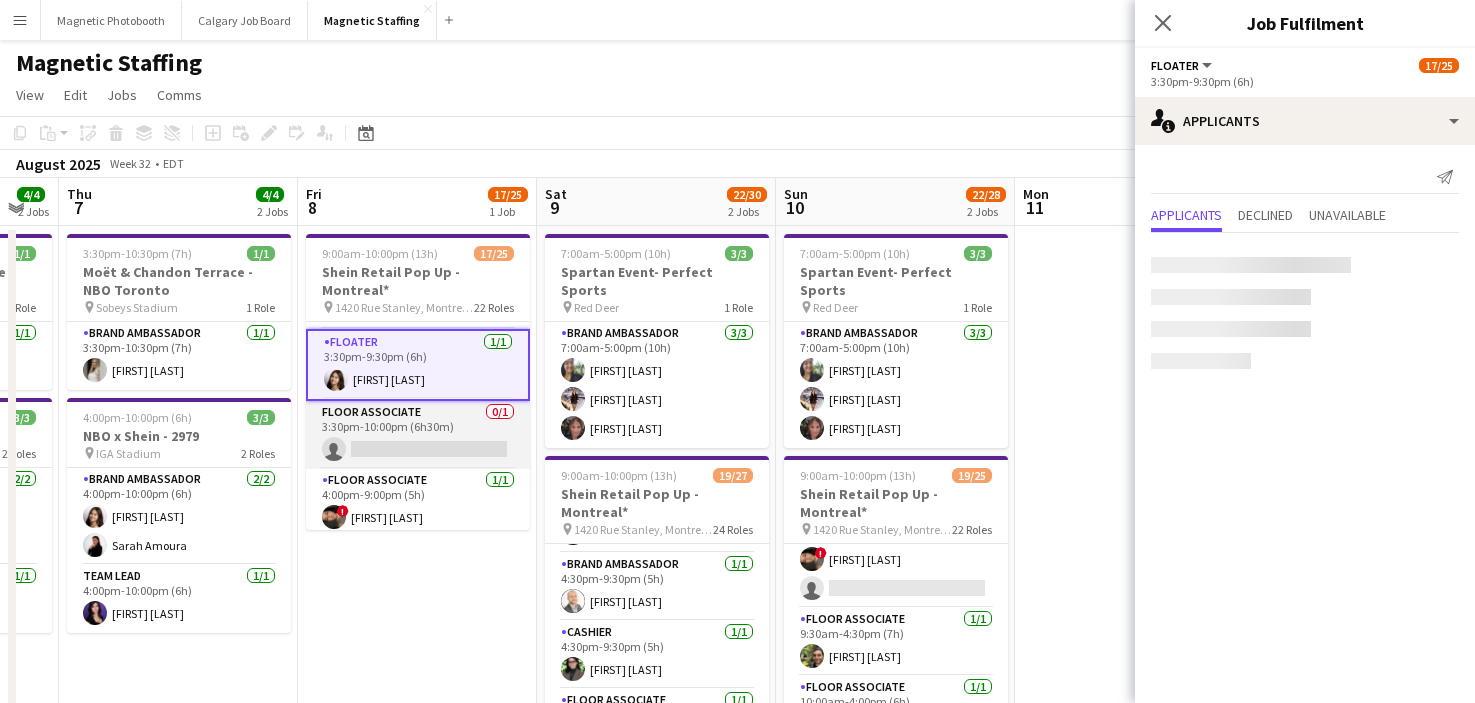 click on "Floor Associate   0/1   3:30pm-10:00pm (6h30m)
single-neutral-actions" at bounding box center (418, 435) 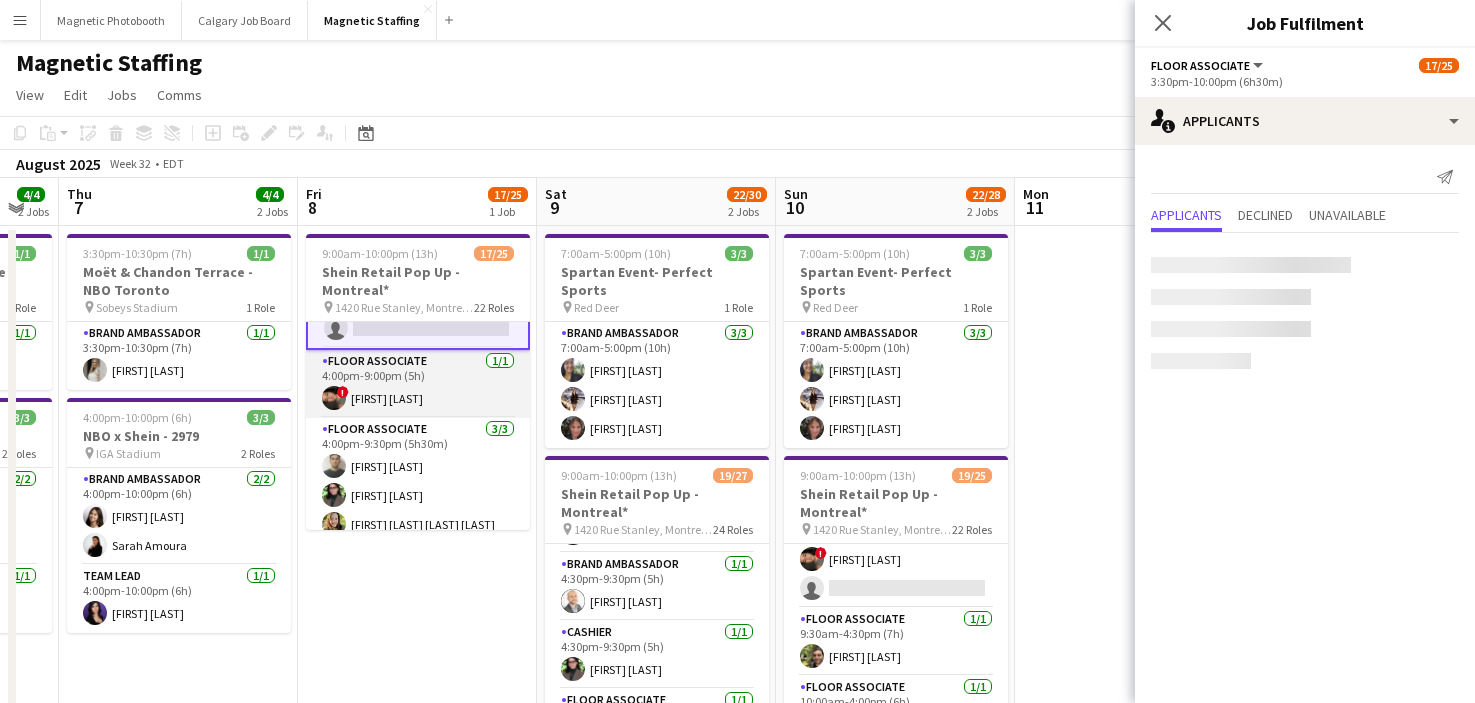 click on "Floor Associate   3/3   [TIME]
[FIRST] [LAST] [FIRST] [LAST] [FIRST] [LAST] [LAST]" at bounding box center (418, 481) 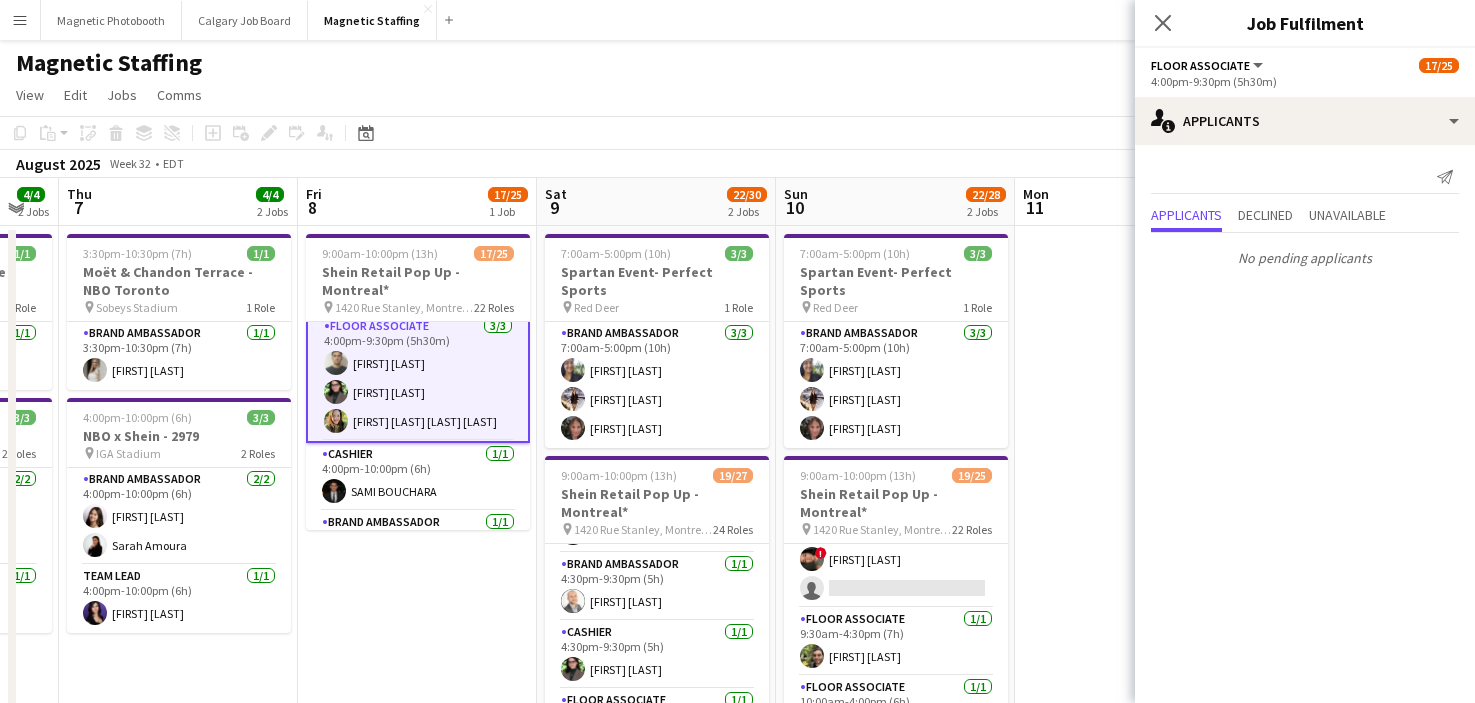 click on "Cashier   1/1   4:00pm-10:00pm (6h)
[FIRST] [LAST]" at bounding box center [418, 477] 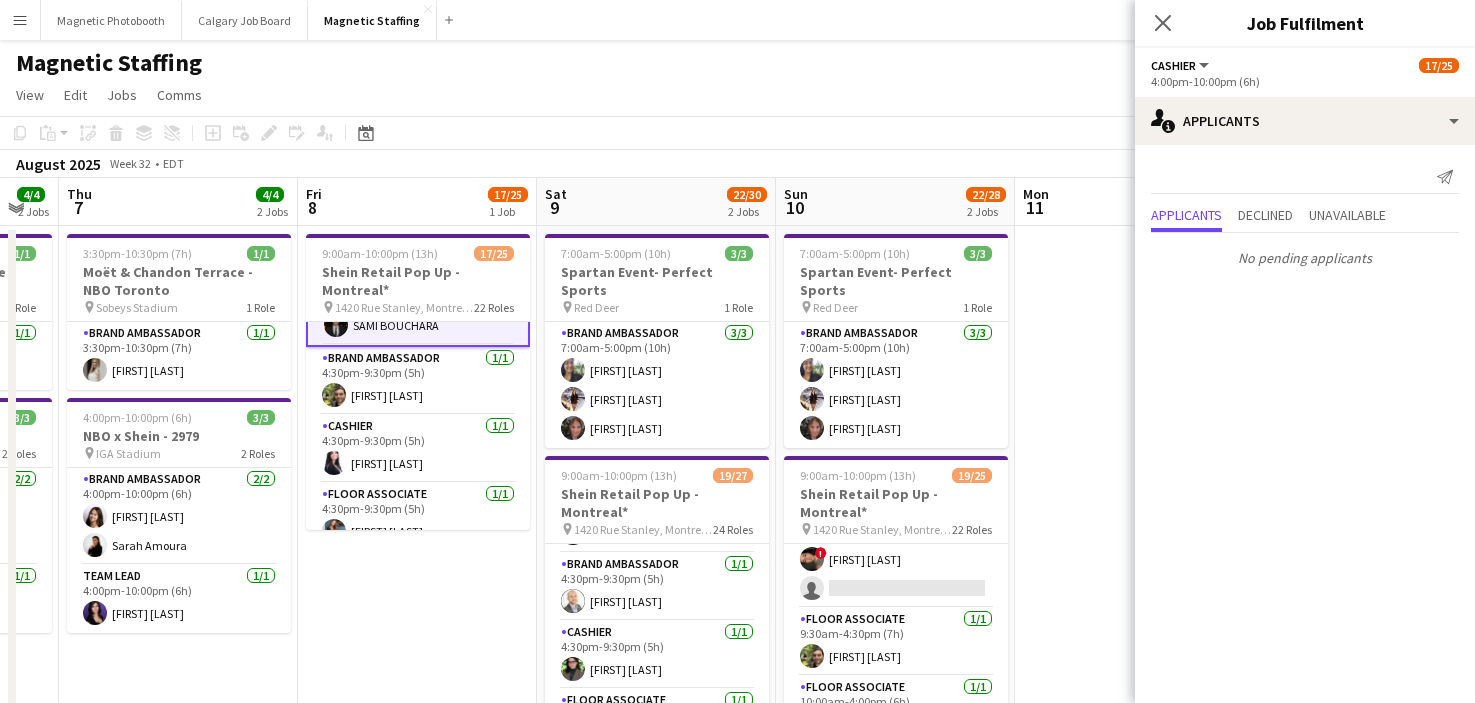click on "Floor Associate   1/1   4:30pm-9:30pm (5h)
[FIRST] [LAST]" at bounding box center [418, 517] 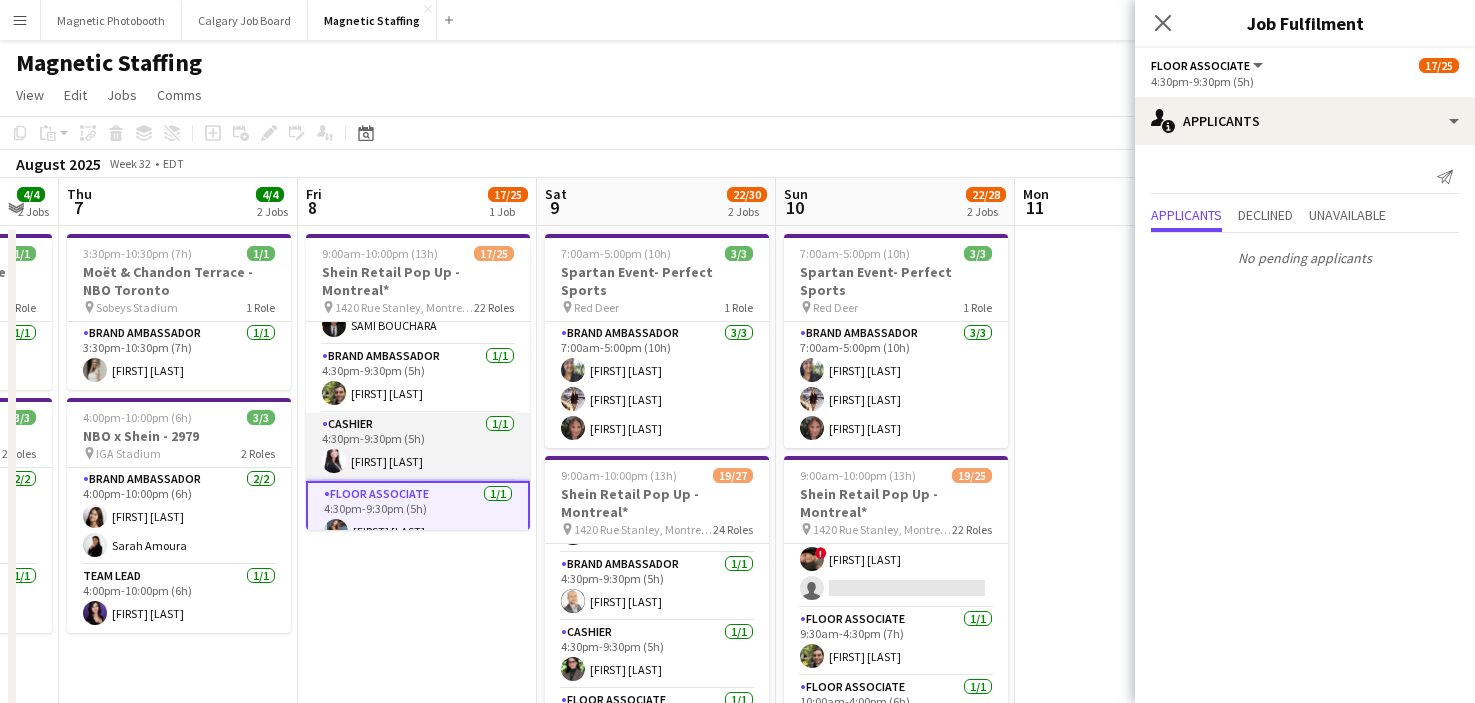 scroll, scrollTop: 0, scrollLeft: 657, axis: horizontal 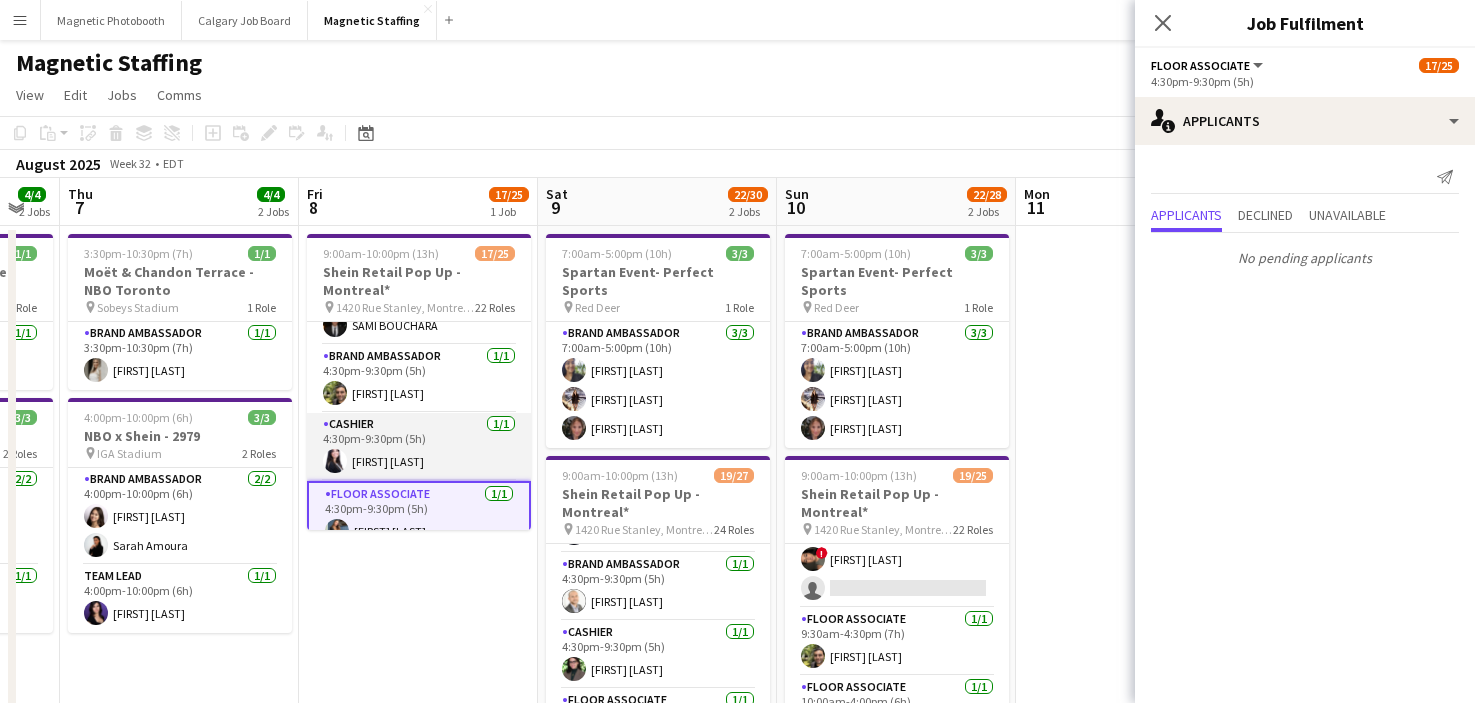 click on "Cashier   1/1   4:30pm-9:30pm (5h)
[FIRST] [LAST]" at bounding box center [419, 447] 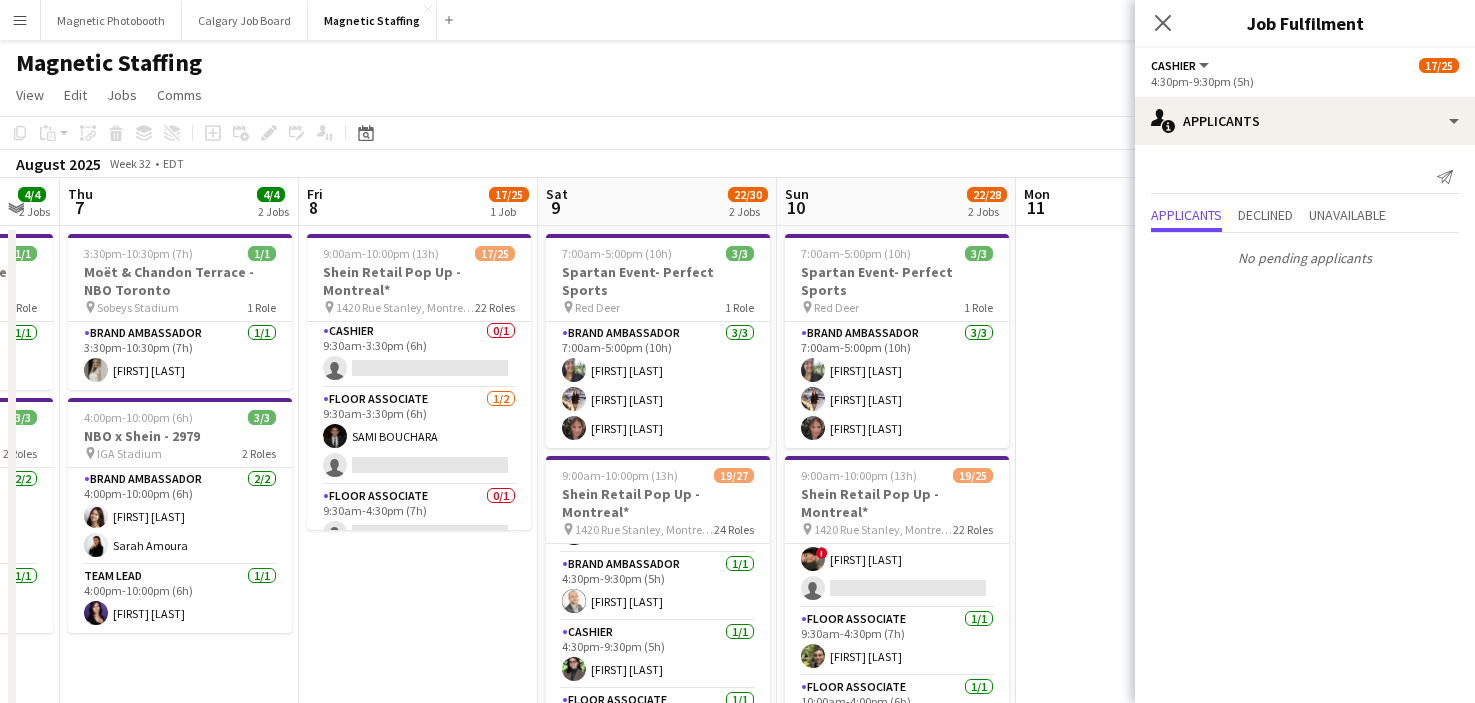 scroll, scrollTop: 0, scrollLeft: 0, axis: both 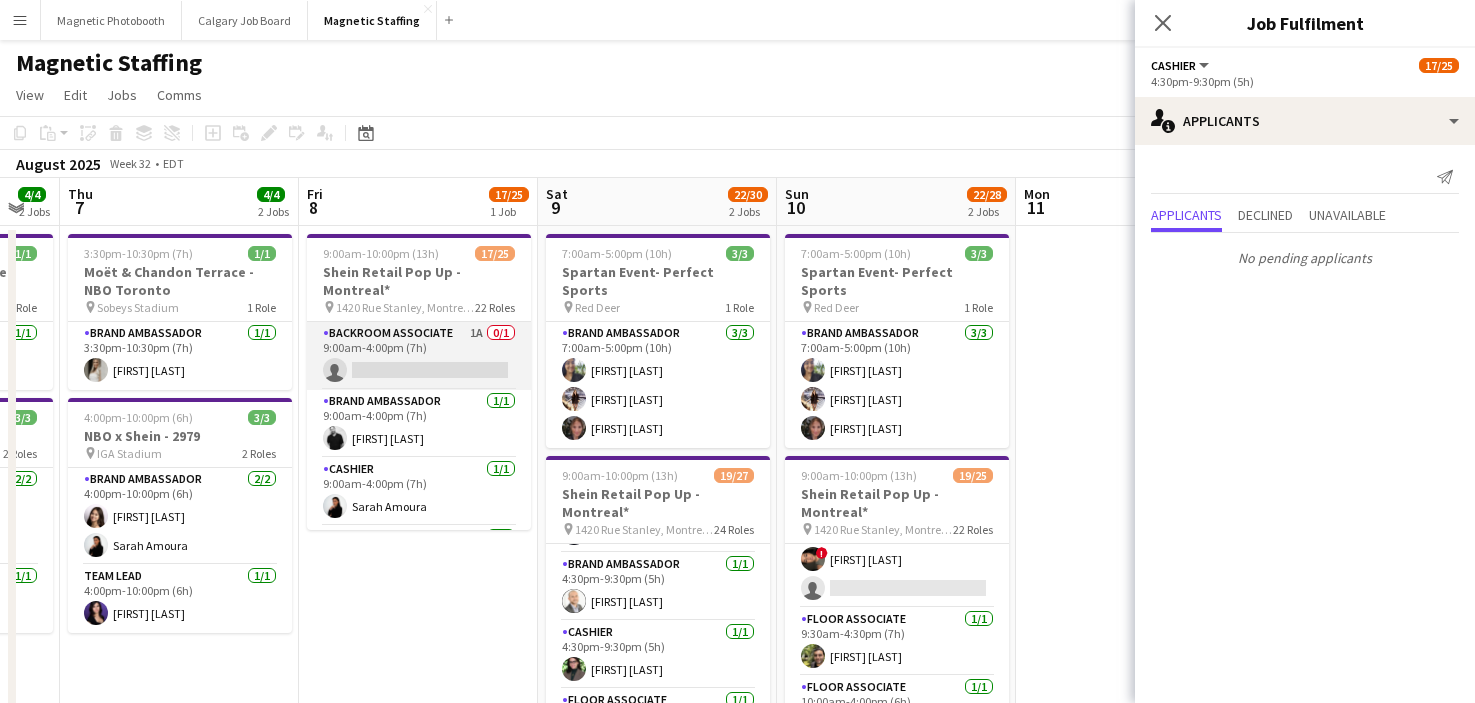 click on "Backroom Associate   1A   0/1   9:00am-4:00pm (7h)
single-neutral-actions" at bounding box center (419, 356) 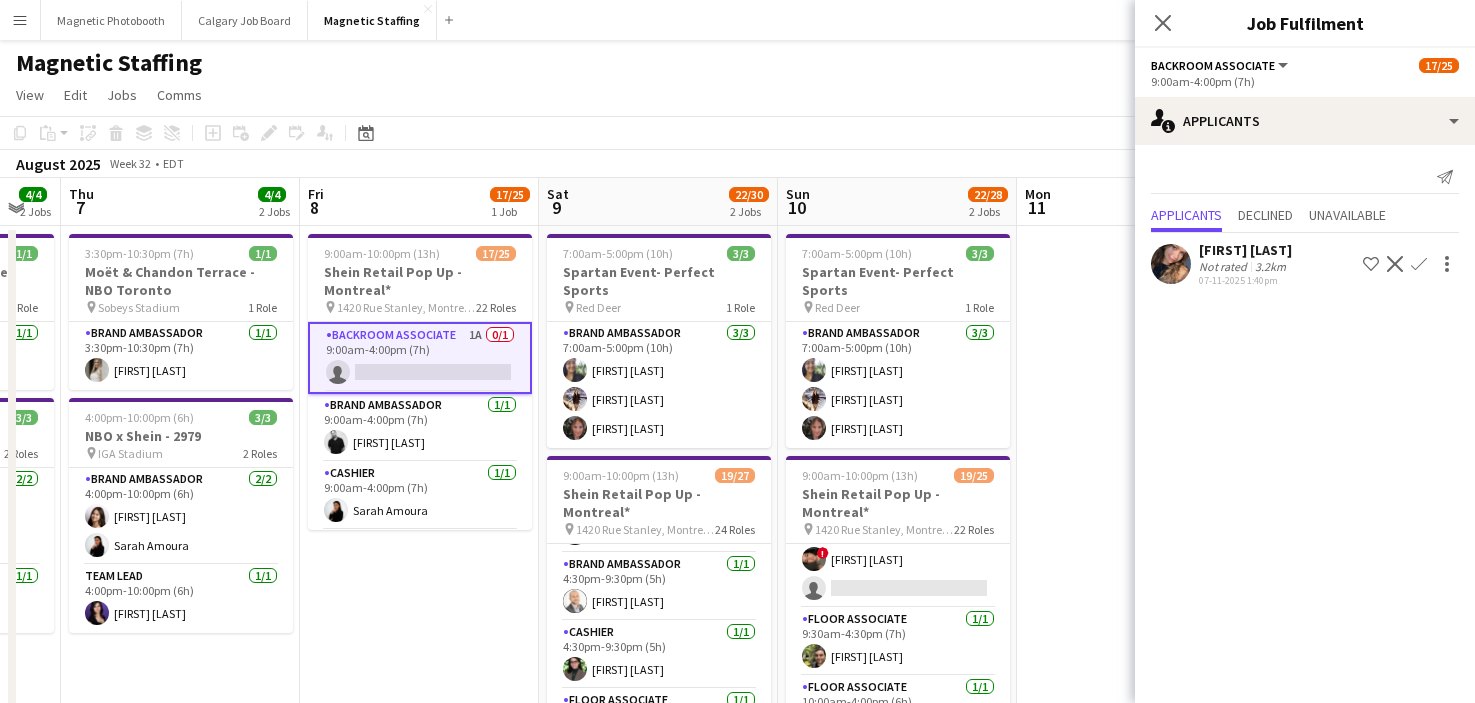 click on "Confirm" 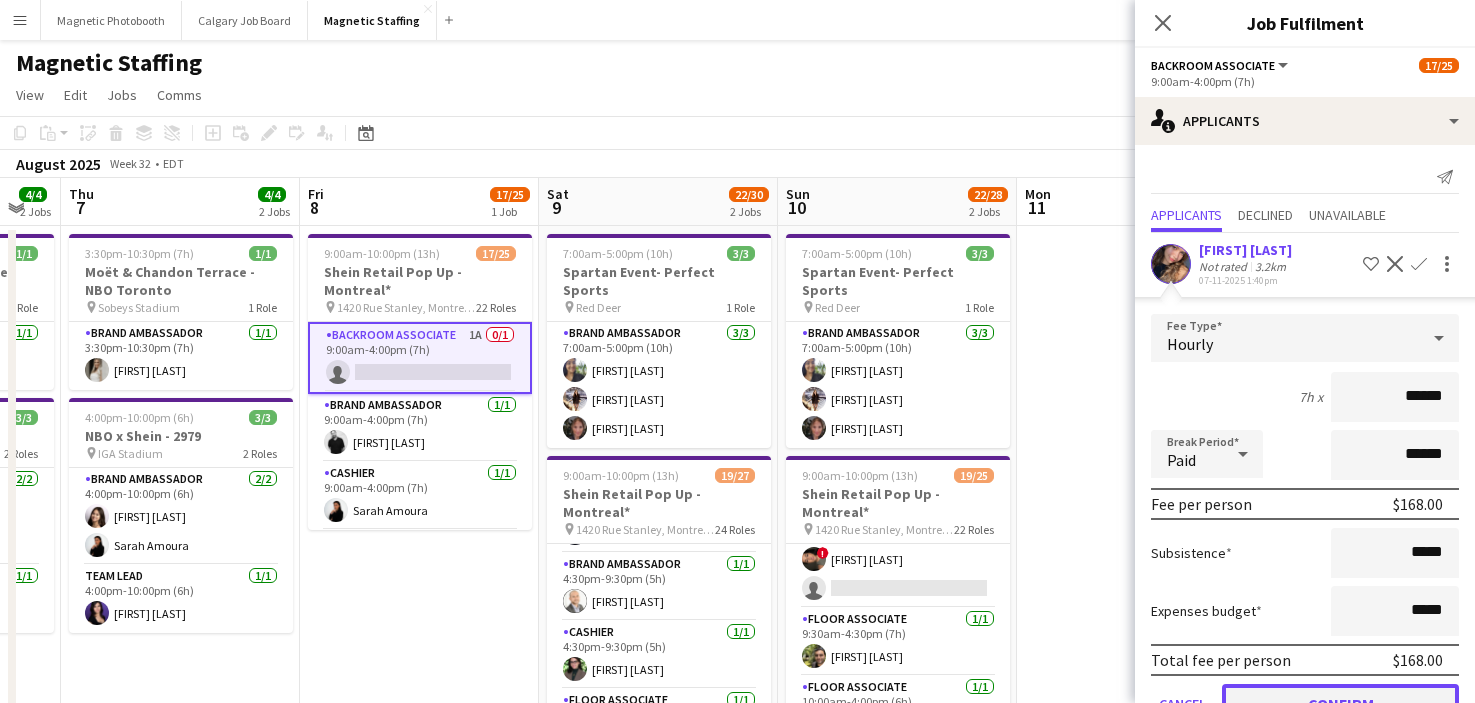 click on "Confirm" 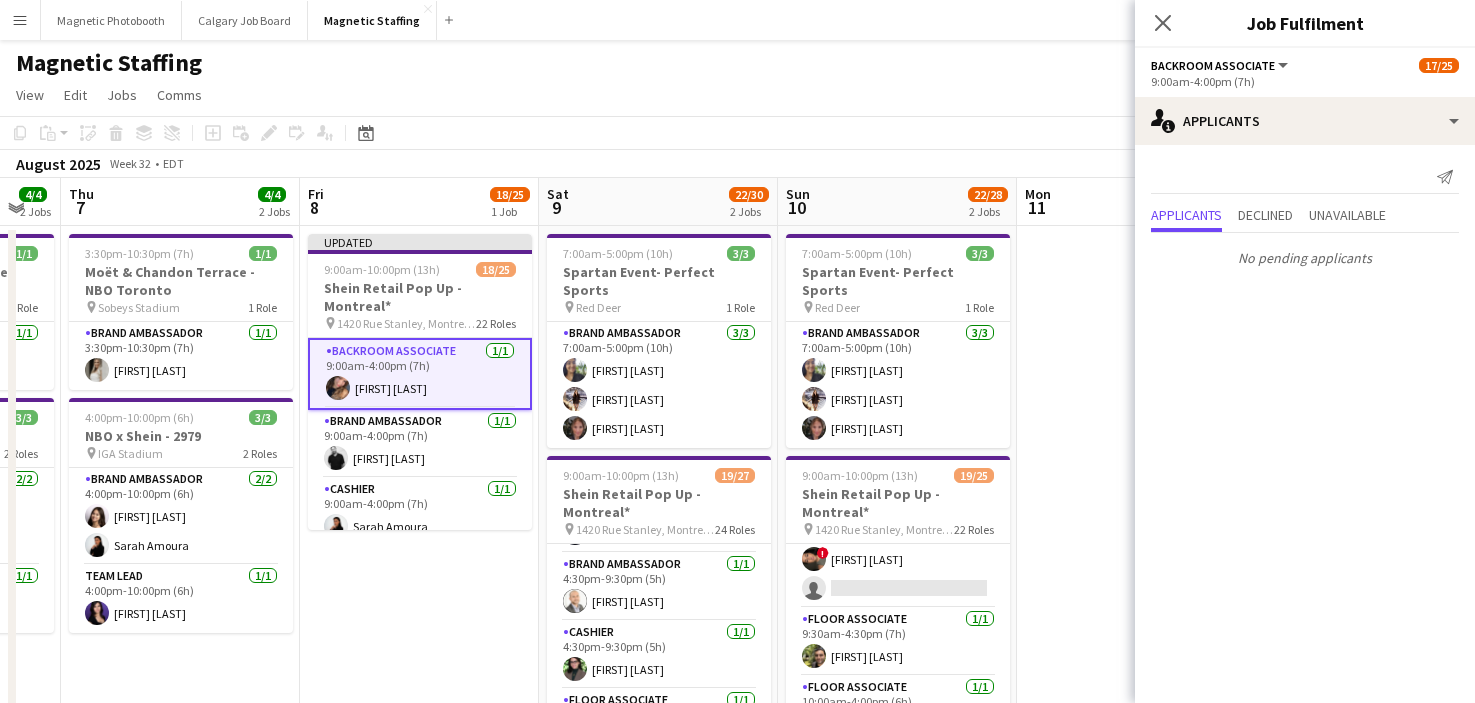 click on "Updated   9:00am-10:00pm (13h)    18/25   Shein Retail Pop Up - Montreal*
pin
1420 Rue Stanley, Montreal, QC   22 Roles   Backroom Associate   1/1   9:00am-4:00pm (7h)
[FIRST] [LAST]  Brand Ambassador   1/1   9:00am-4:00pm (7h)
[FIRST] [LAST]  Cashier   1/1   9:00am-4:00pm (7h)
[FIRST] [LAST]  Floor Associate   1/1   9:00am-4:00pm (7h)
[FIRST] [LAST]  Floor Associate   1/1   9:00am-4:00pm (7h)
[FIRST] [LAST]  Assistant Manger    1/1   9:00am-10:00pm (13h)
[FIRST] [LAST]  Manager   1/1   9:00am-10:00pm (13h)
[FIRST] [LAST]  Cashier   0/1   9:30am-3:30pm (6h)
single-neutral-actions
Floor Associate   1/2   9:30am-3:30pm (6h)
[FIRST] [LAST]
single-neutral-actions
Floor Associate   0/1   9:30am-4:30pm (7h)
single-neutral-actions
Floor Associate   1/1   10:00am-4:00pm (6h)
[FIRST] [LAST]  Floater   0/1   11:30am-4:00pm (4h30m)" at bounding box center (419, 1194) 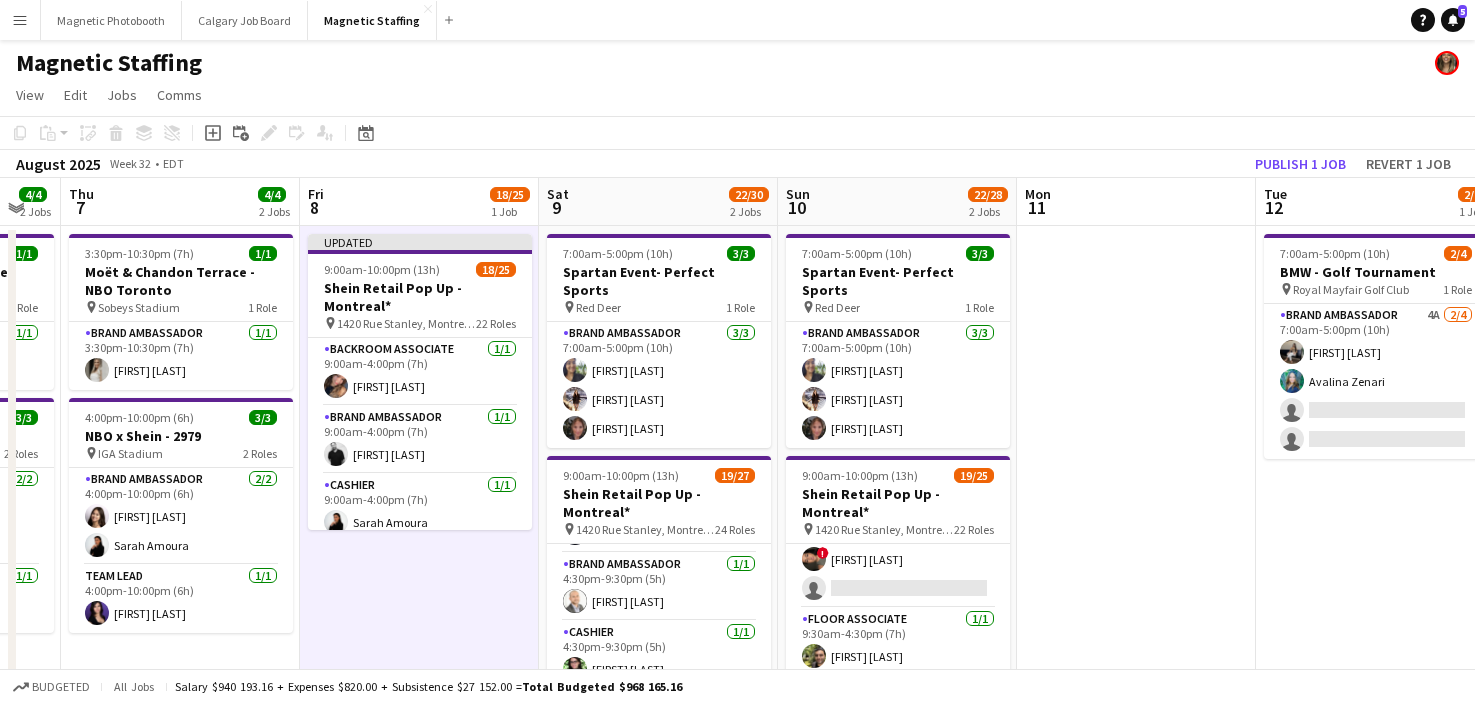 scroll, scrollTop: 0, scrollLeft: 657, axis: horizontal 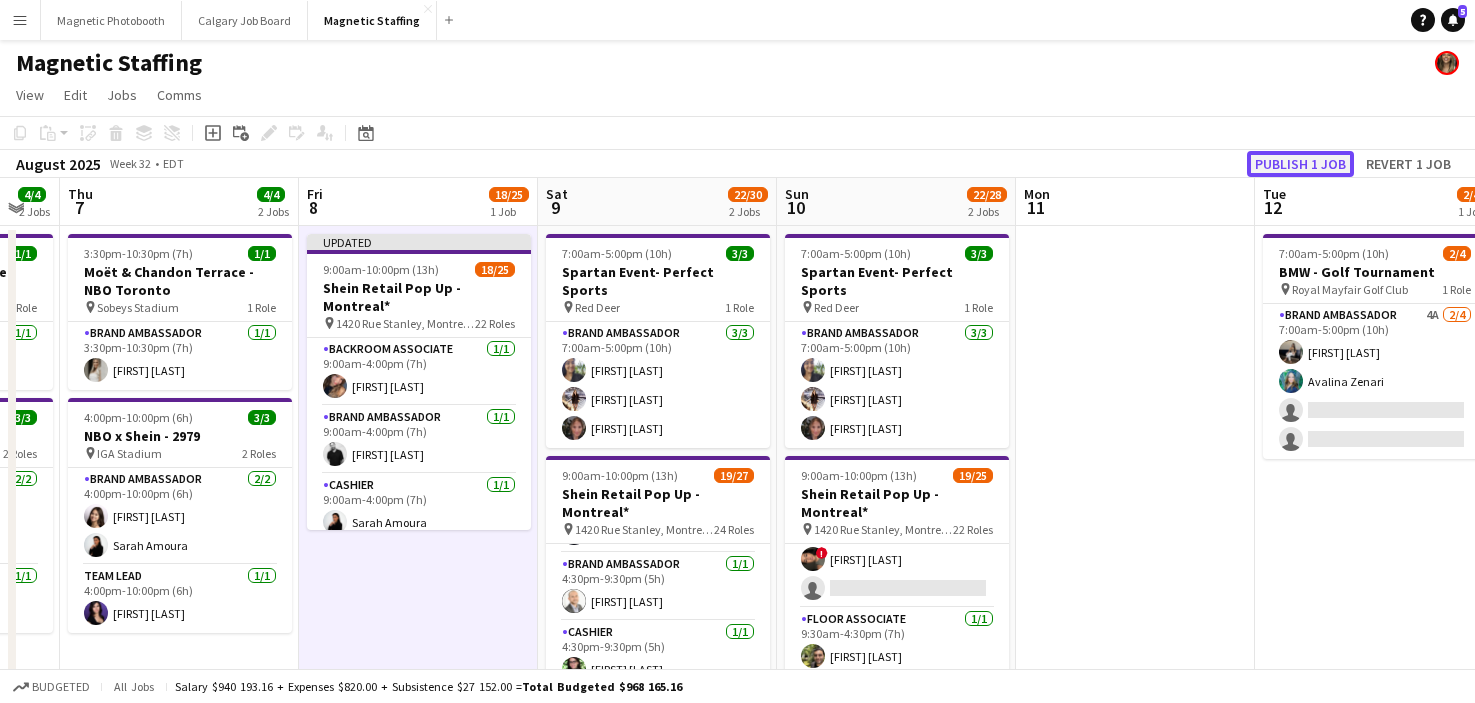 click on "Publish 1 job" 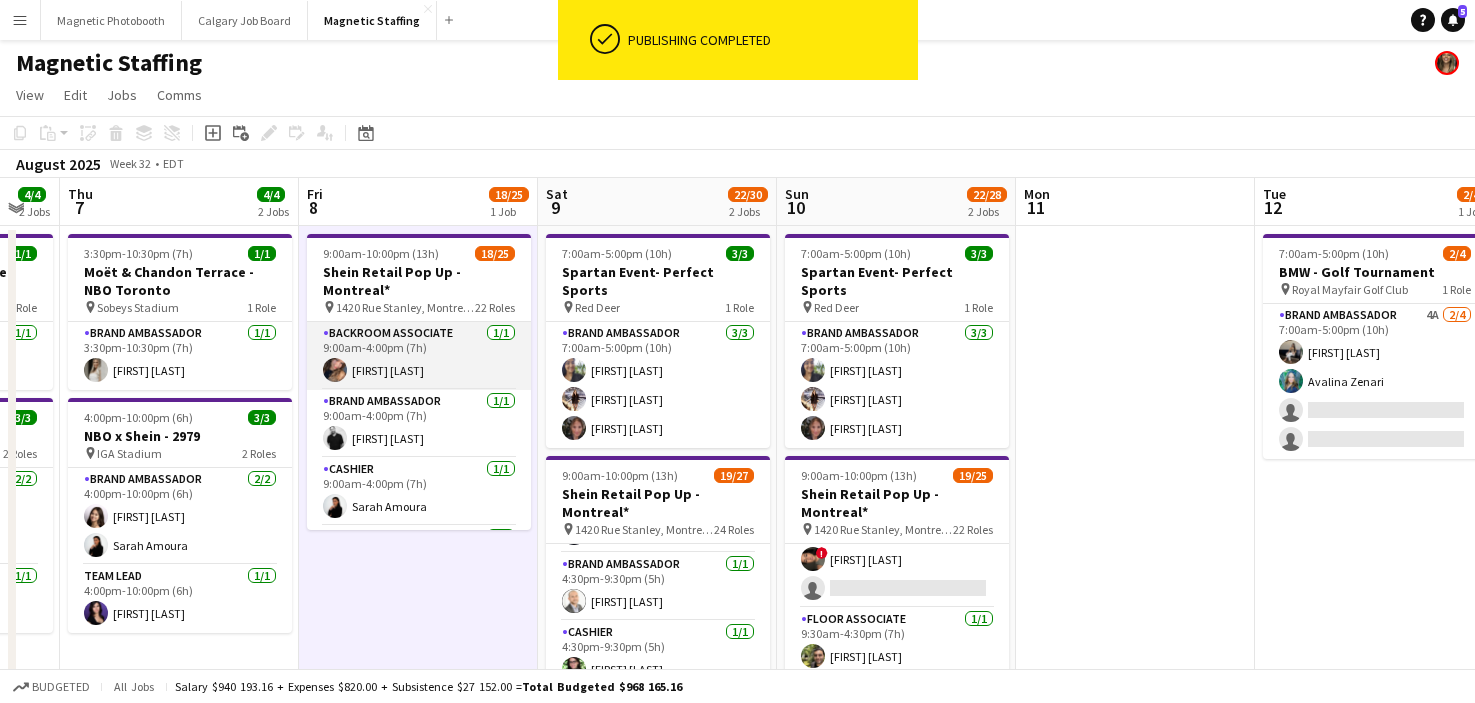 click at bounding box center [335, 370] 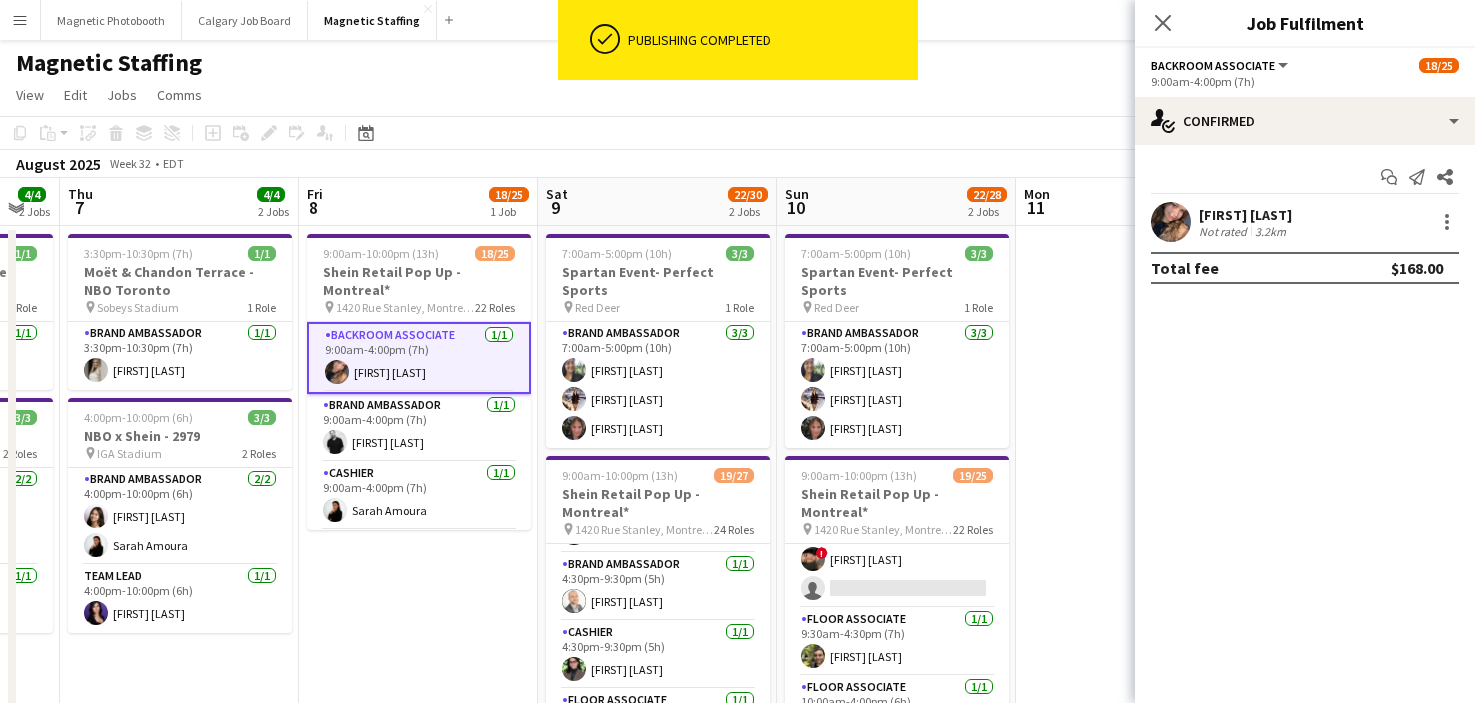 click on "Start chat
Send notification
Share
[FIRST] [LAST]   Not rated   3.2km   Total fee   $168.00" at bounding box center [1305, 222] 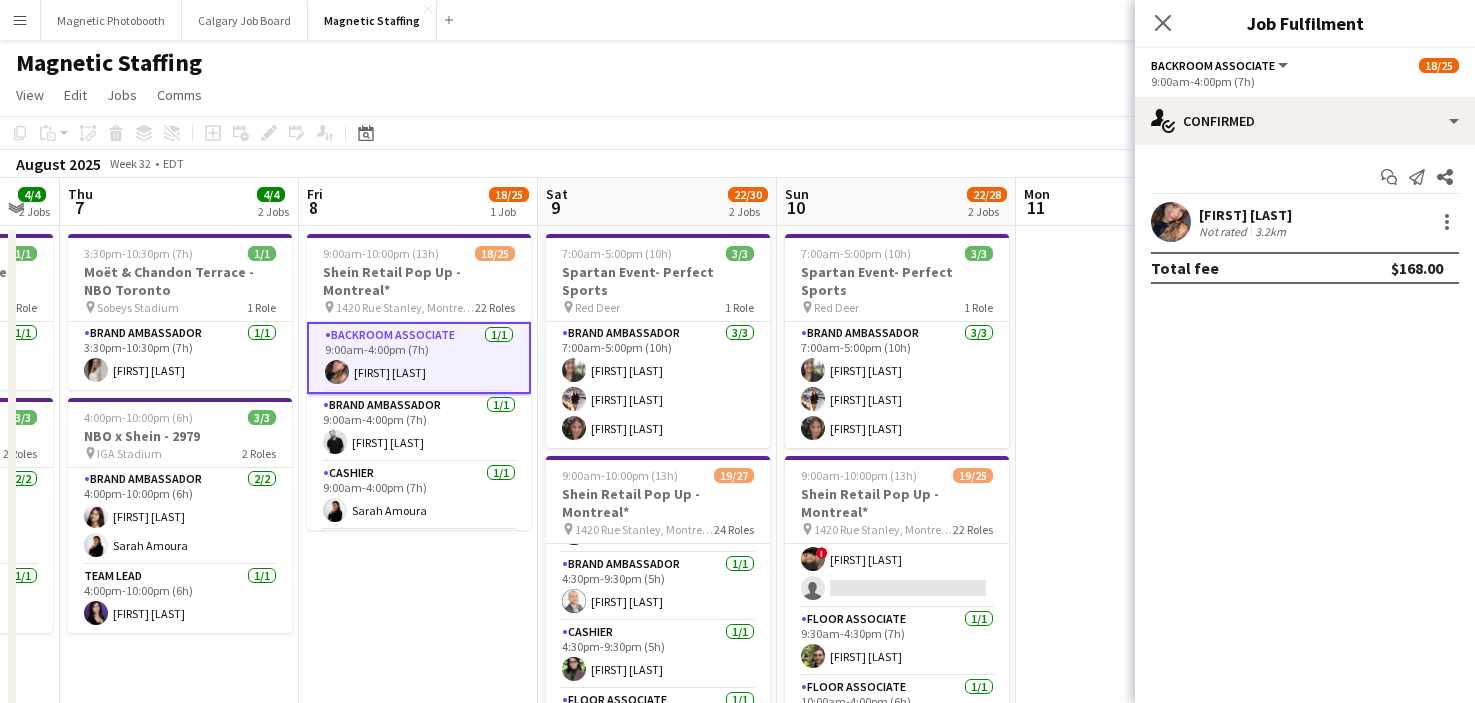 click at bounding box center (1171, 222) 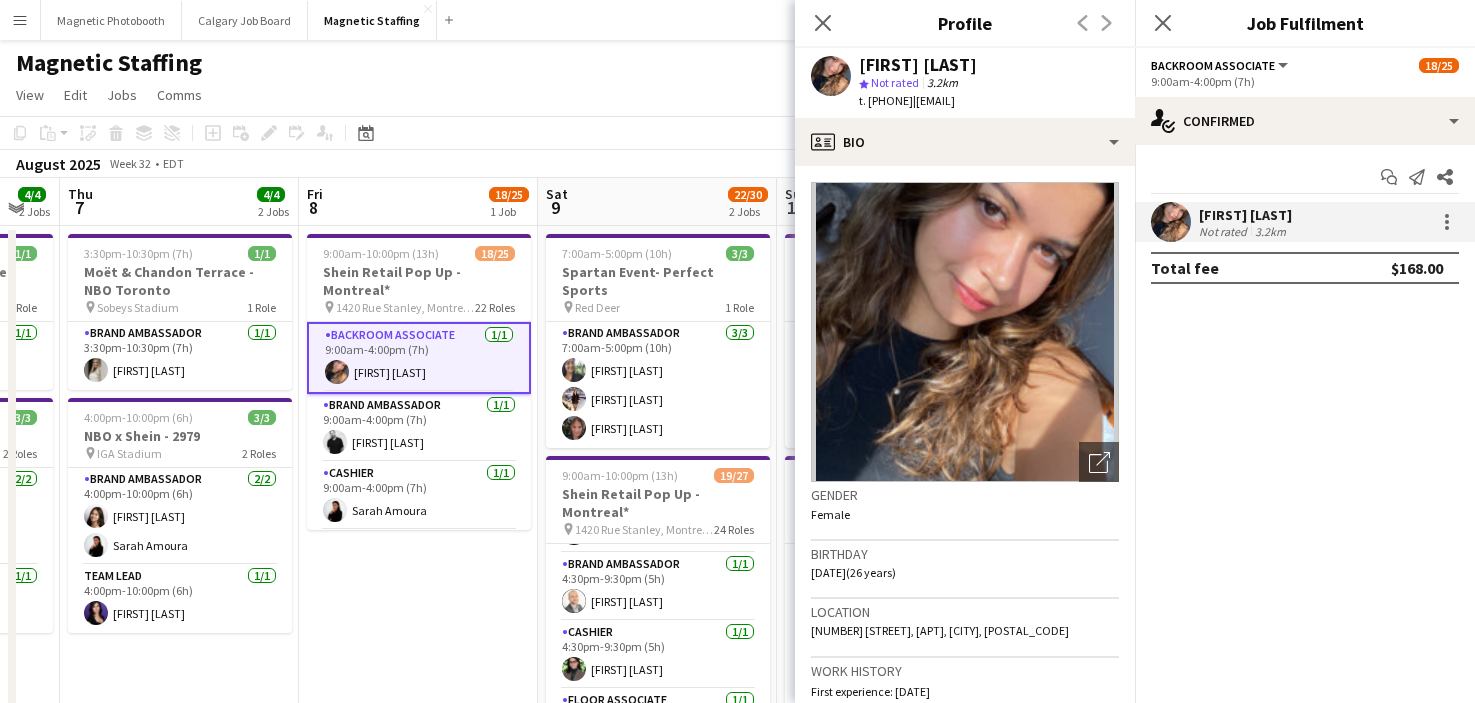 drag, startPoint x: 947, startPoint y: 101, endPoint x: 1078, endPoint y: 100, distance: 131.00381 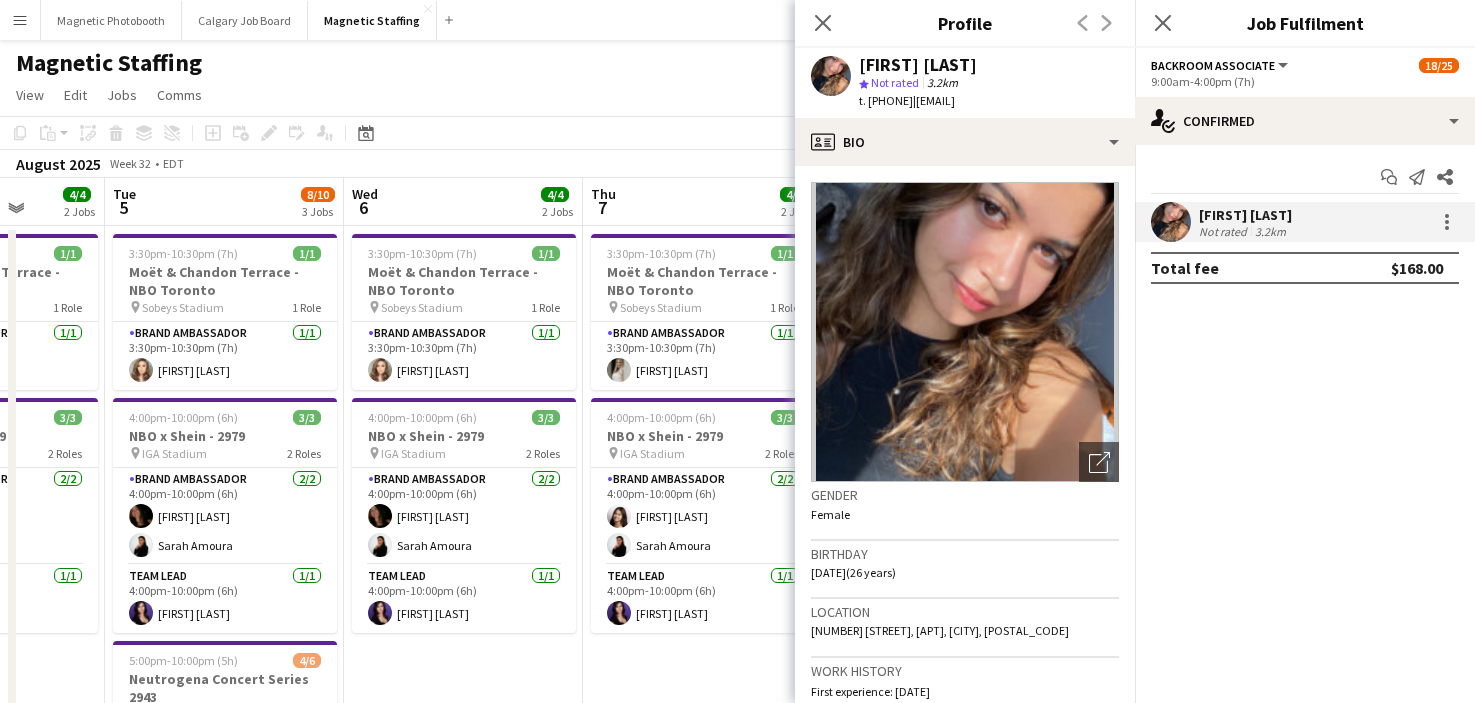 drag, startPoint x: 423, startPoint y: 442, endPoint x: 732, endPoint y: 428, distance: 309.317 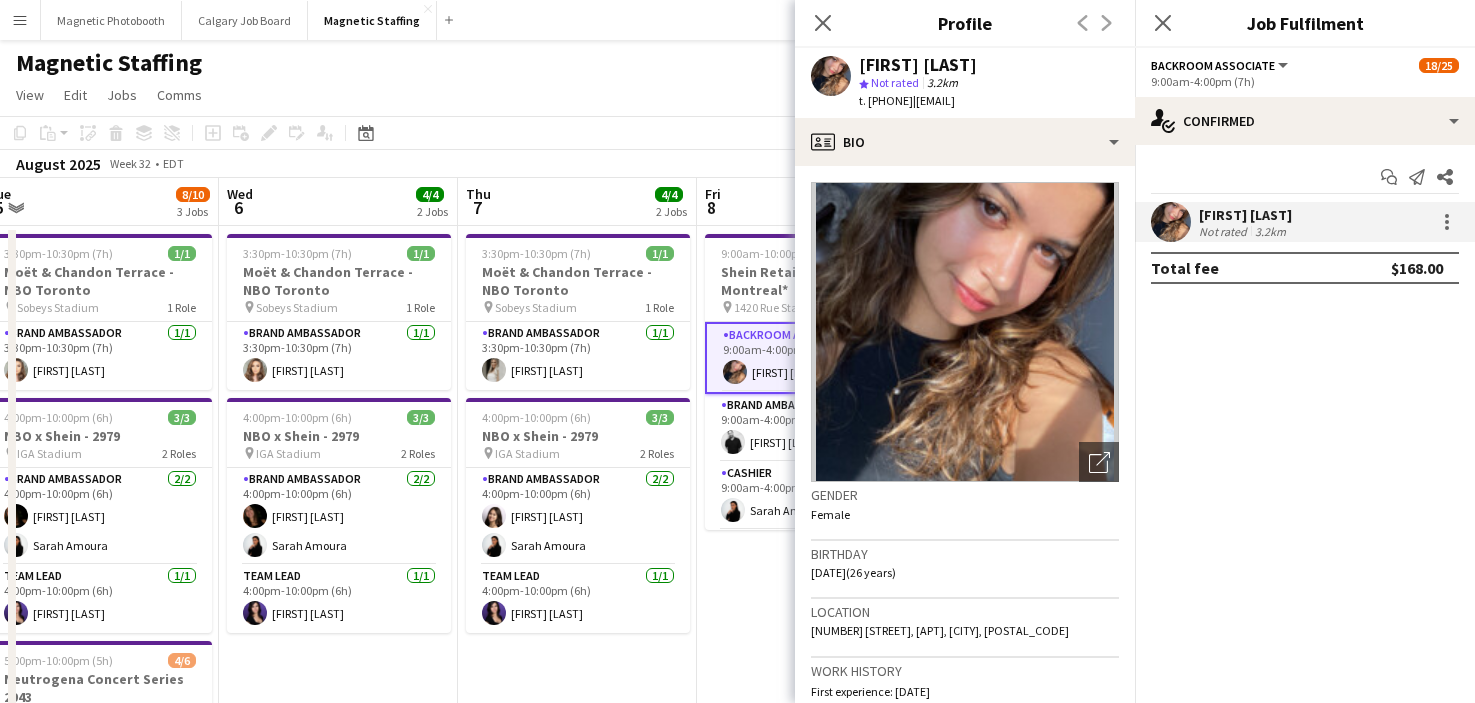 drag, startPoint x: 329, startPoint y: 442, endPoint x: 648, endPoint y: 442, distance: 319 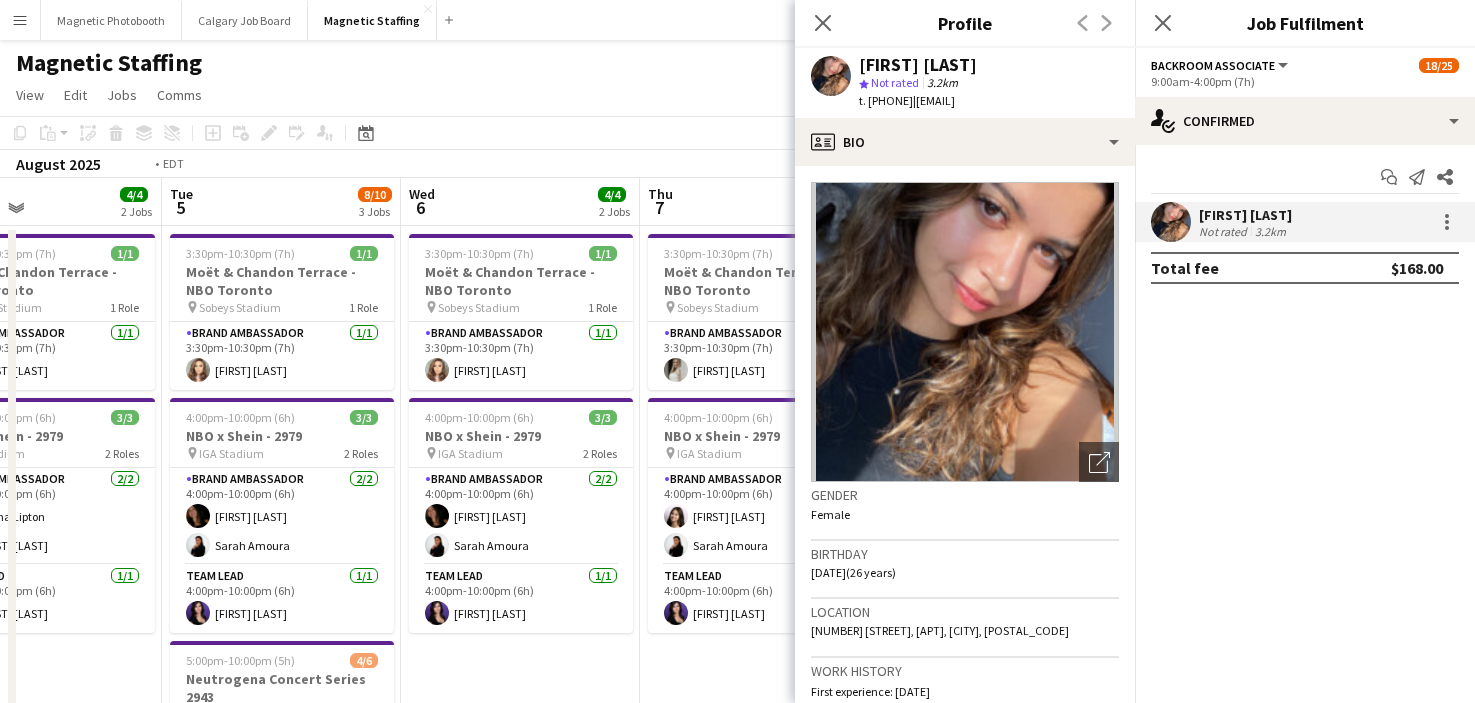 scroll, scrollTop: 0, scrollLeft: 465, axis: horizontal 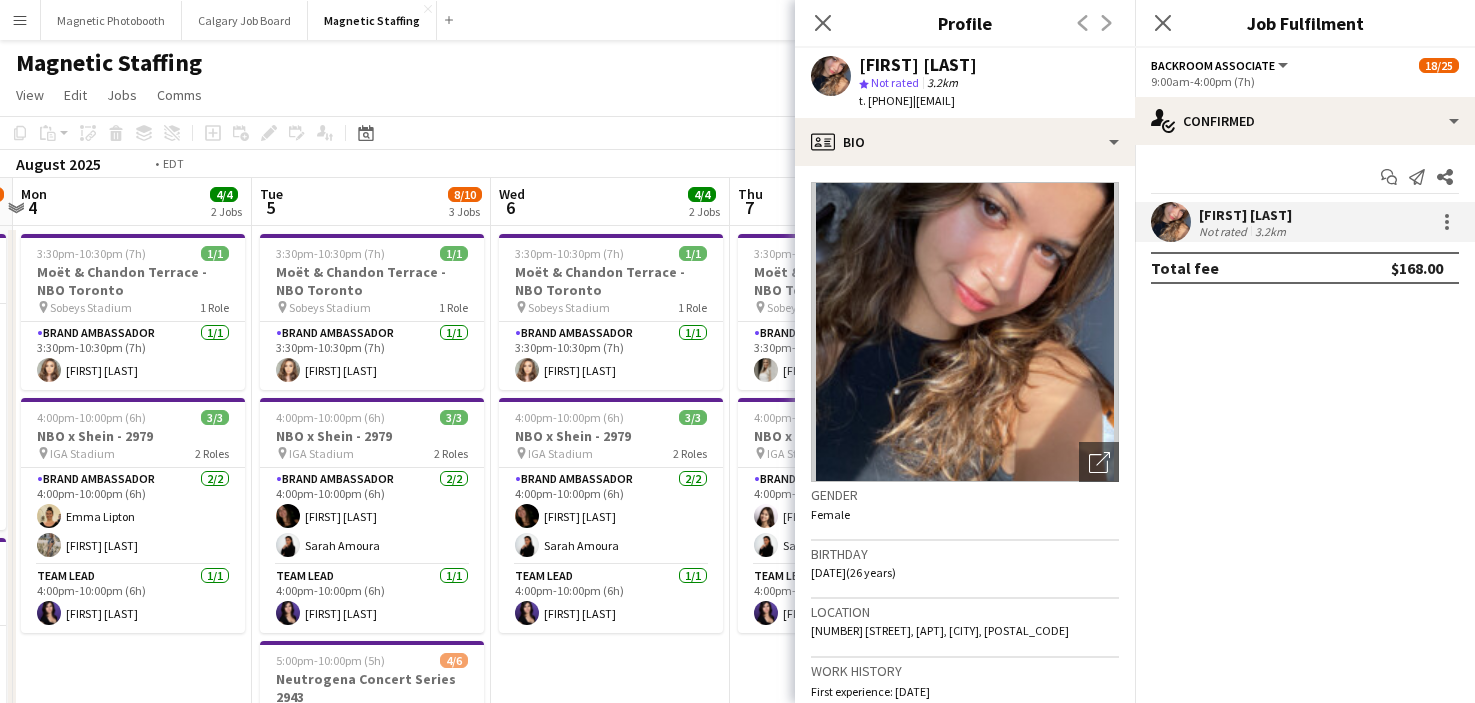 drag, startPoint x: 332, startPoint y: 473, endPoint x: 585, endPoint y: 473, distance: 253 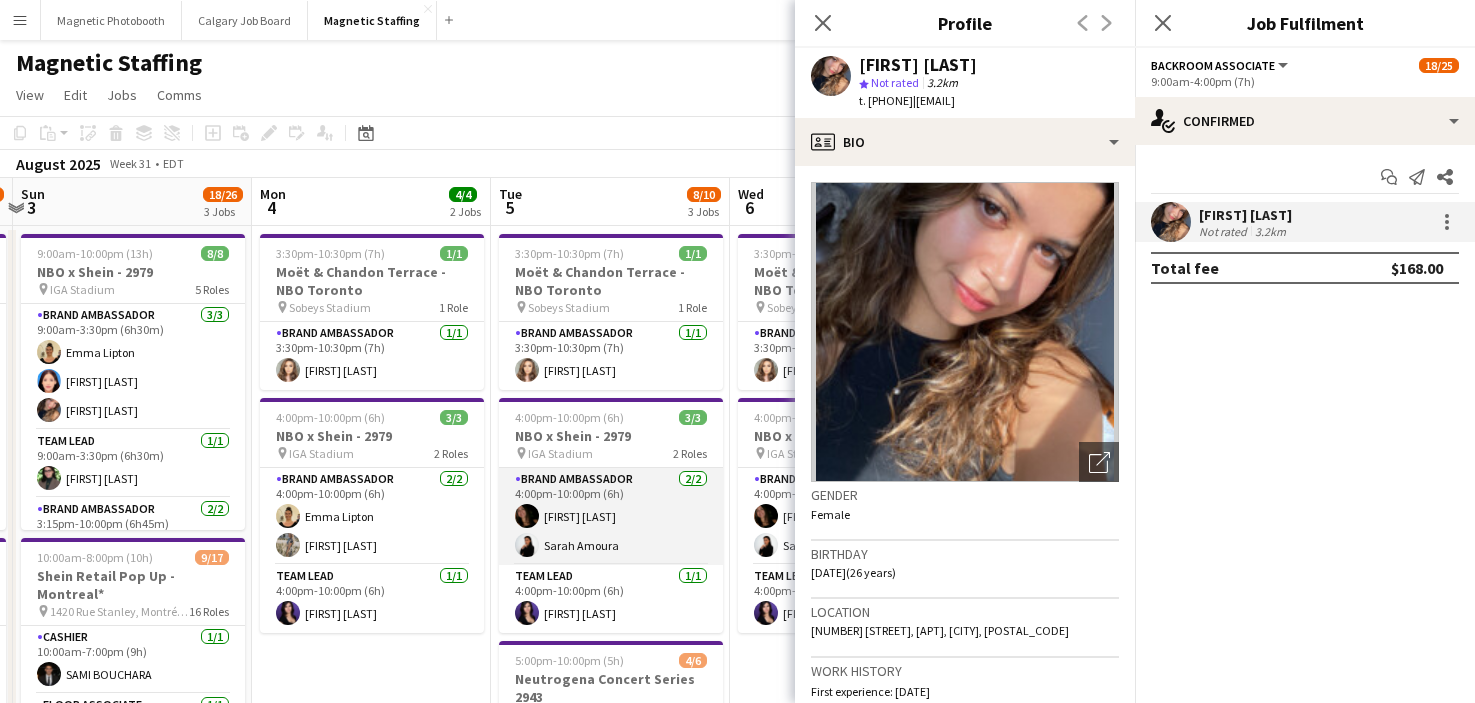 click on "Brand Ambassador   2/2   4:00pm-10:00pm (6h)
[FIRST] [LAST] [FIRST] [LAST]" at bounding box center (611, 516) 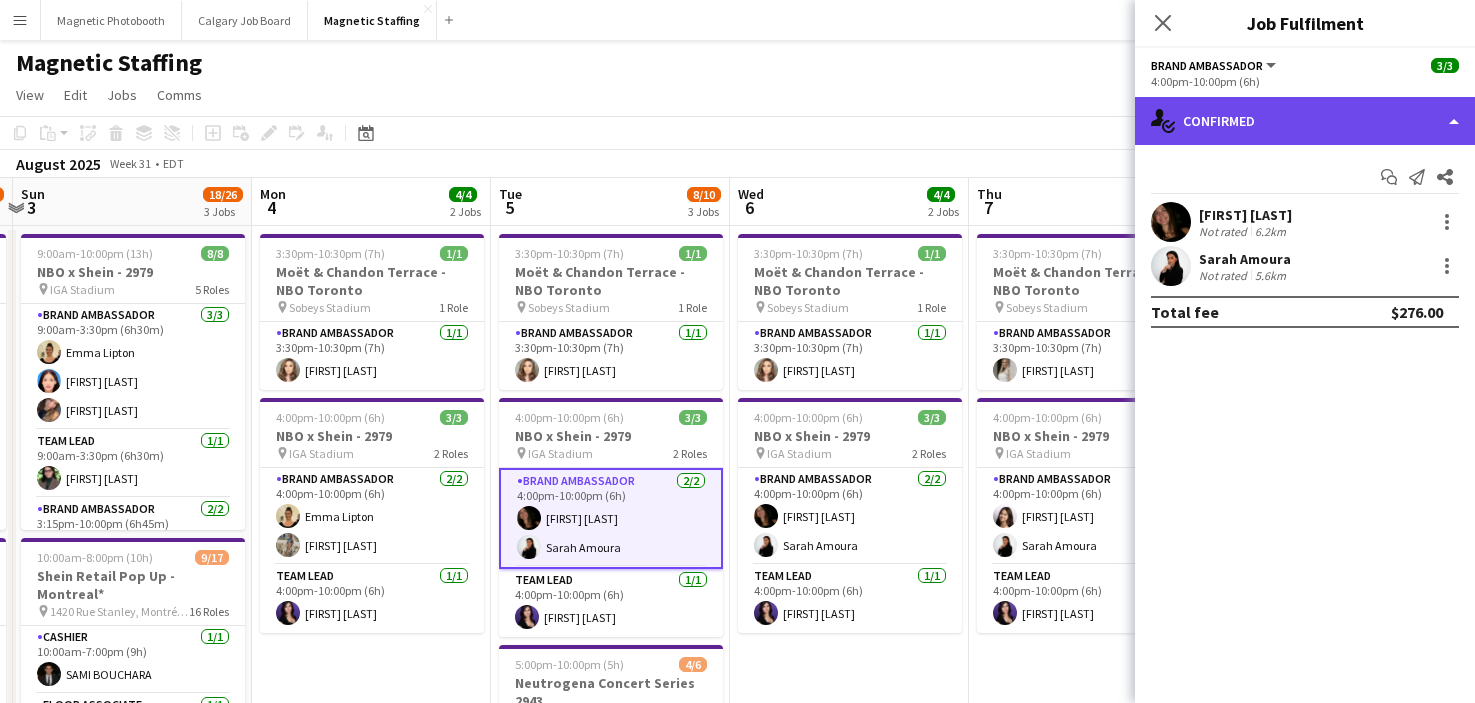 click on "single-neutral-actions-check-2
Confirmed" 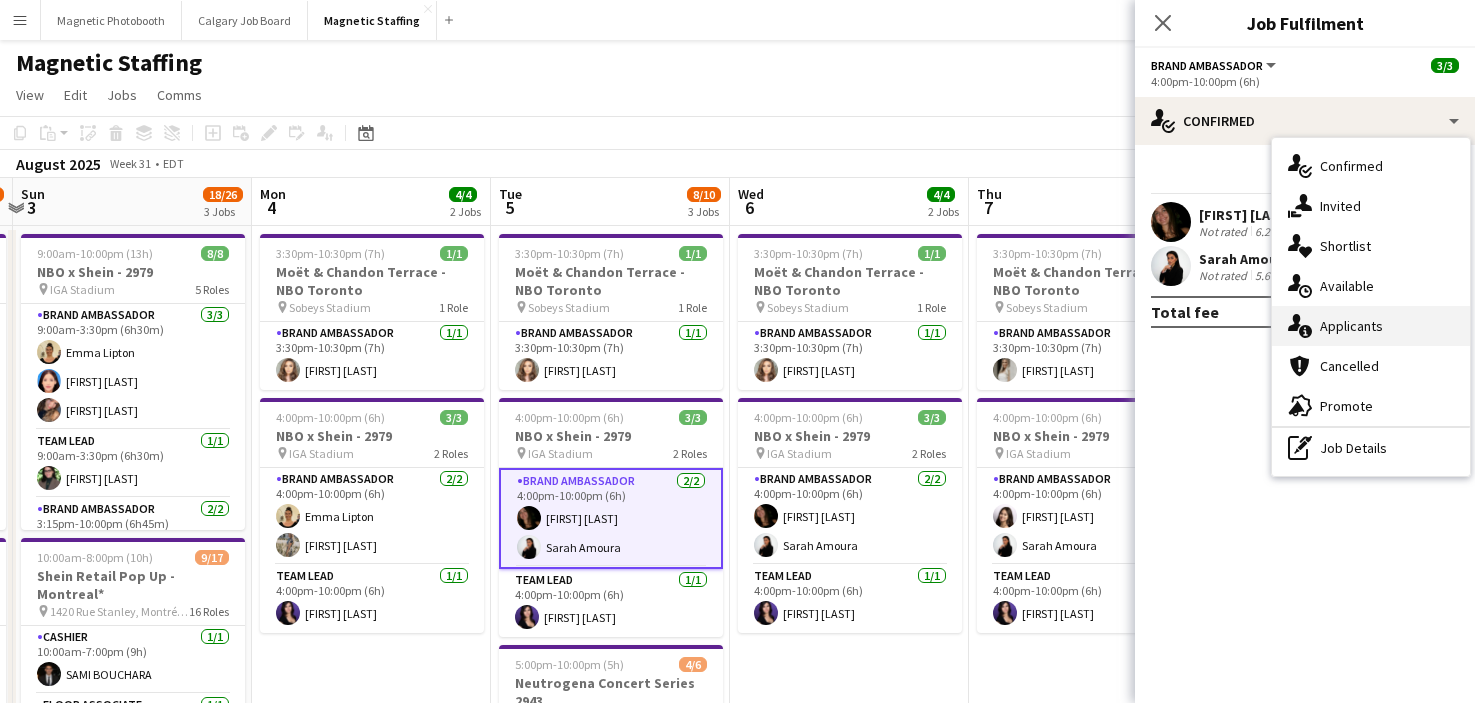 click on "single-neutral-actions-information
Applicants" at bounding box center [1371, 326] 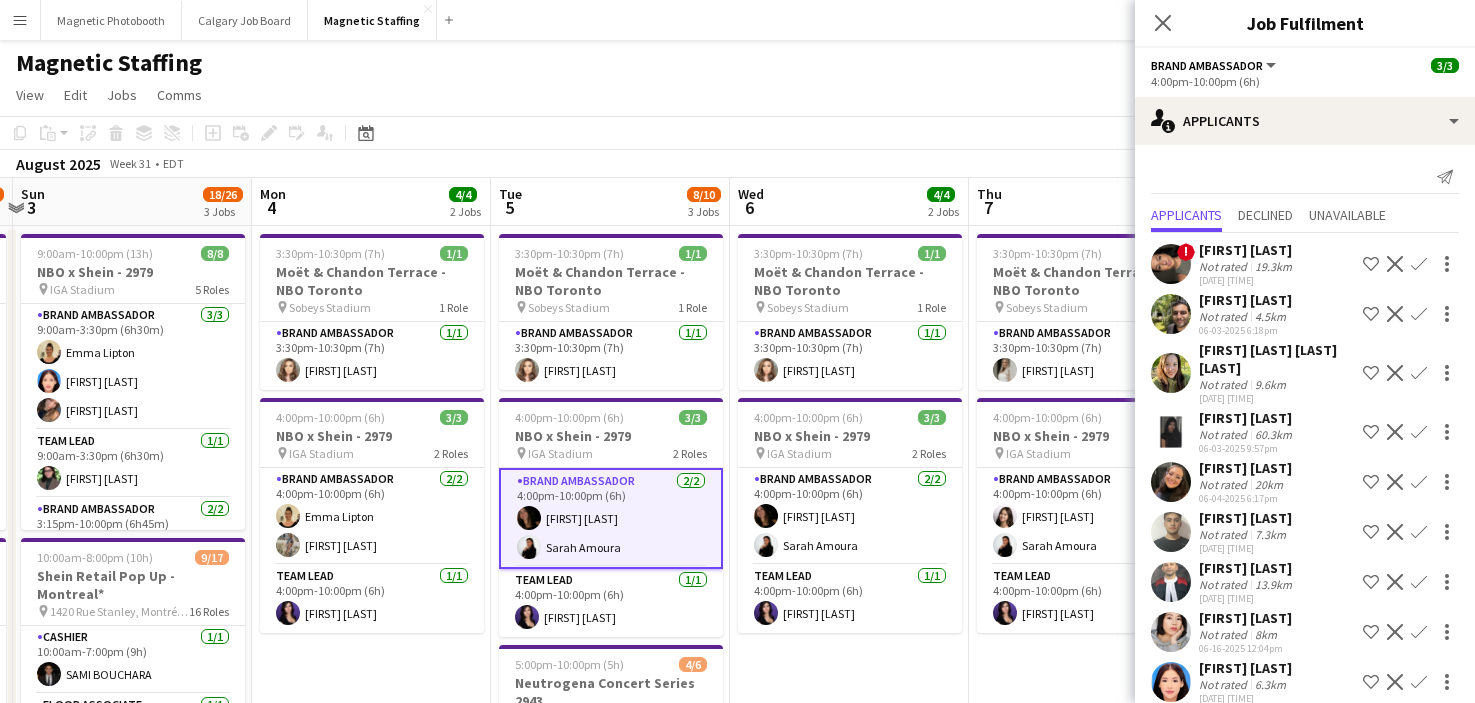 scroll, scrollTop: 104, scrollLeft: 0, axis: vertical 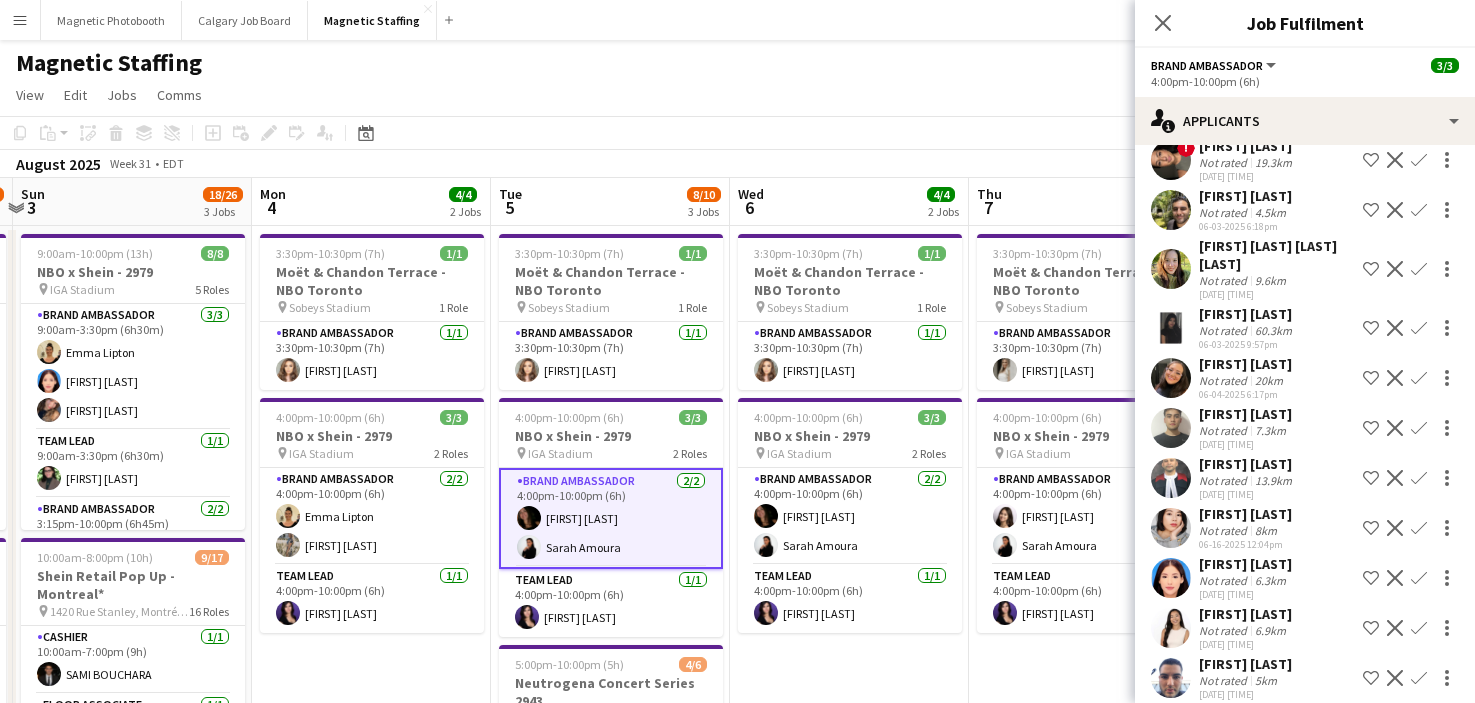 click 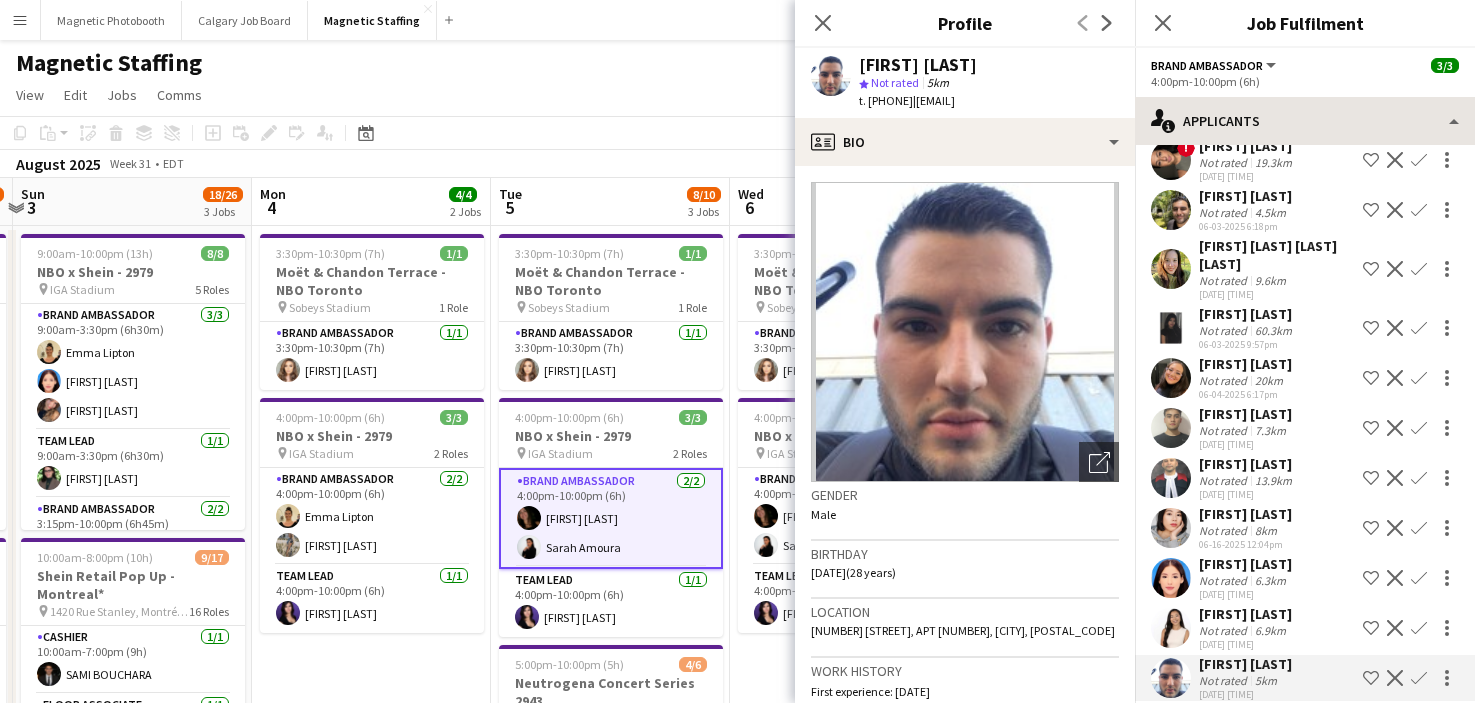 drag, startPoint x: 947, startPoint y: 106, endPoint x: 1159, endPoint y: 105, distance: 212.00237 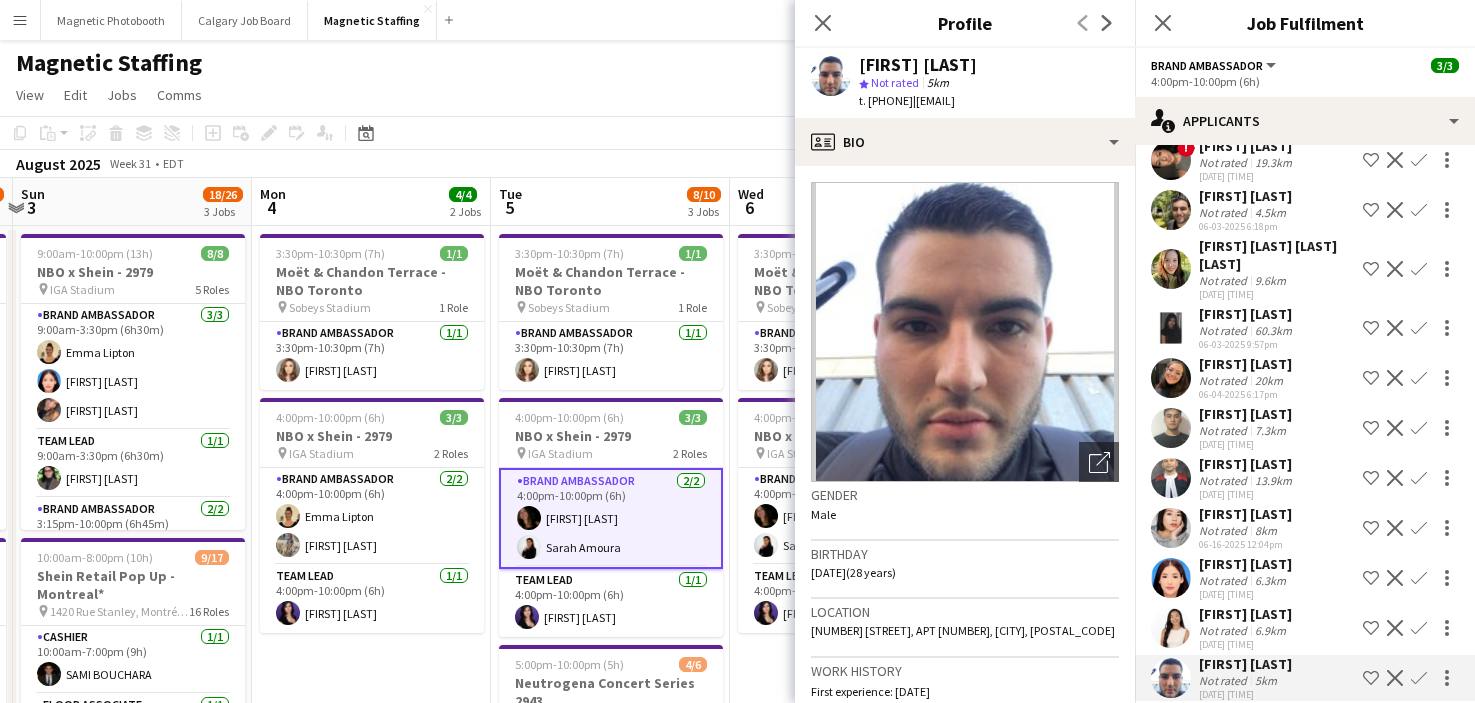 click on "|   [EMAIL]" 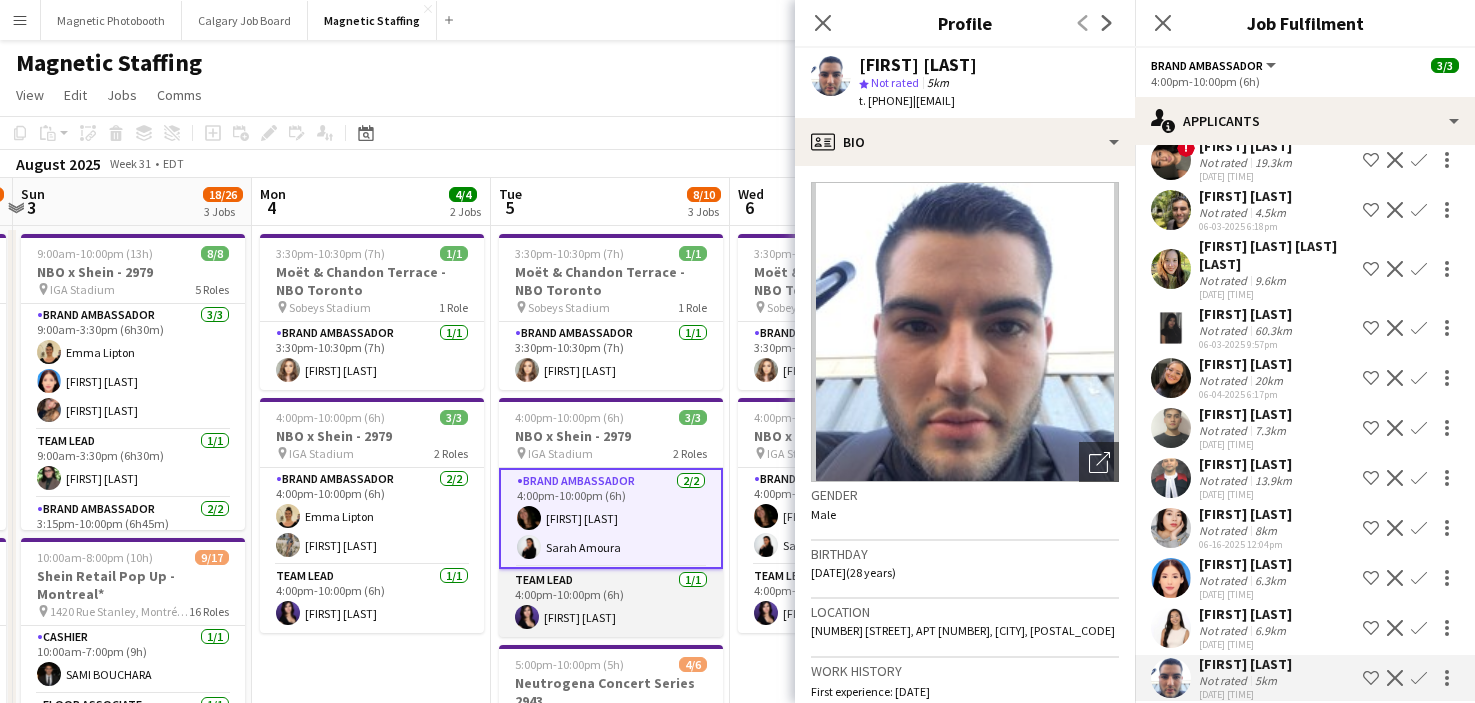 scroll, scrollTop: 0, scrollLeft: 464, axis: horizontal 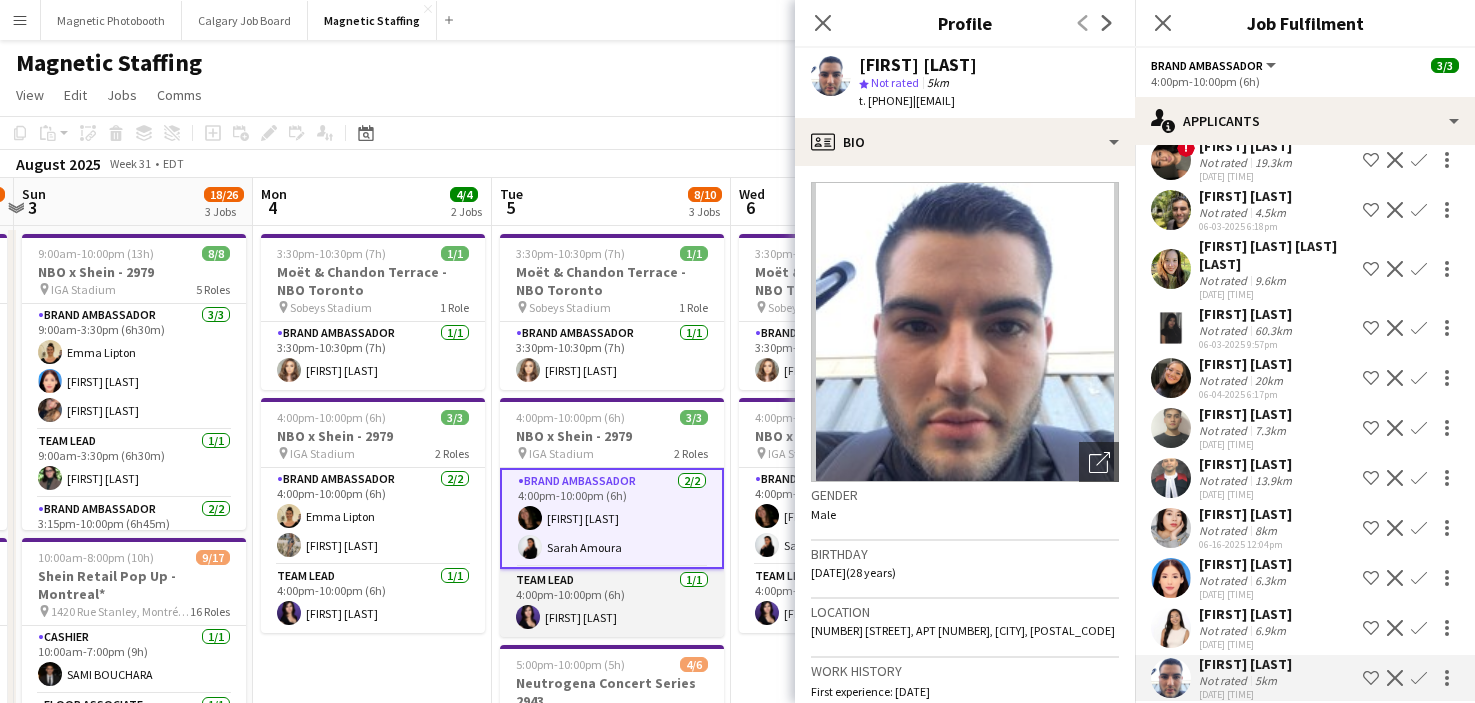 click on "Team Lead   1/1   4:00pm-10:00pm (6h)
[FIRST] [LAST]" at bounding box center [612, 603] 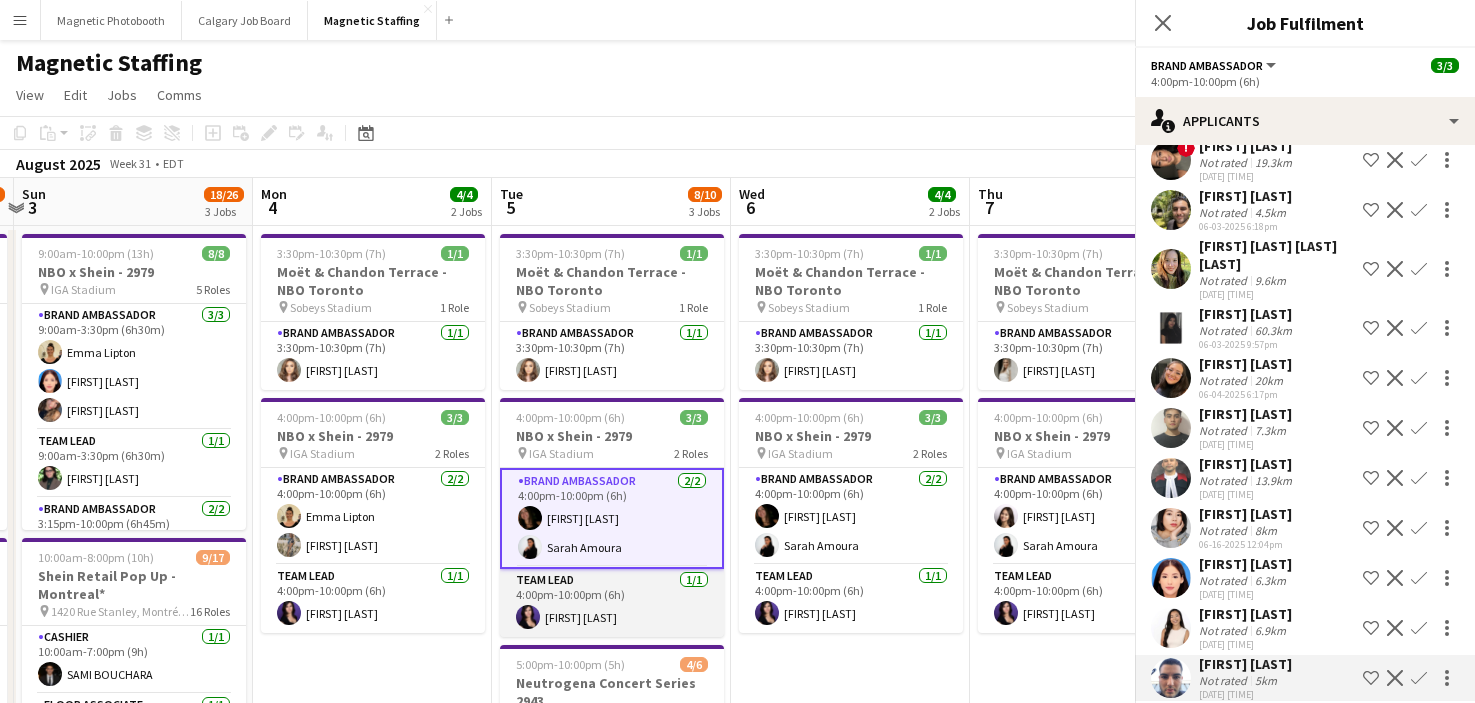 scroll, scrollTop: 0, scrollLeft: 0, axis: both 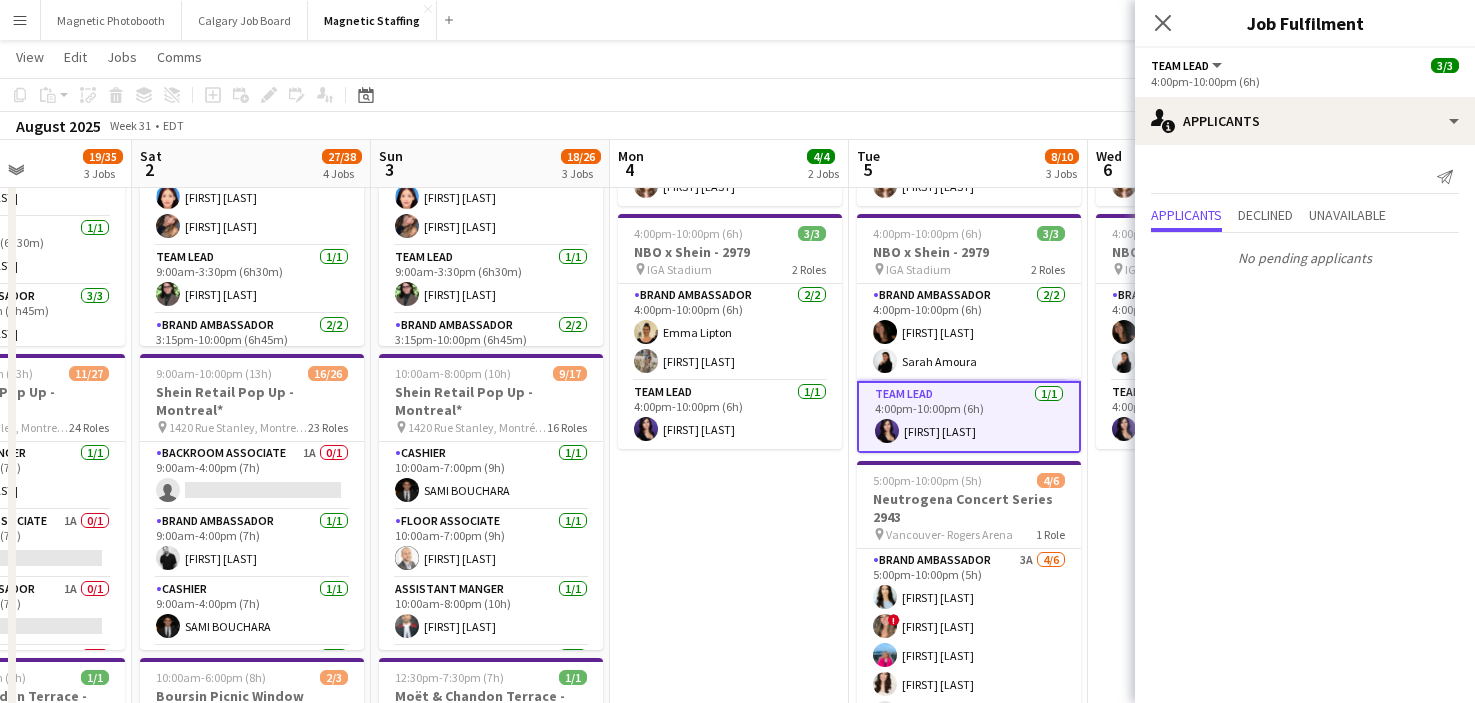 drag, startPoint x: 463, startPoint y: 582, endPoint x: 823, endPoint y: 582, distance: 360 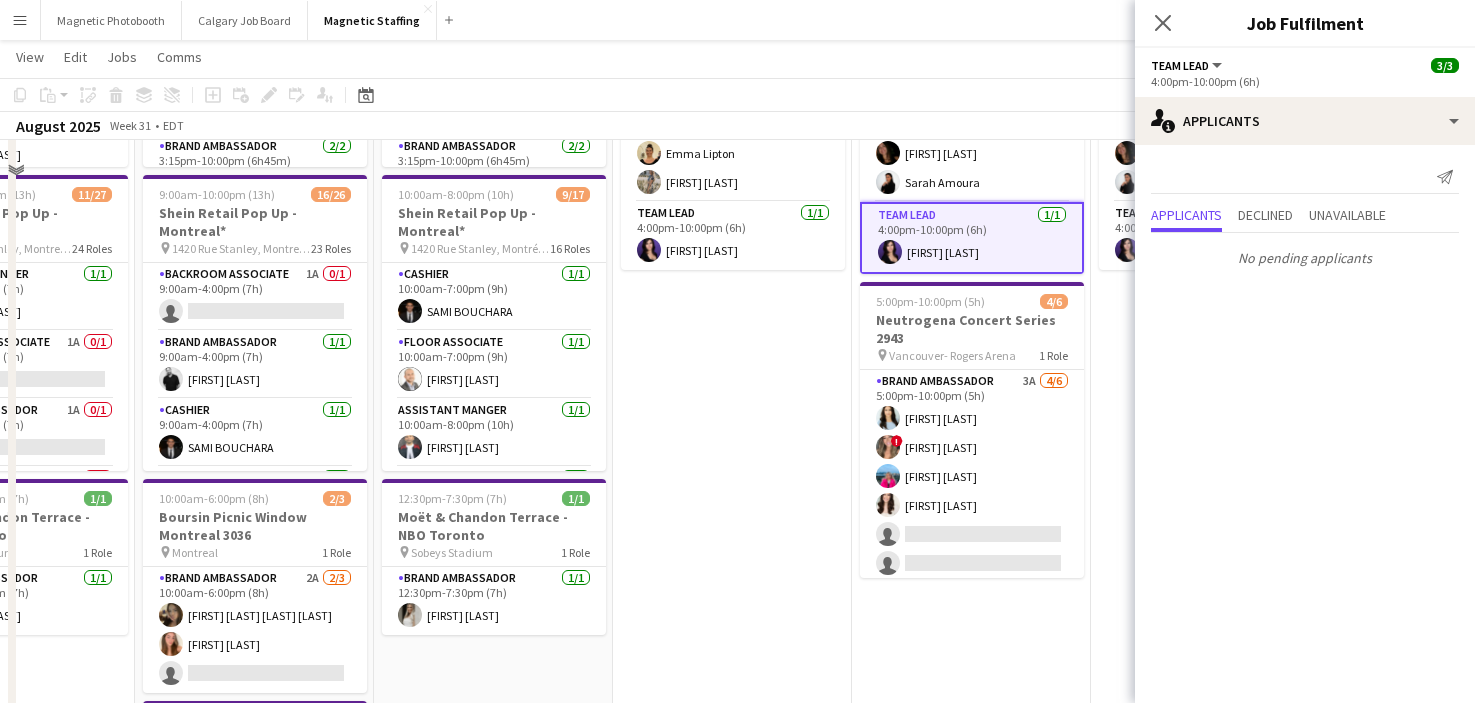 scroll, scrollTop: 195, scrollLeft: 0, axis: vertical 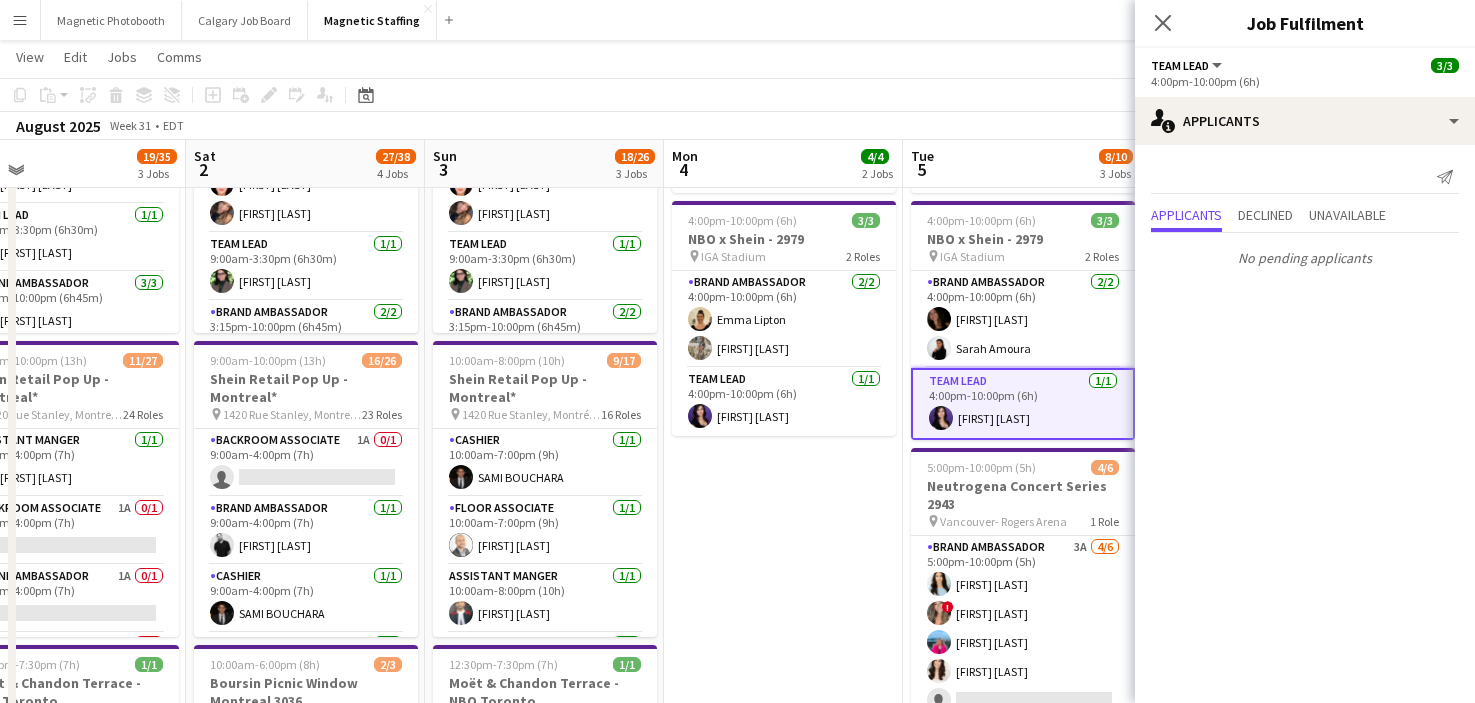 drag, startPoint x: 696, startPoint y: 624, endPoint x: 987, endPoint y: 624, distance: 291 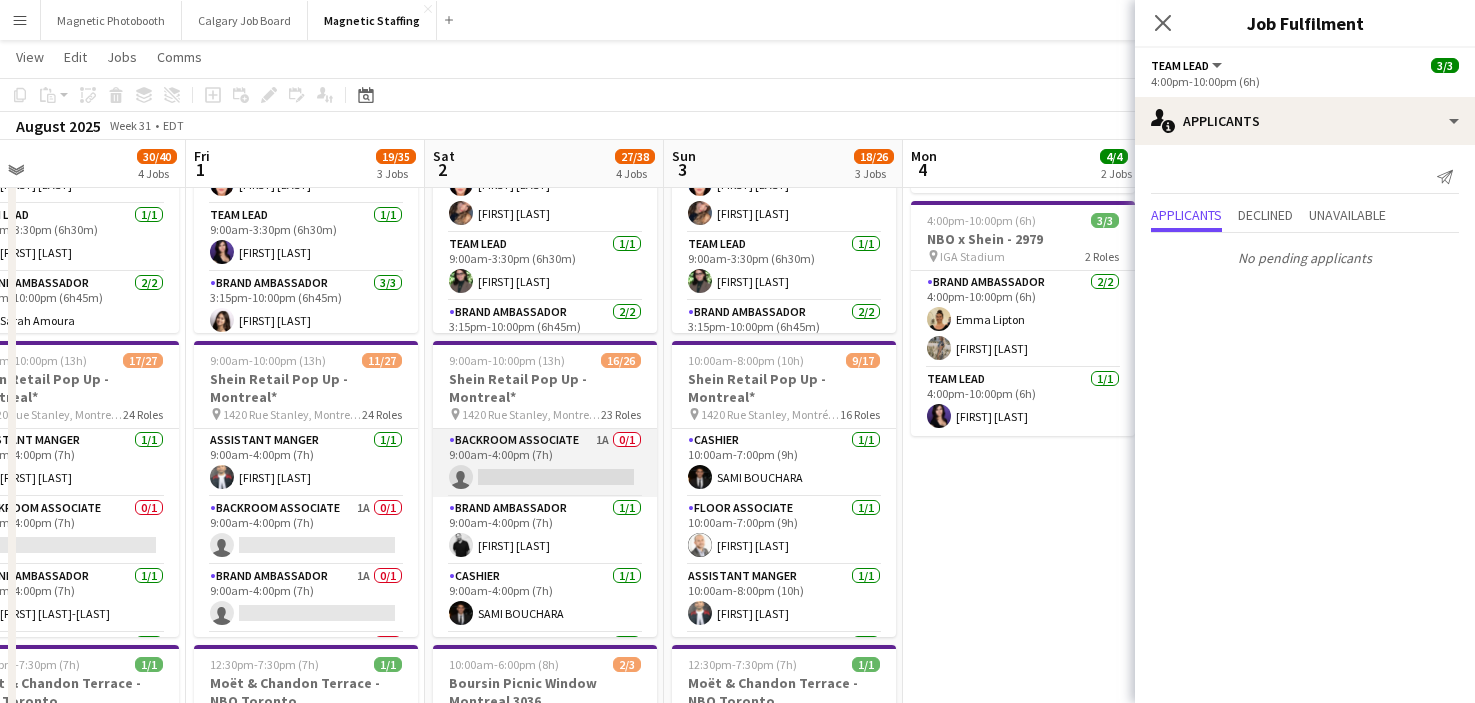 click on "Backroom Associate   1A   0/1   9:00am-4:00pm (7h)
single-neutral-actions" at bounding box center (545, 463) 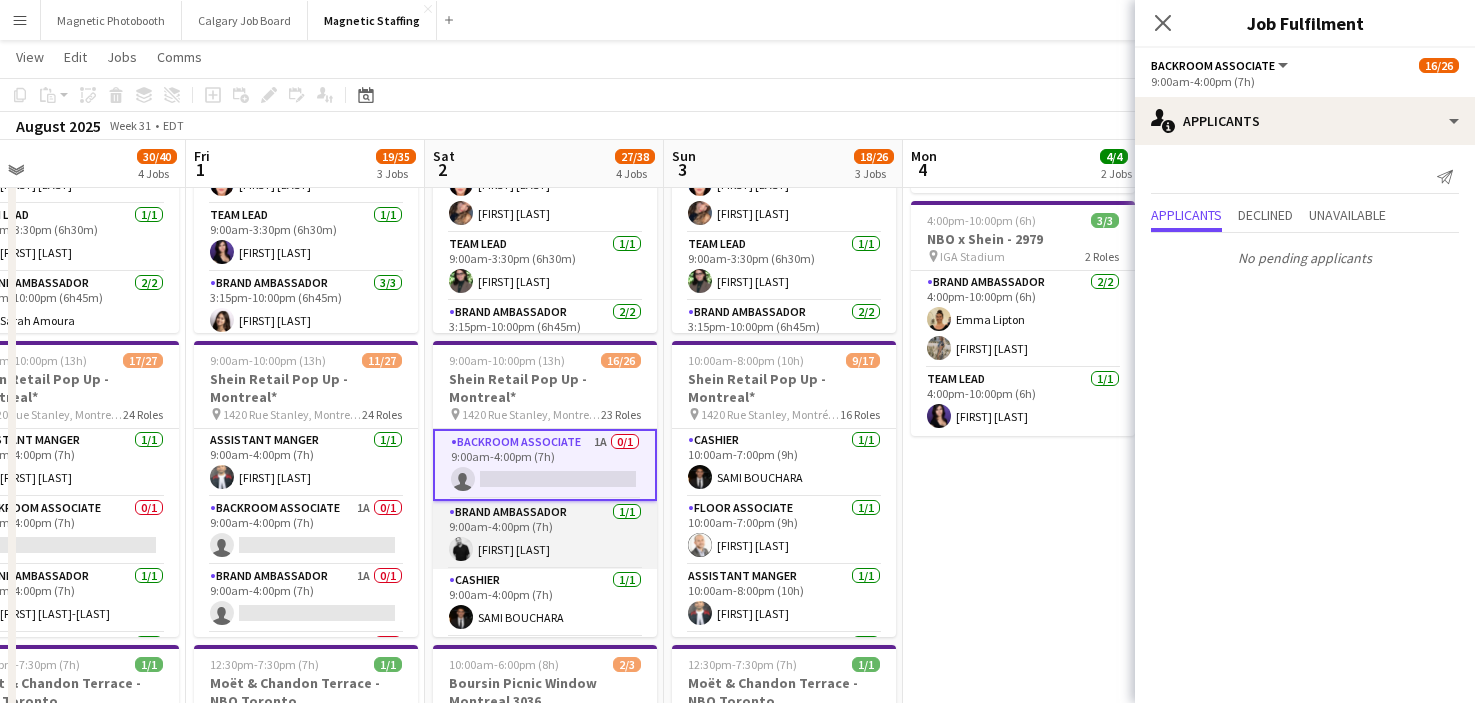 click on "Brand Ambassador   1/1   [TIME]
[FIRST] [LAST]" at bounding box center (545, 535) 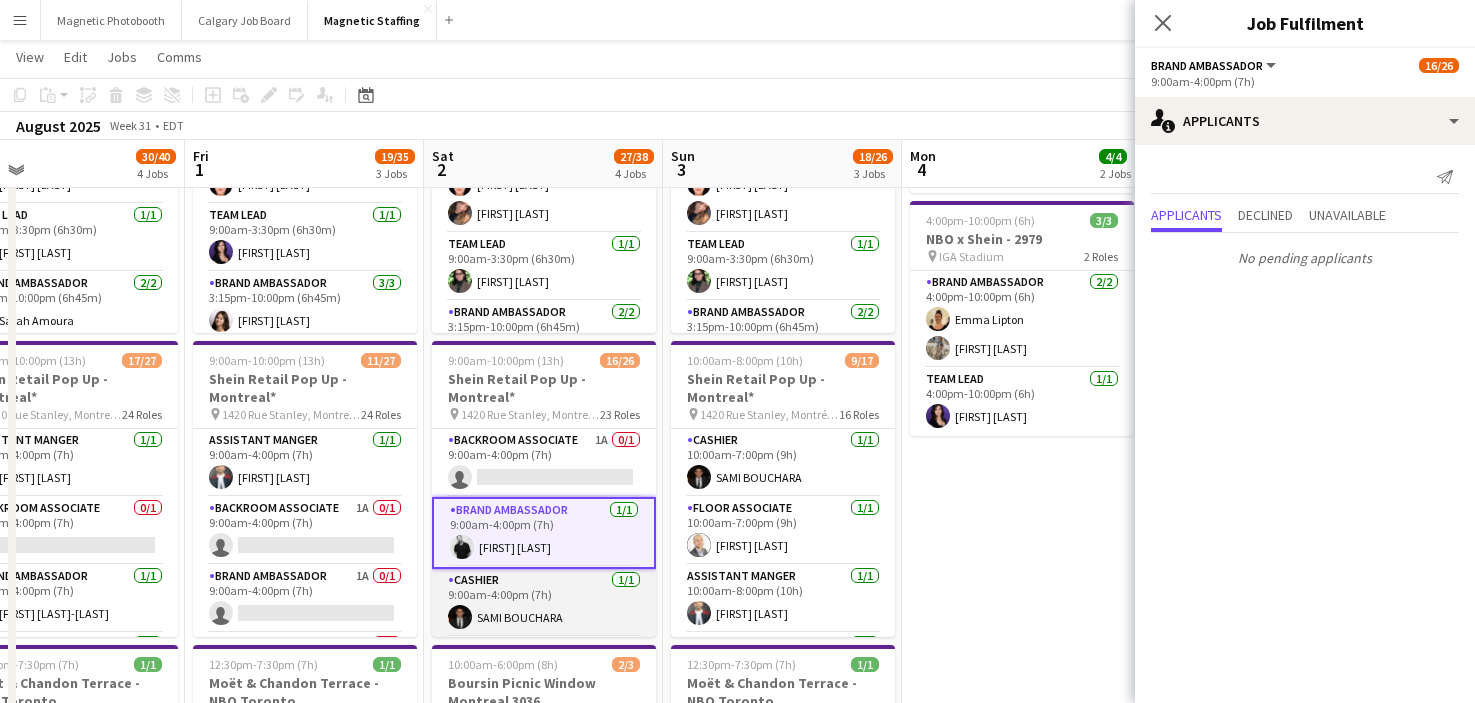 click on "Cashier   1/1   [TIME]
[FIRST] [LAST]" at bounding box center [544, 603] 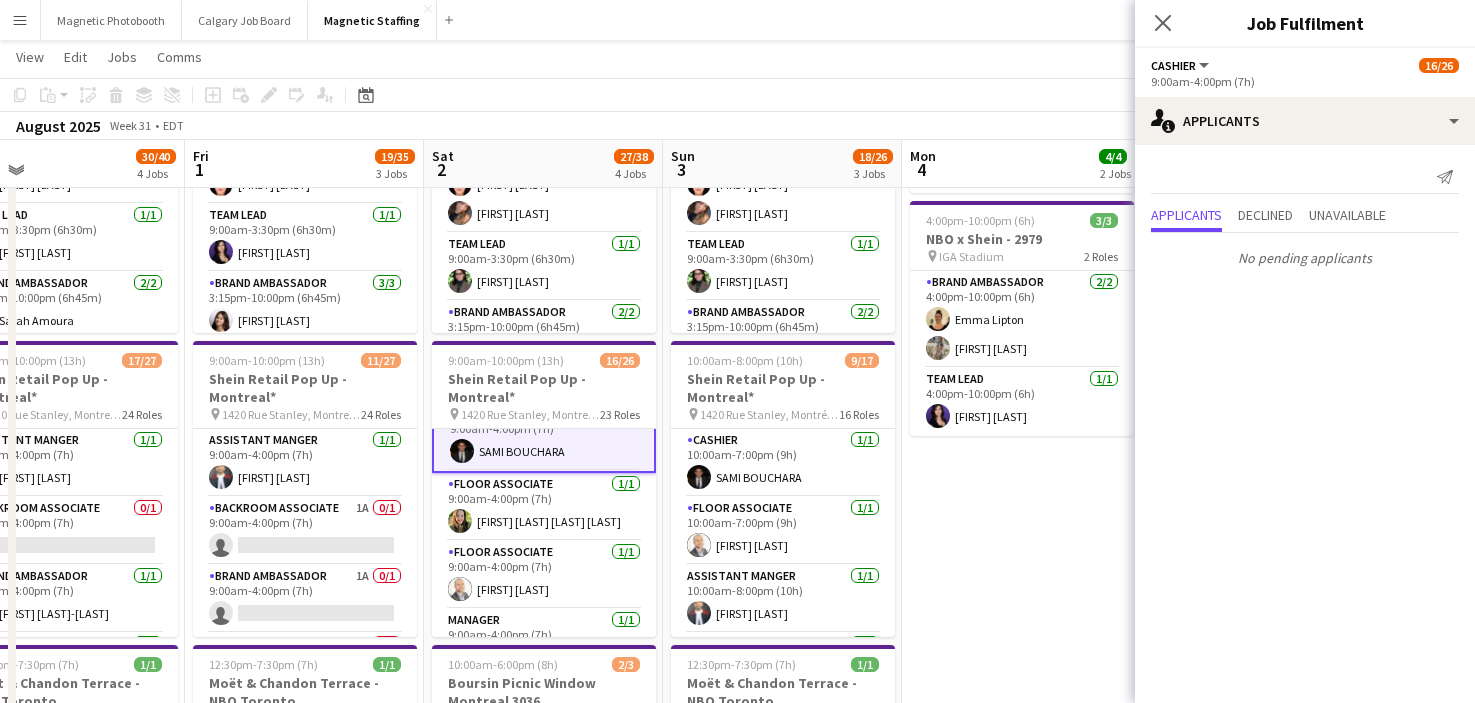click on "Floor Associate   1/1   9:00am-4:00pm (7h)
[FIRST] [LAST]" at bounding box center [544, 575] 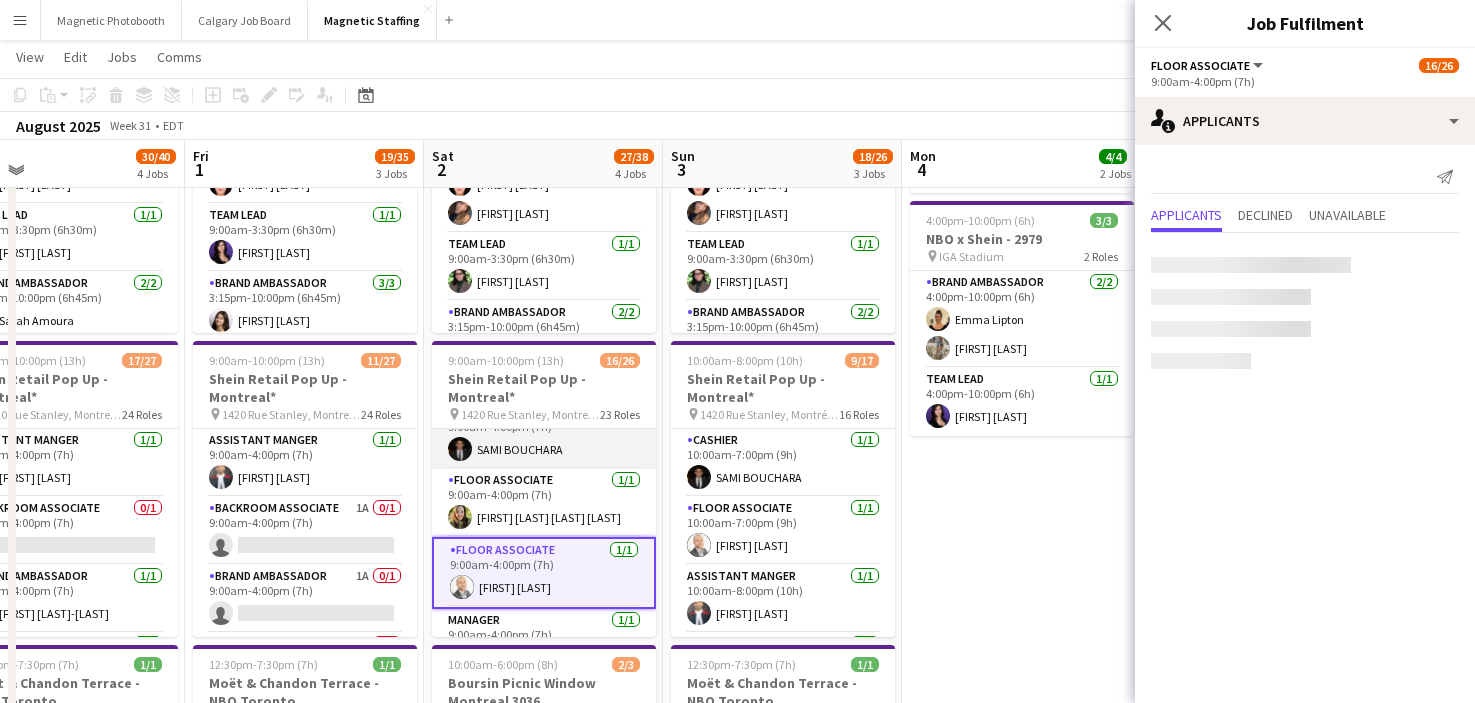 scroll, scrollTop: 162, scrollLeft: 0, axis: vertical 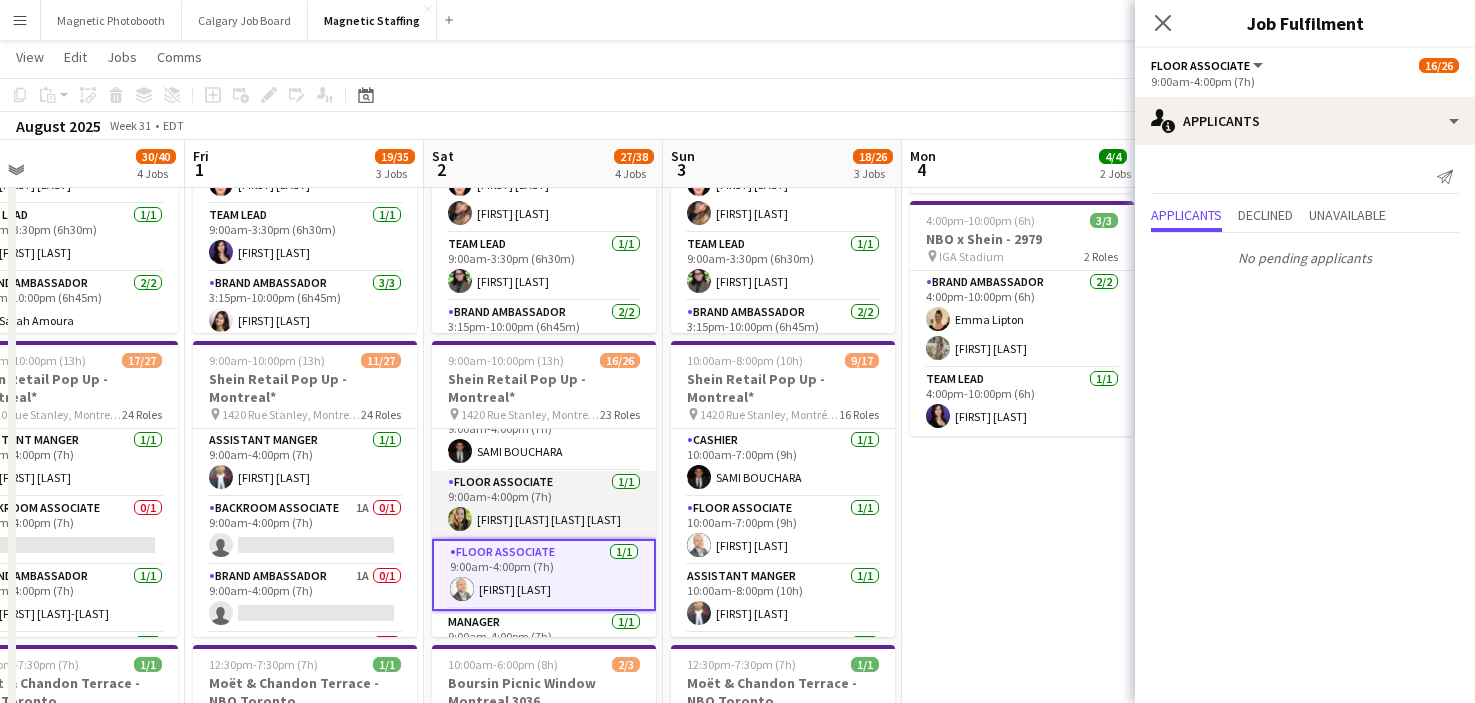 click on "Floor Associate   1/1   9:00am-4:00pm (7h)
[FIRST] [LAST]" at bounding box center (544, 505) 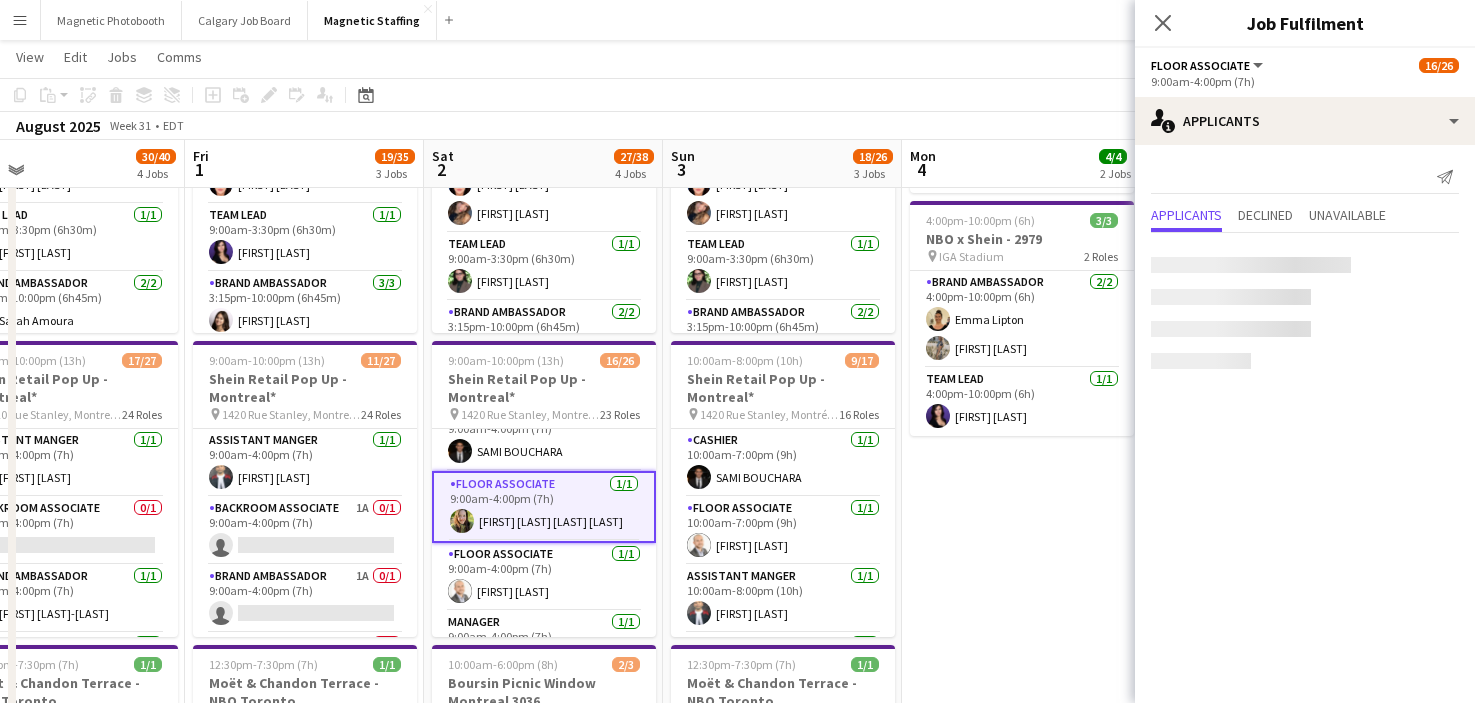 scroll, scrollTop: 0, scrollLeft: 531, axis: horizontal 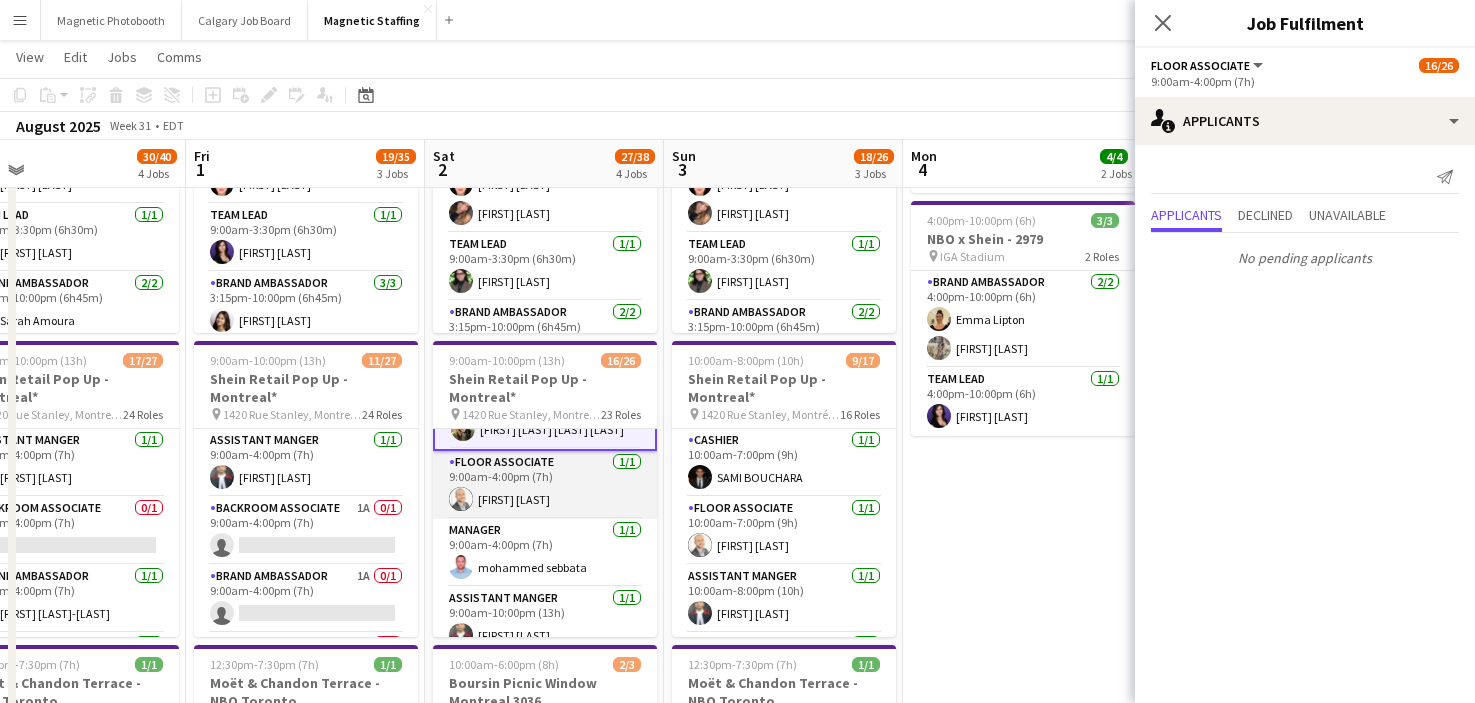 click on "Assistant Manger    1/1   9:00am-10:00pm (13h)
[FIRST] [LAST]" at bounding box center (545, 621) 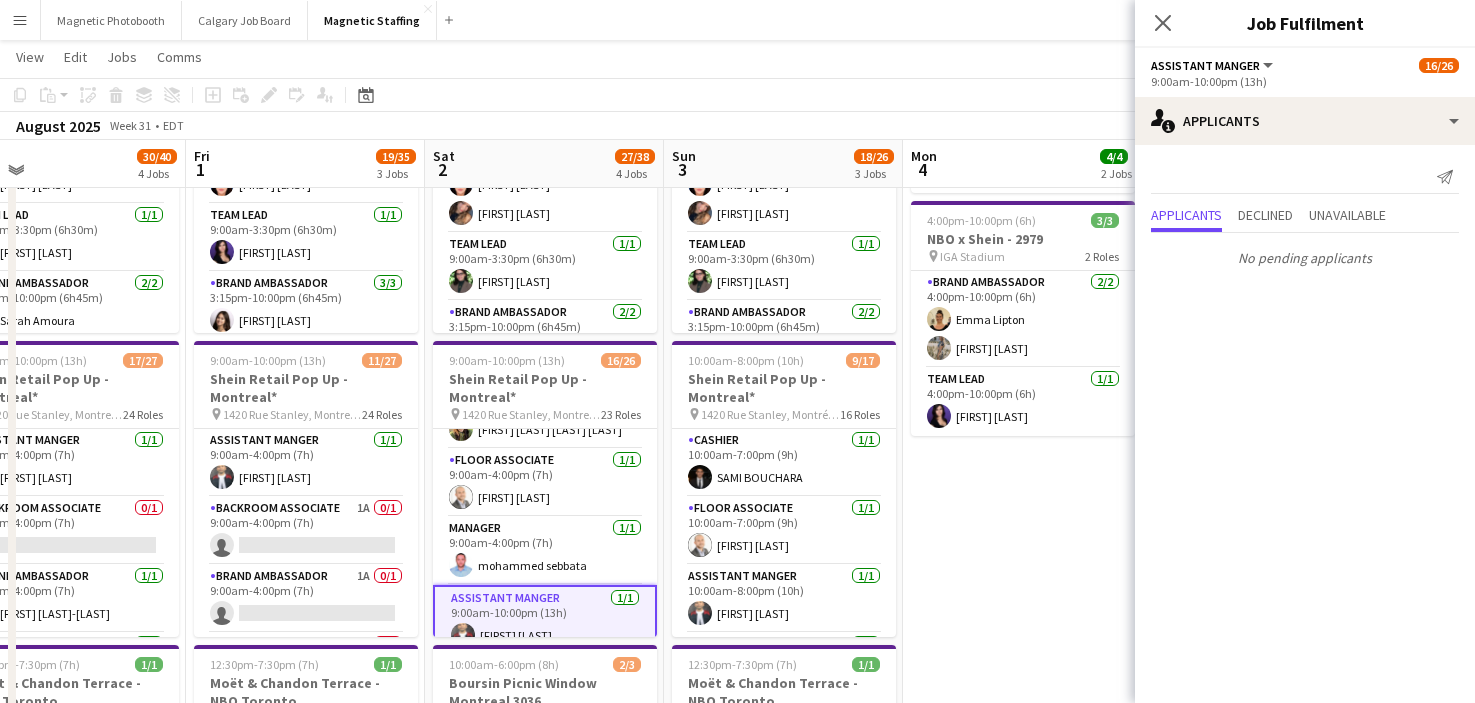 scroll, scrollTop: 374, scrollLeft: 0, axis: vertical 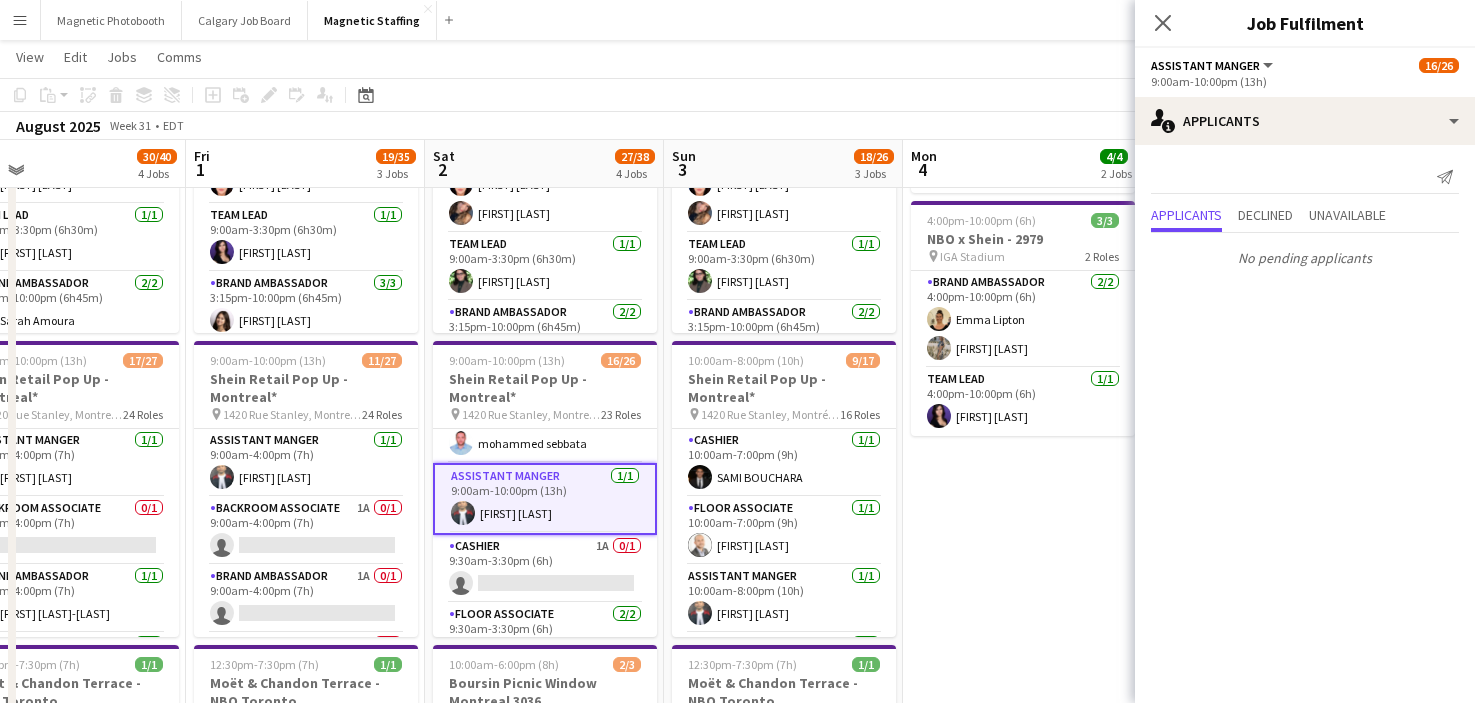 click on "Floor Associate   2/2   9:30am-3:30pm (6h)
! [FIRST] [LAST] [FIRST] [LAST]" at bounding box center [545, 651] 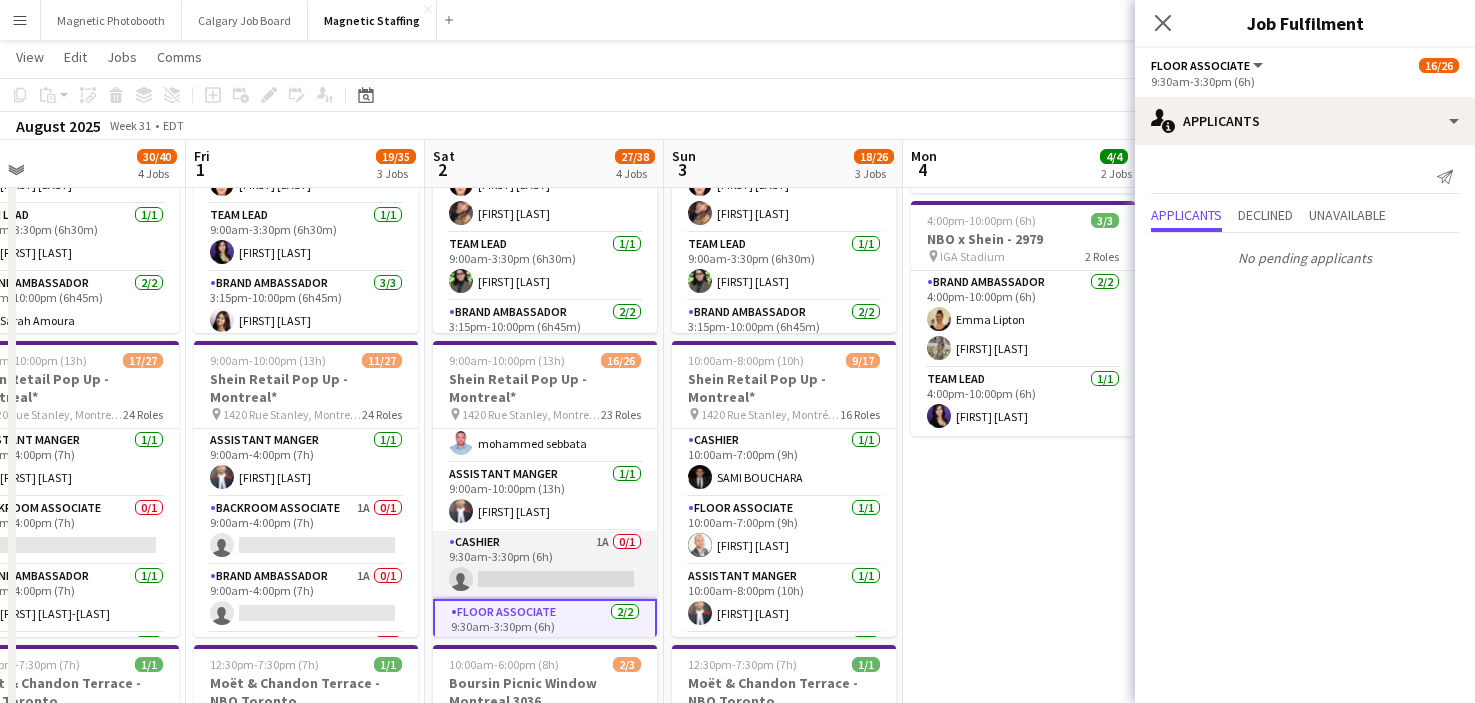 click on "Cashier   1A   0/1   9:30am-3:30pm (6h)
single-neutral-actions" at bounding box center (545, 565) 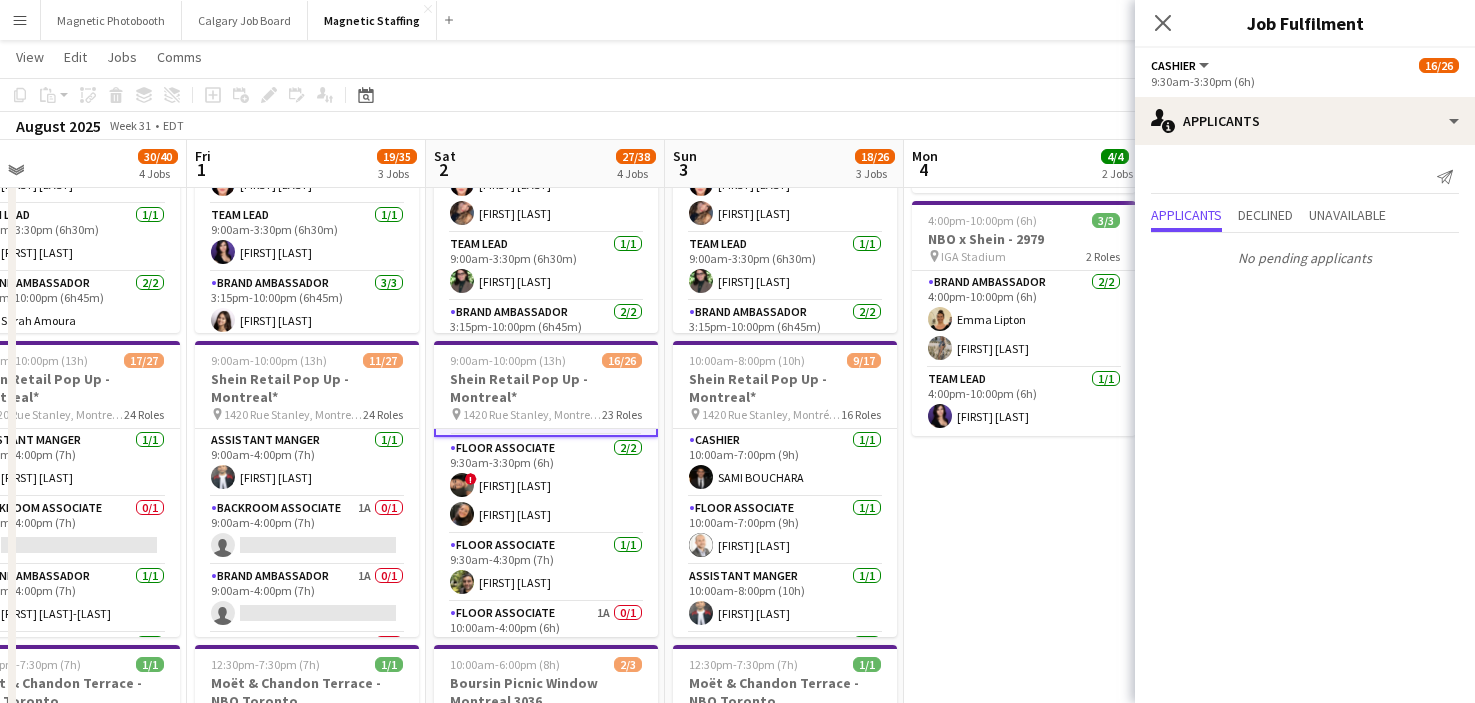 click on "Floor Associate   1/1   9:30am-4:30pm (7h)
[LAST] [LAST]" at bounding box center [546, 568] 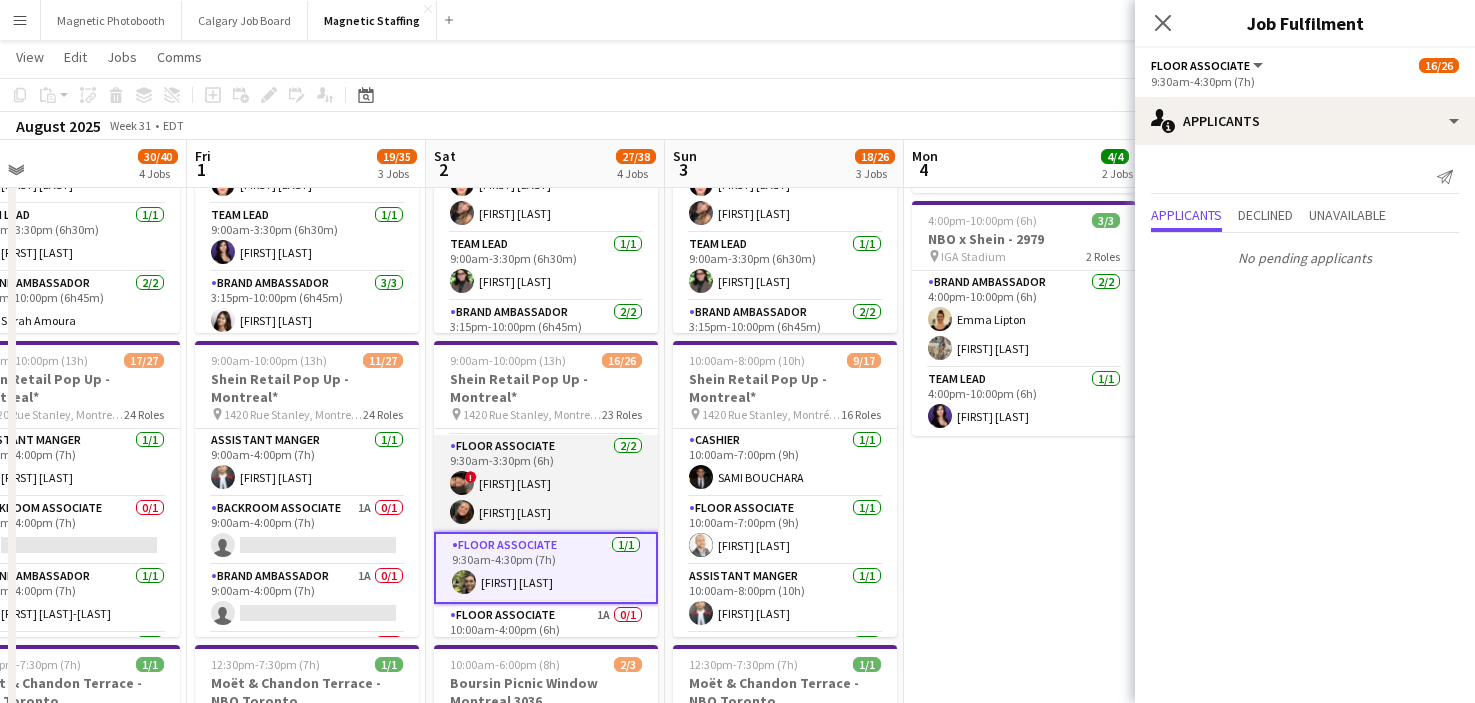 click on "Floor Associate   2/2   9:30am-3:30pm (6h)
! [FIRST] [LAST] [FIRST] [LAST]" at bounding box center [546, 483] 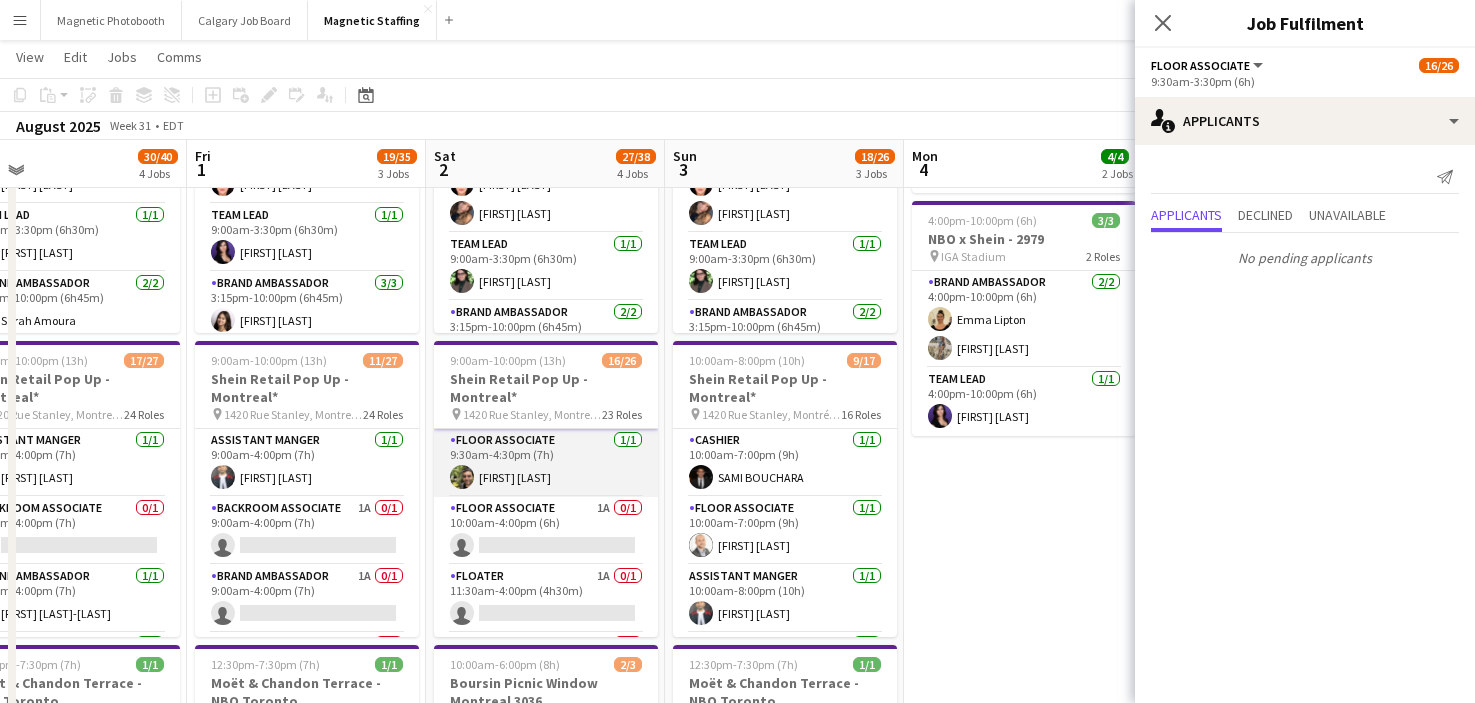 scroll, scrollTop: 643, scrollLeft: 0, axis: vertical 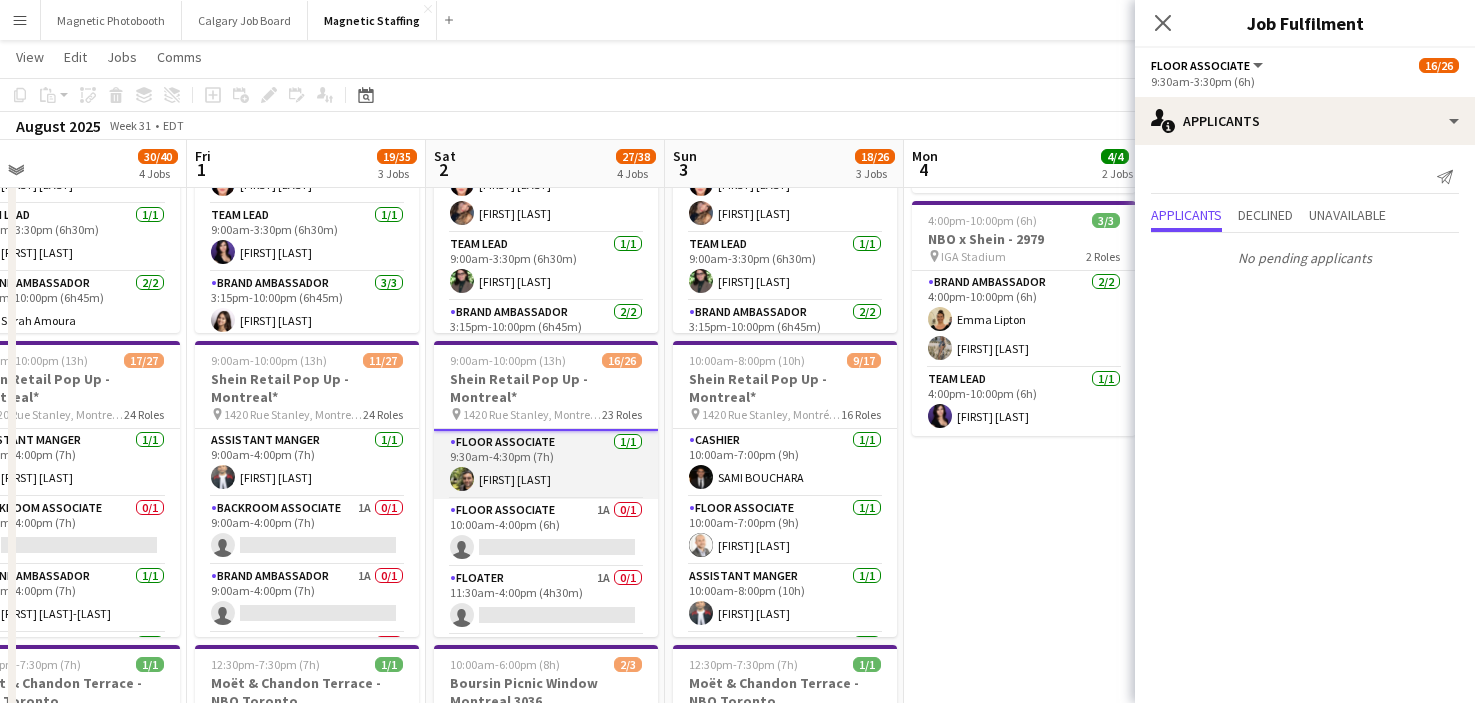 click on "Floater   1A   0/1   11:30am-4:00pm (4h30m)
single-neutral-actions" at bounding box center (546, 601) 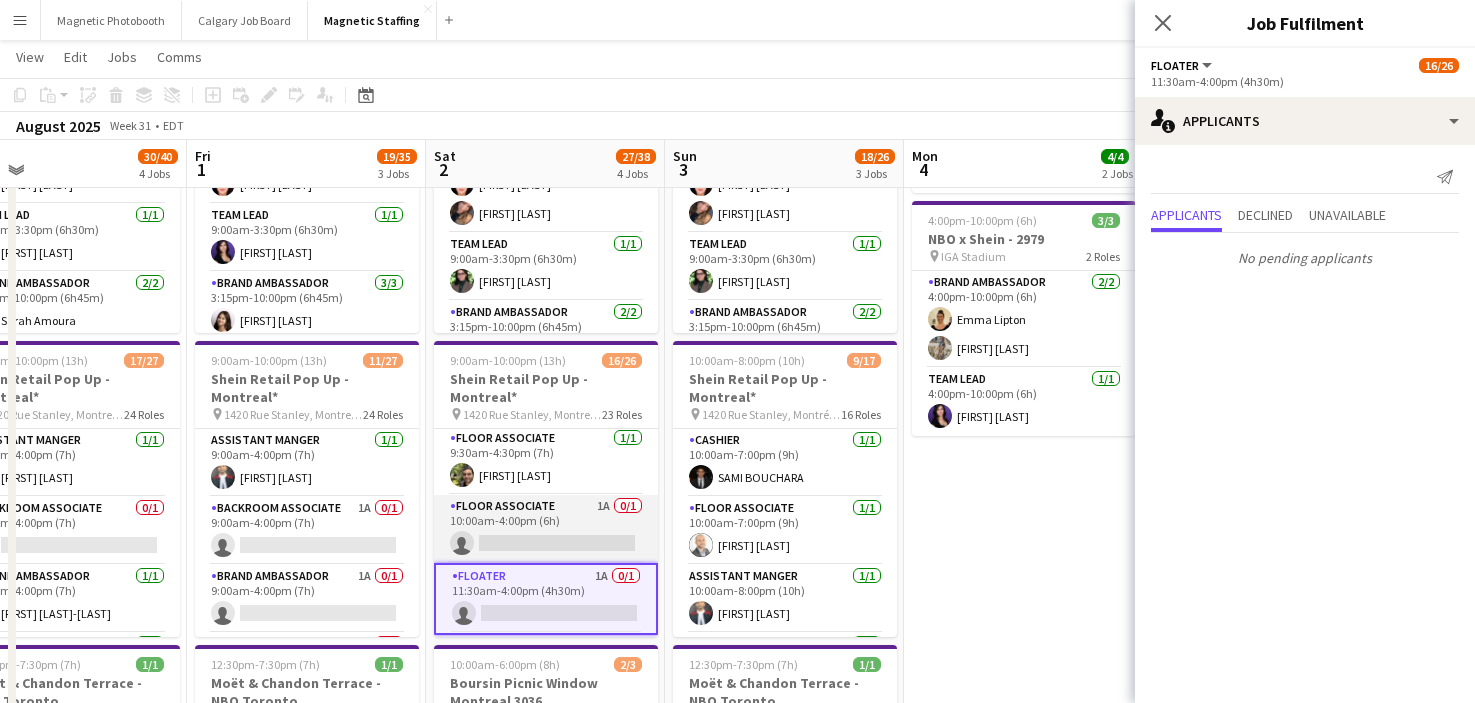 click on "Floor Associate   1A   0/1   10:00am-4:00pm (6h)
single-neutral-actions" at bounding box center [546, 529] 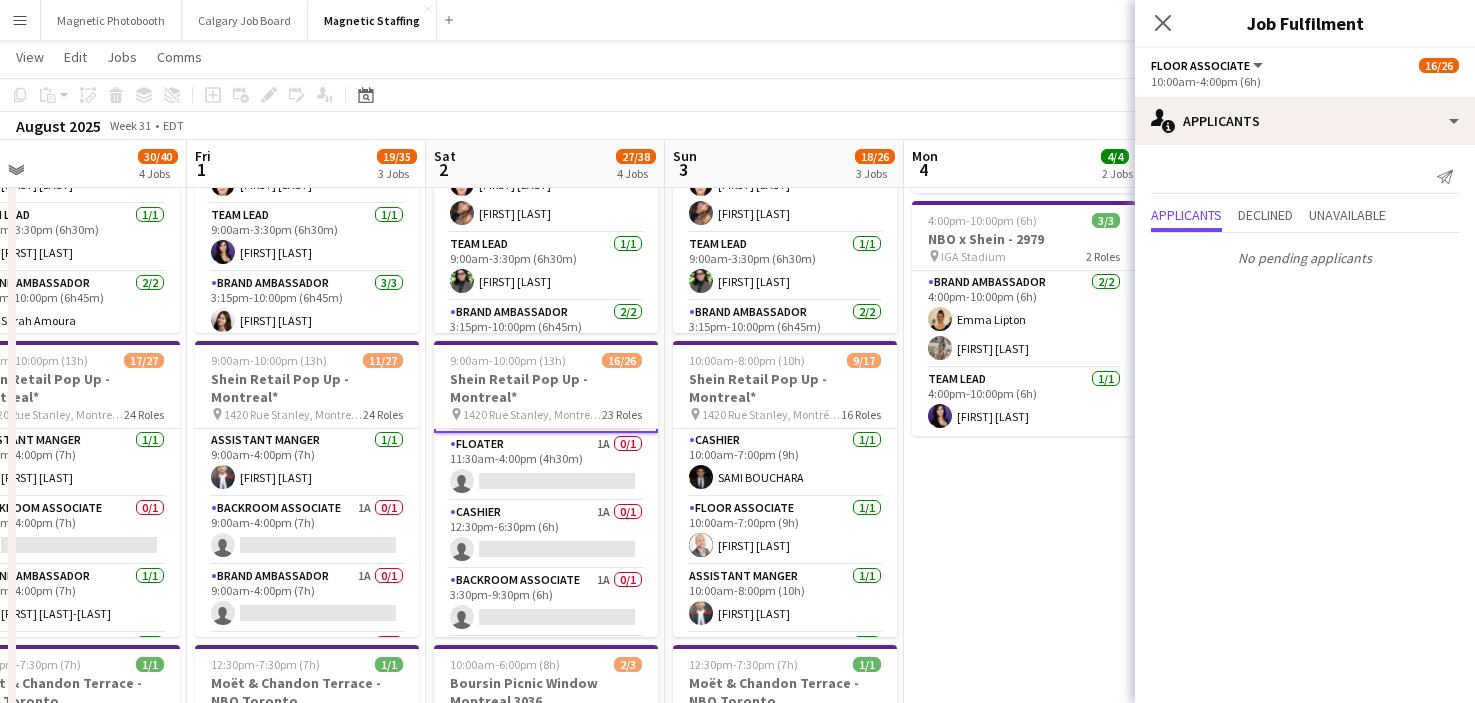 click on "Cashier   1A   0/1   12:30pm-6:30pm (6h)
single-neutral-actions" at bounding box center [546, 535] 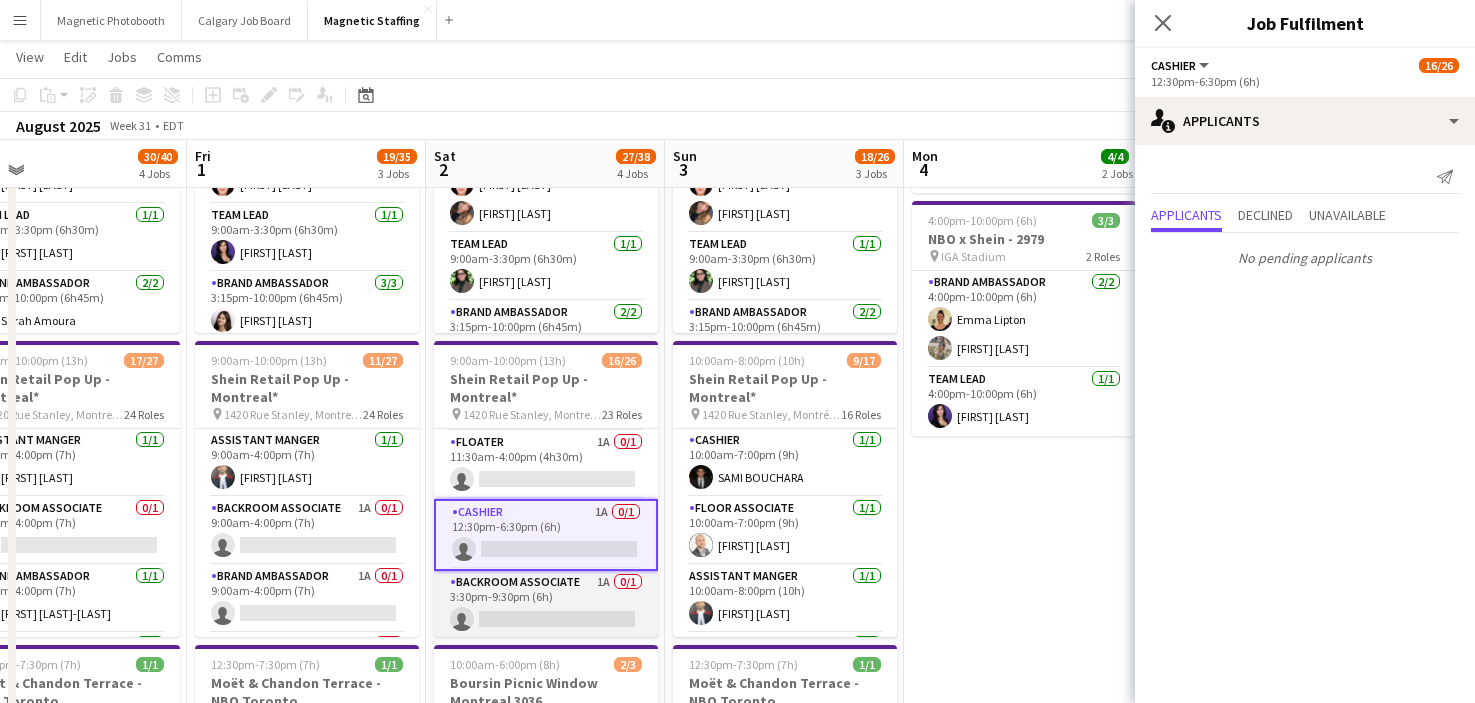 click on "Backroom Associate   1A   0/1   3:30pm-9:30pm (6h)
single-neutral-actions" at bounding box center (546, 605) 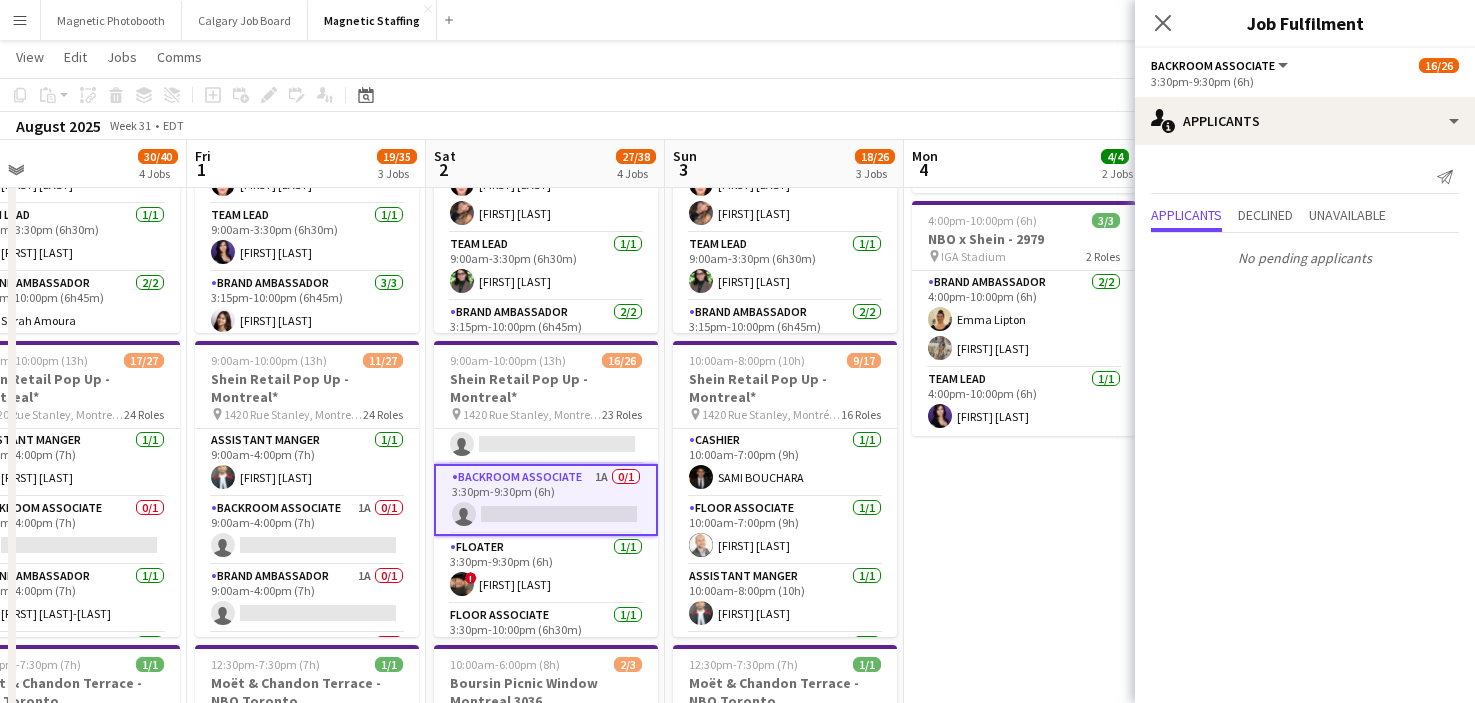 click on "Floater   1/1   3:30pm-9:30pm (6h)
! [FIRST] [LAST]" at bounding box center [546, 570] 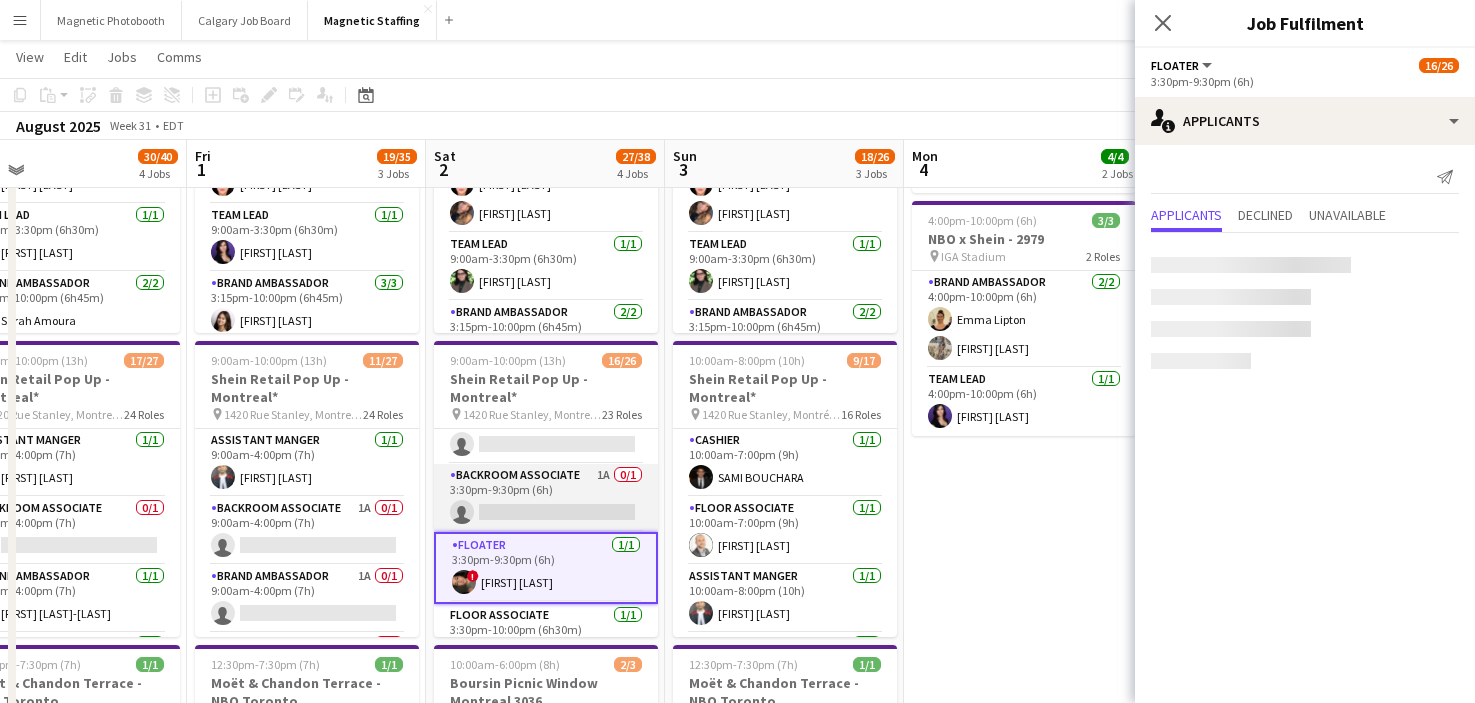 scroll, scrollTop: 958, scrollLeft: 0, axis: vertical 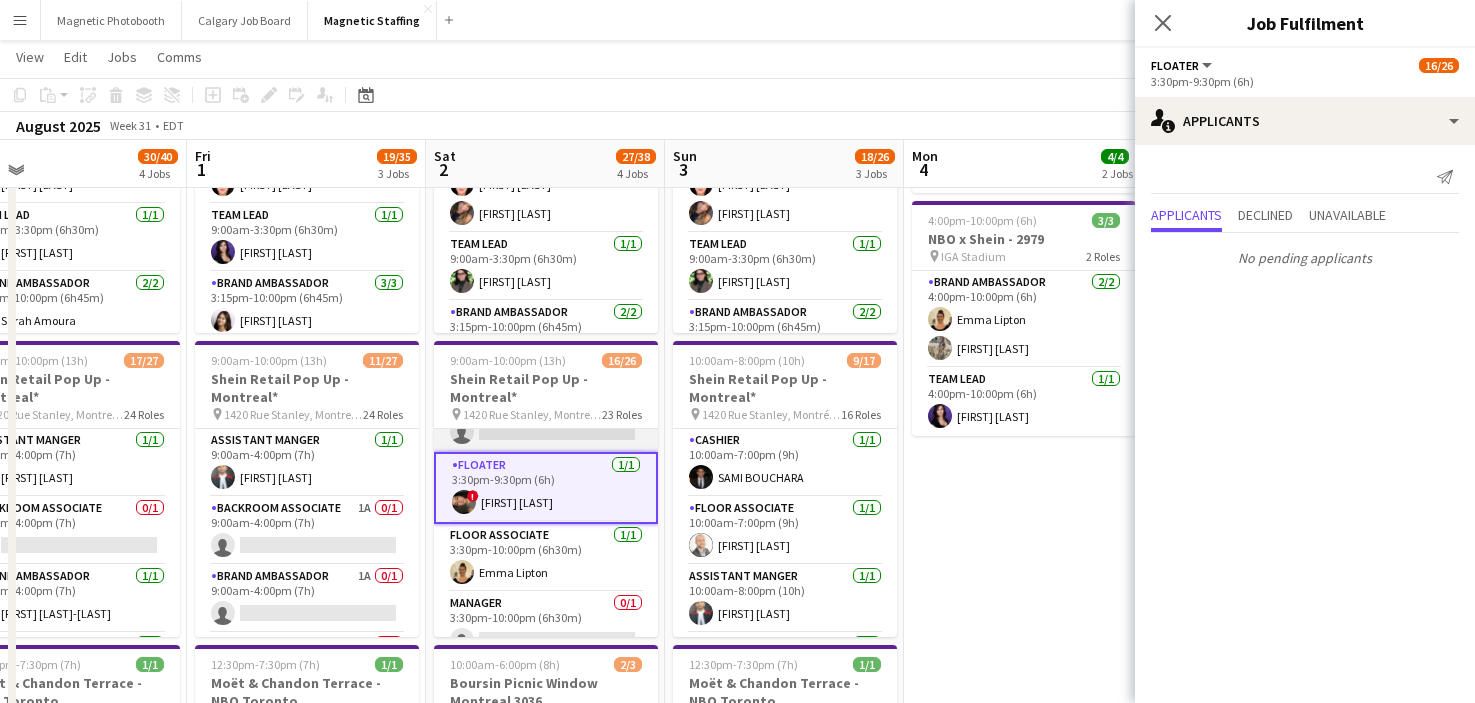 click on "Manager   0/1   3:30pm-10:00pm (6h30m)
single-neutral-actions" at bounding box center (546, 626) 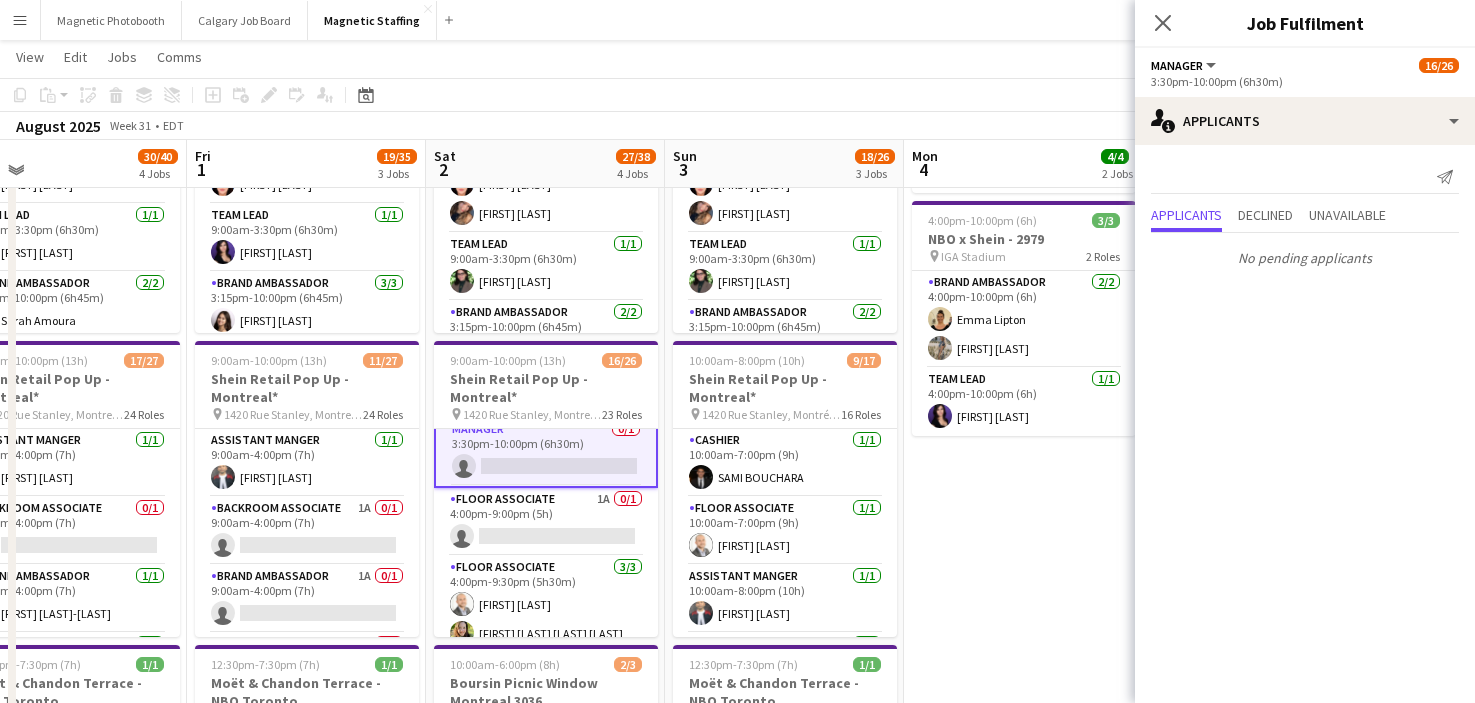 click on "Floor Associate   3/3   4:00pm-9:30pm (5h30m)
[FIRST] [LAST] [FIRST] [LAST] [FIRST] [LAST]" at bounding box center (546, 619) 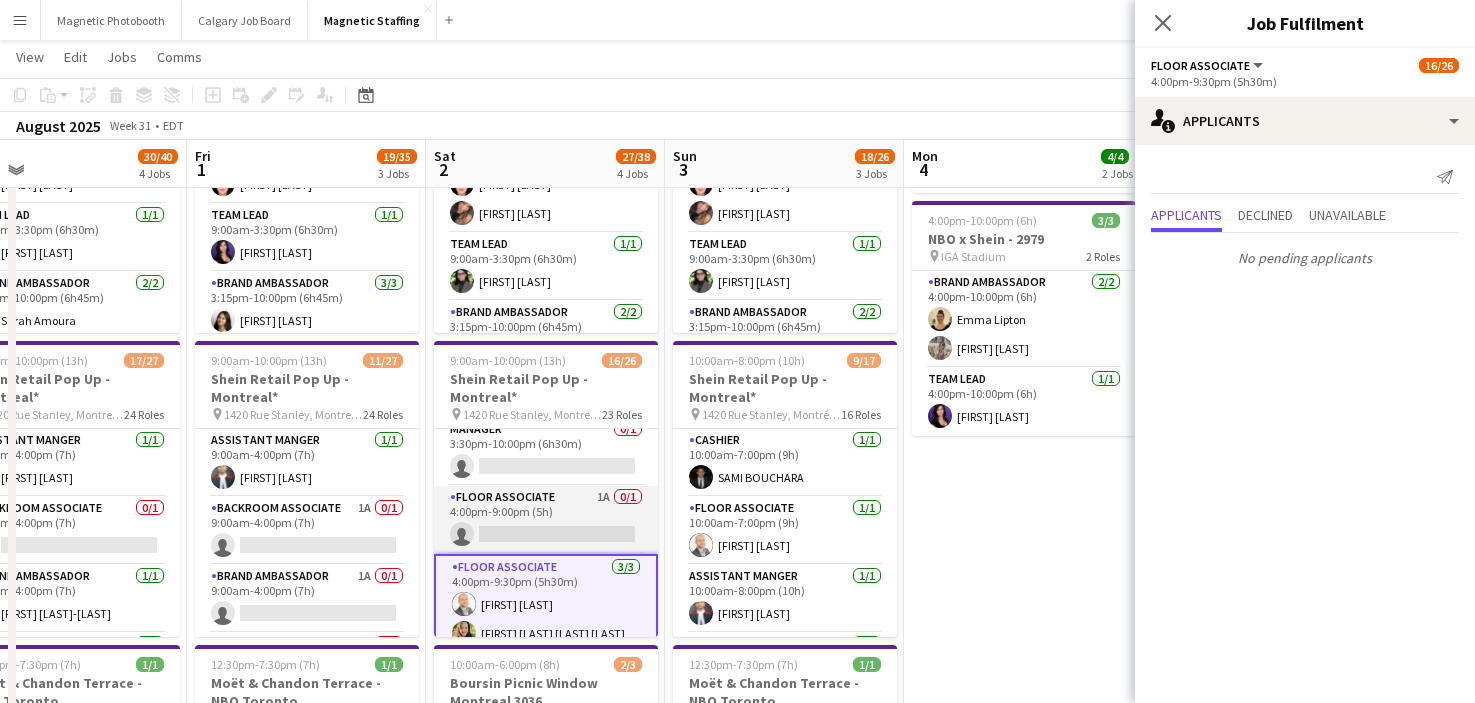 click on "Floor Associate   1A   0/1   4:00pm-9:00pm (5h)
single-neutral-actions" at bounding box center [546, 520] 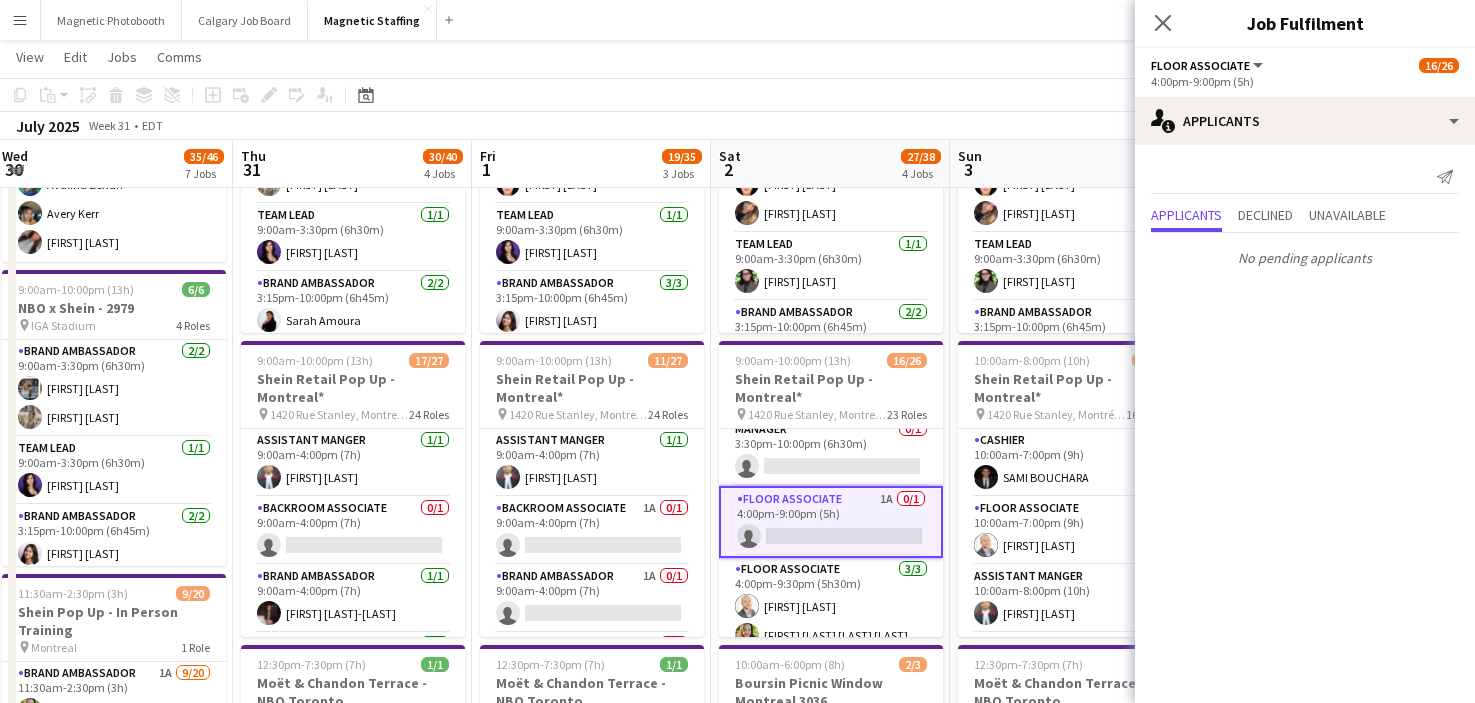drag, startPoint x: 614, startPoint y: 483, endPoint x: 719, endPoint y: 483, distance: 105 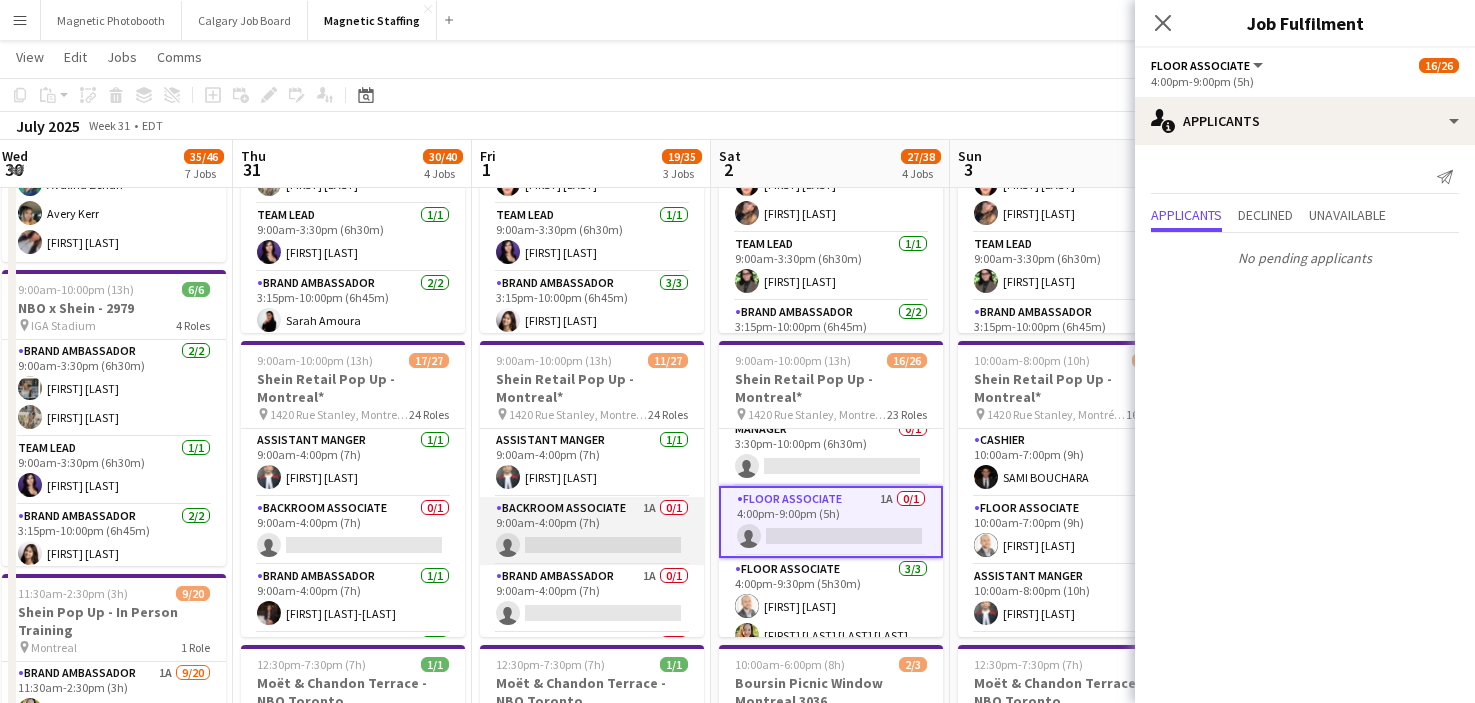 click on "Backroom Associate   1A   0/1   9:00am-4:00pm (7h)
single-neutral-actions" at bounding box center (592, 531) 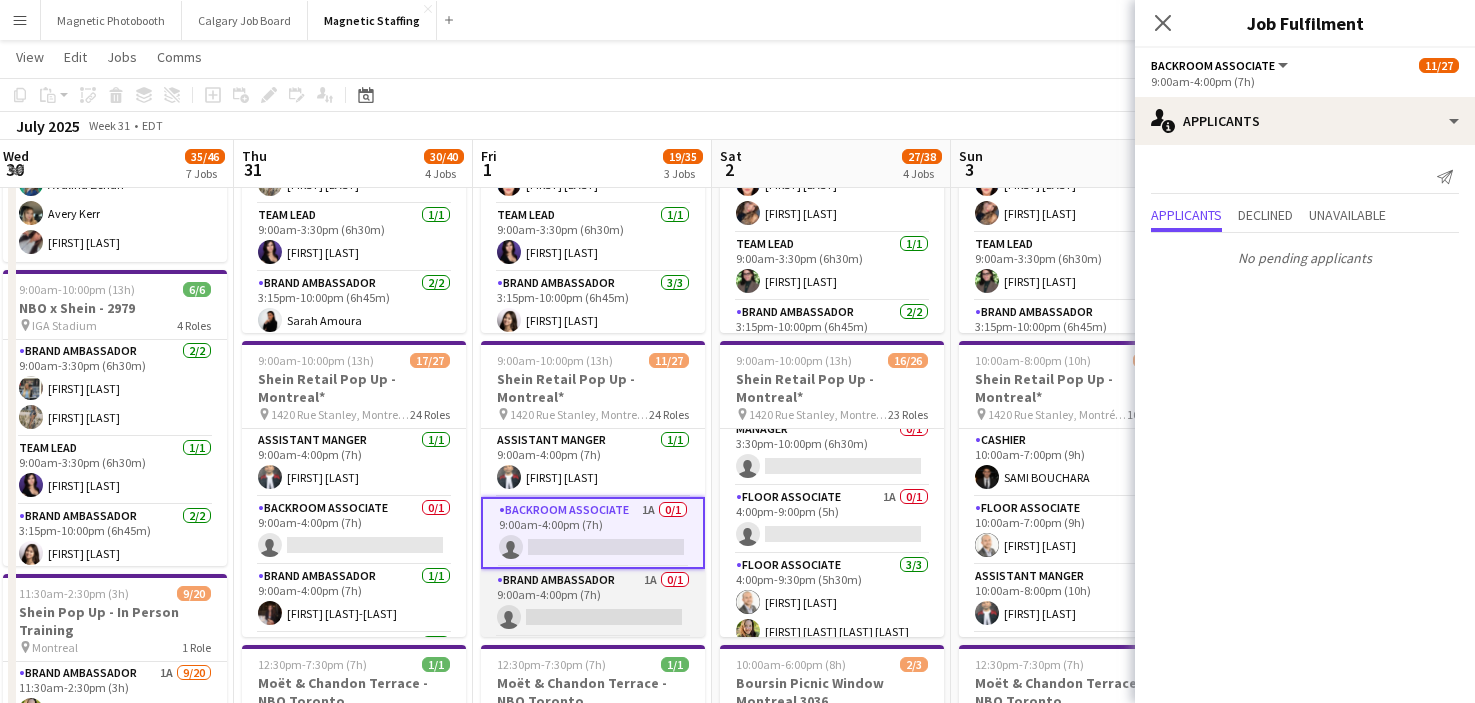 scroll, scrollTop: 0, scrollLeft: 482, axis: horizontal 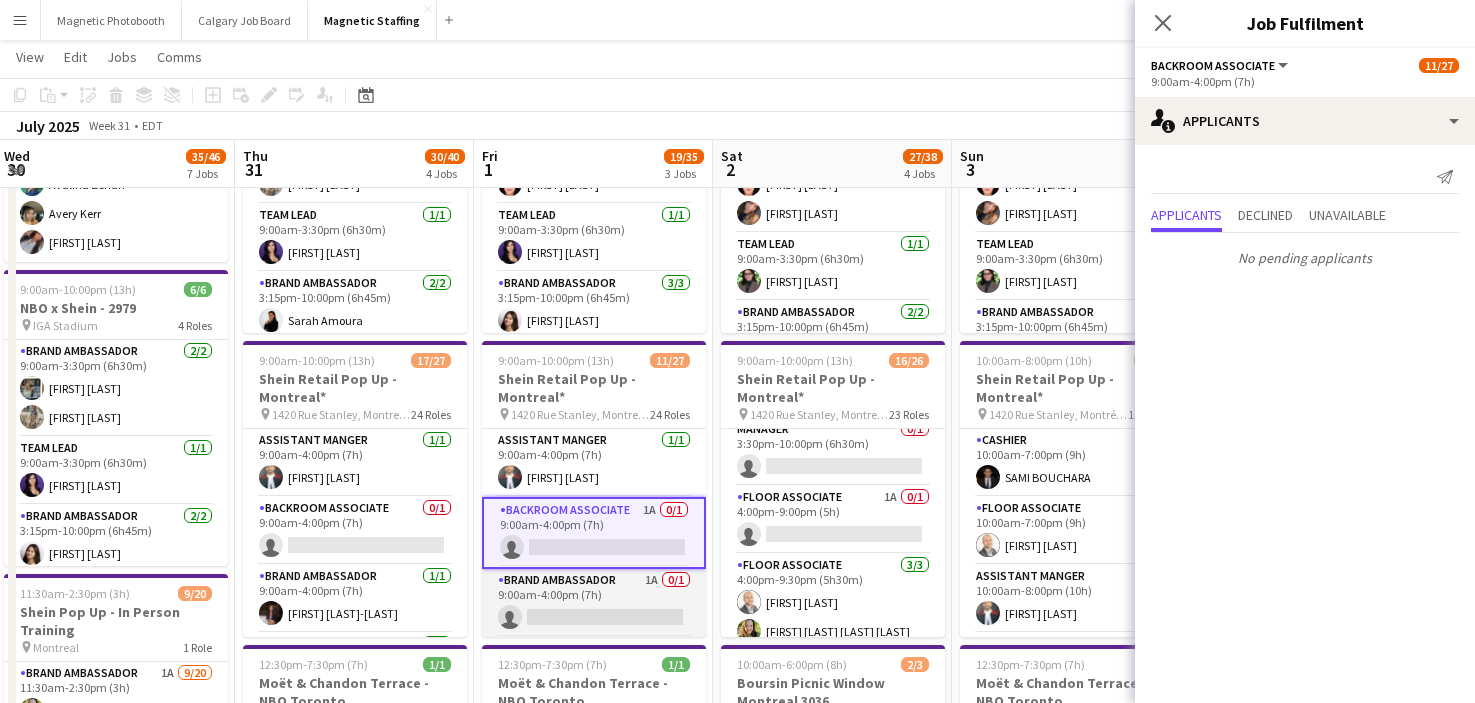 click on "Brand Ambassador   1A   0/1   9:00am-4:00pm (7h)
single-neutral-actions" at bounding box center (594, 603) 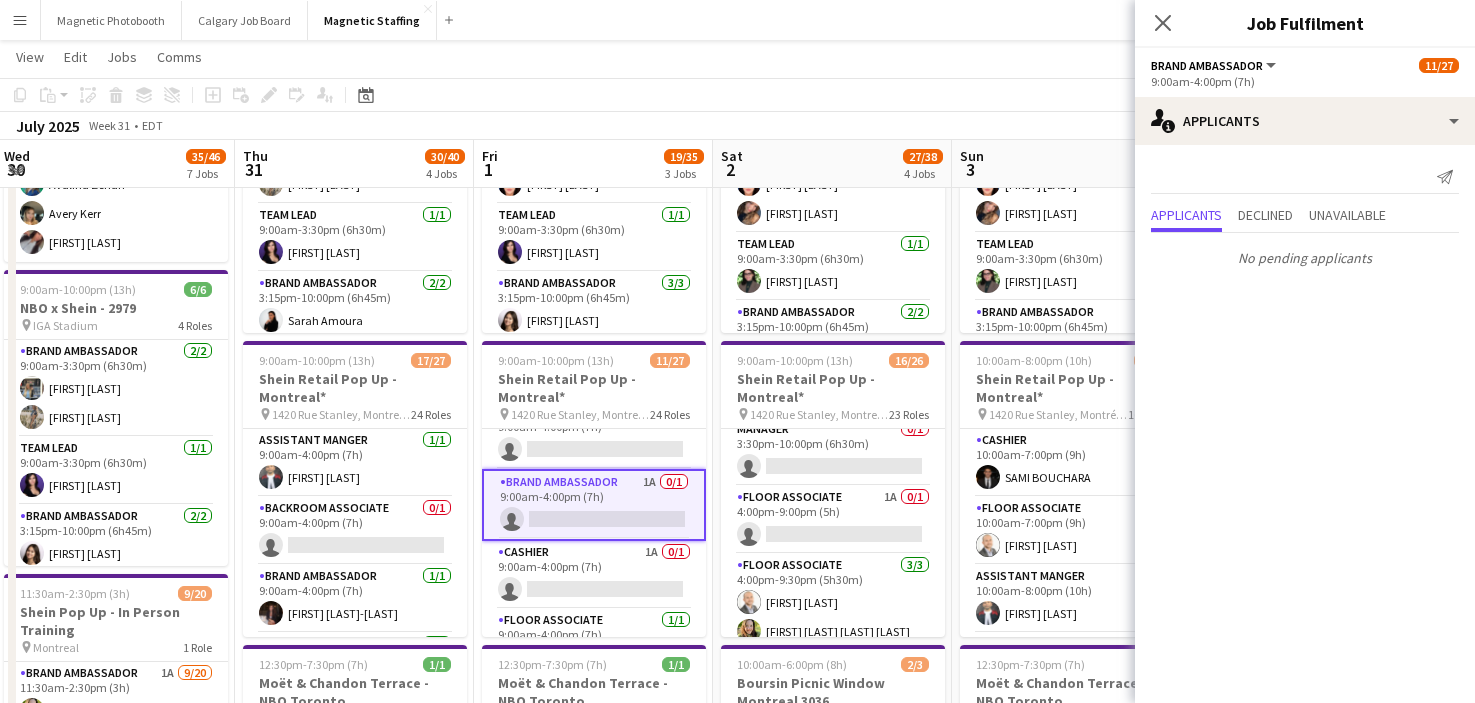 click on "Cashier   1A   0/1   9:00am-4:00pm (7h)
single-neutral-actions" at bounding box center (594, 575) 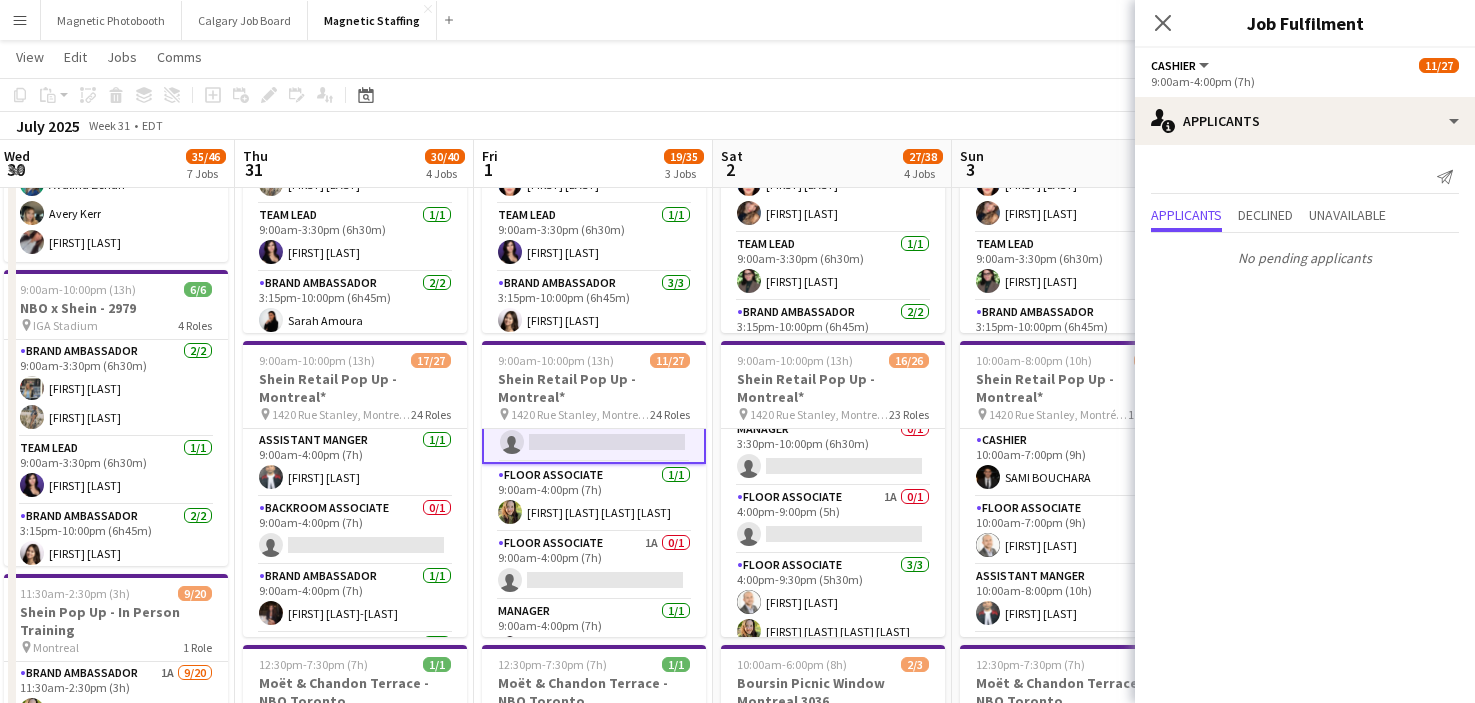 click on "Floor Associate   1A   0/1   9:00am-4:00pm (7h)
single-neutral-actions" at bounding box center [594, 566] 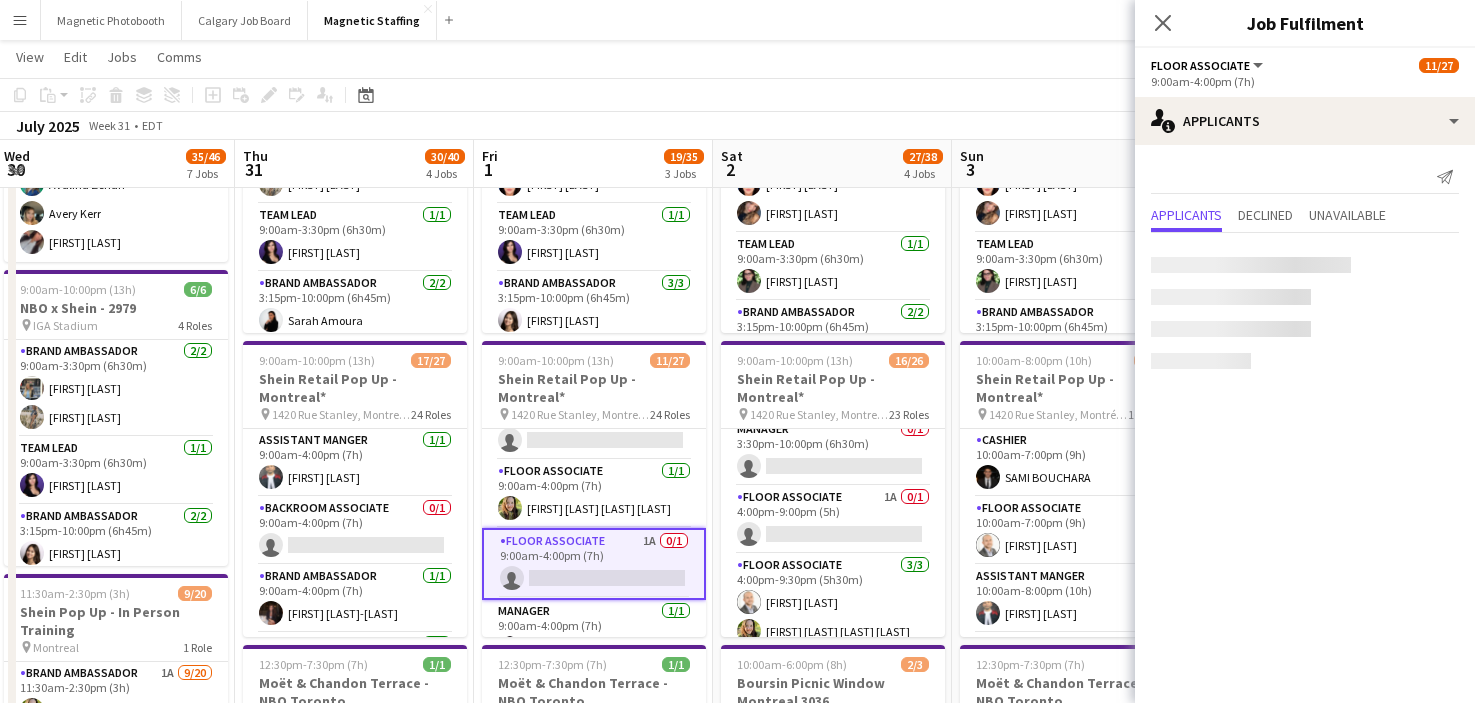 scroll, scrollTop: 239, scrollLeft: 0, axis: vertical 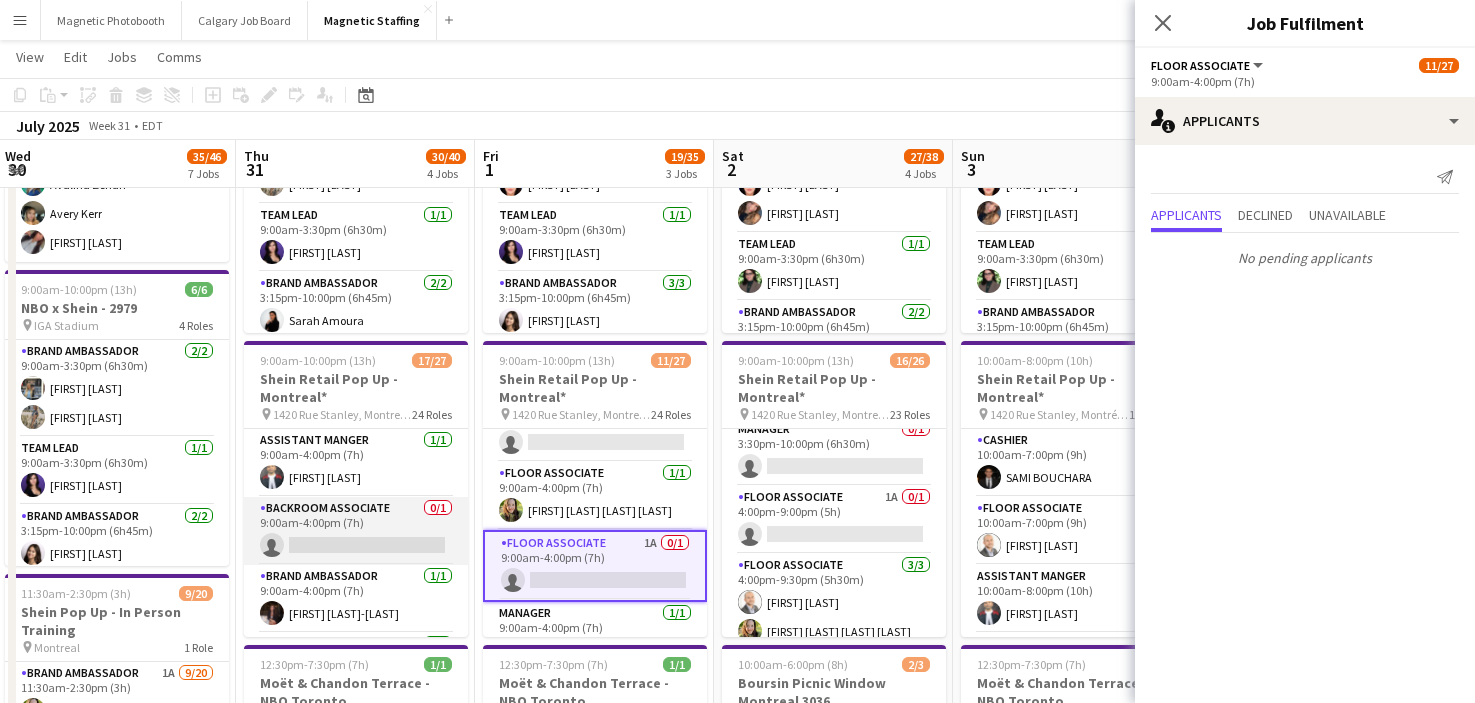 click on "Backroom Associate   0/1   9:00am-4:00pm (7h)
single-neutral-actions" at bounding box center (356, 531) 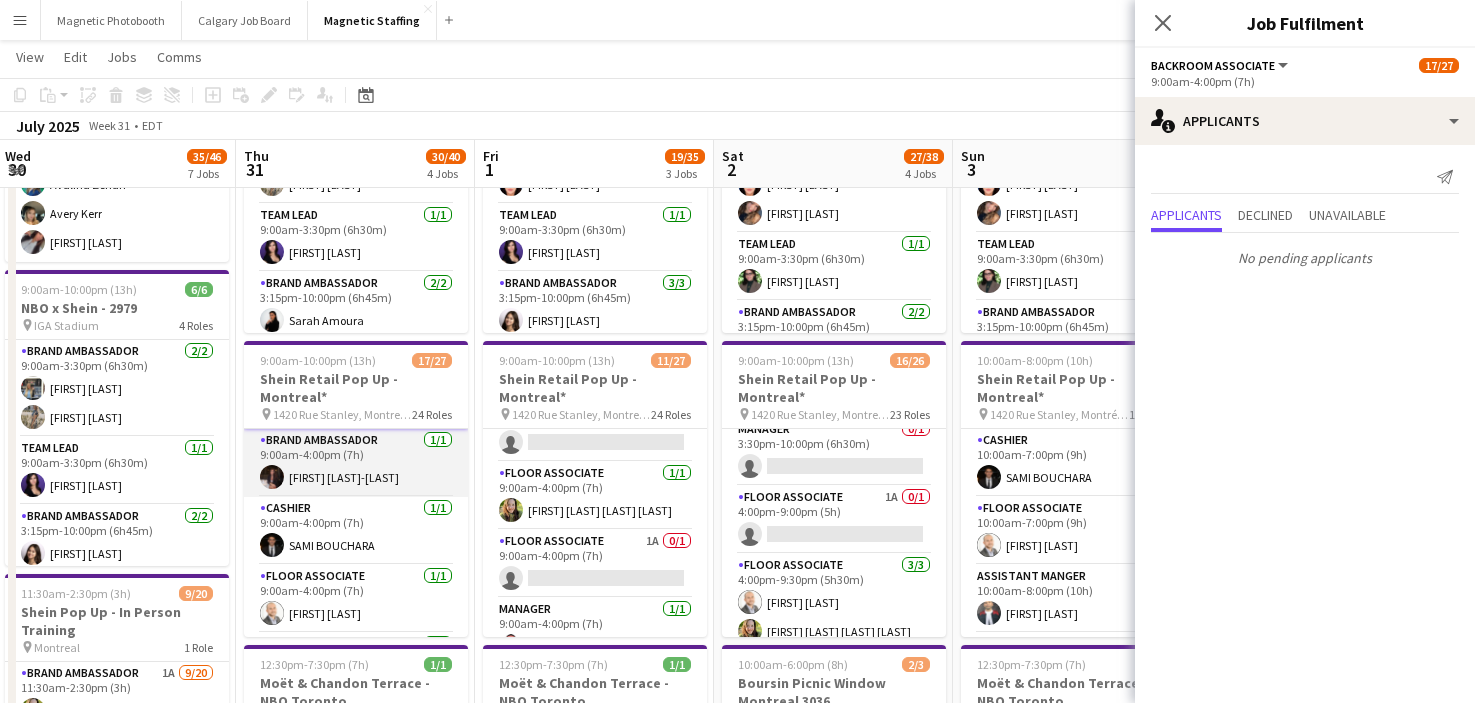 click on "Floor Associate   1/1   9:00am-4:00pm (7h)
[FIRST] [LAST]" at bounding box center [356, 599] 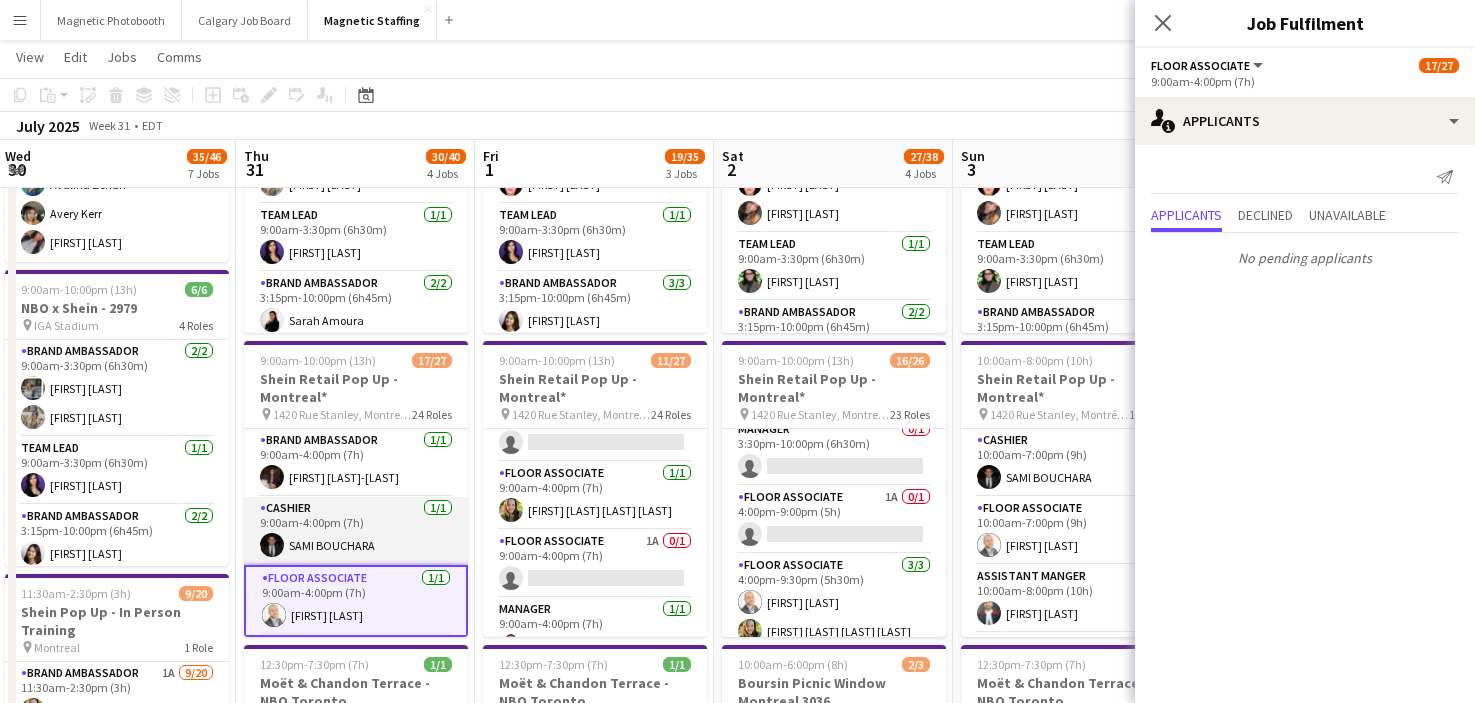 click on "Cashier   1/1   [TIME]
[FIRST] [LAST]" at bounding box center [356, 531] 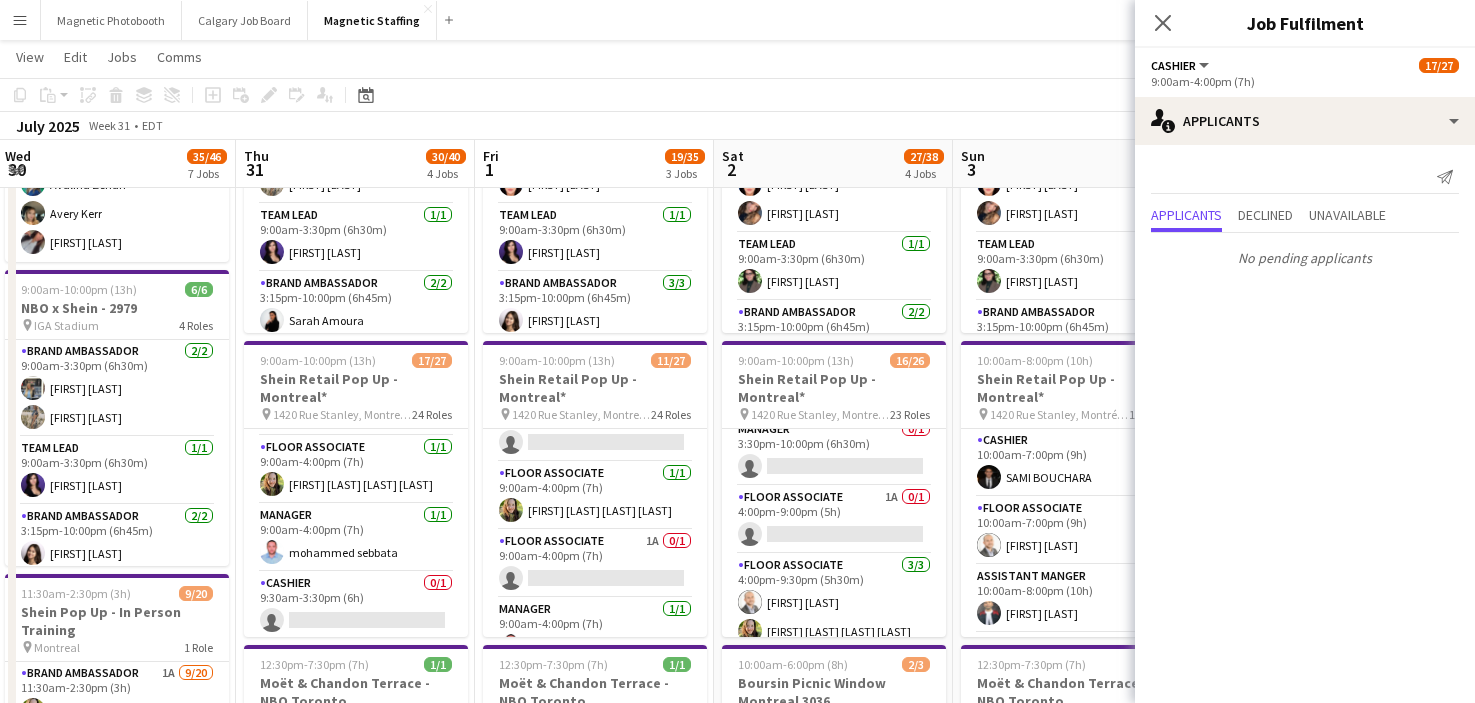click on "Manager   1/1   9:00am-4:00pm (7h)
[FIRST] [LAST]" at bounding box center [356, 538] 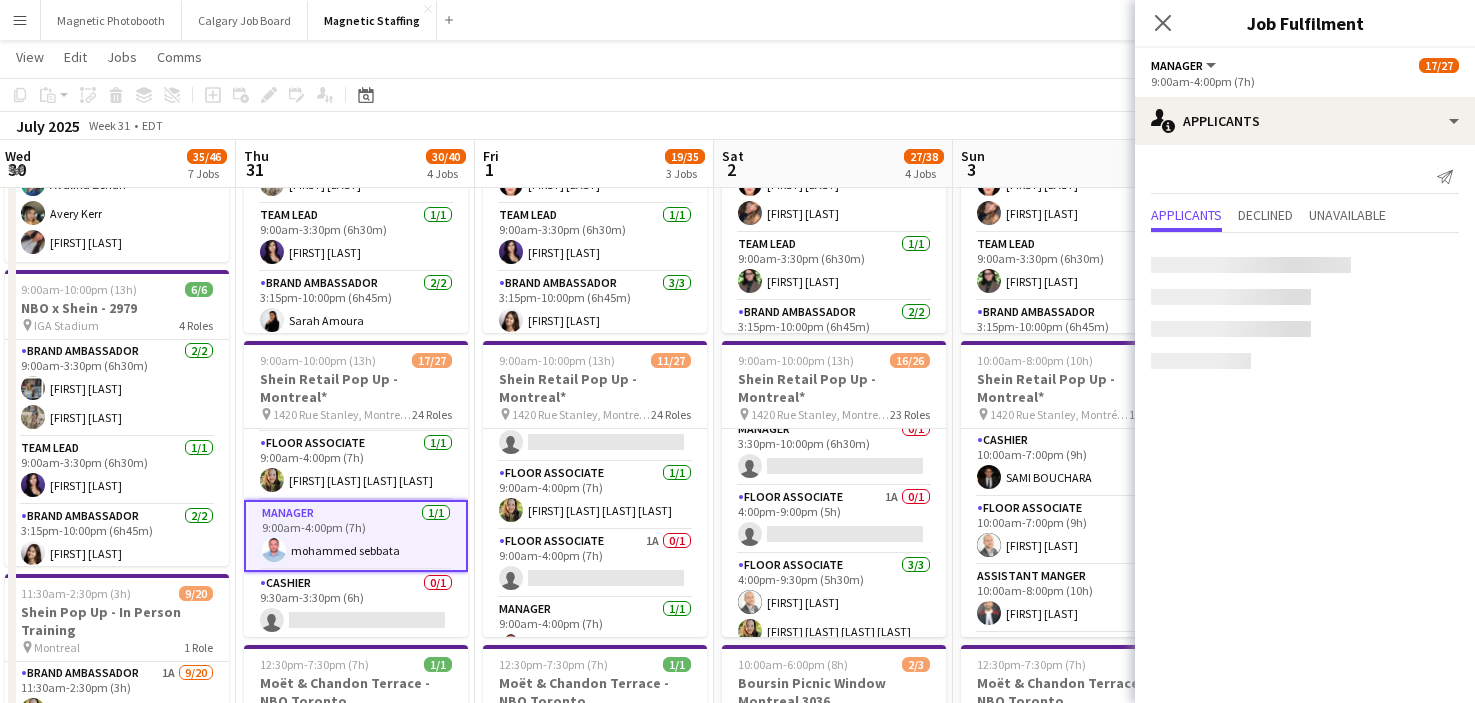 scroll, scrollTop: 333, scrollLeft: 0, axis: vertical 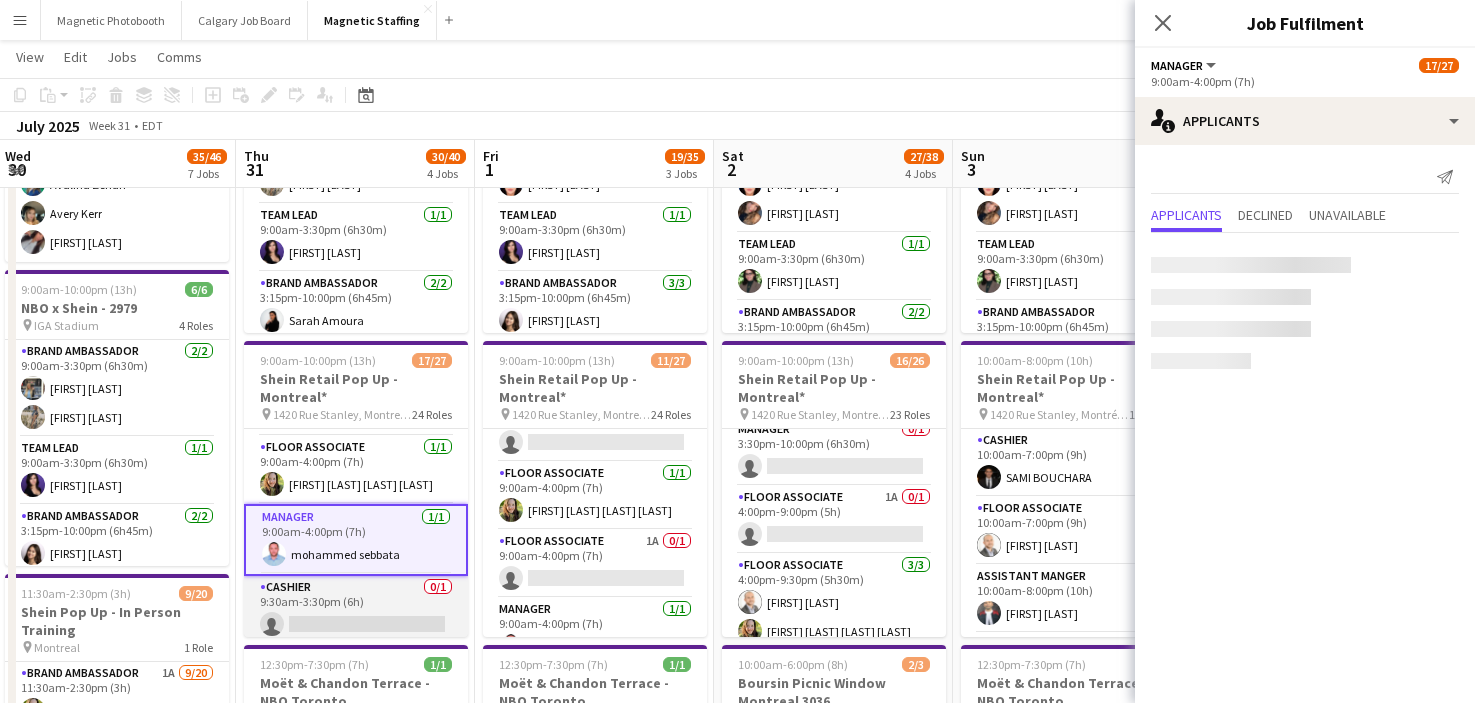 click on "Cashier   0/1   9:30am-3:30pm (6h)
single-neutral-actions" at bounding box center [356, 610] 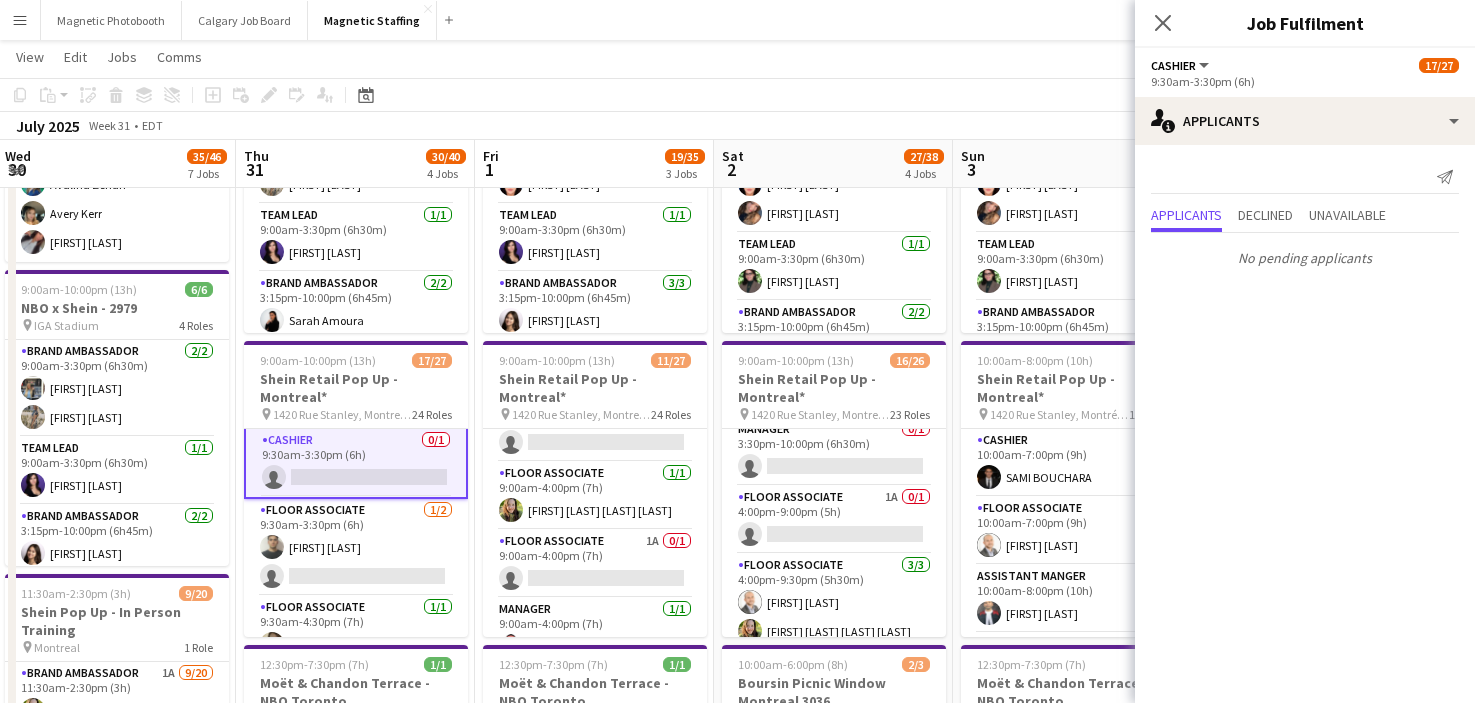 click on "Floor Associate   1/1   9:30am-4:30pm (7h)
[FIRST] [LAST] [FIRST] [LAST]" at bounding box center (356, 630) 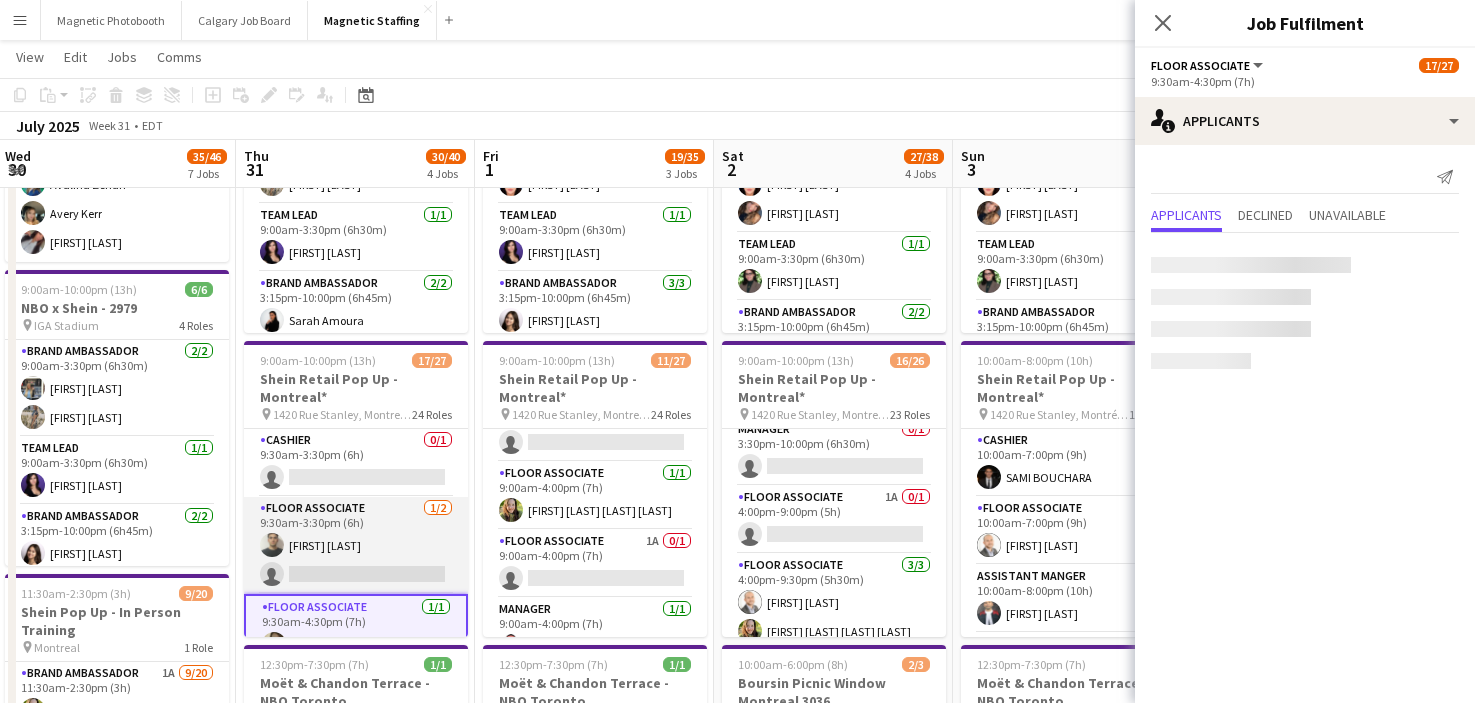 scroll, scrollTop: 0, scrollLeft: 480, axis: horizontal 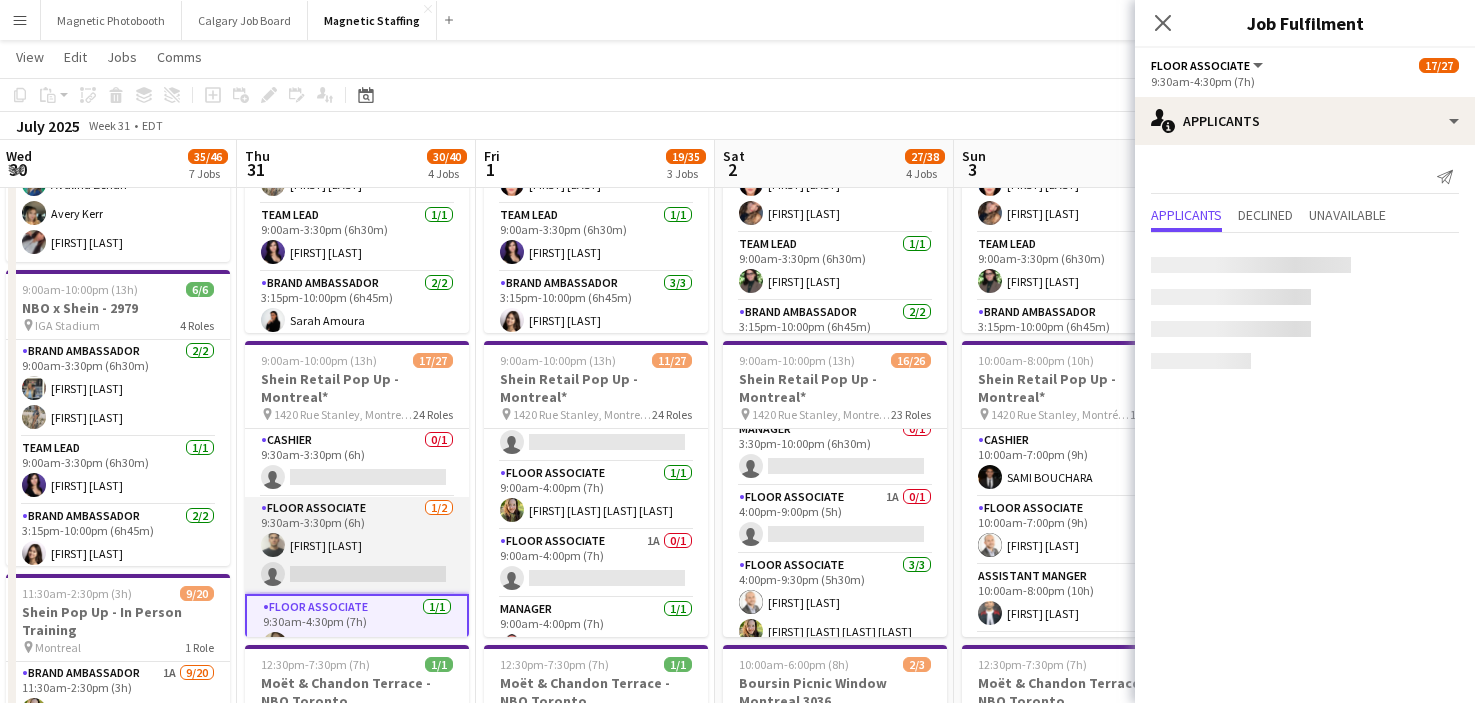 click on "Floor Associate   1/2   9:30am-3:30pm (6h)
[FIRST] [LAST]
single-neutral-actions" at bounding box center (357, 545) 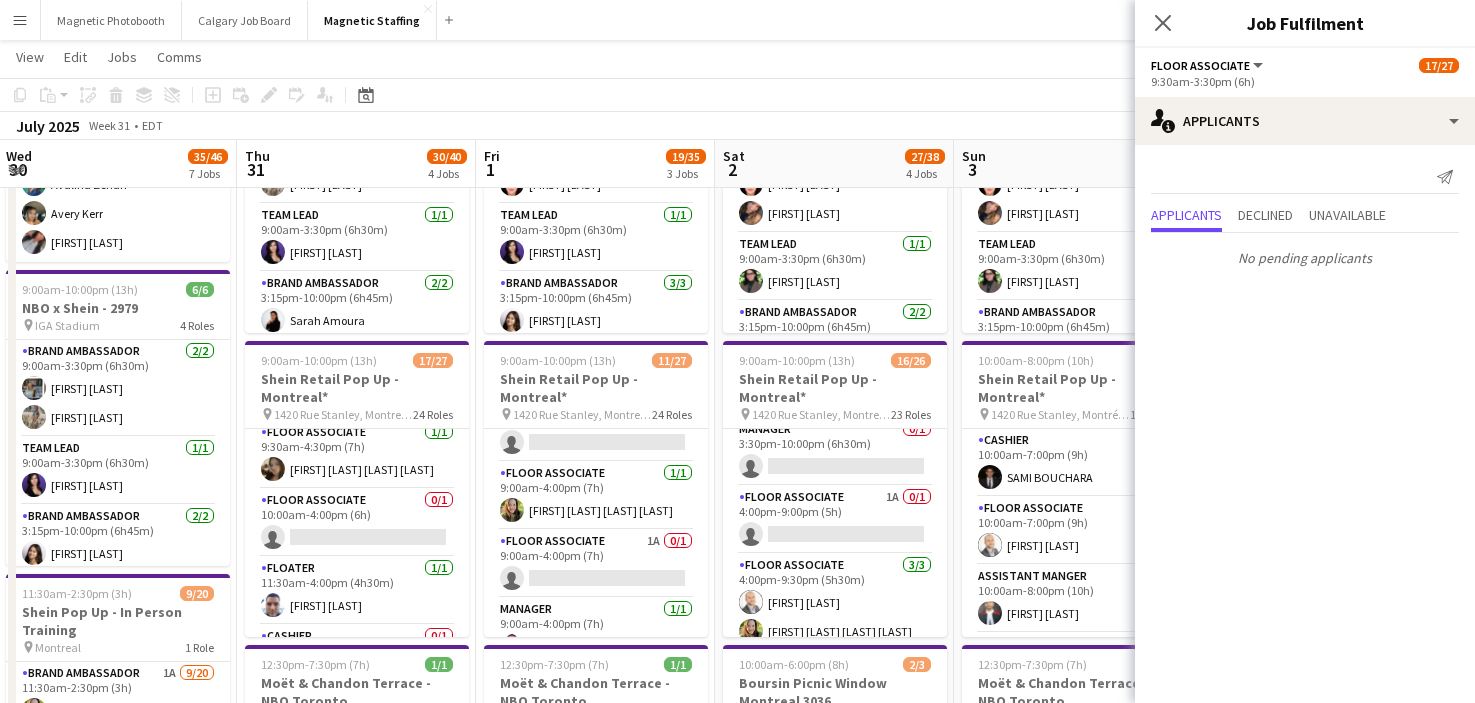 click on "Floater   1/1   11:30am-4:00pm (4h30m)
[FIRST] [LAST]" at bounding box center [357, 591] 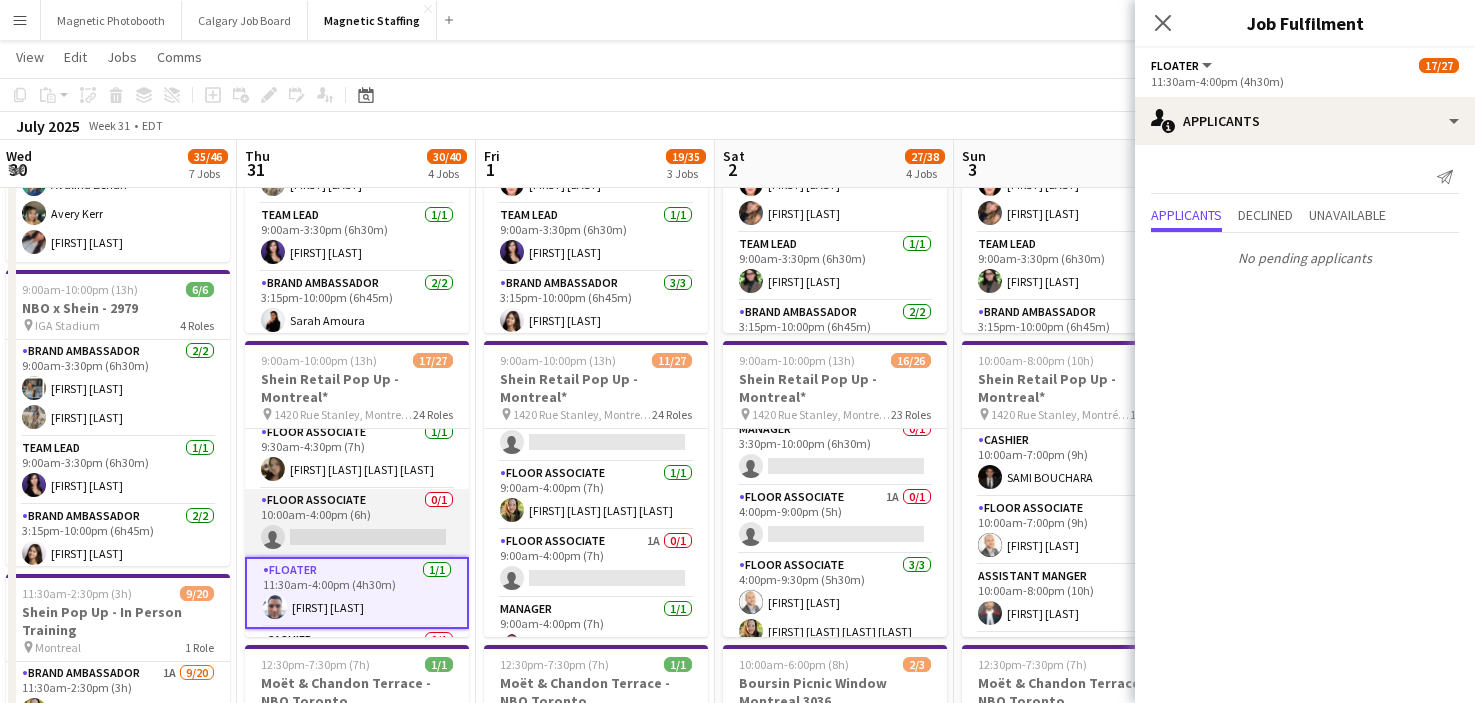 click on "Floor Associate   0/1   10:00am-4:00pm (6h)
single-neutral-actions" at bounding box center (357, 523) 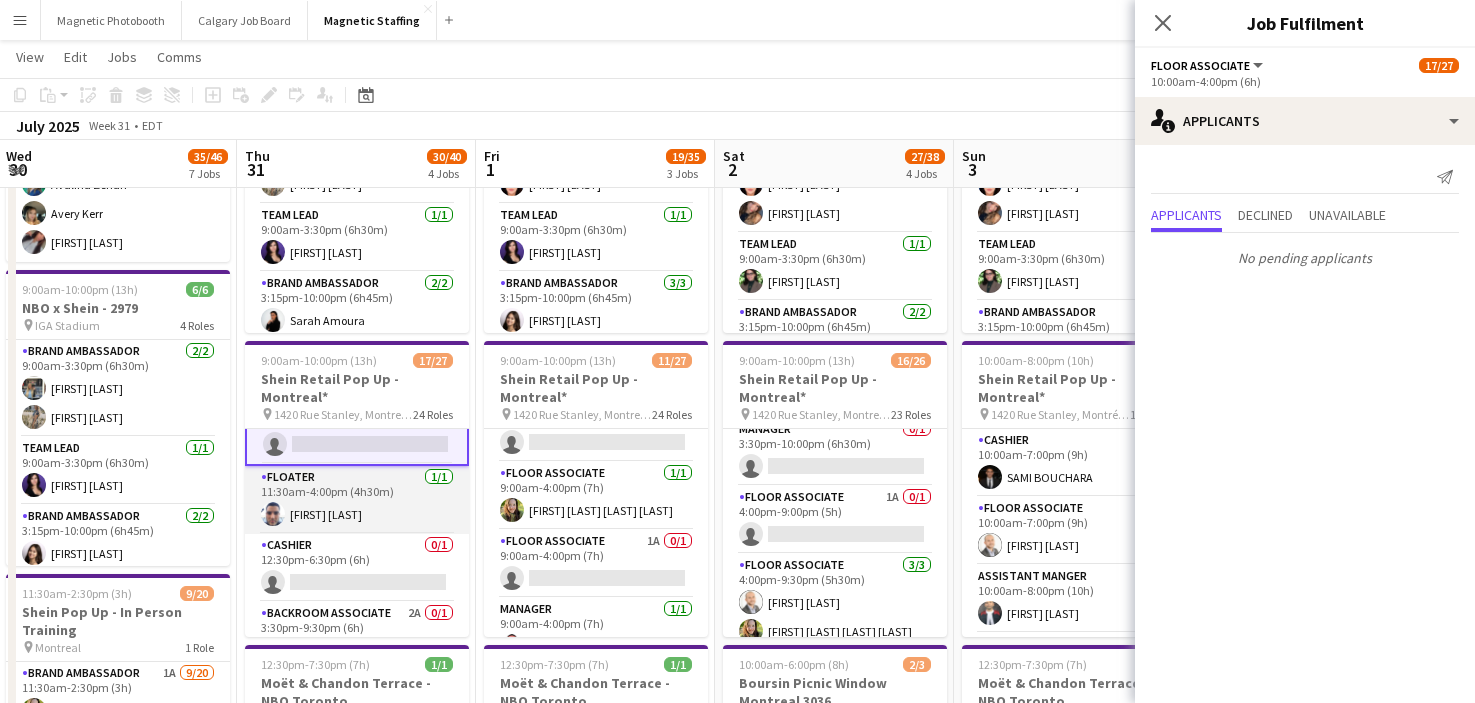 click on "Cashier   0/1   12:30pm-6:30pm (6h)
single-neutral-actions" at bounding box center (357, 568) 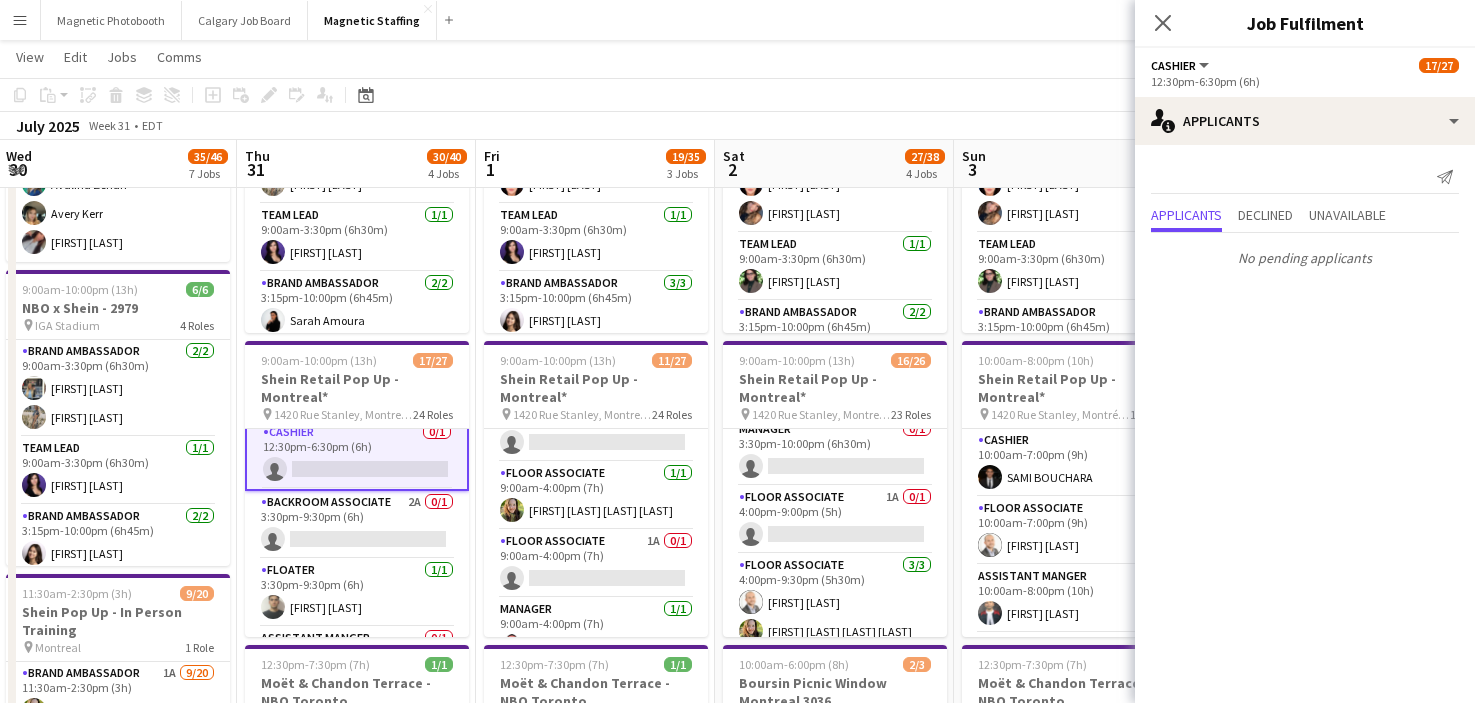 click on "Floater   1/1   3:30pm-9:30pm (6h)
[FIRST] [LAST]" at bounding box center (357, 593) 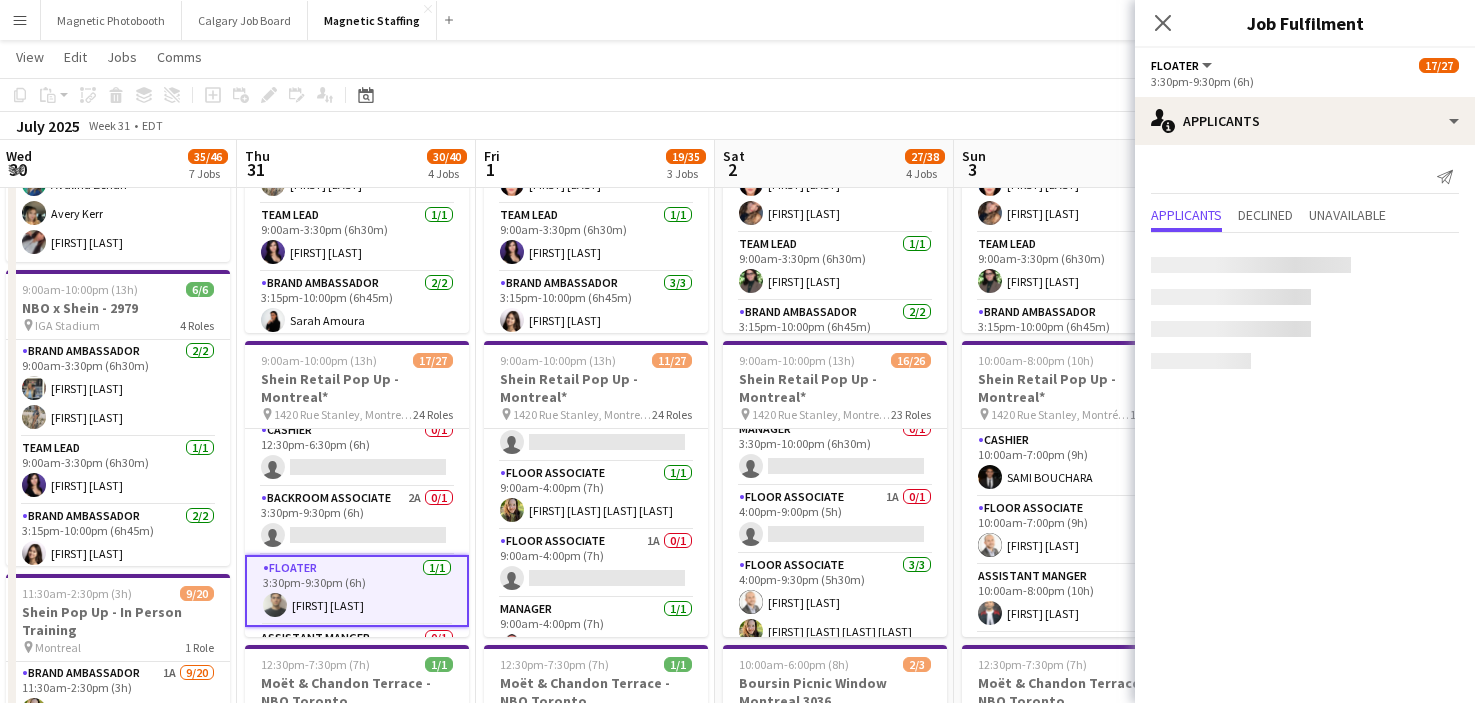 scroll, scrollTop: 853, scrollLeft: 0, axis: vertical 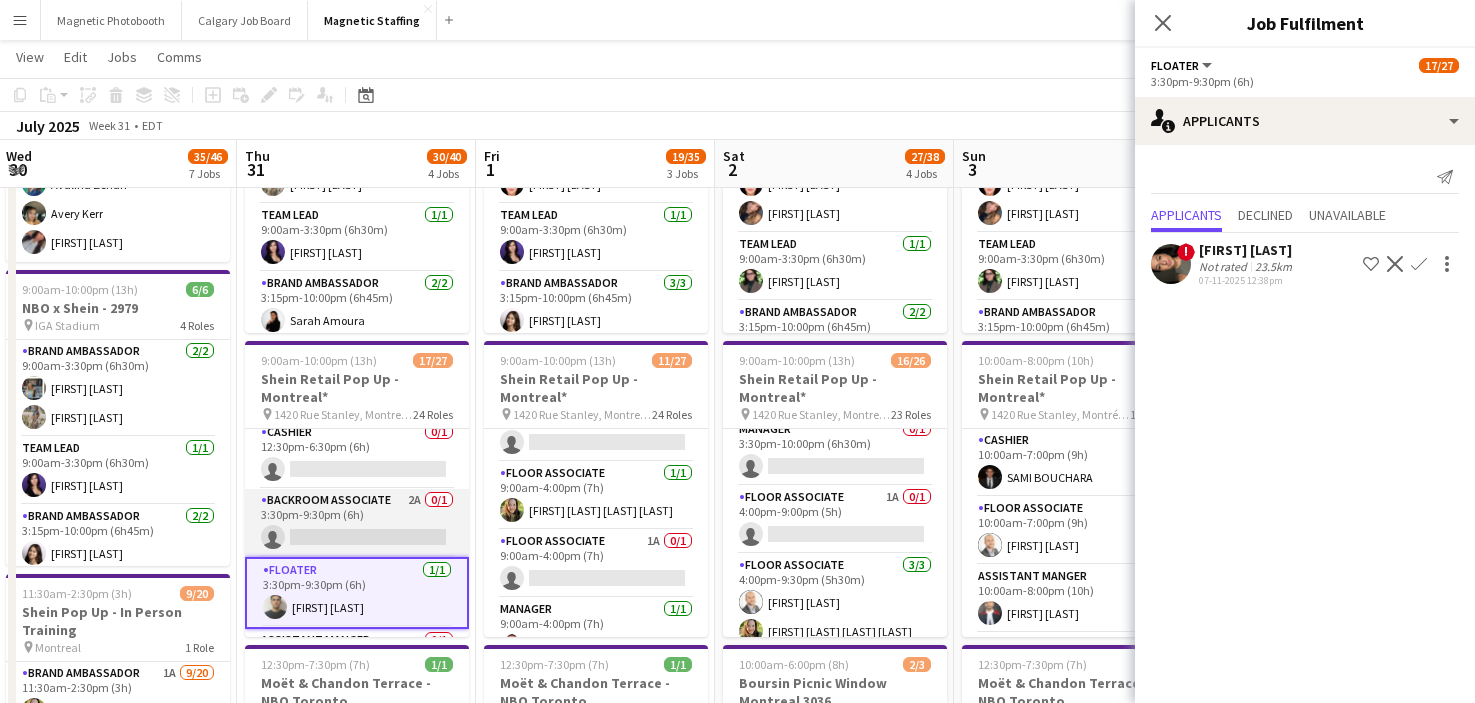 click on "Backroom Associate   2A   0/1   3:30pm-9:30pm (6h)
single-neutral-actions" at bounding box center (357, 523) 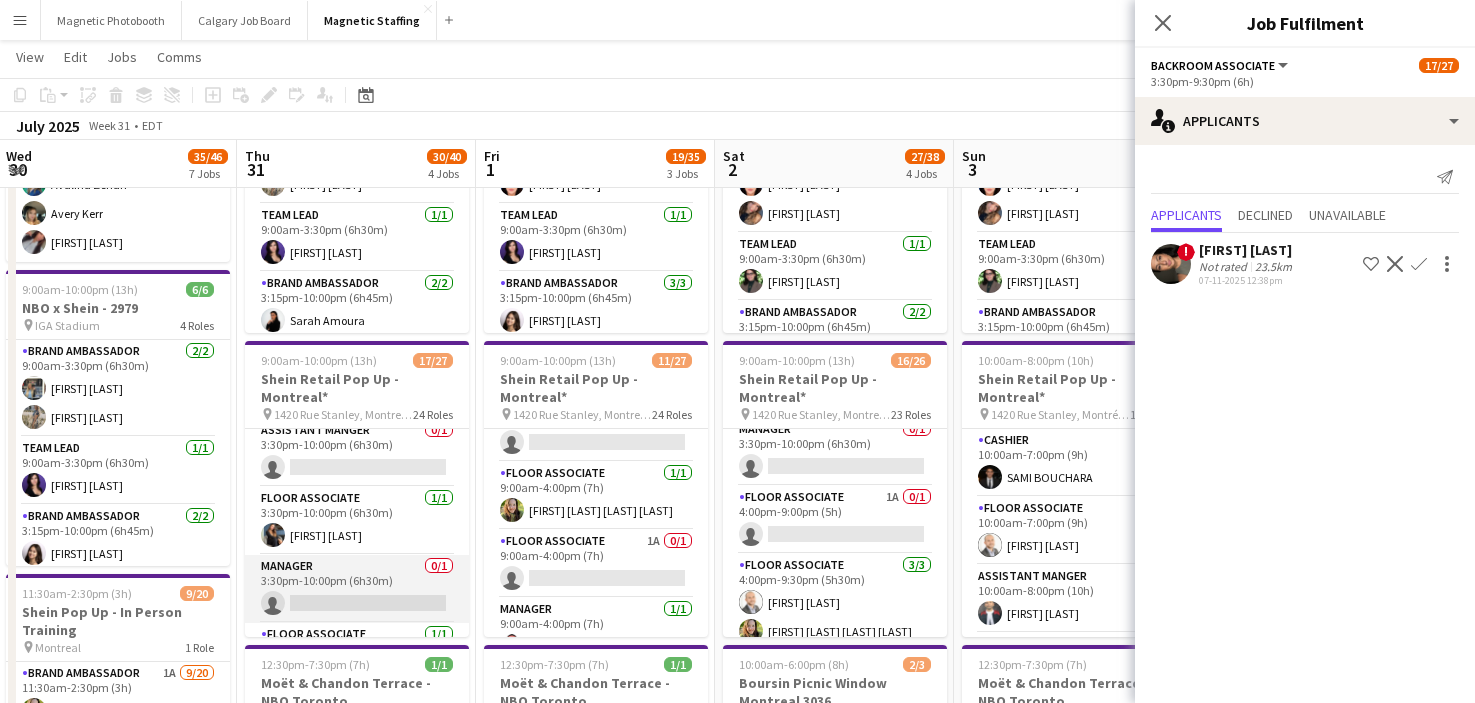 click on "Manager   0/1   3:30pm-10:00pm (6h30m)
single-neutral-actions" at bounding box center [357, 589] 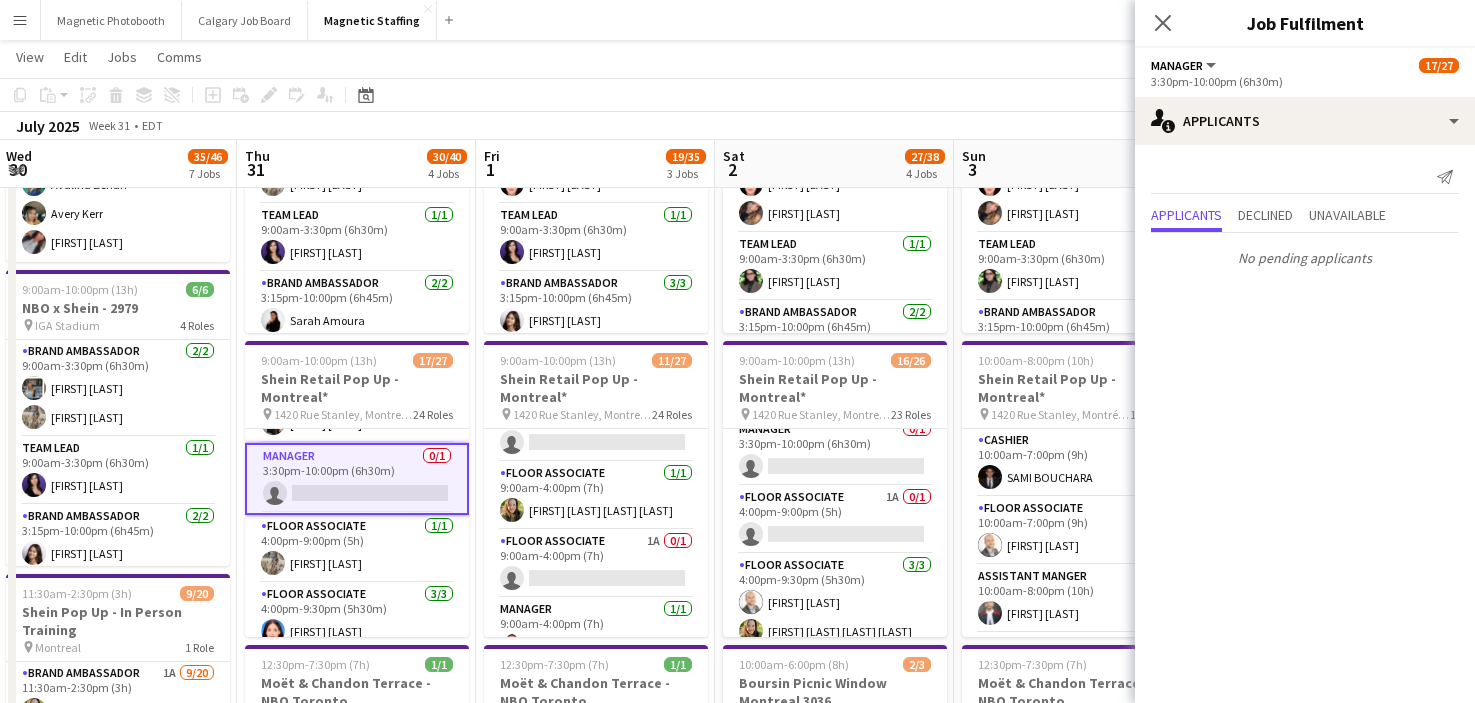 click on "Floor Associate   1/1   4:00pm-9:00pm (5h)
[FIRST] [LAST]" at bounding box center [357, 549] 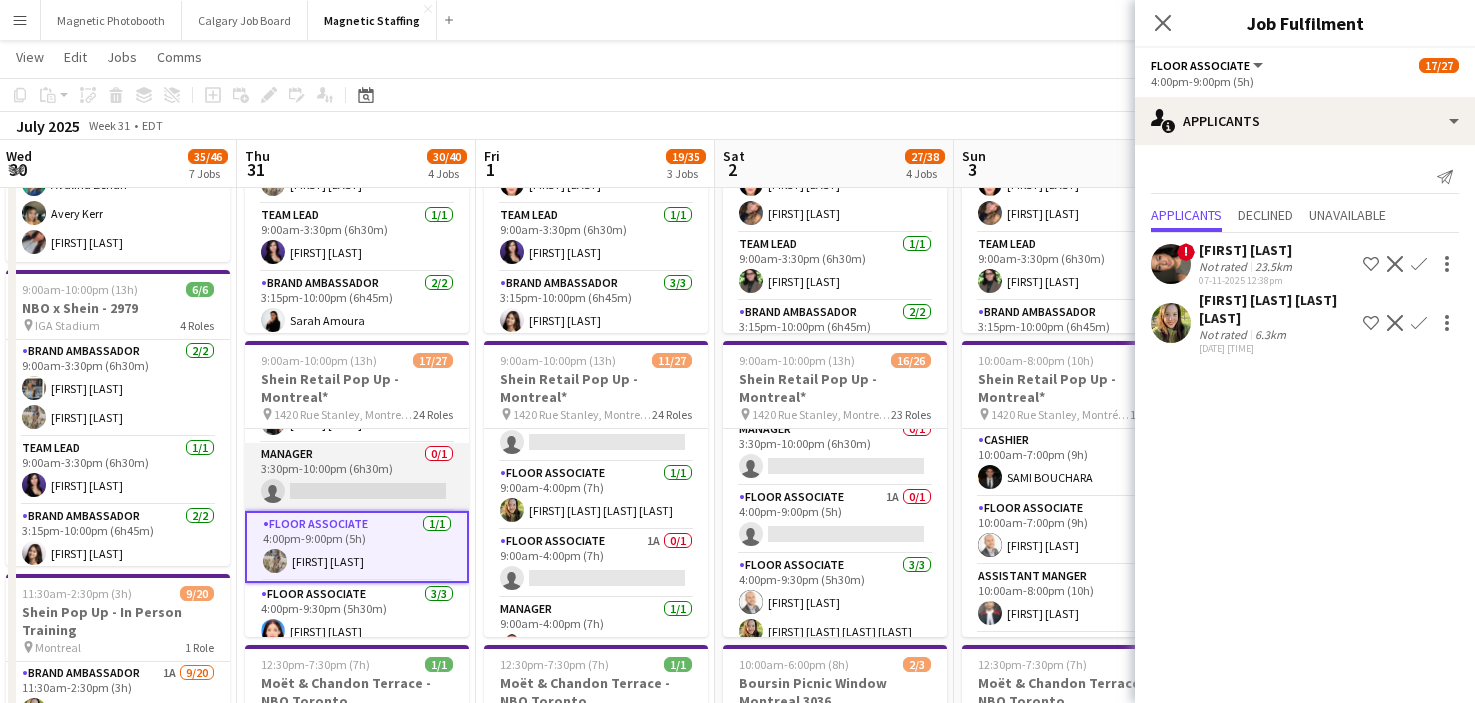 scroll, scrollTop: 1247, scrollLeft: 0, axis: vertical 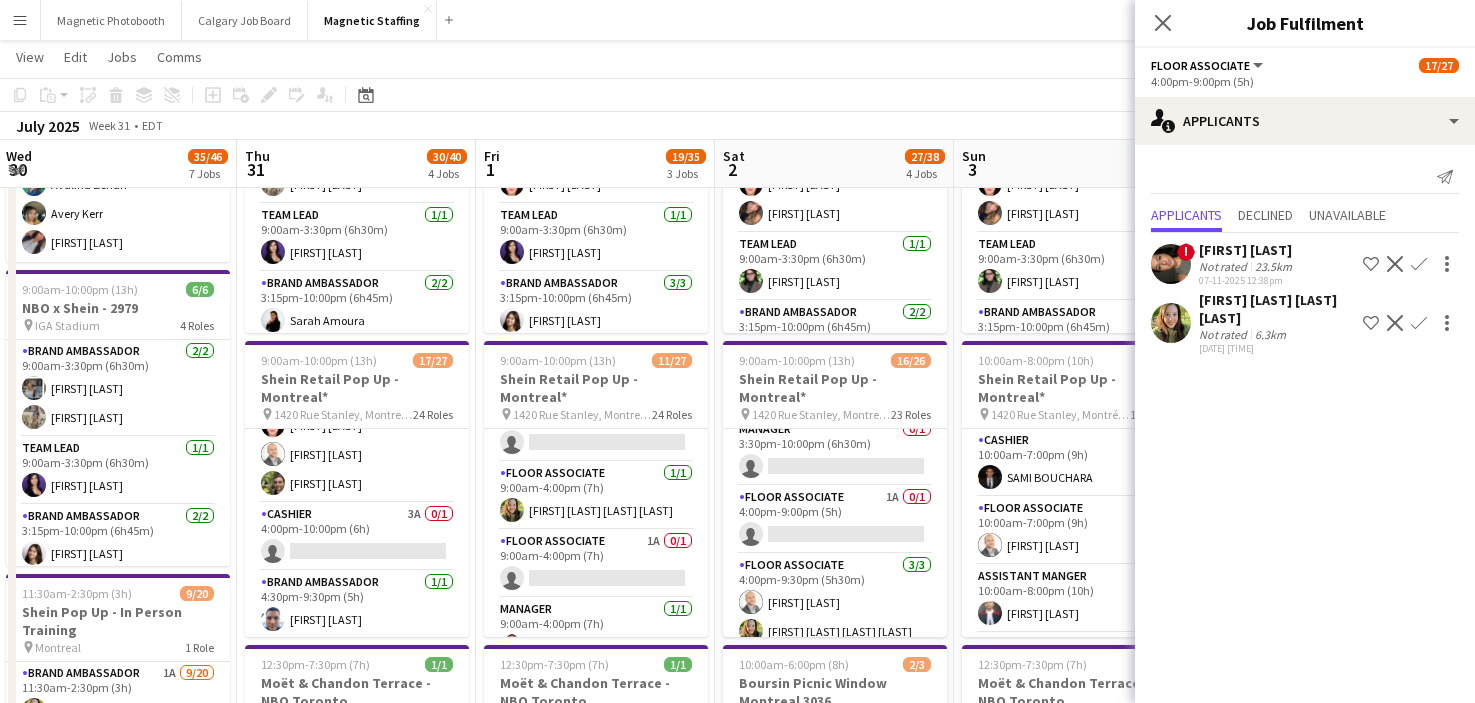 click on "Cashier   3A   0/1   4:00pm-10:00pm (6h)
single-neutral-actions" at bounding box center [357, 537] 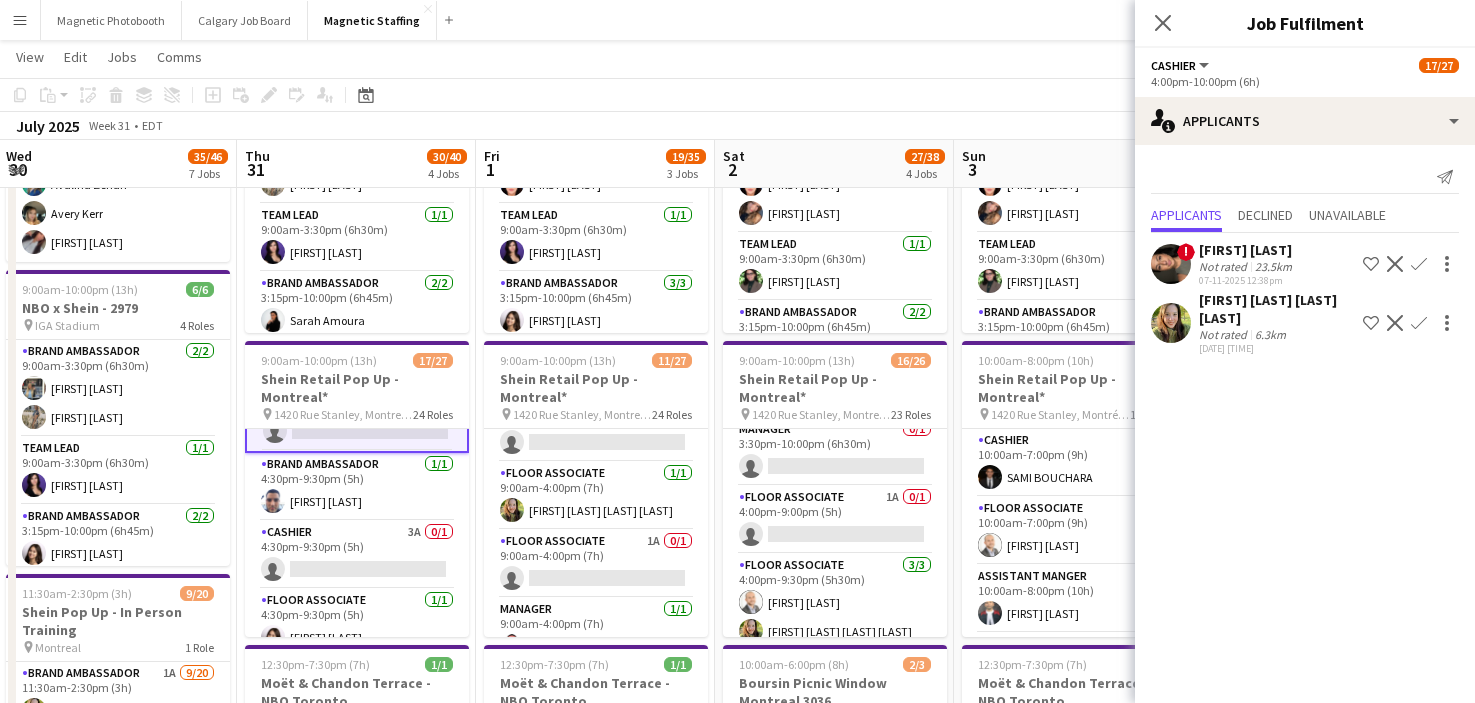 click on "Cashier   3A   0/1   4:30pm-9:30pm (5h)
single-neutral-actions" at bounding box center (357, 555) 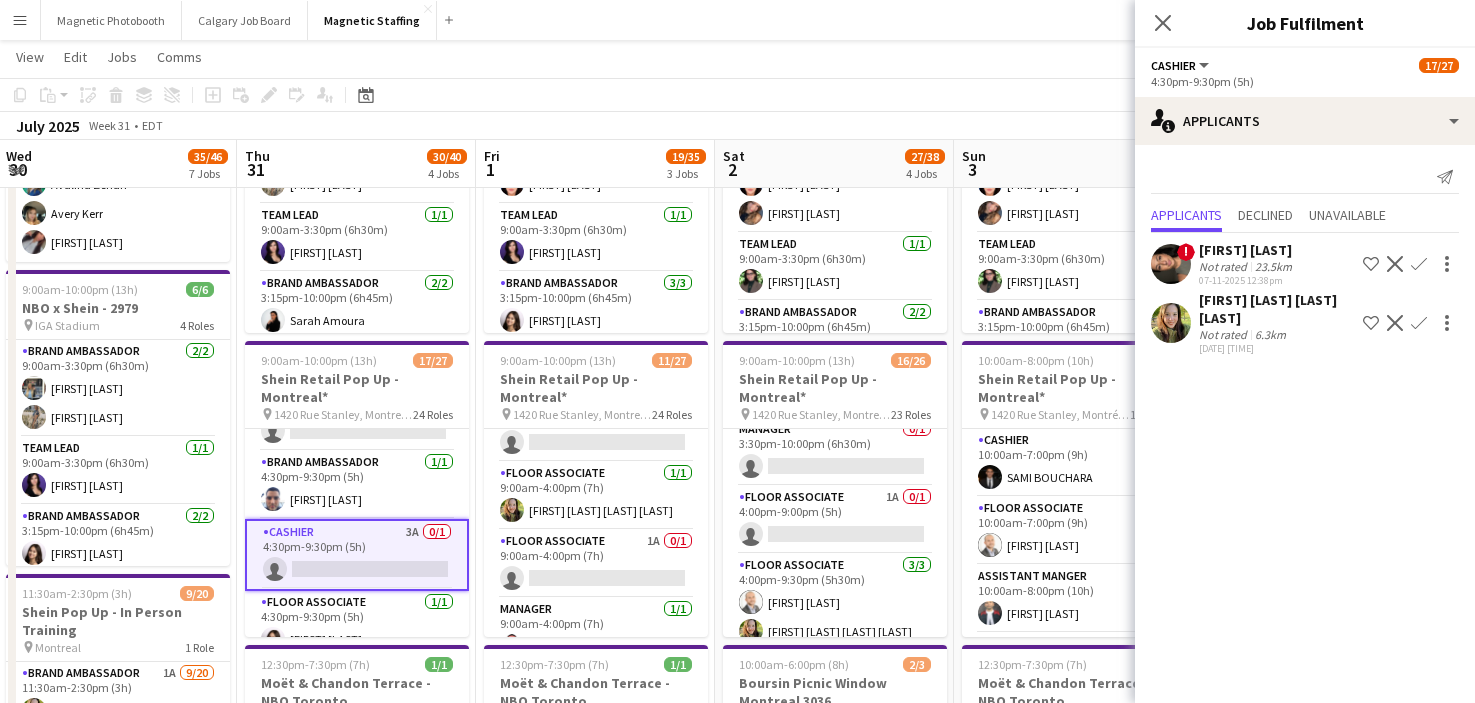 scroll, scrollTop: 1515, scrollLeft: 0, axis: vertical 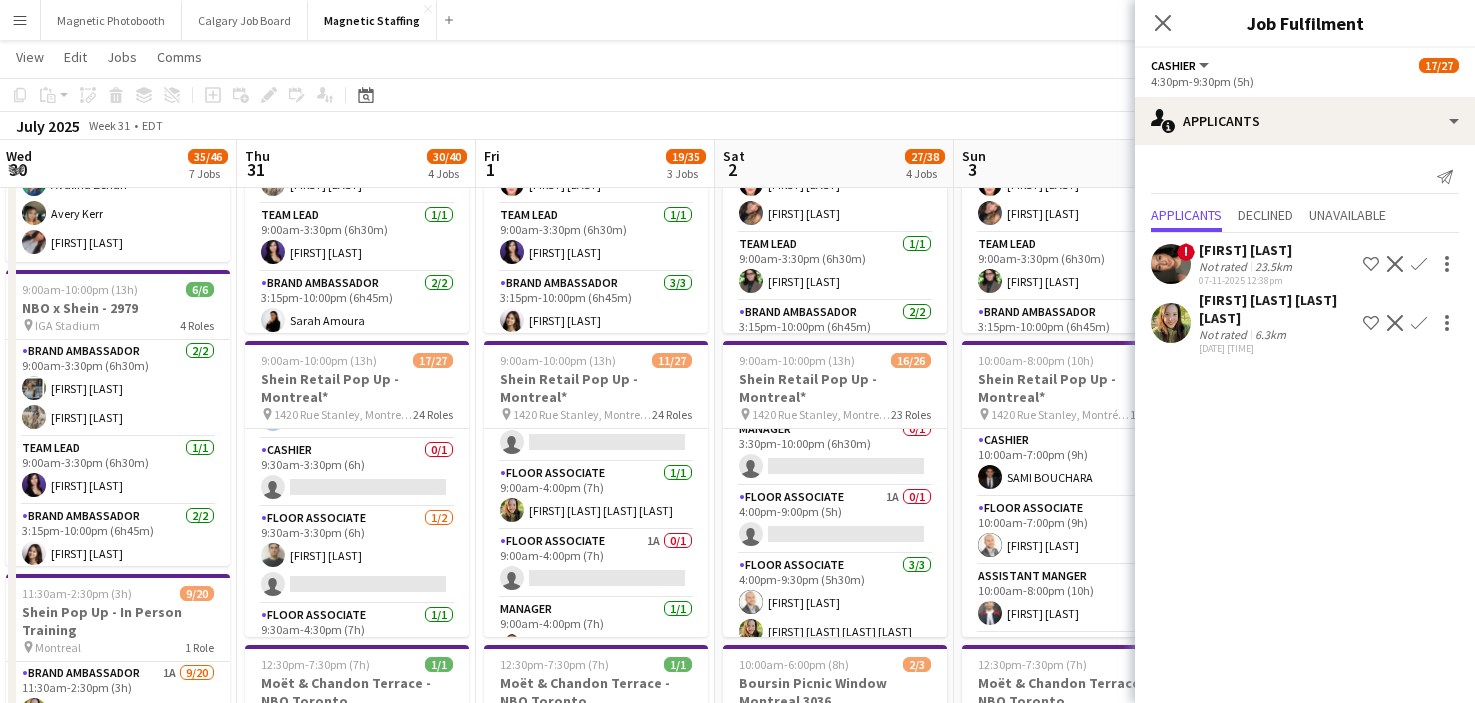 click on "Floor Associate   1/2   9:30am-3:30pm (6h)
[FIRST] [LAST]
single-neutral-actions" at bounding box center (357, 555) 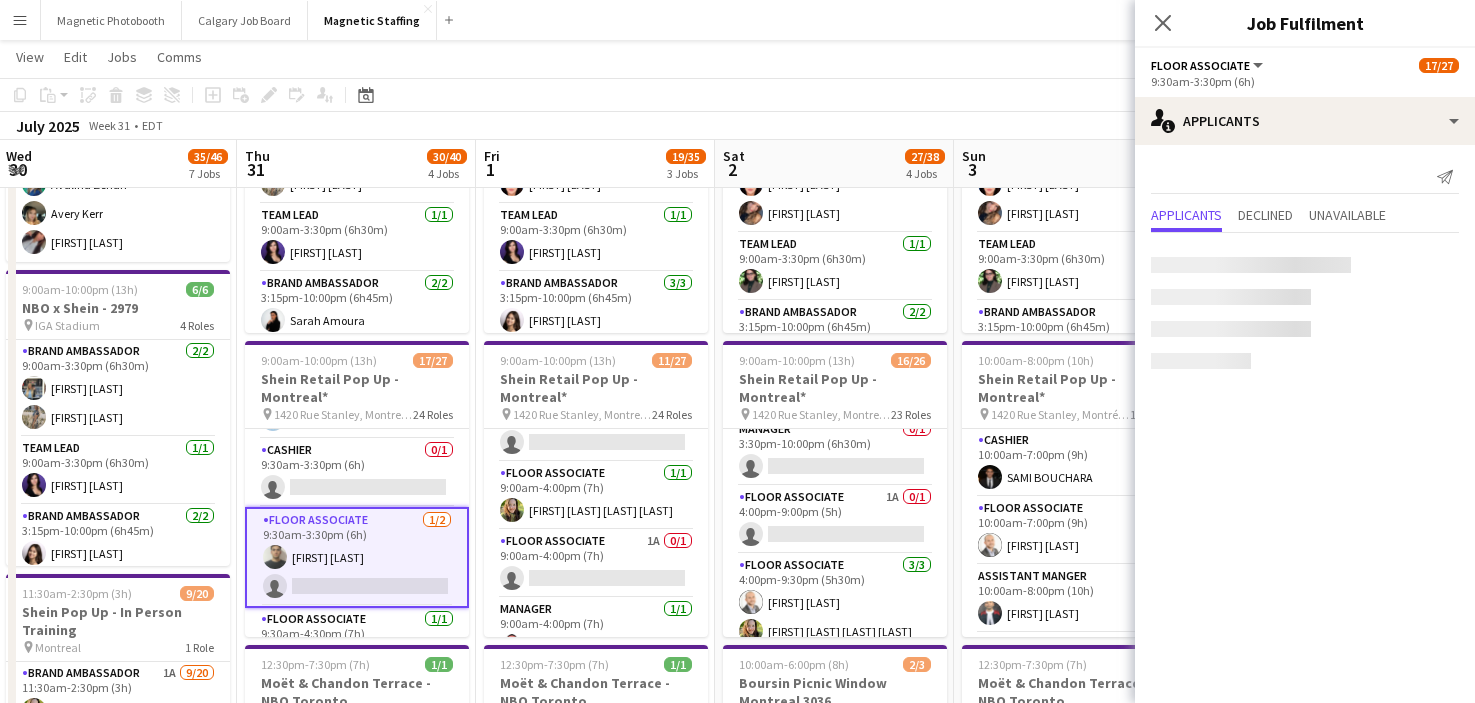 scroll, scrollTop: 395, scrollLeft: 0, axis: vertical 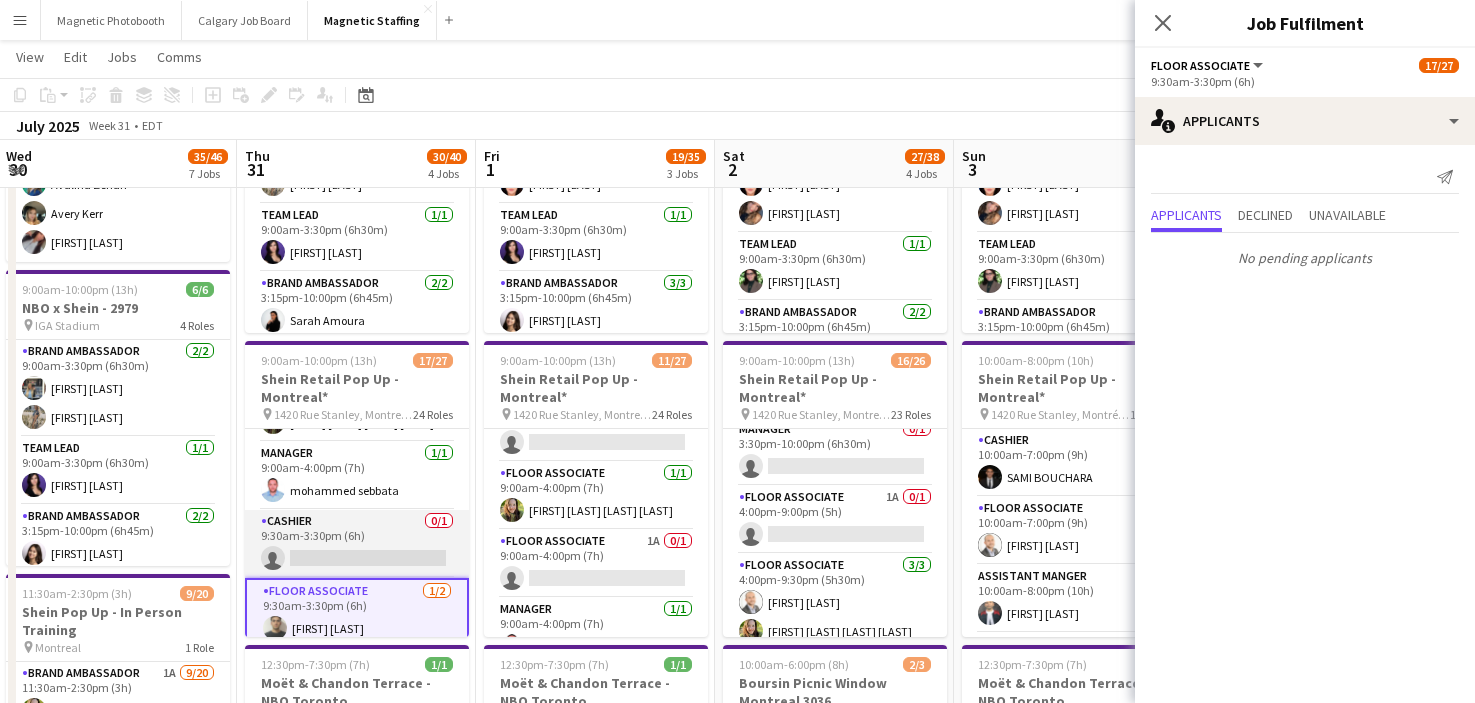 click on "Cashier   0/1   9:30am-3:30pm (6h)
single-neutral-actions" at bounding box center (357, 544) 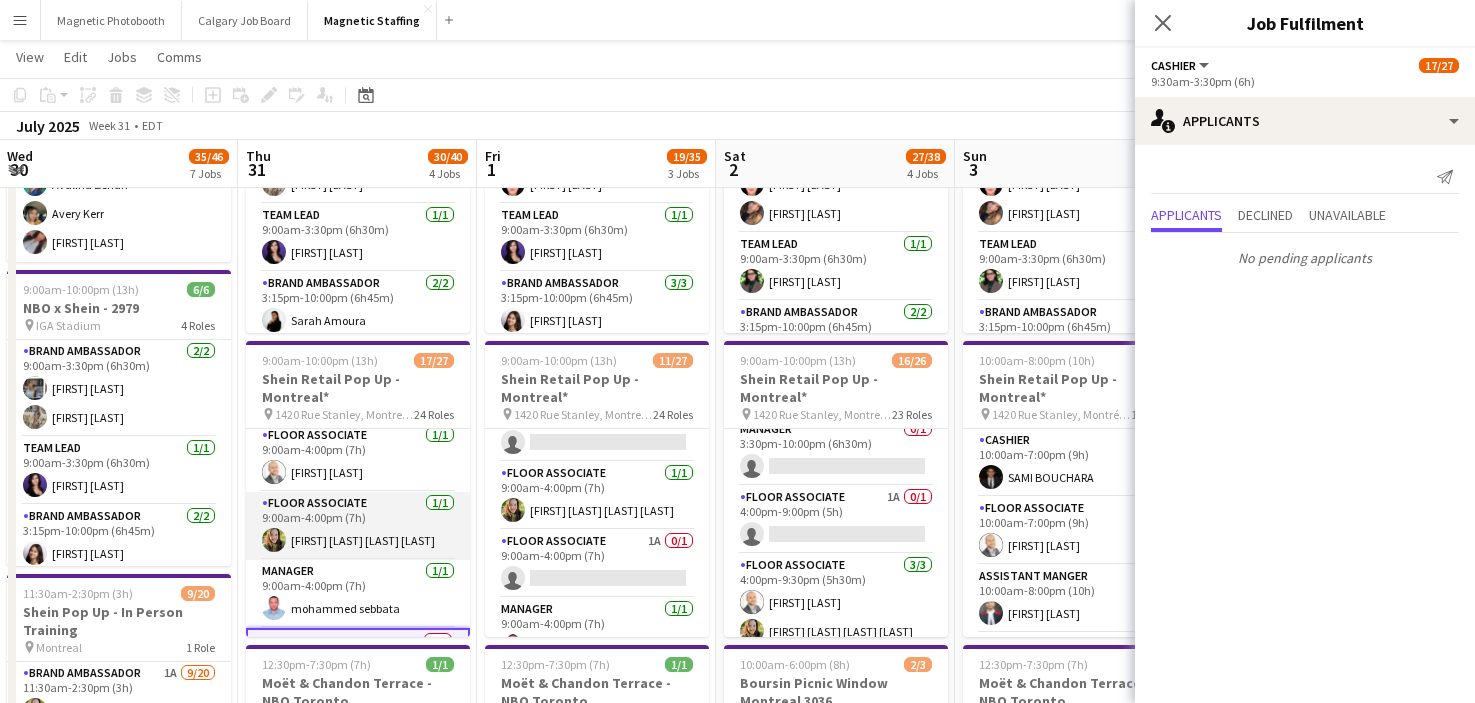 click on "Floor Associate   1/1   9:00am-4:00pm (7h)
[FIRST] [LAST]" at bounding box center [358, 526] 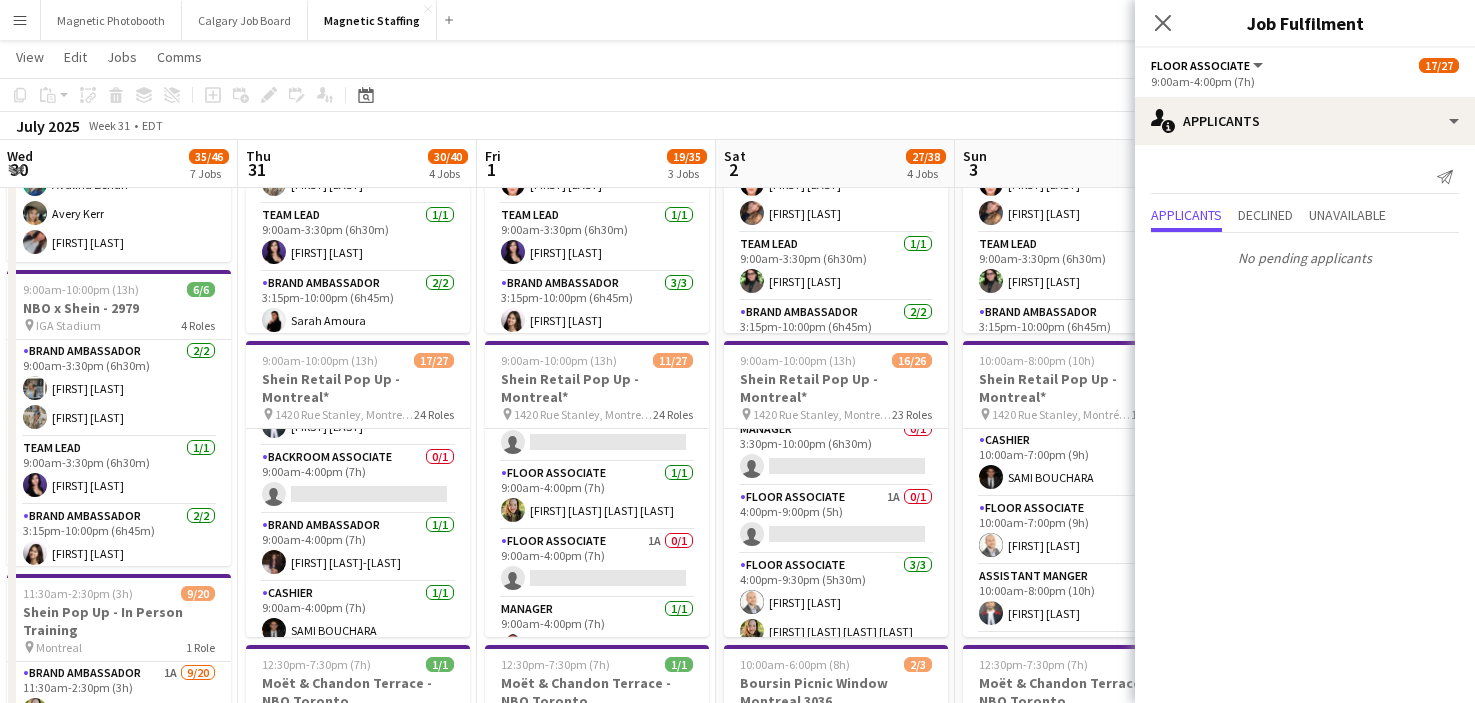 scroll, scrollTop: 35, scrollLeft: 0, axis: vertical 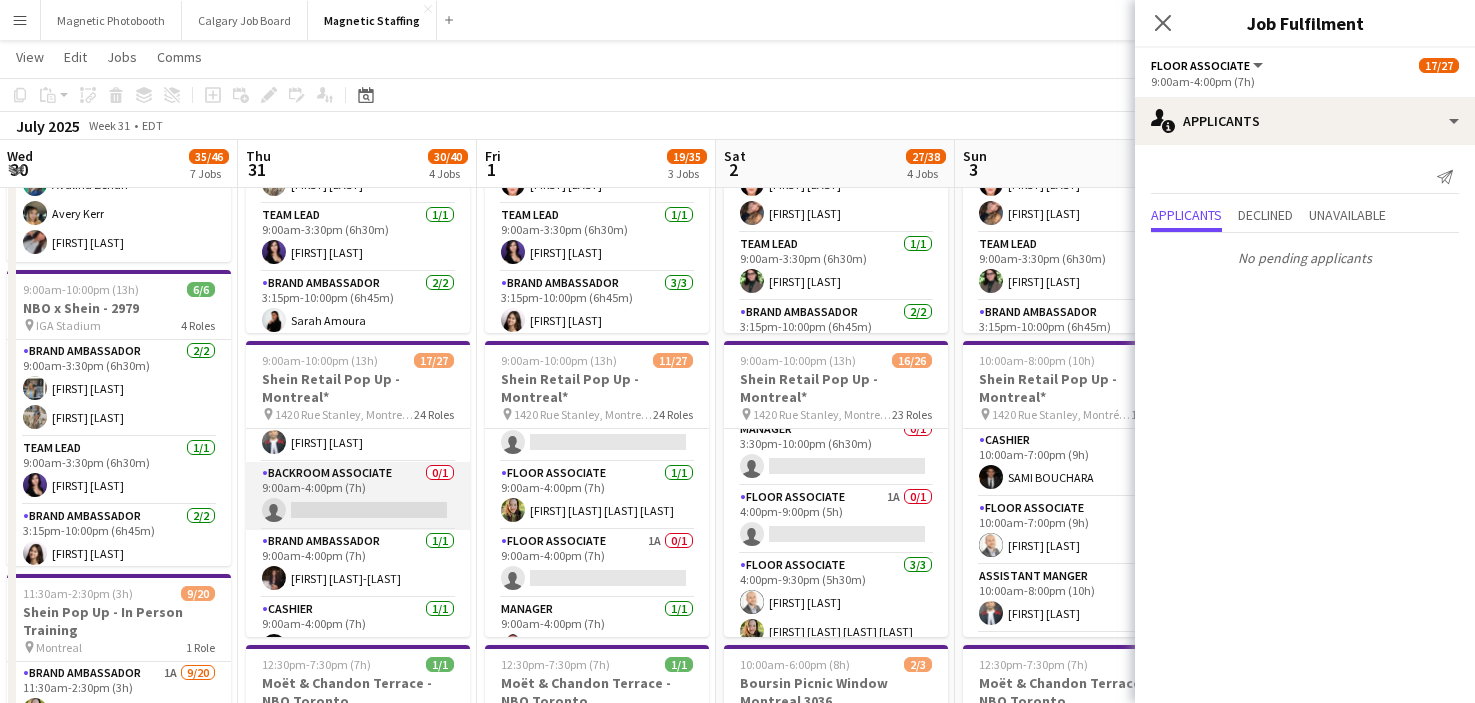click on "Backroom Associate   0/1   9:00am-4:00pm (7h)
single-neutral-actions" at bounding box center [358, 496] 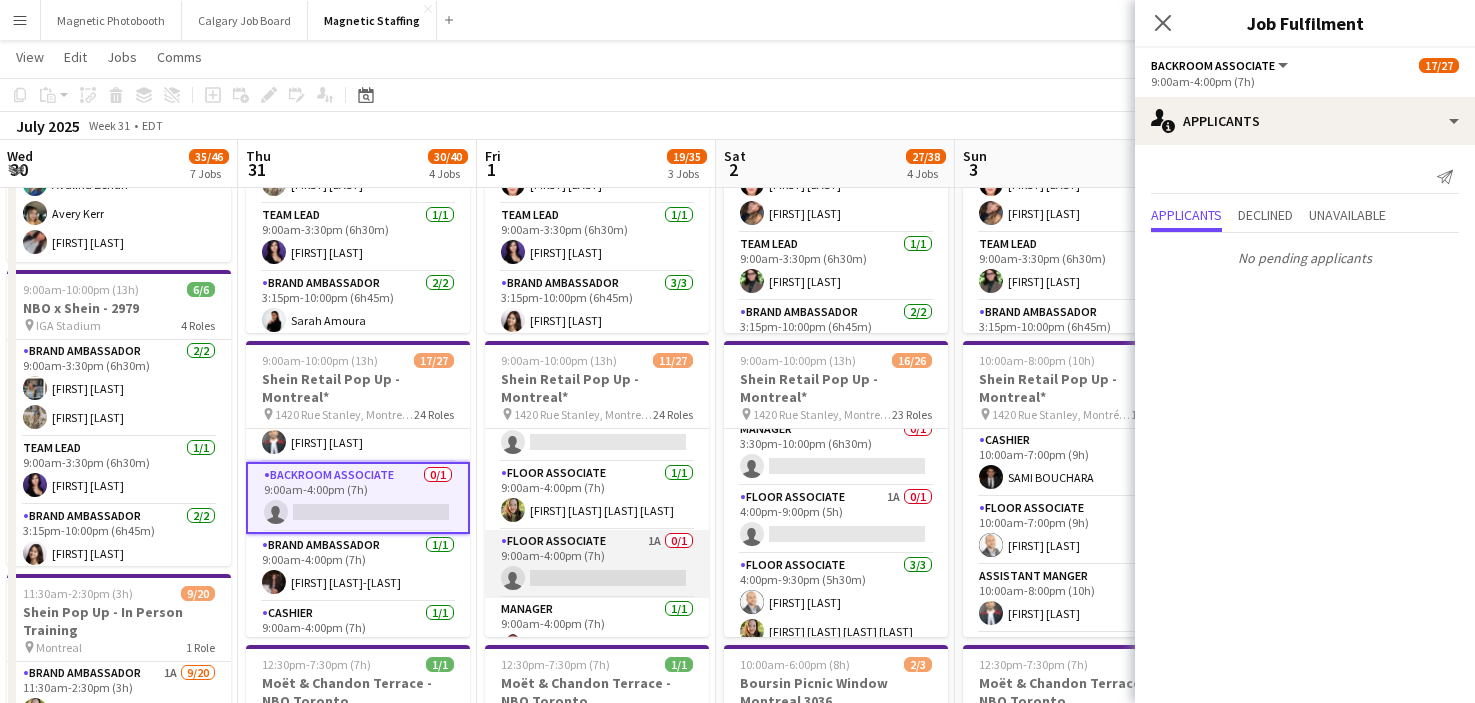 click on "Floor Associate   1A   0/1   9:00am-4:00pm (7h)
single-neutral-actions" at bounding box center (597, 564) 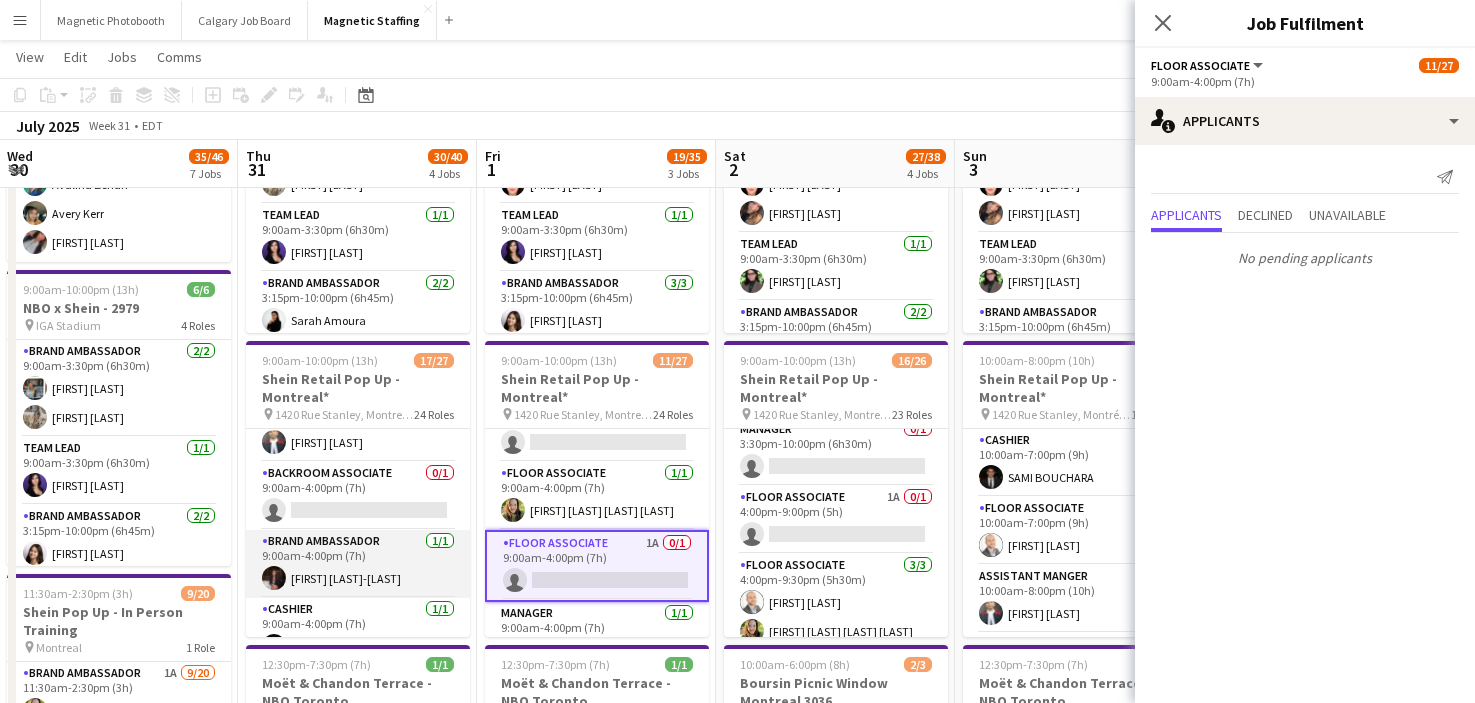 scroll, scrollTop: 0, scrollLeft: 0, axis: both 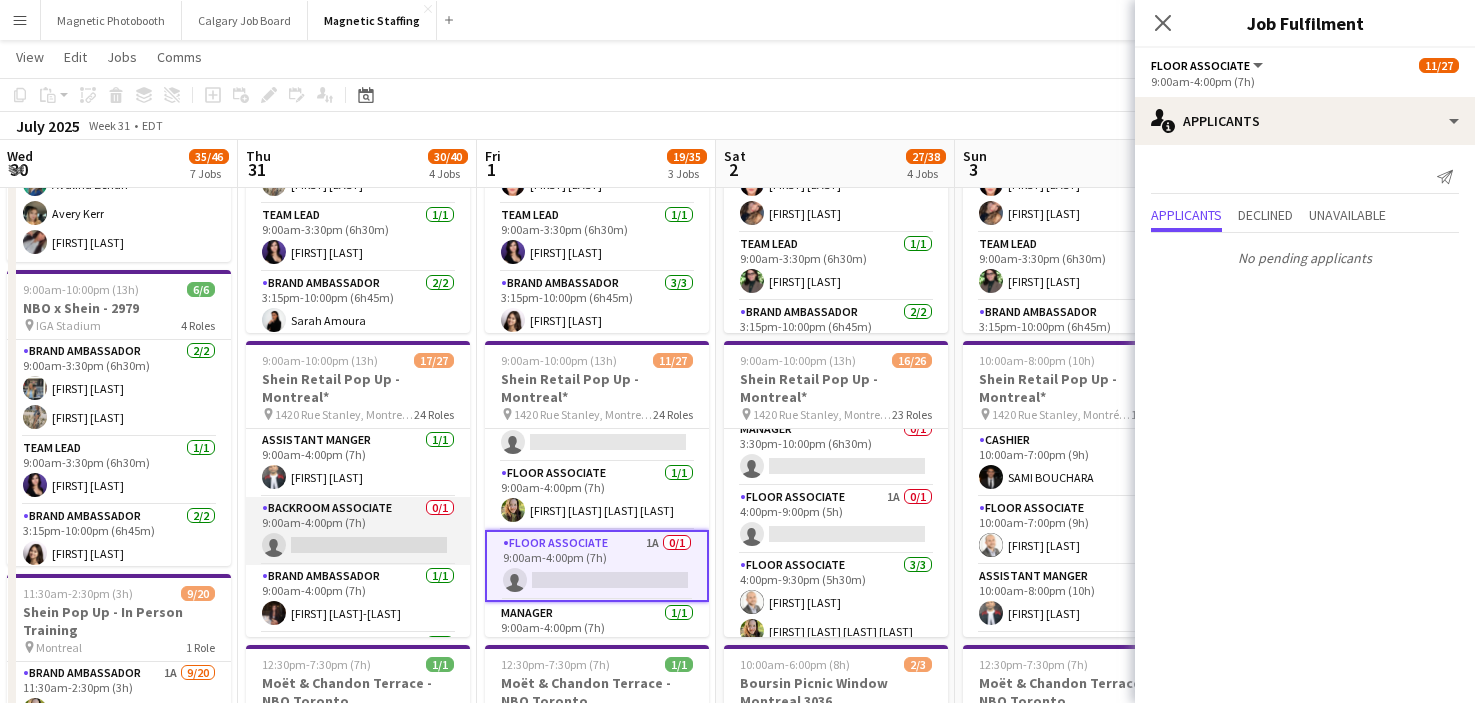 click on "Backroom Associate   0/1   9:00am-4:00pm (7h)
single-neutral-actions" at bounding box center (358, 531) 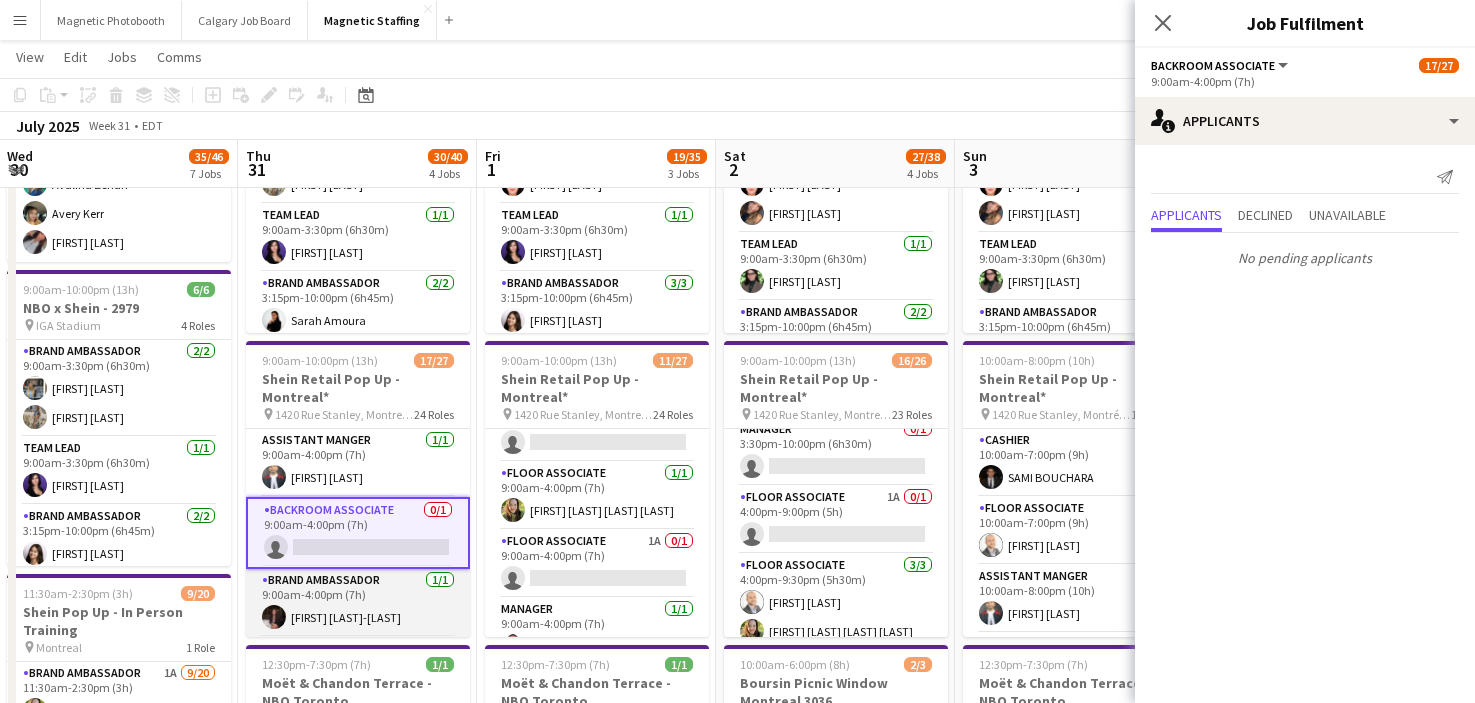 scroll, scrollTop: 197, scrollLeft: 0, axis: vertical 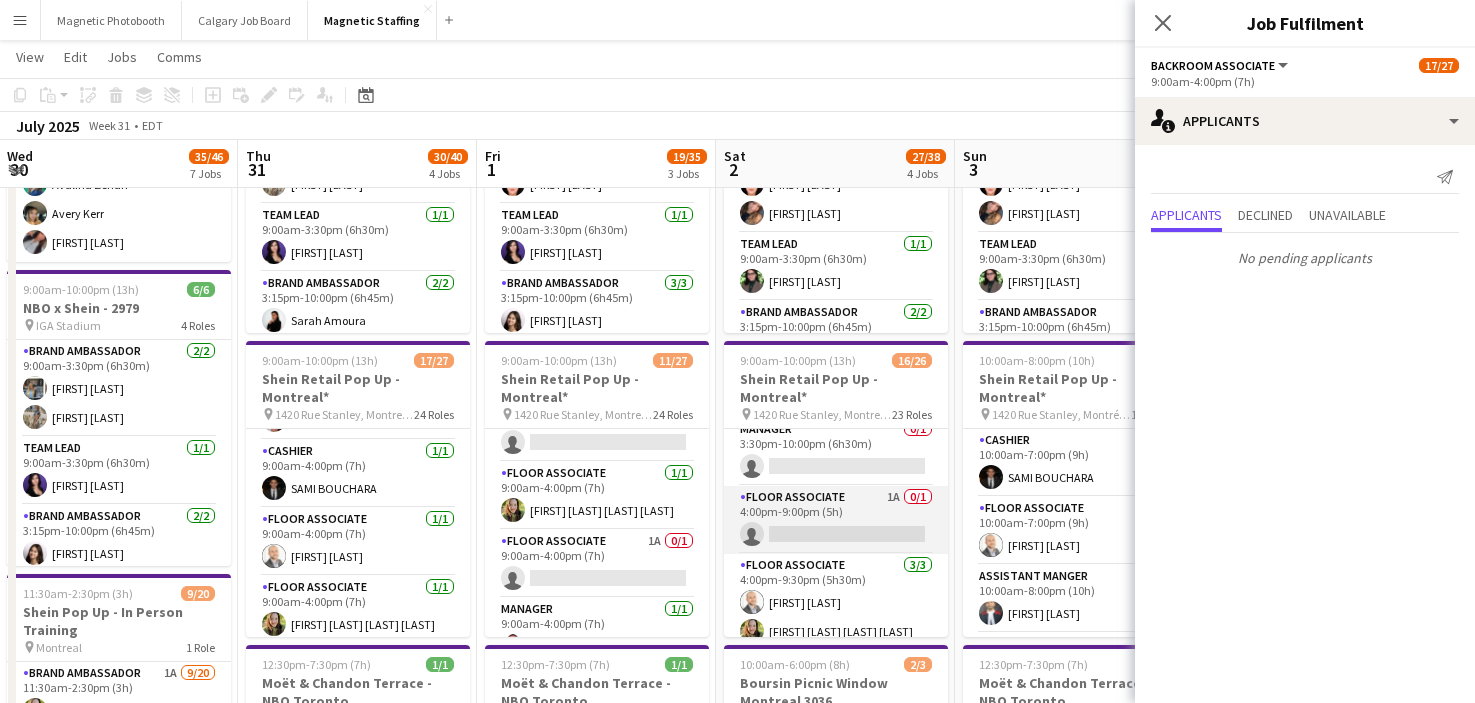 click on "Floor Associate   1A   0/1   4:00pm-9:00pm (5h)
single-neutral-actions" at bounding box center [836, 520] 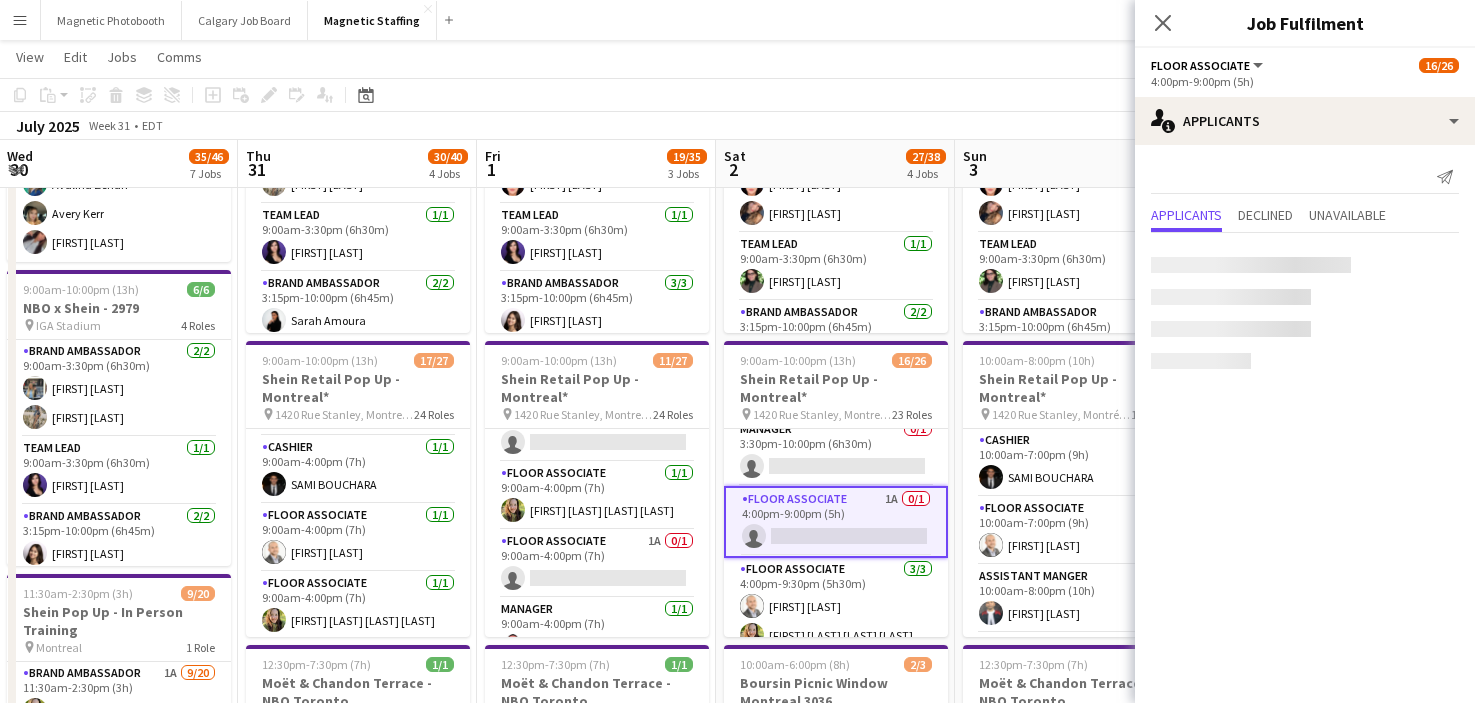 scroll, scrollTop: 0, scrollLeft: 478, axis: horizontal 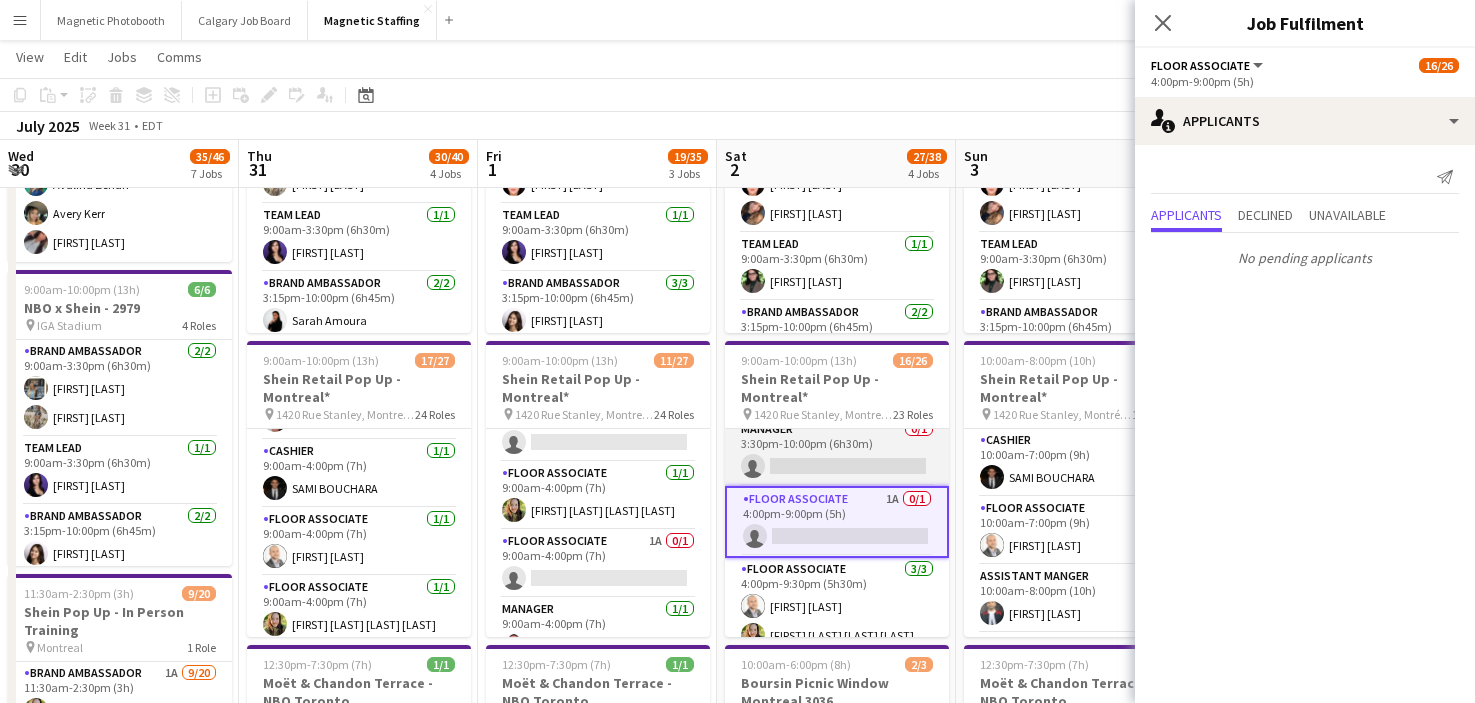 click on "Manager   0/1   3:30pm-10:00pm (6h30m)
single-neutral-actions" at bounding box center (837, 452) 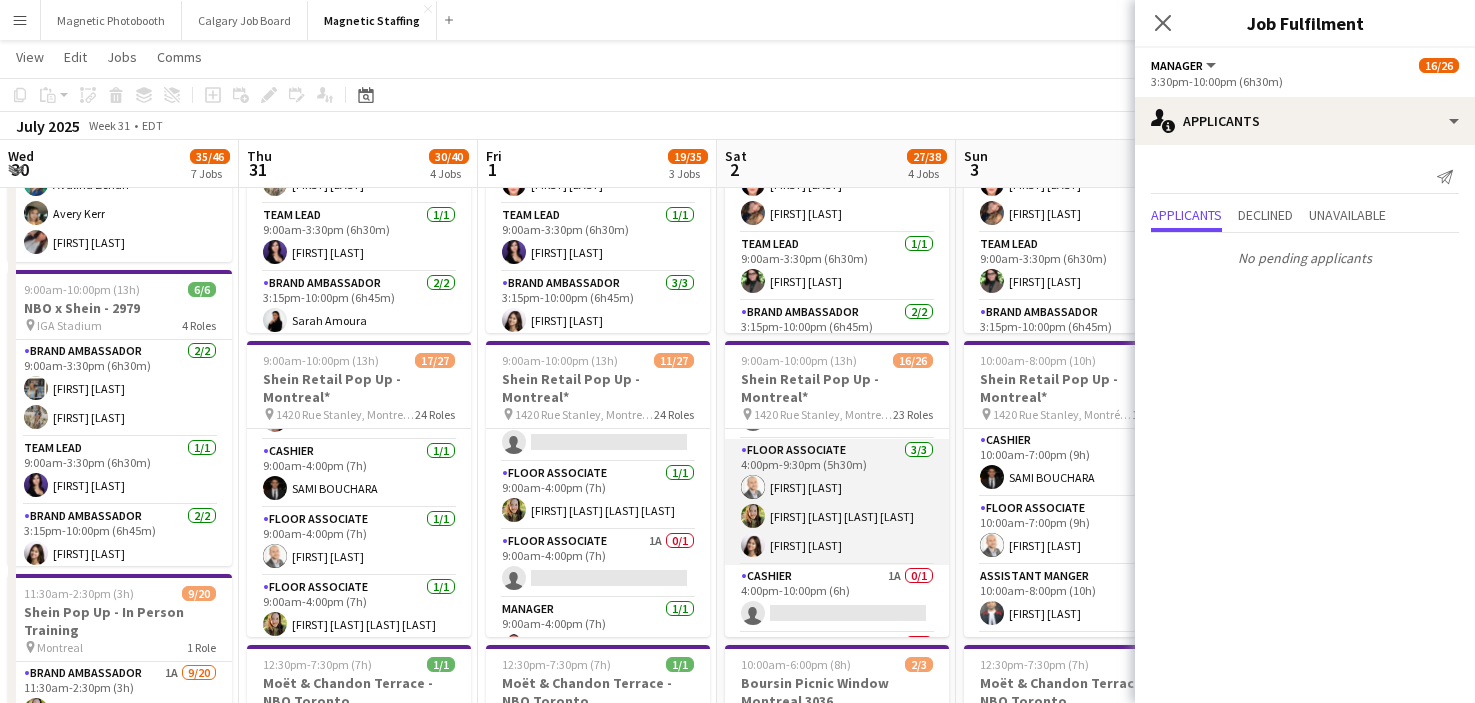 click on "Cashier   1A   0/1   4:00pm-10:00pm (6h)
single-neutral-actions" at bounding box center (837, 599) 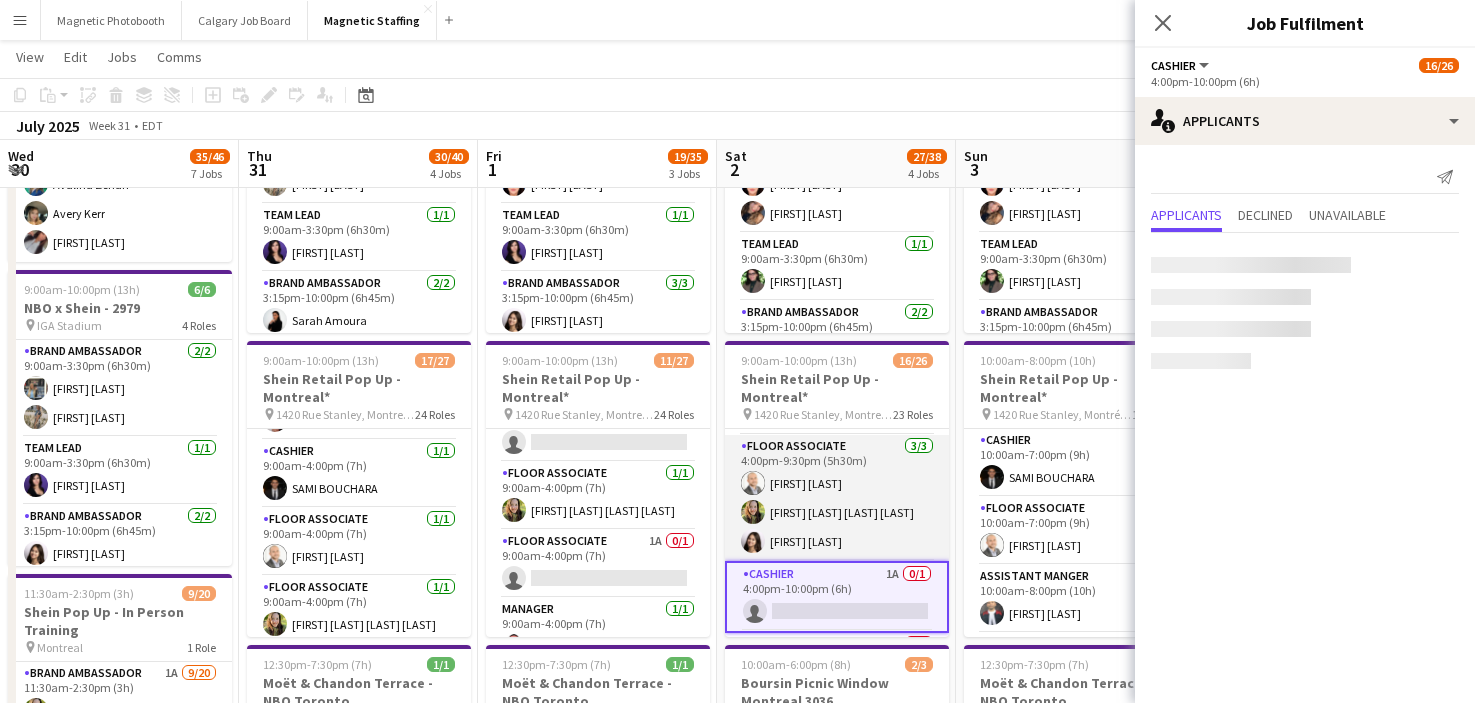 scroll, scrollTop: 1243, scrollLeft: 0, axis: vertical 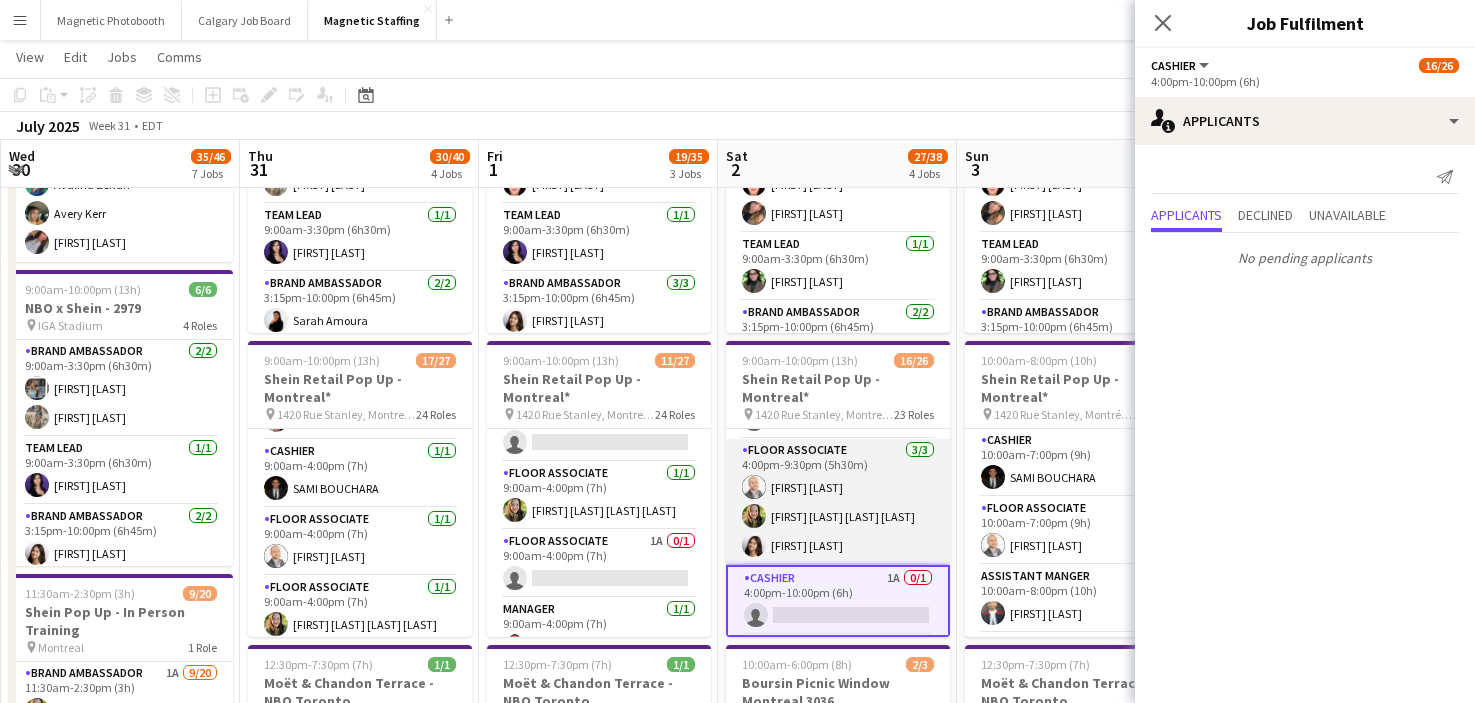 click on "Floor Associate   3/3   4:00pm-9:30pm (5h30m)
[FIRST] [LAST] [FIRST] [LAST] [FIRST] [LAST]" at bounding box center (838, 502) 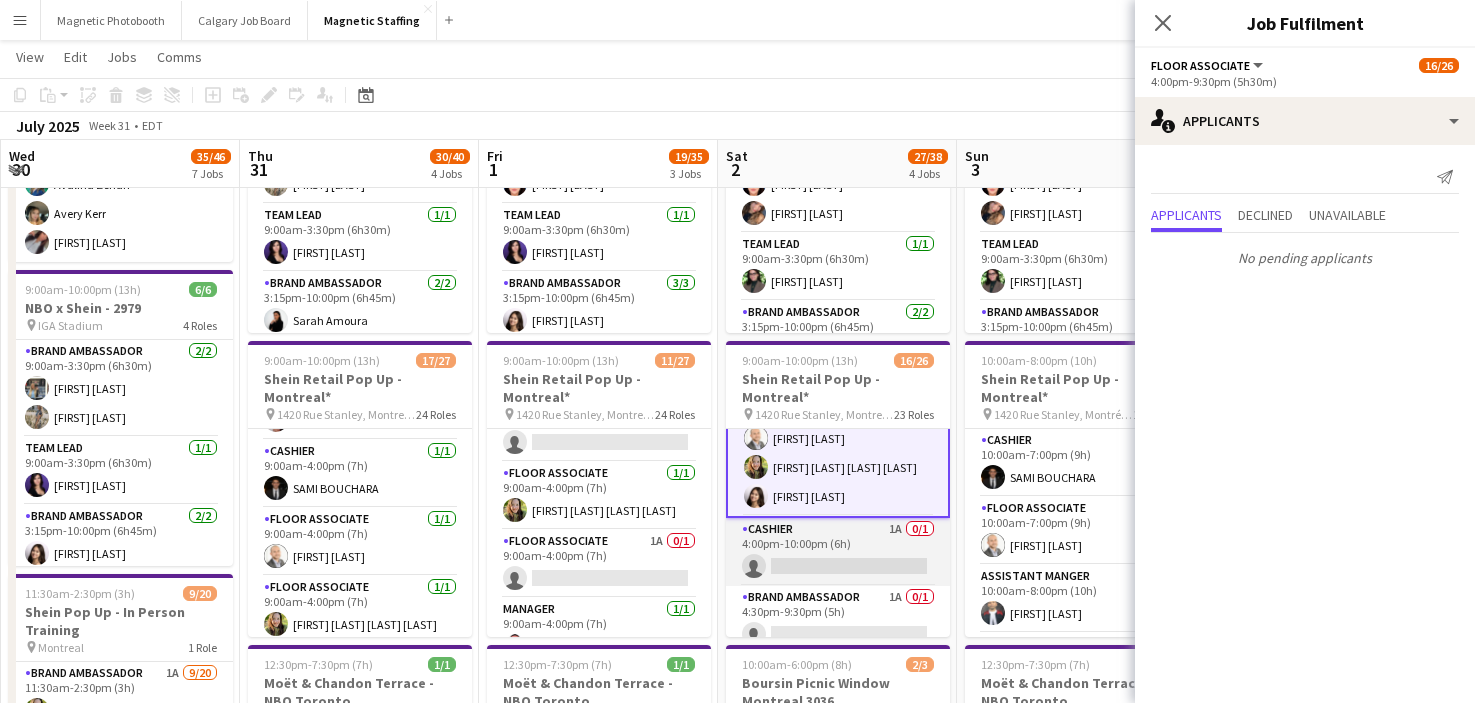click on "Cashier   1A   0/1   4:00pm-10:00pm (6h)
single-neutral-actions" at bounding box center (838, 552) 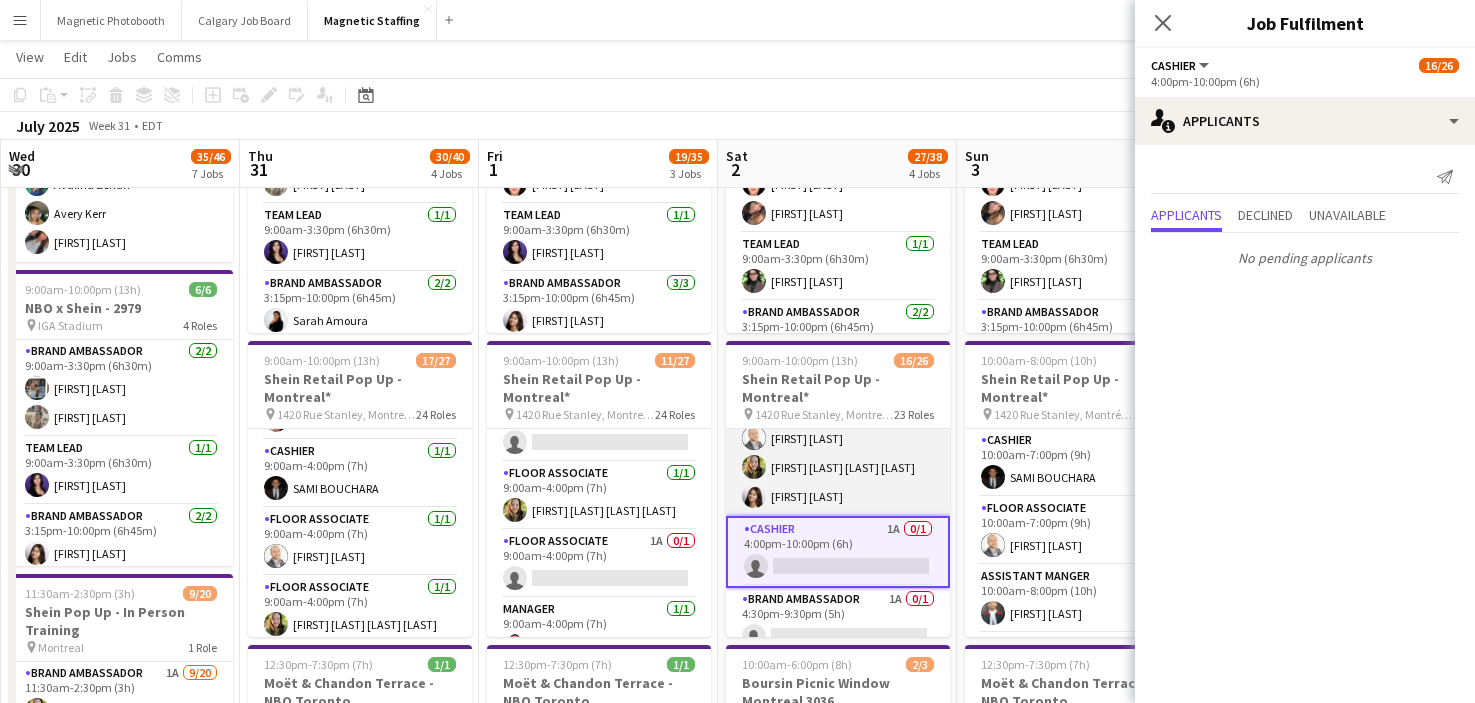 click on "Floor Associate   3/3   4:00pm-9:30pm (5h30m)
[FIRST] [LAST] [FIRST] [LAST] [FIRST] [LAST]" at bounding box center [838, 453] 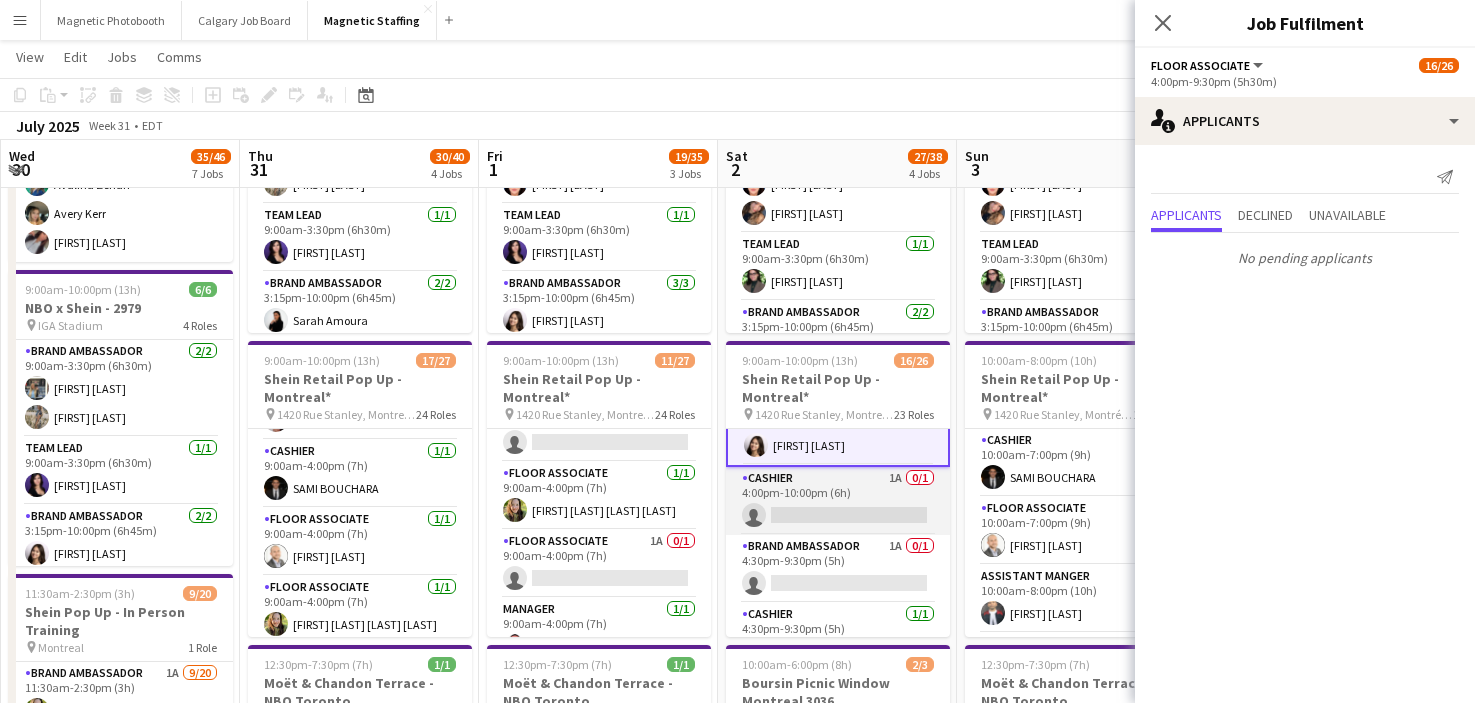 click on "Brand Ambassador   1A   0/1   4:30pm-9:30pm (5h)
single-neutral-actions" at bounding box center (838, 569) 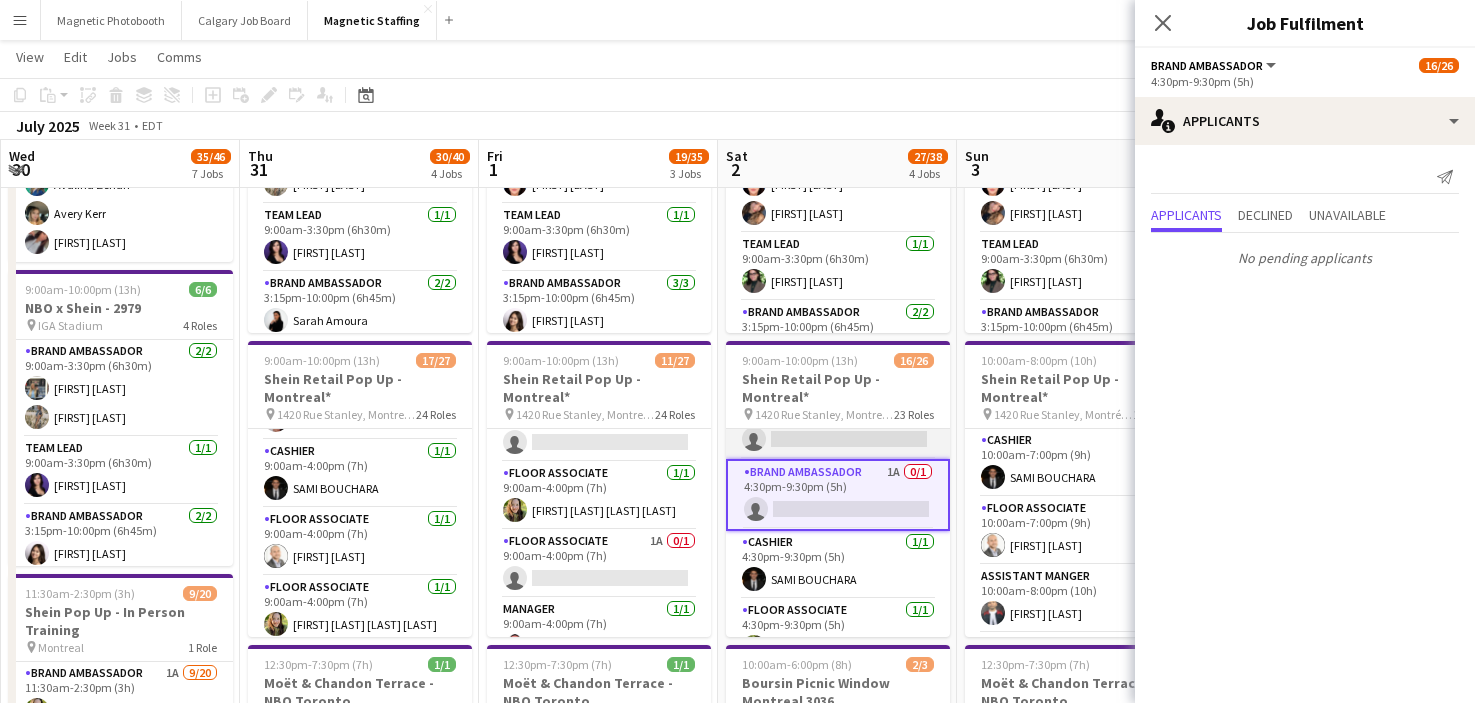 click on "Cashier   1/1   4:30pm-9:30pm (5h)
[FIRST] [LAST]" at bounding box center (838, 565) 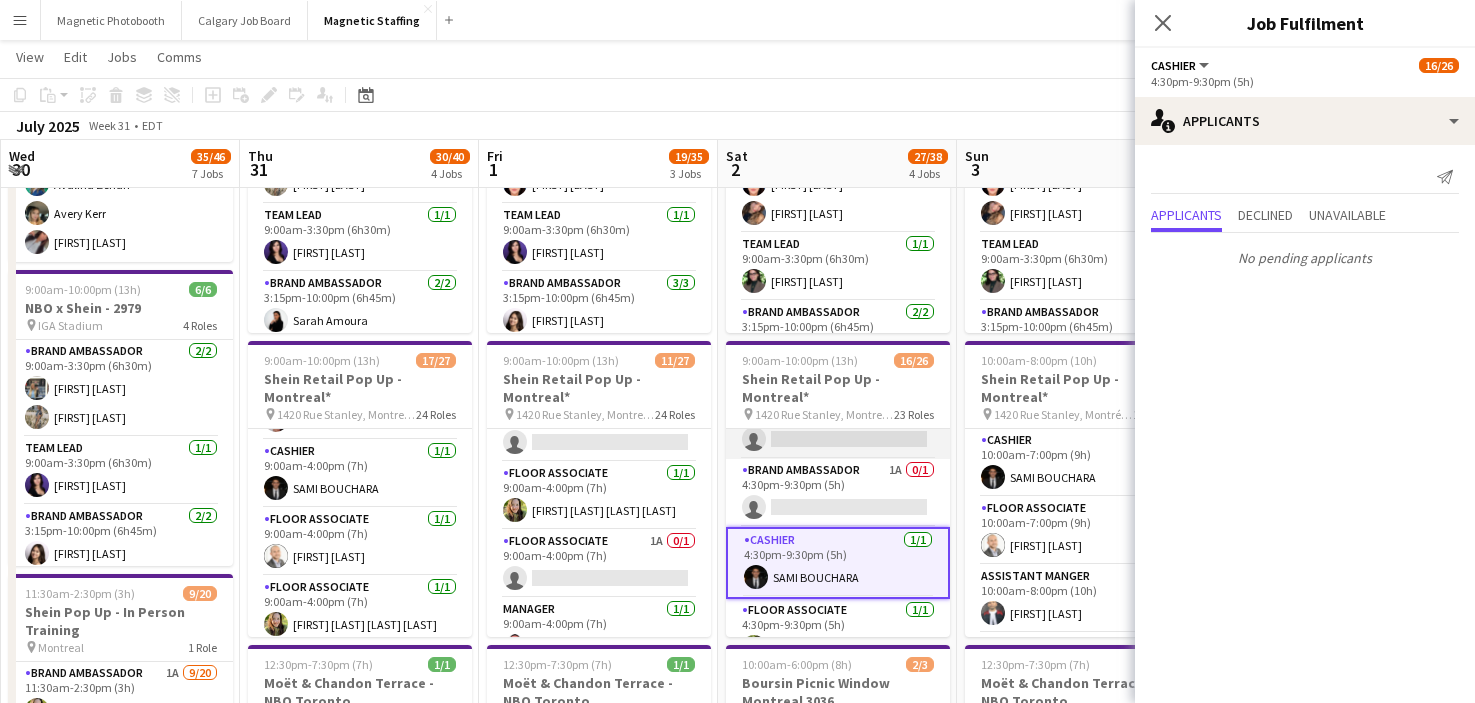 scroll, scrollTop: 1447, scrollLeft: 0, axis: vertical 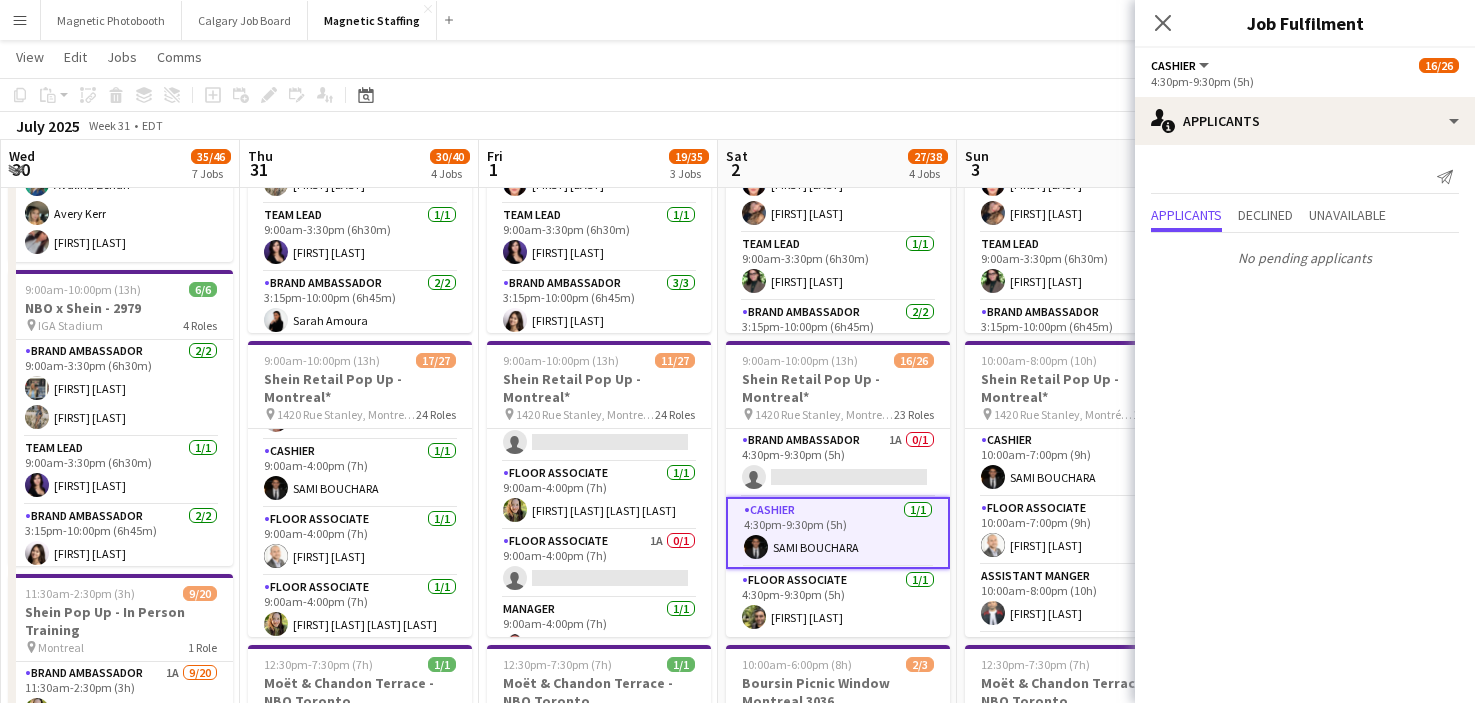 click on "Floor Associate   1/1   4:30pm-9:30pm (5h)
[FIRST] [LAST]" at bounding box center (838, 603) 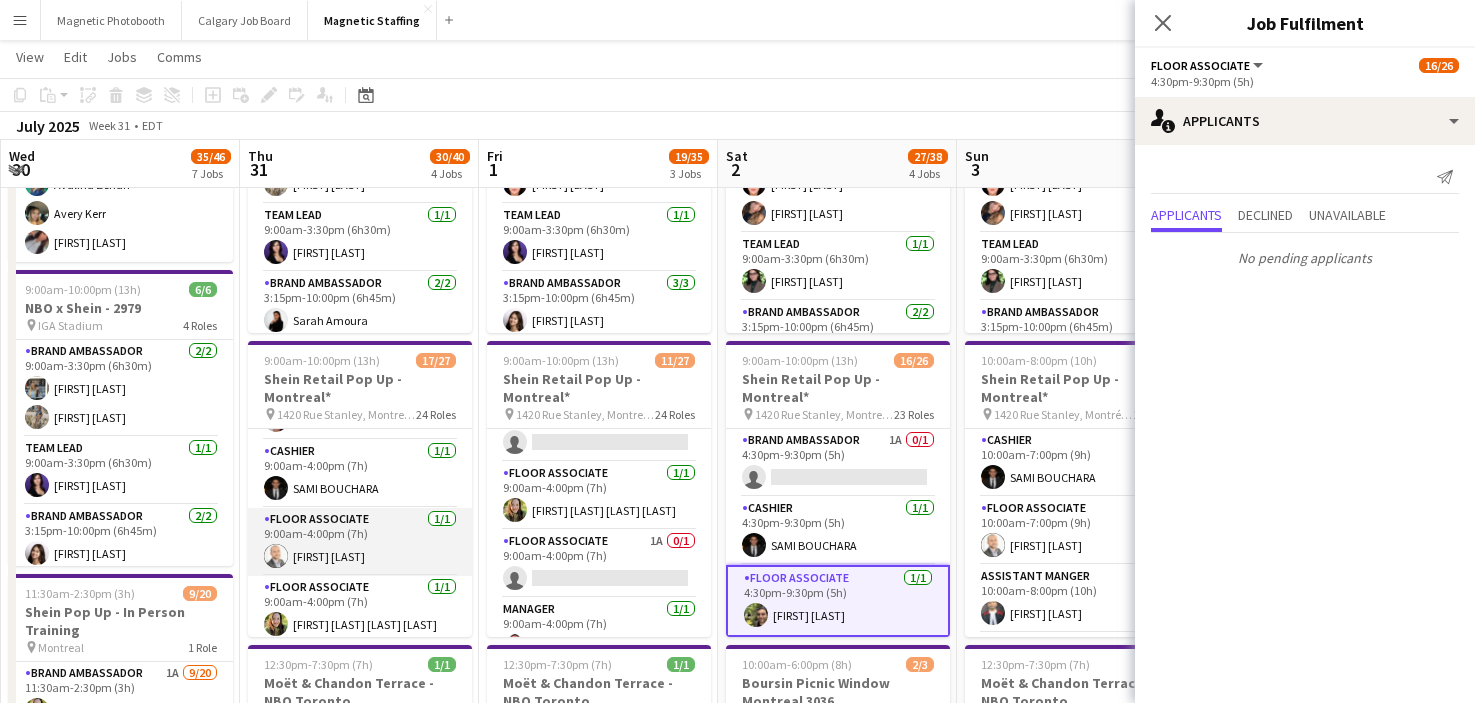 scroll, scrollTop: 1173, scrollLeft: 0, axis: vertical 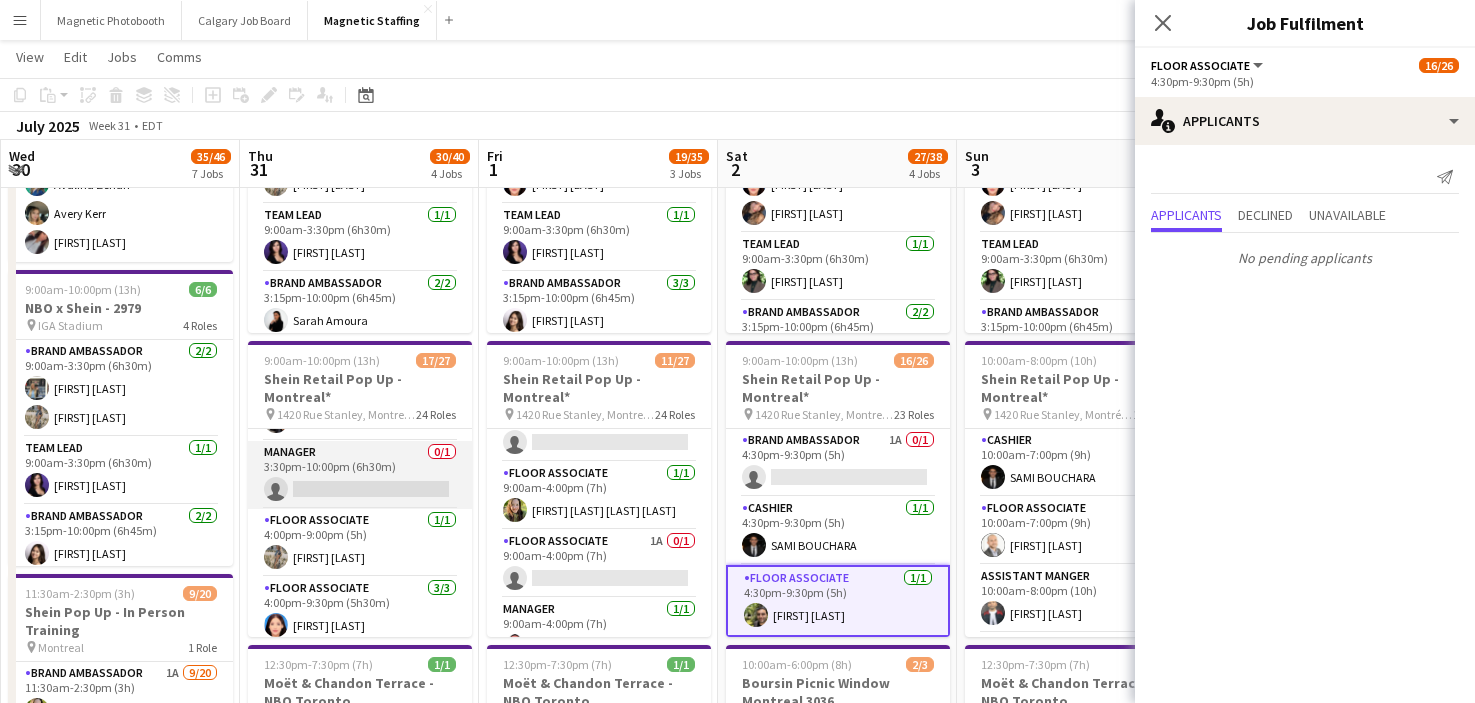 click on "Manager   0/1   3:30pm-10:00pm (6h30m)
single-neutral-actions" at bounding box center [360, 475] 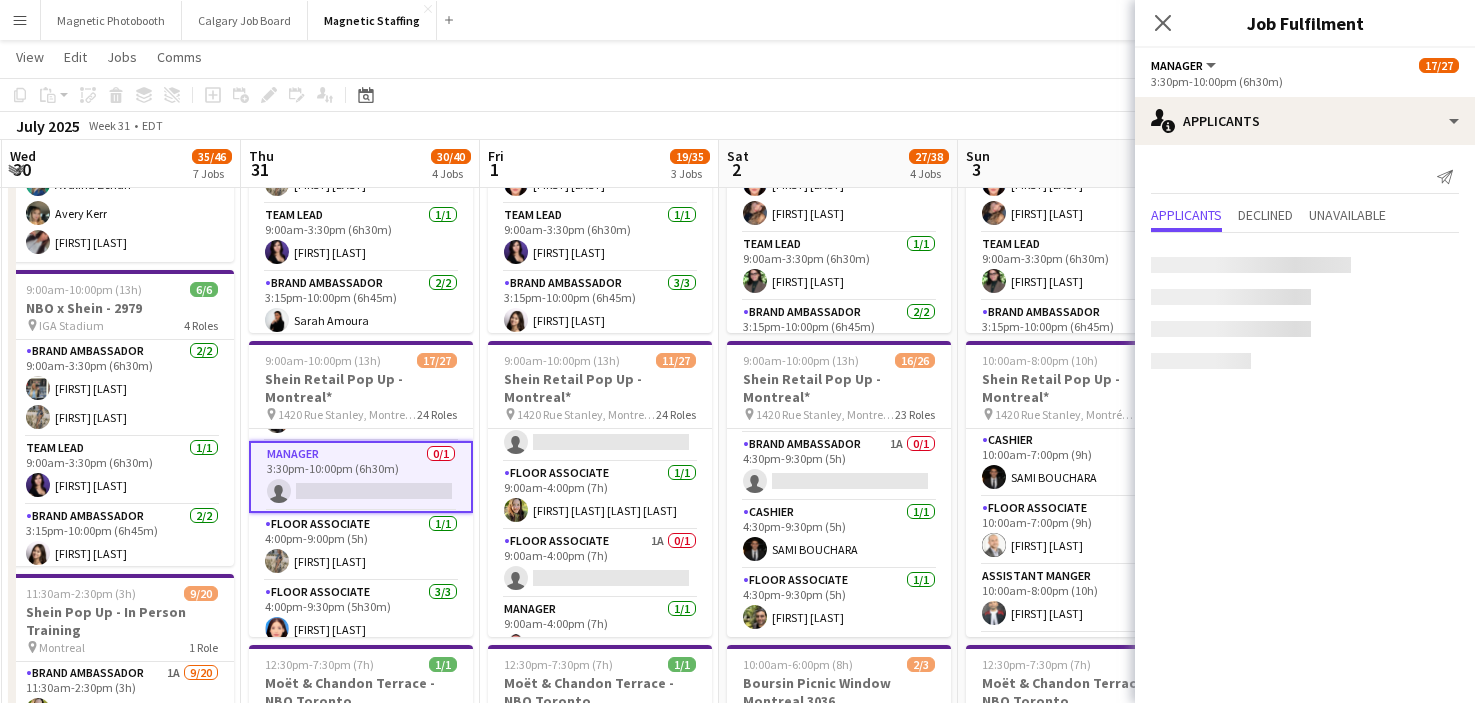 scroll, scrollTop: 1443, scrollLeft: 0, axis: vertical 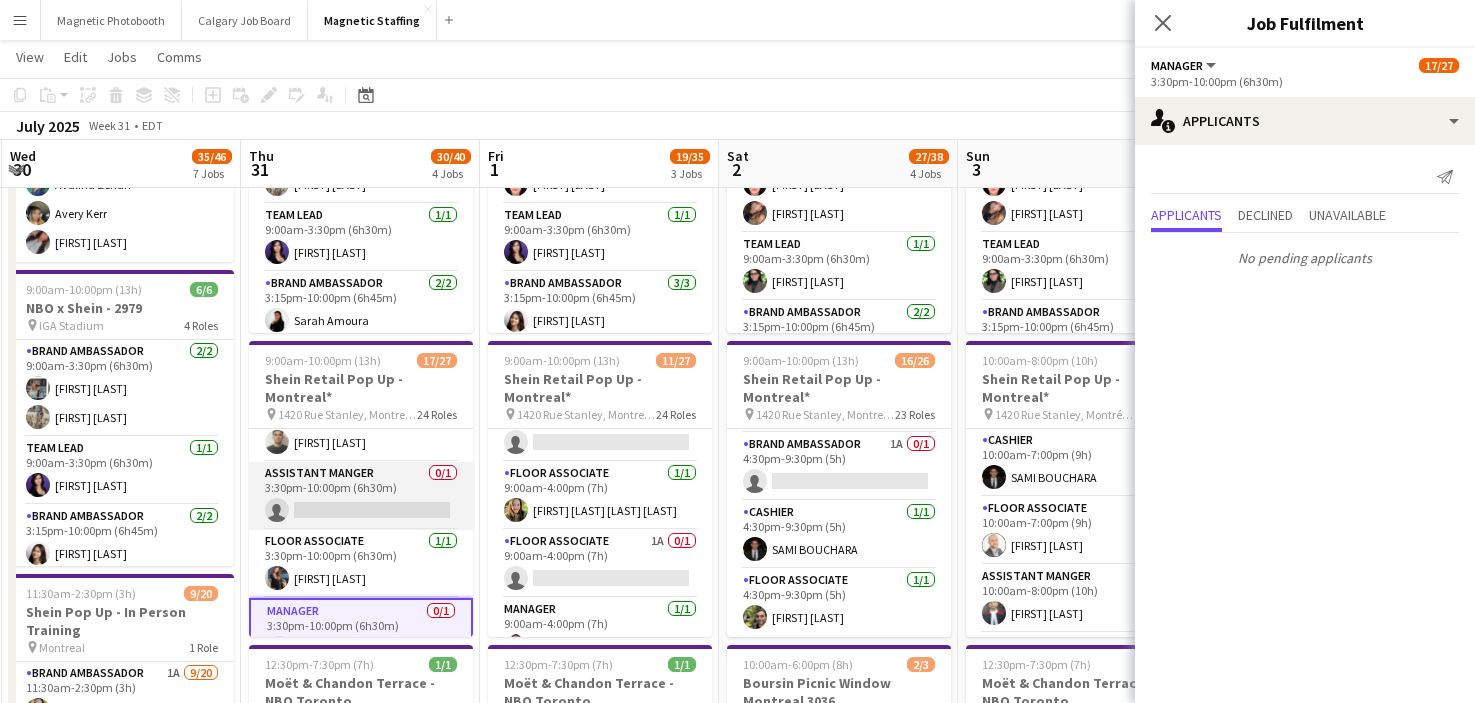 click on "Assistant Manger    0/1   3:30pm-10:00pm (6h30m)
single-neutral-actions" at bounding box center (361, 496) 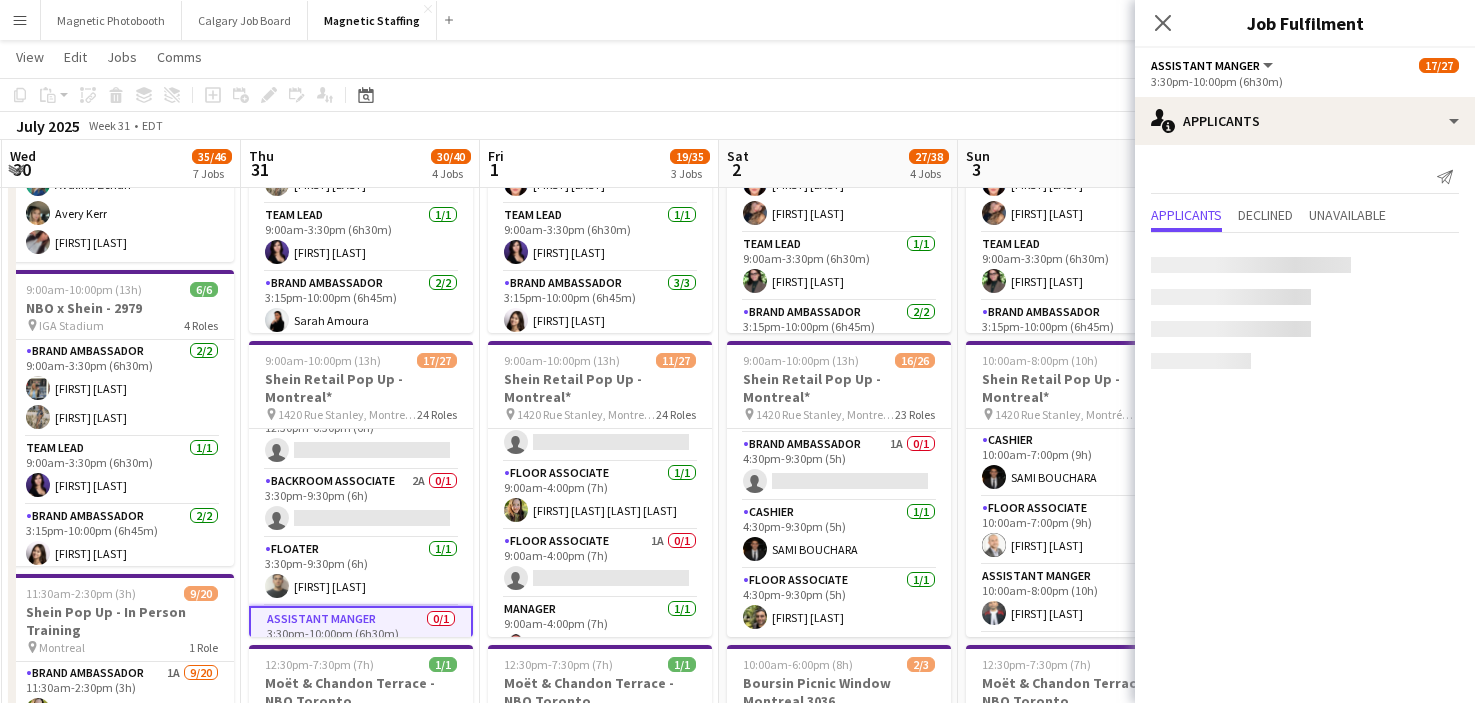 scroll, scrollTop: 871, scrollLeft: 0, axis: vertical 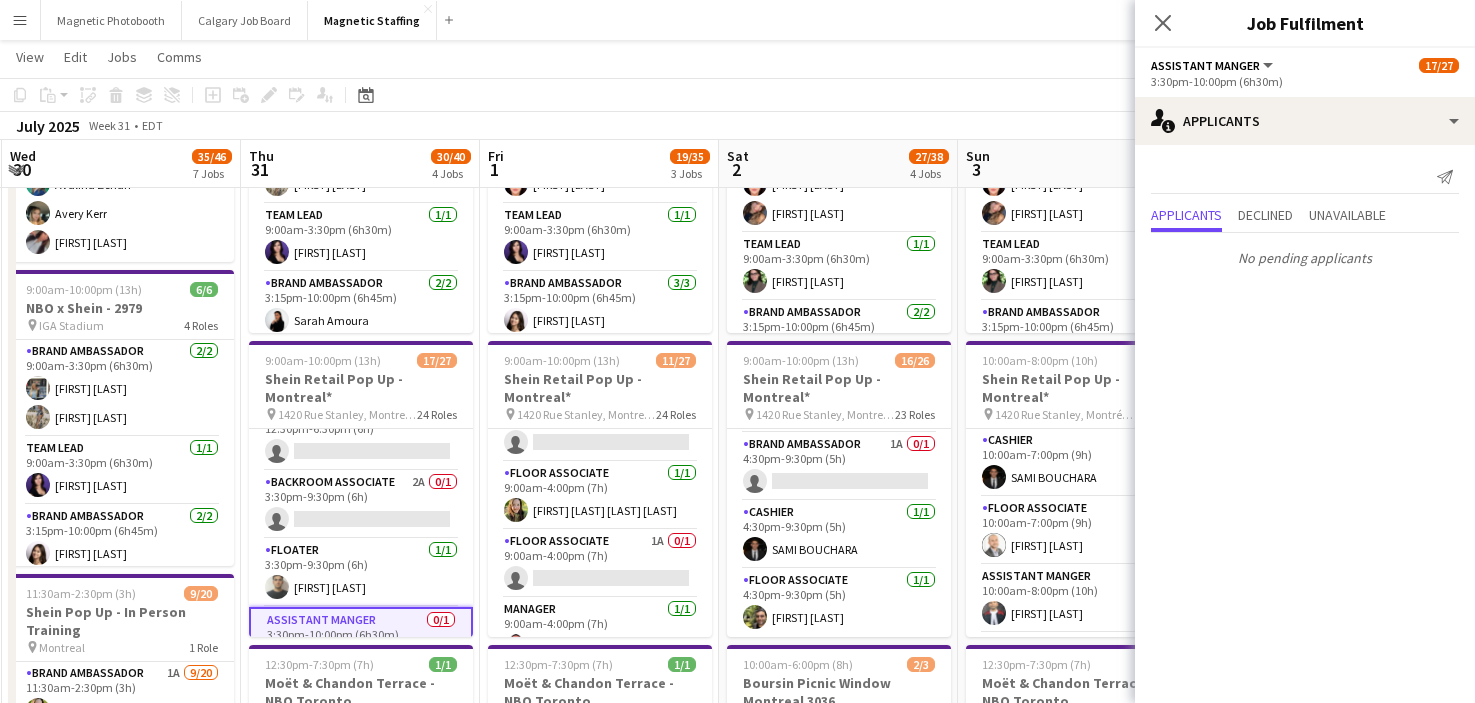 click on "Backroom Associate   2A   0/1   3:30pm-9:30pm (6h)
single-neutral-actions" at bounding box center (361, 505) 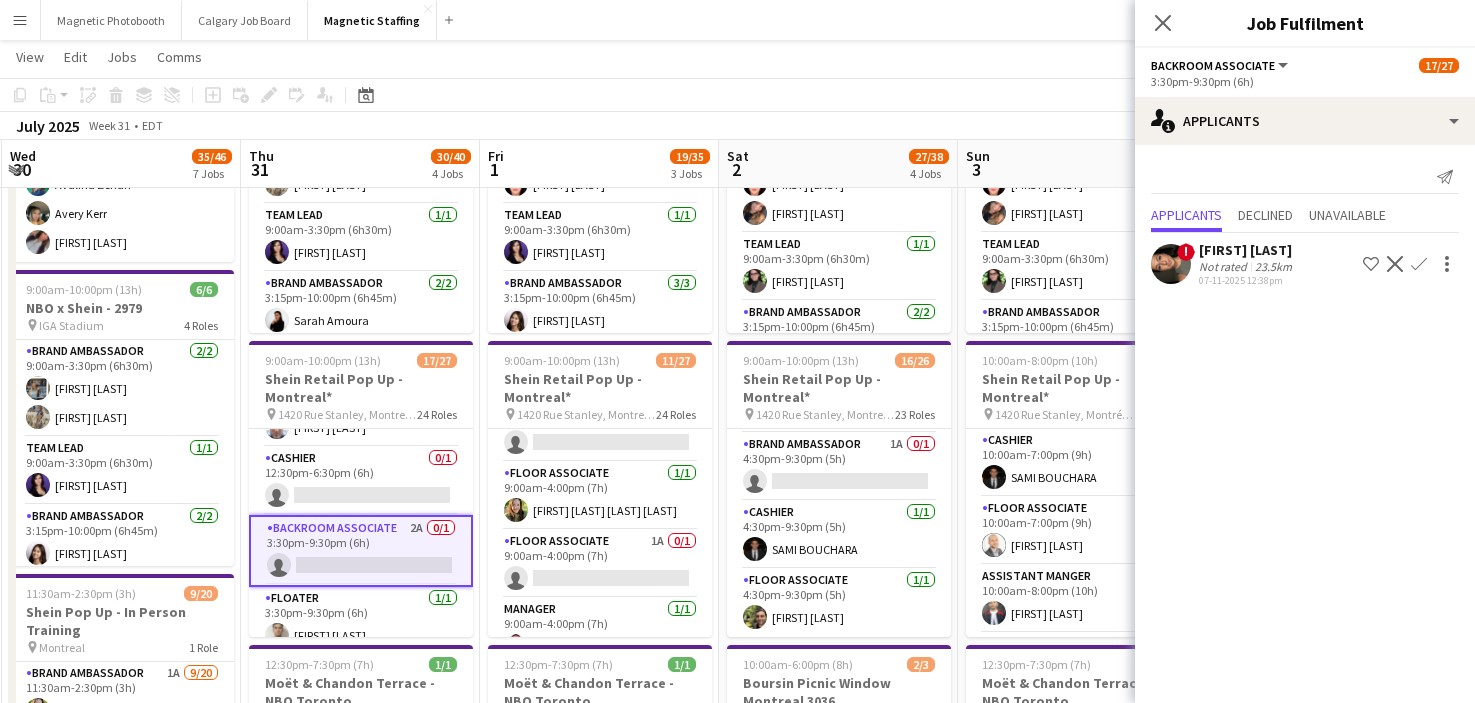 scroll, scrollTop: 820, scrollLeft: 0, axis: vertical 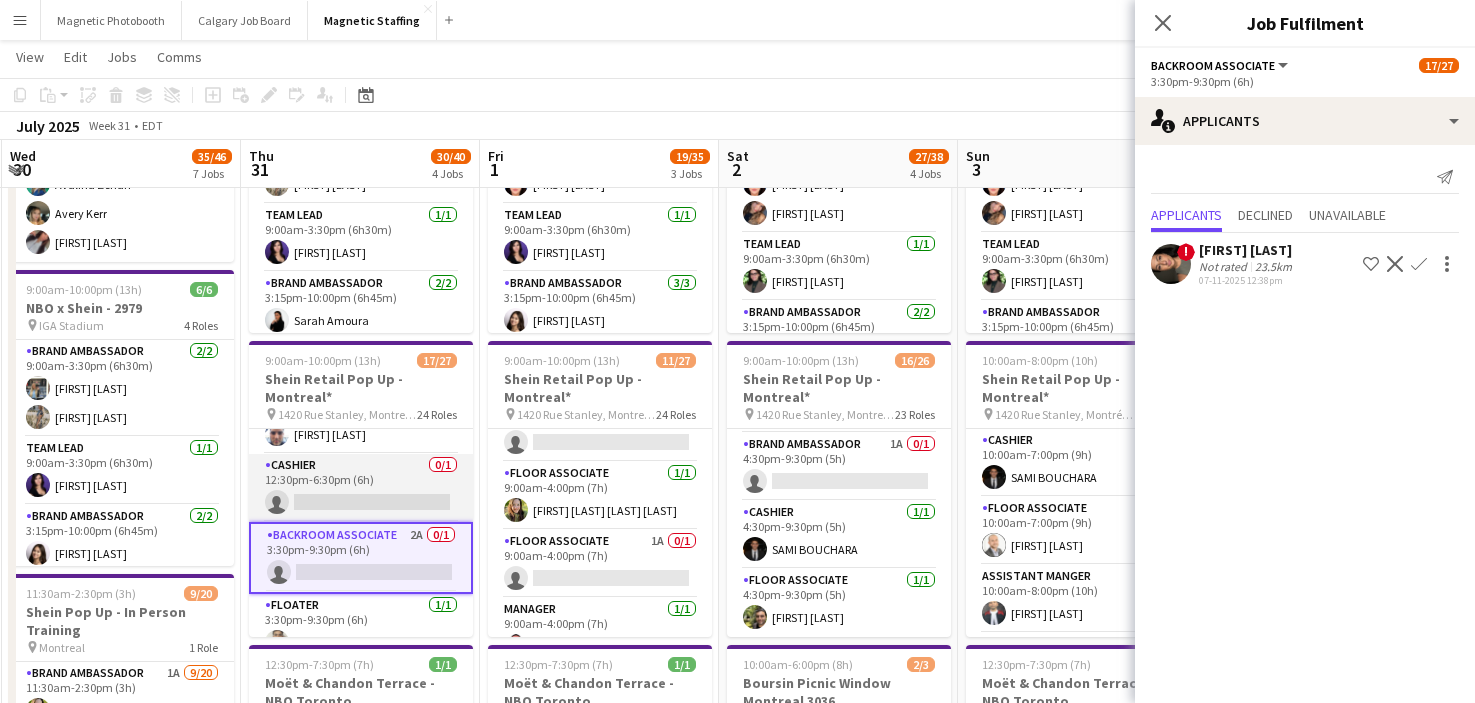click on "Cashier   0/1   12:30pm-6:30pm (6h)
single-neutral-actions" at bounding box center [361, 488] 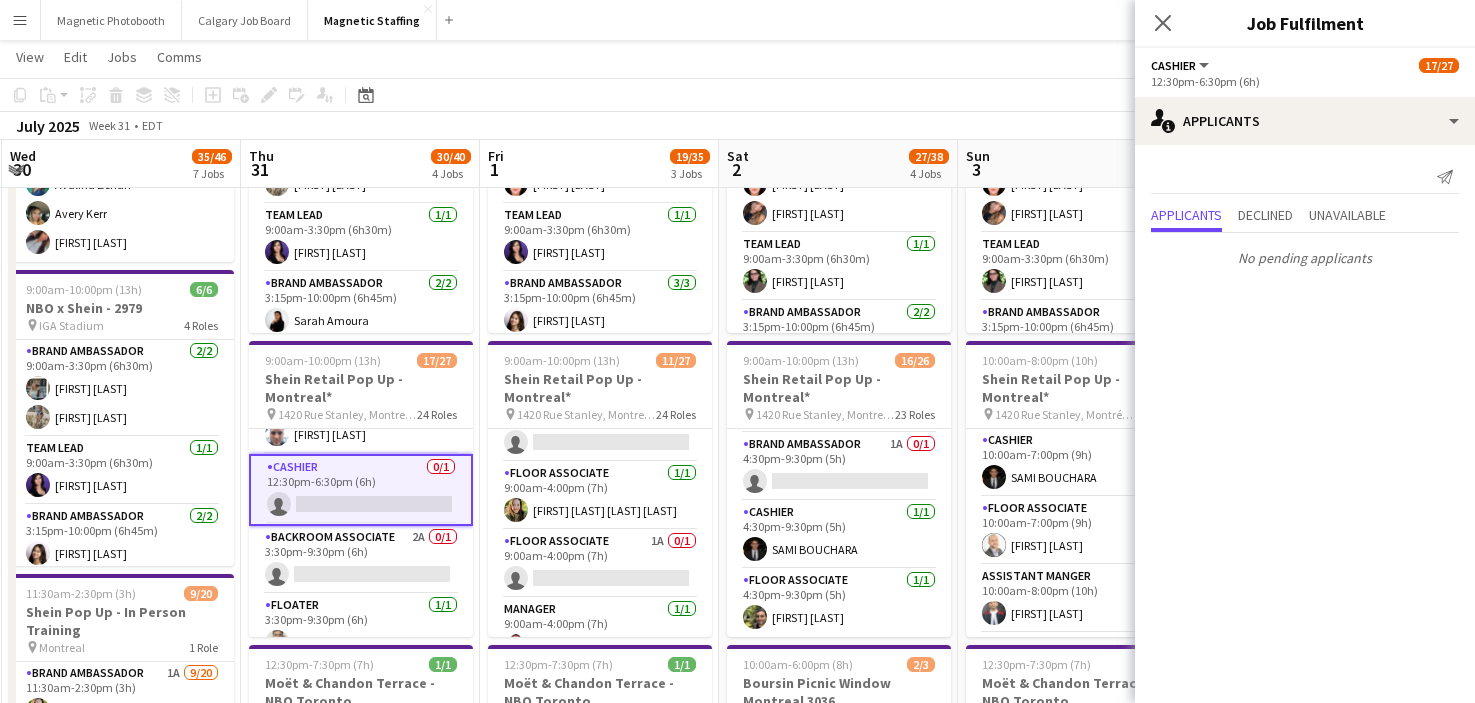 scroll, scrollTop: 706, scrollLeft: 0, axis: vertical 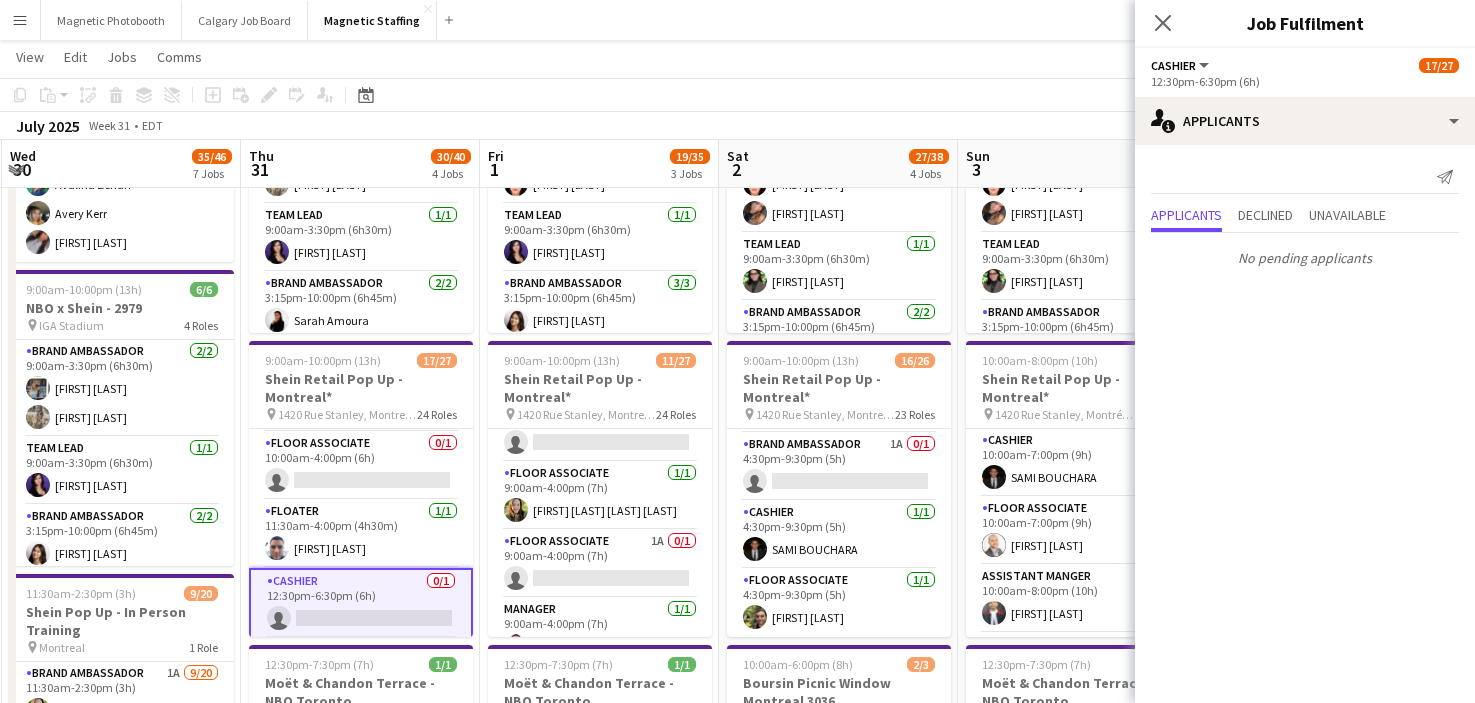 click on "Floor Associate   0/1   10:00am-4:00pm (6h)
single-neutral-actions" at bounding box center (361, 466) 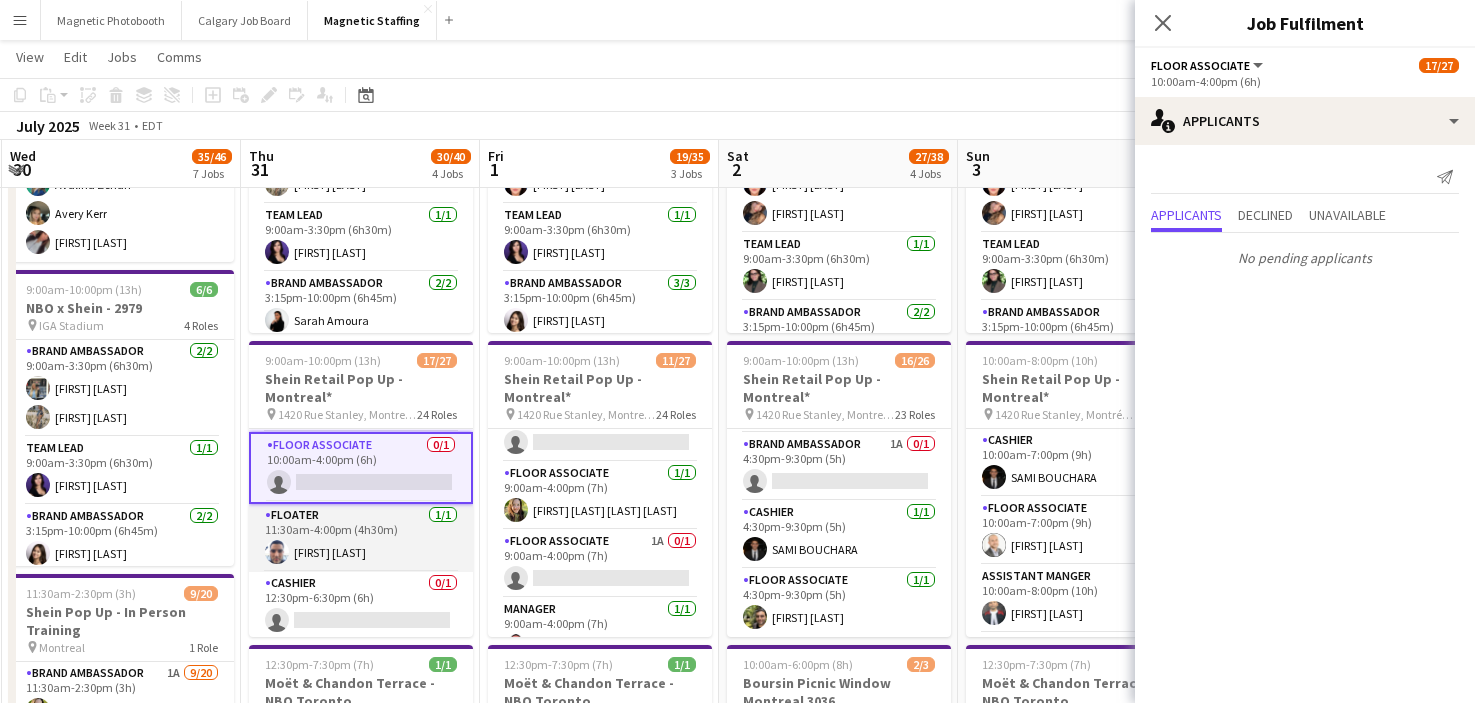 click on "Floater   1/1   11:30am-4:00pm (4h30m)
[FIRST] [LAST]" at bounding box center [361, 538] 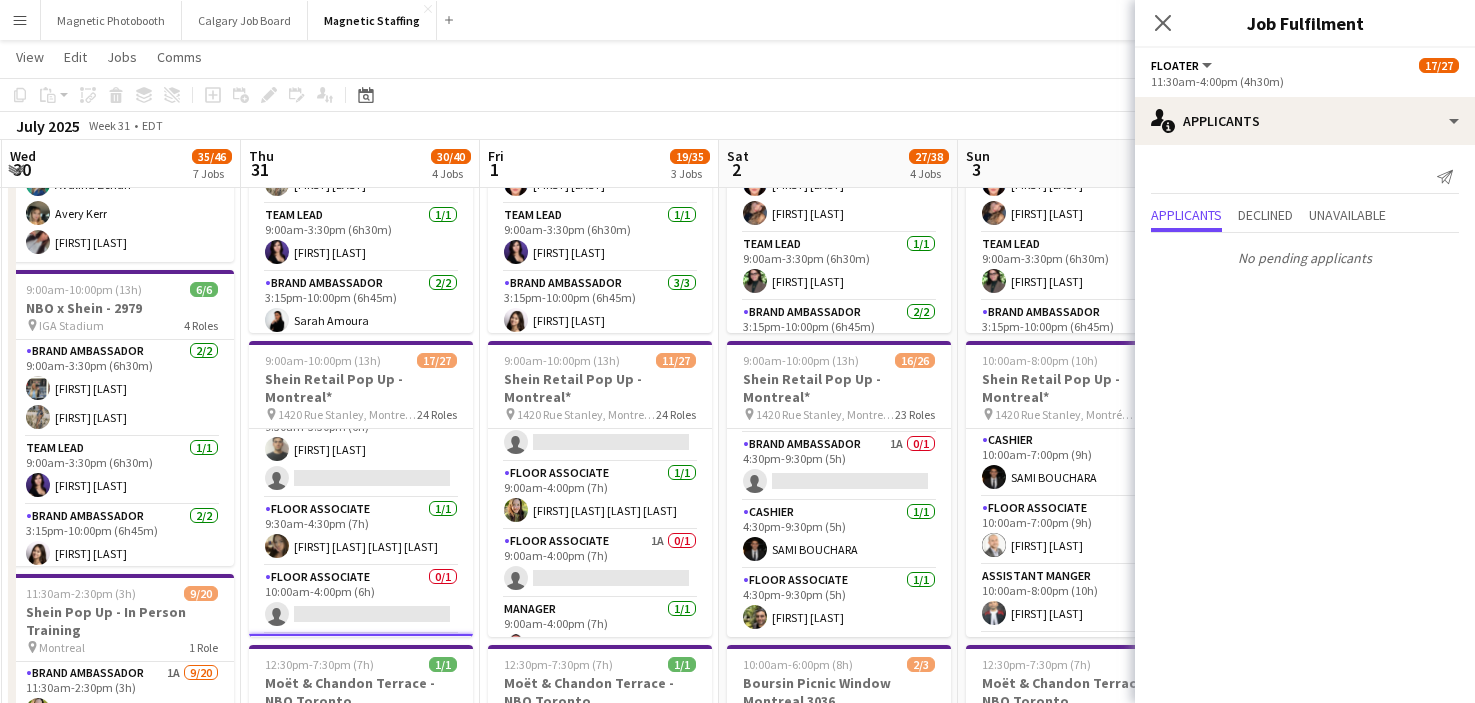 scroll, scrollTop: 570, scrollLeft: 0, axis: vertical 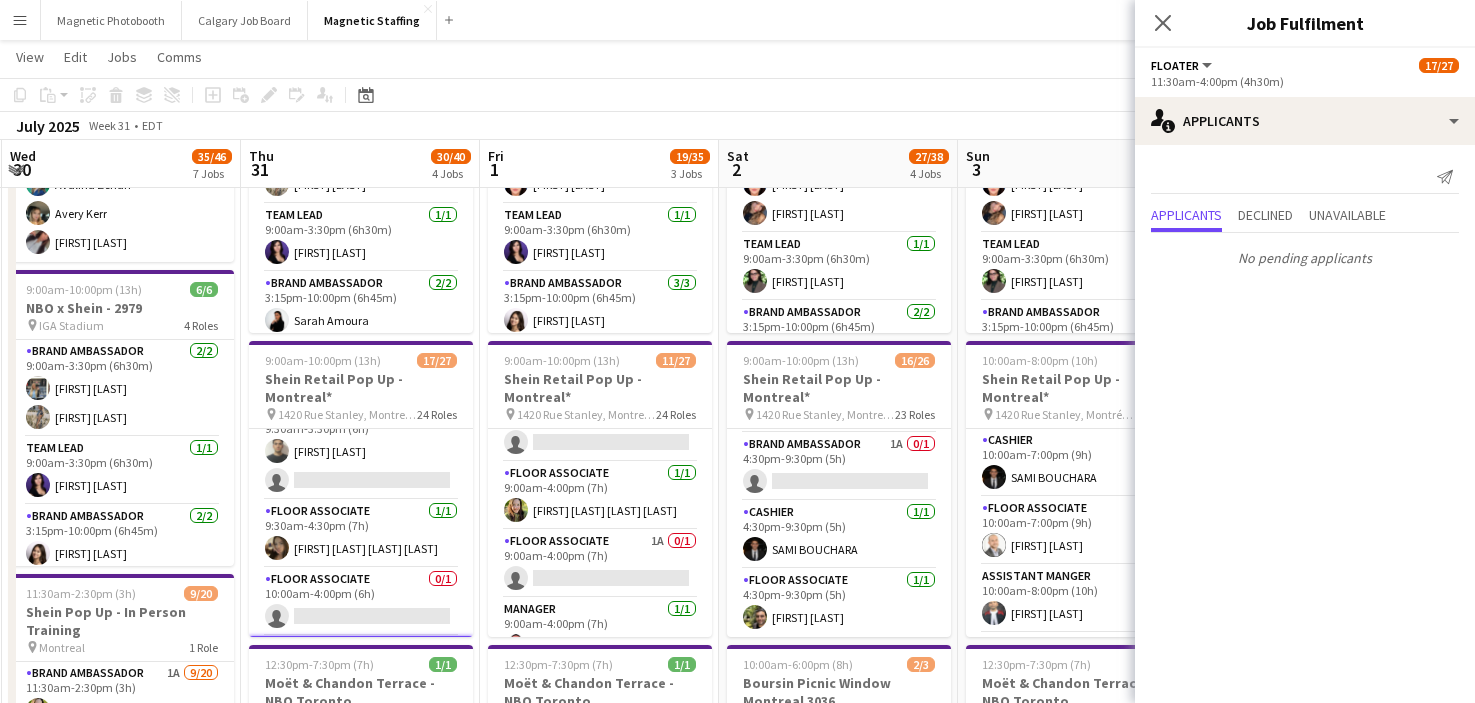 click on "Floor Associate   1/1   9:30am-4:30pm (7h)
[FIRST] [LAST] [FIRST] [LAST]" at bounding box center (361, 534) 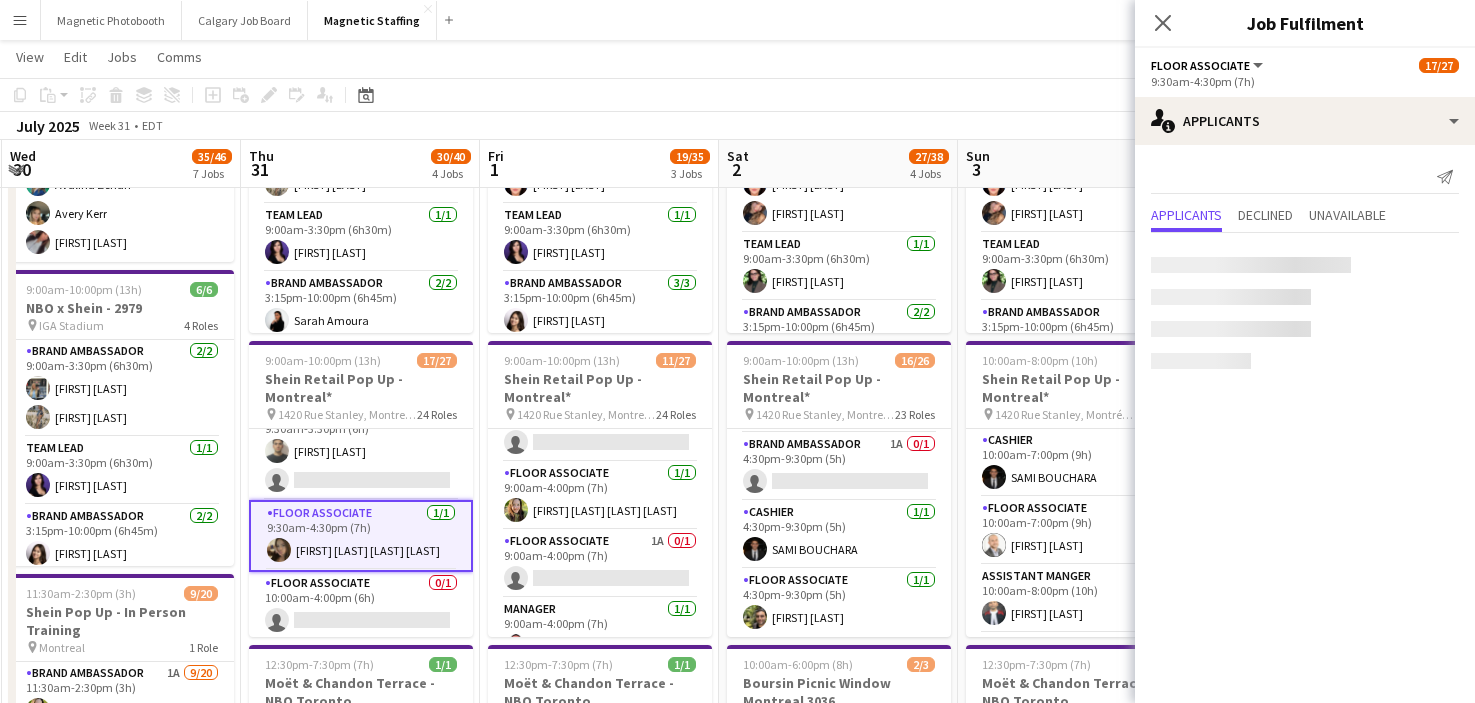 scroll, scrollTop: 522, scrollLeft: 0, axis: vertical 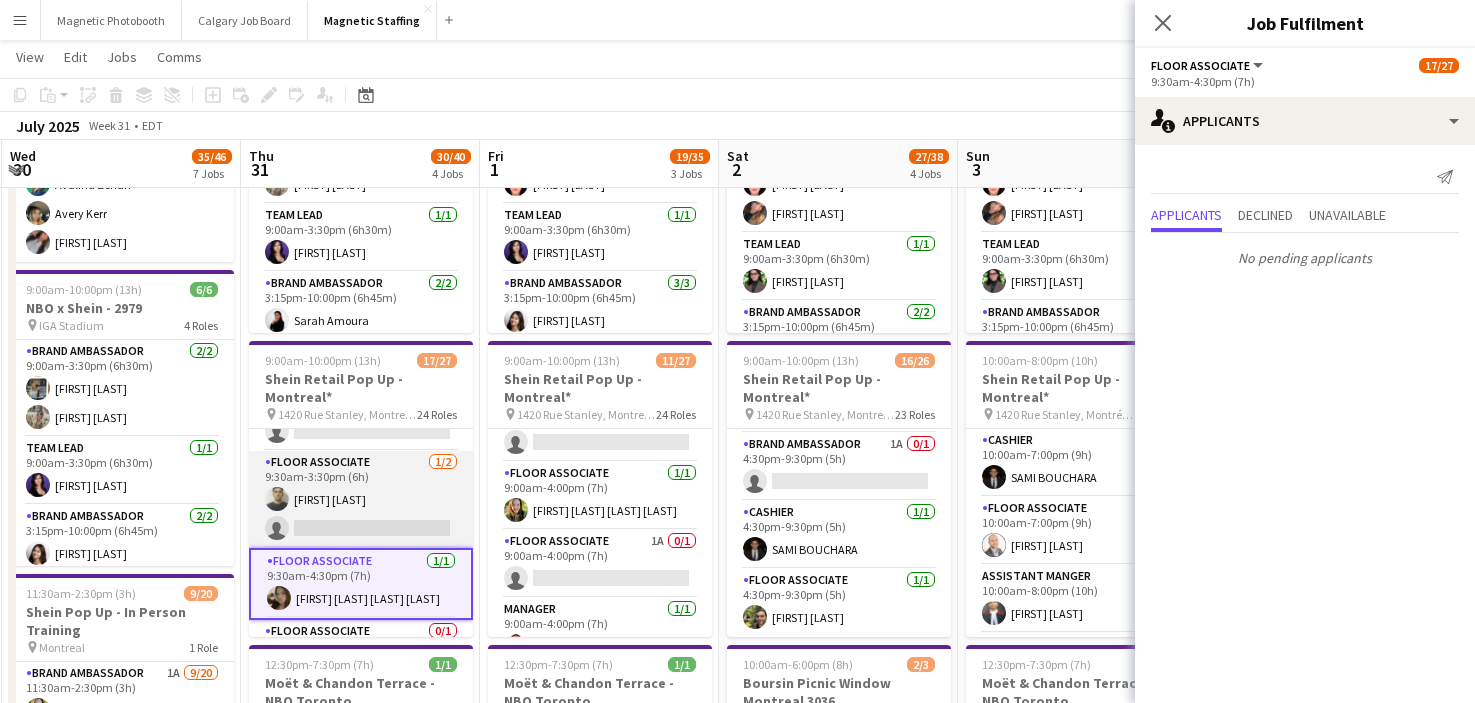 click on "Floor Associate   1/2   9:30am-3:30pm (6h)
[FIRST] [LAST]
single-neutral-actions" at bounding box center [361, 499] 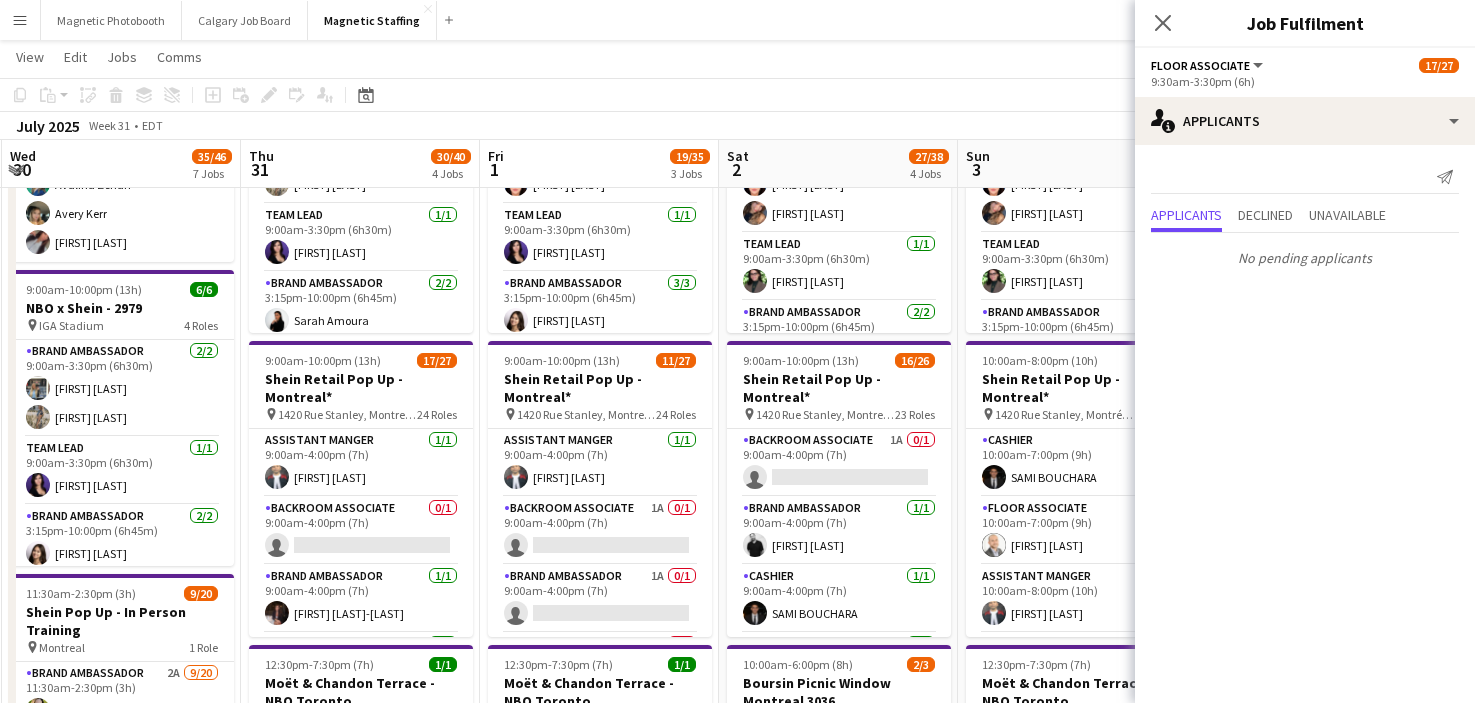 scroll, scrollTop: 0, scrollLeft: 0, axis: both 